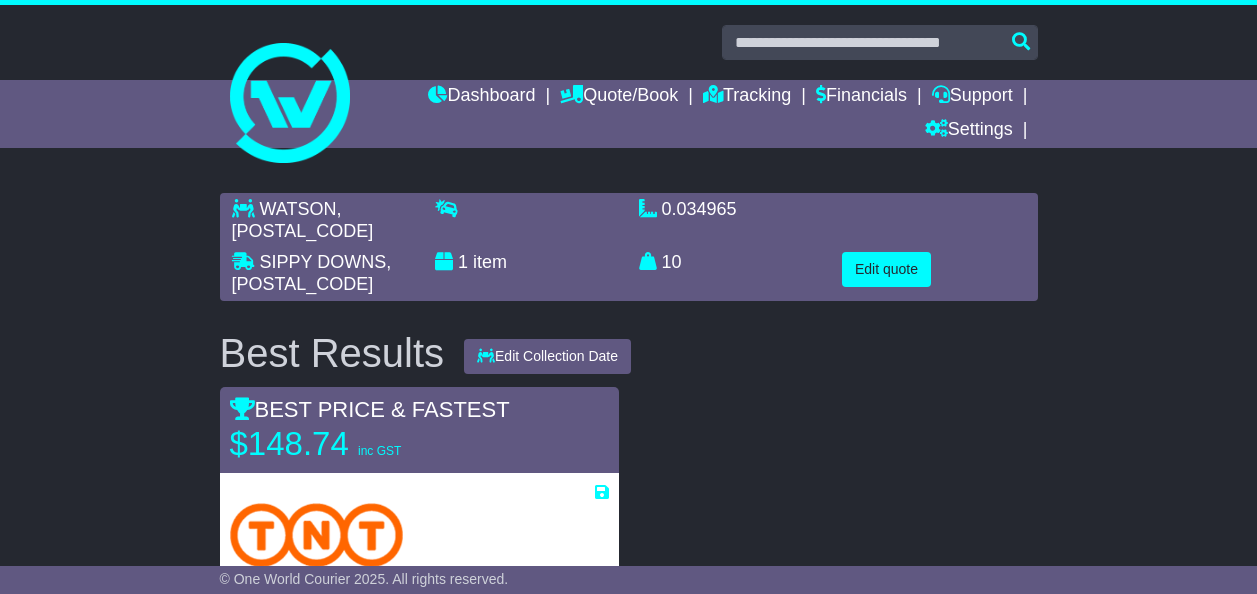 scroll, scrollTop: 311, scrollLeft: 0, axis: vertical 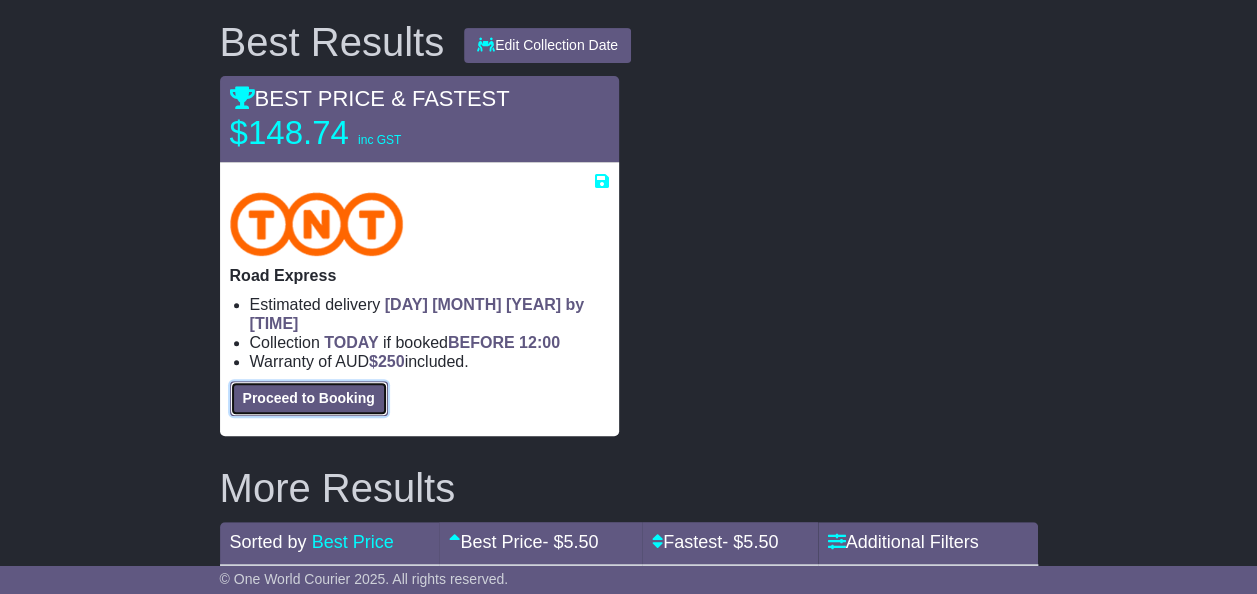 click on "Proceed to Booking" at bounding box center [309, 398] 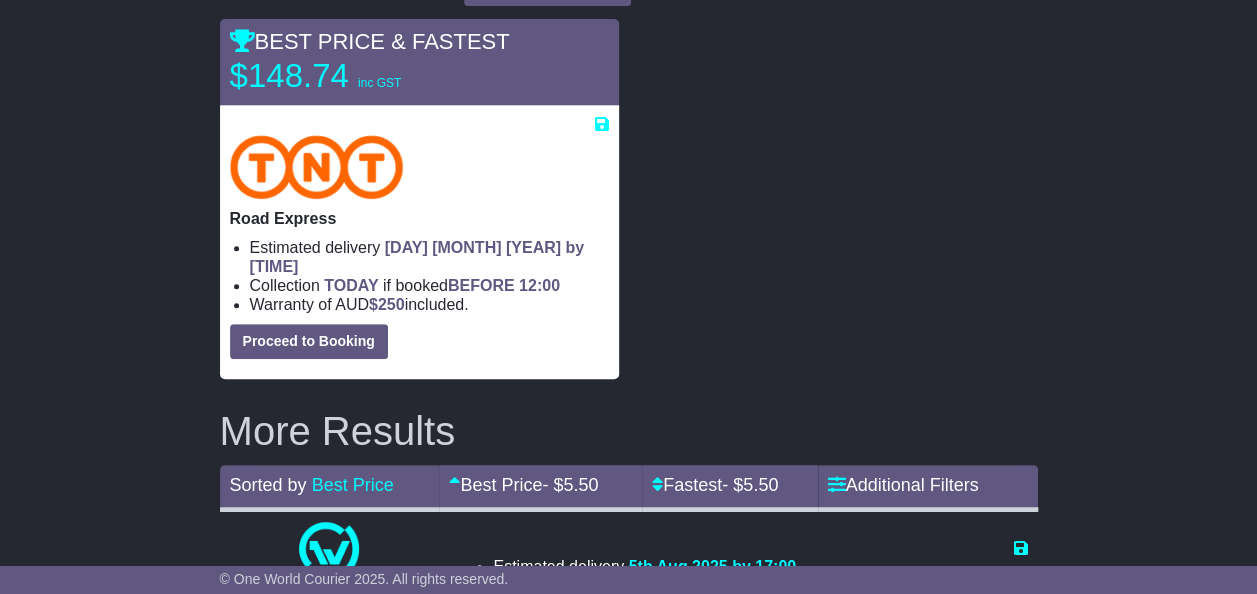 scroll, scrollTop: 369, scrollLeft: 0, axis: vertical 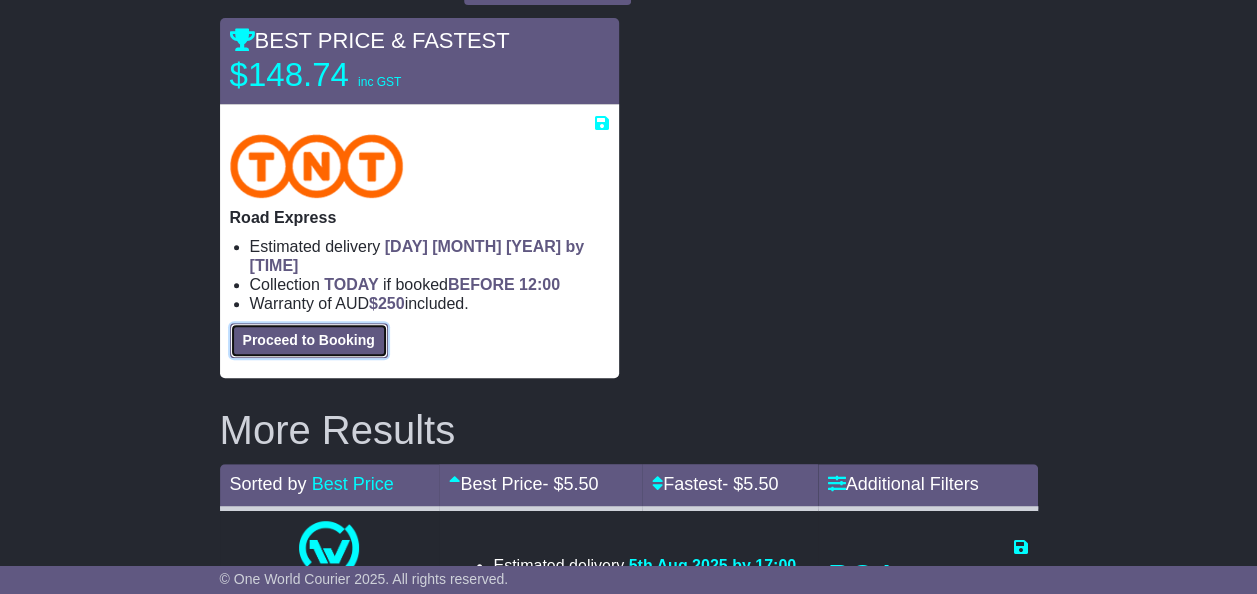 click on "Proceed to Booking" at bounding box center (309, 340) 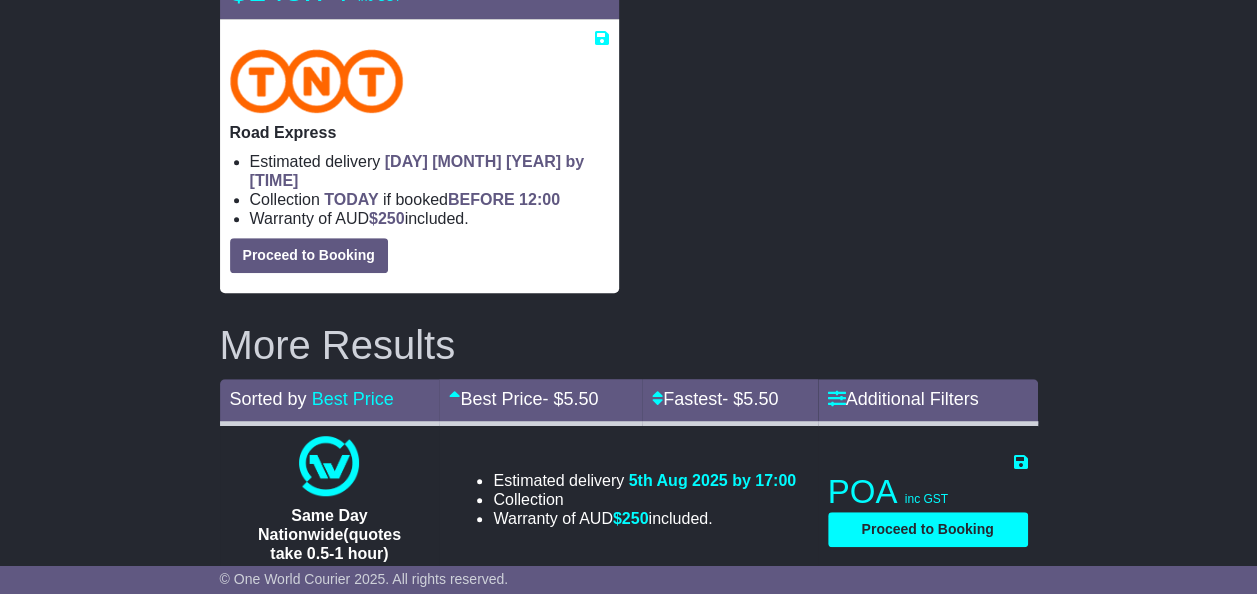 scroll, scrollTop: 461, scrollLeft: 0, axis: vertical 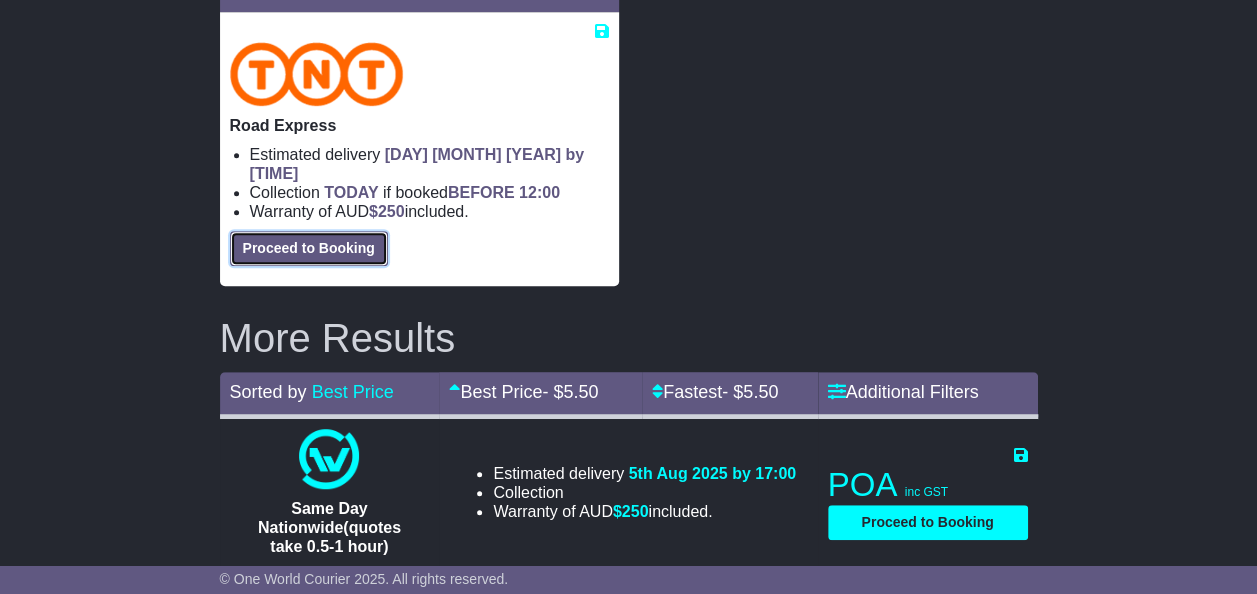 click on "Proceed to Booking" at bounding box center (309, 248) 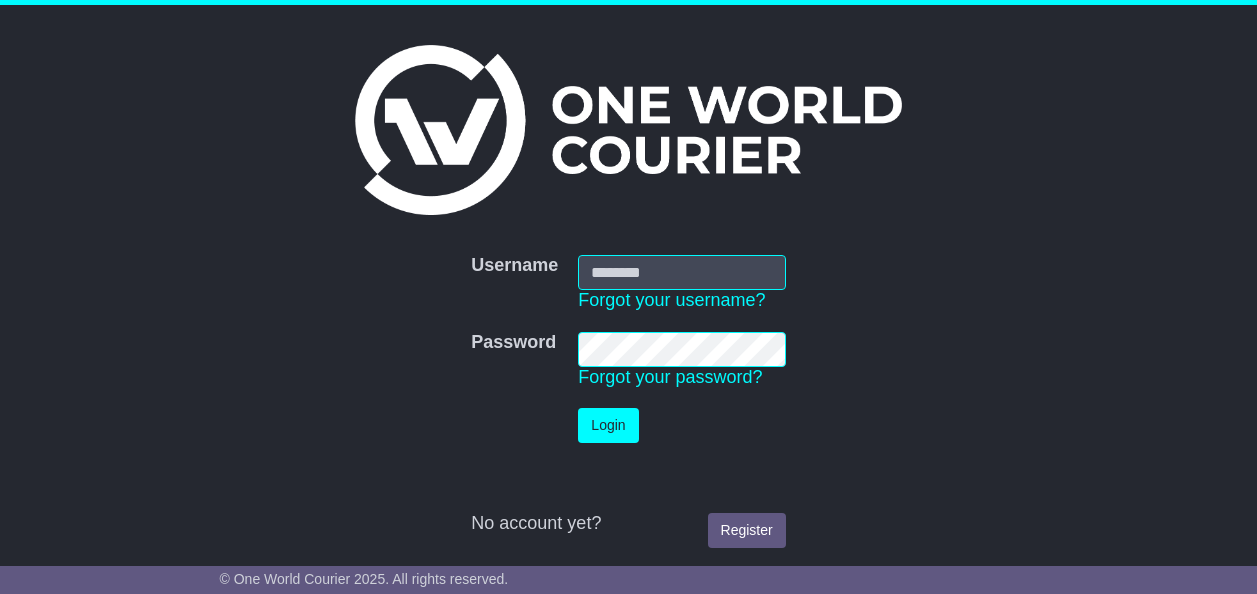scroll, scrollTop: 0, scrollLeft: 0, axis: both 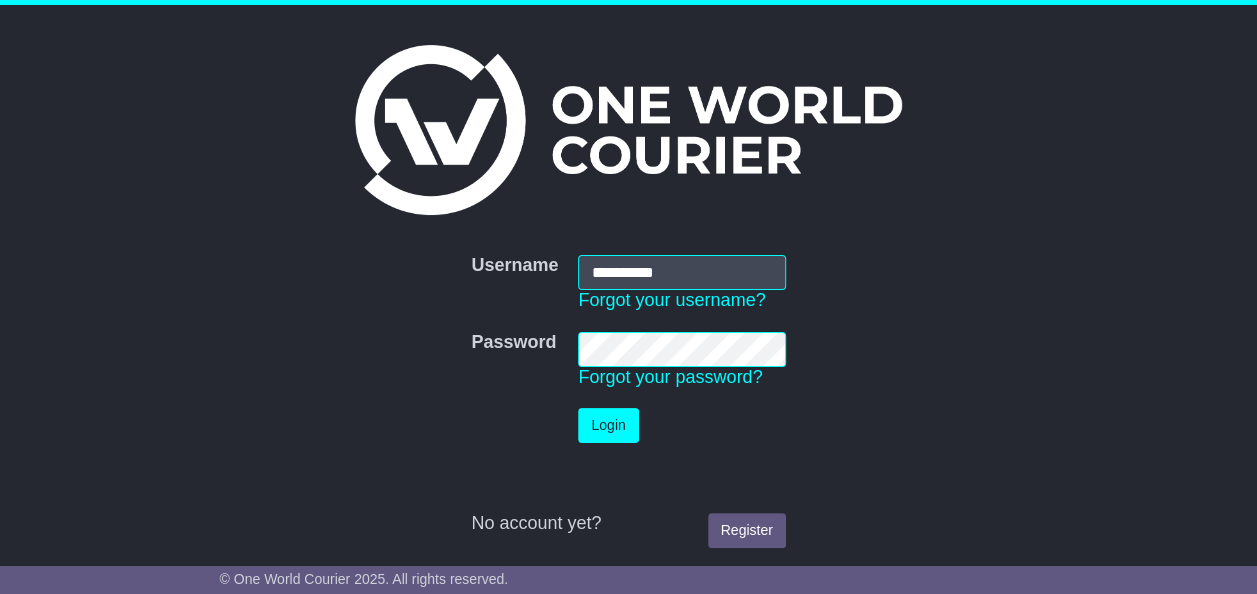 type on "**********" 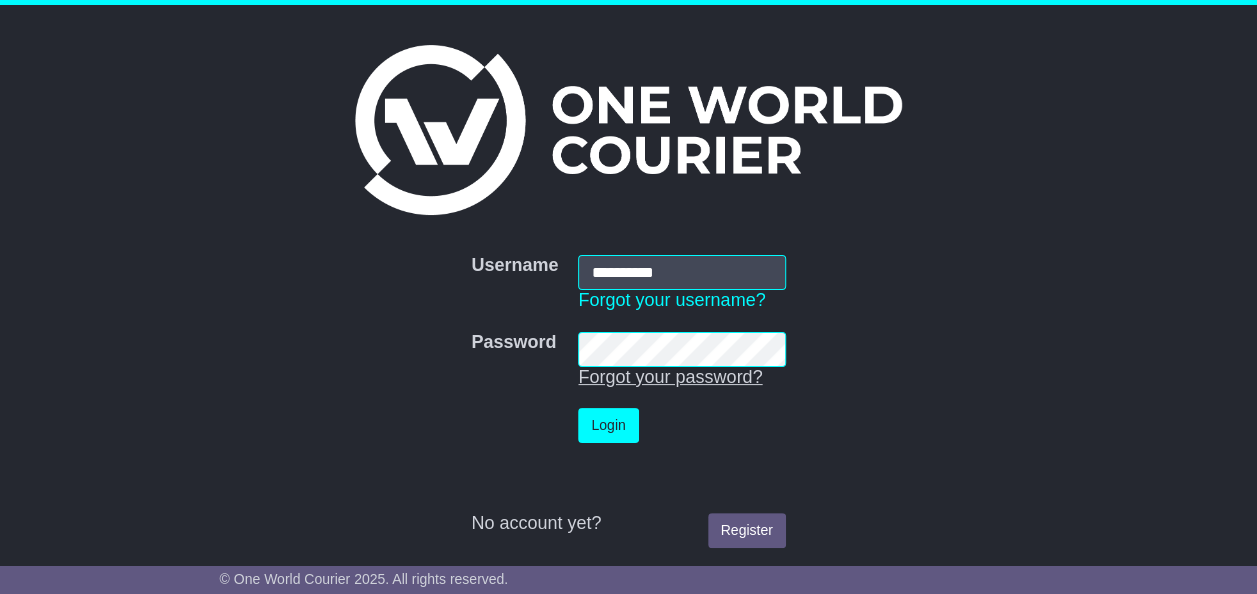 click on "Login" at bounding box center [608, 425] 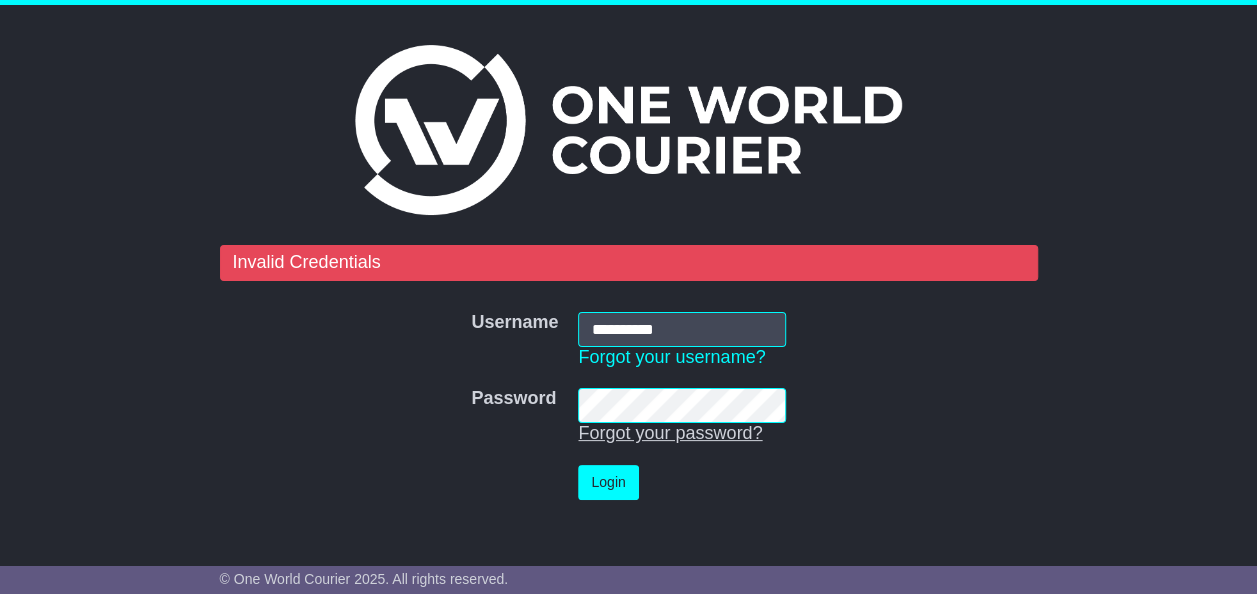 click on "Login" at bounding box center [608, 482] 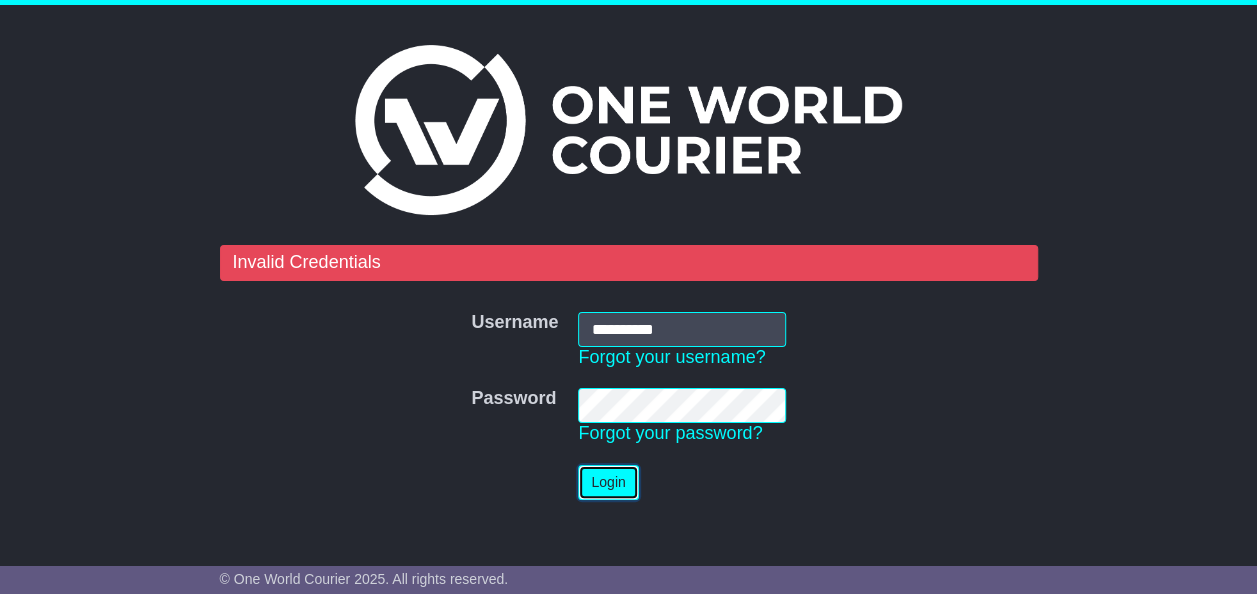 click on "Login" at bounding box center [608, 482] 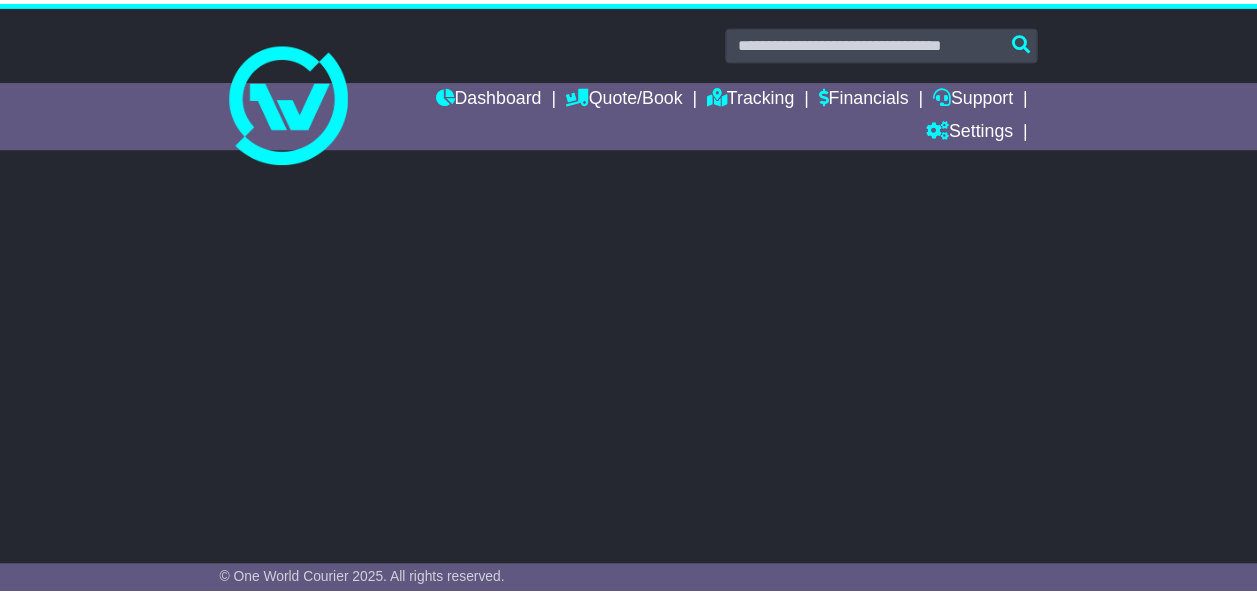 scroll, scrollTop: 0, scrollLeft: 0, axis: both 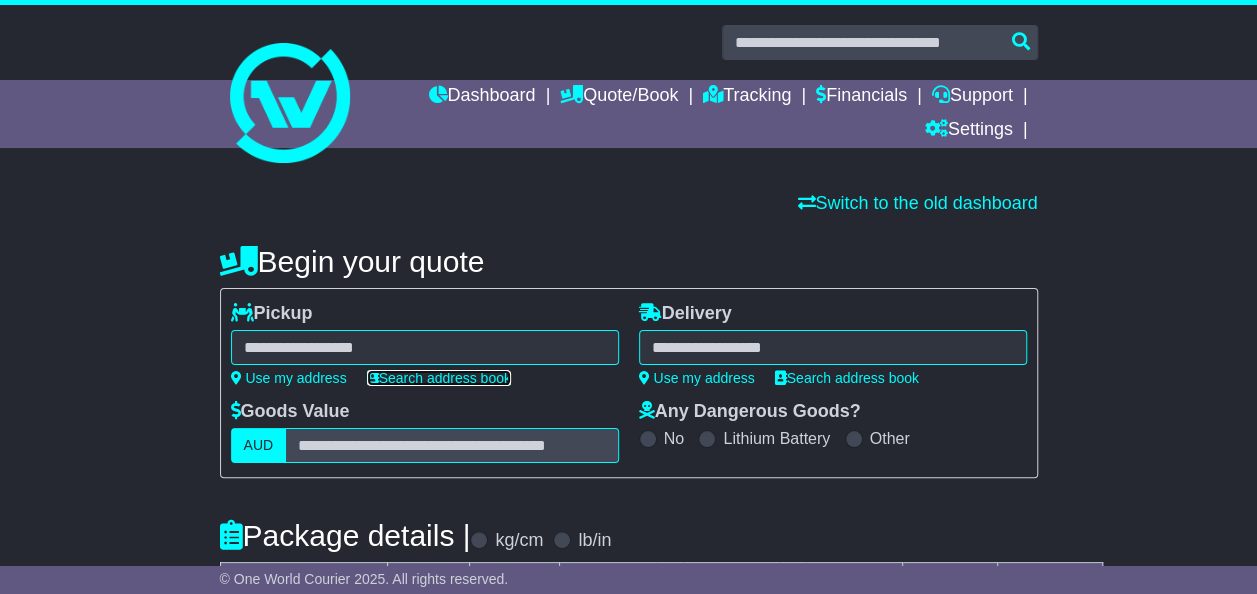 click on "Search address book" at bounding box center (439, 378) 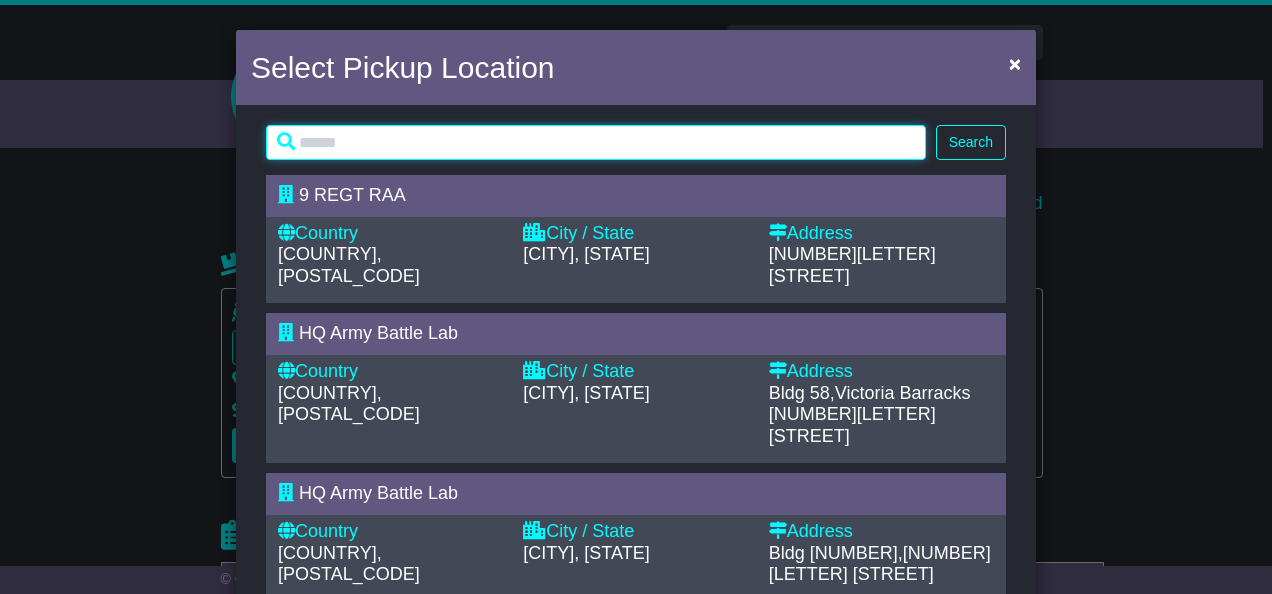 click at bounding box center [596, 142] 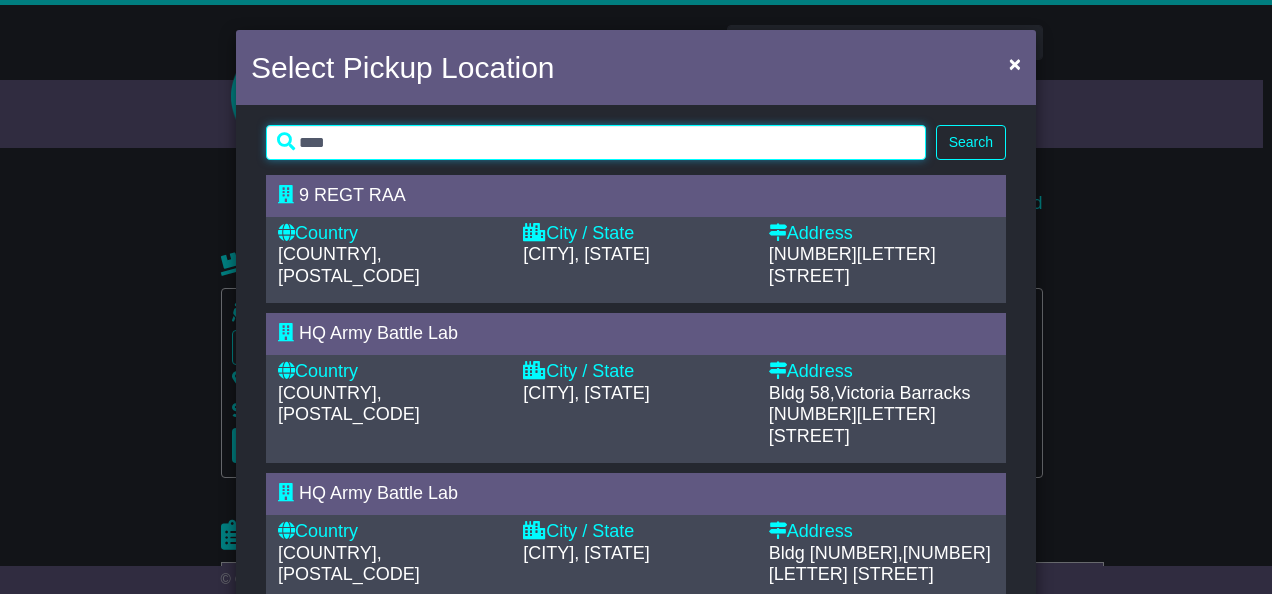 type on "****" 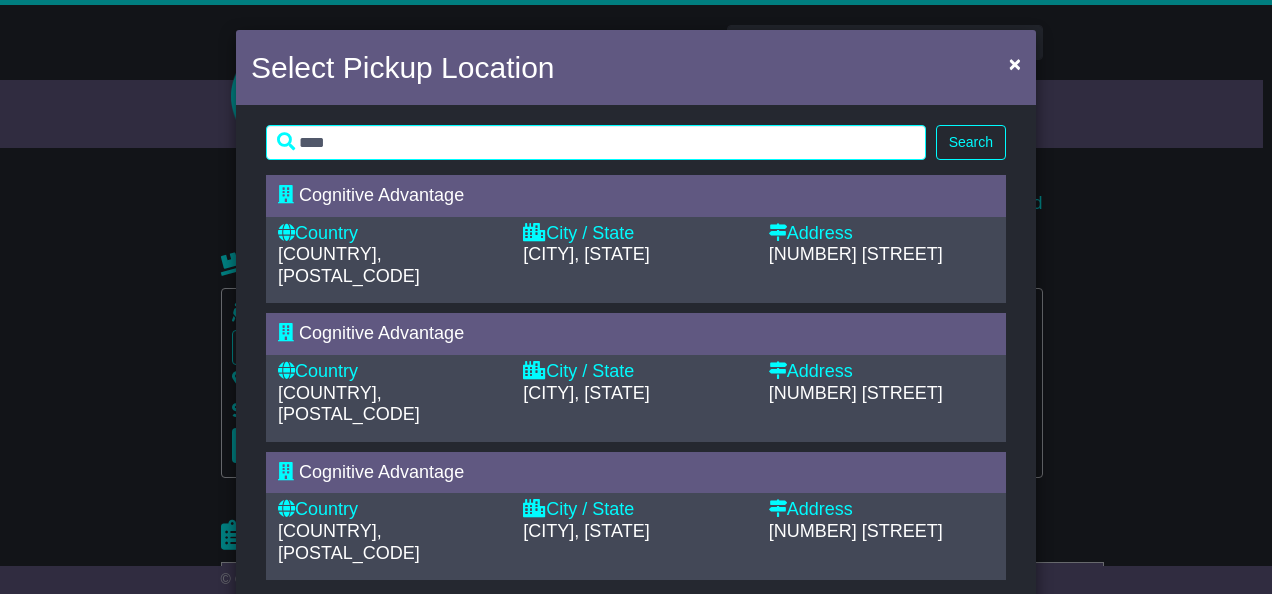 click on "[CITY], [STATE]" at bounding box center (635, 255) 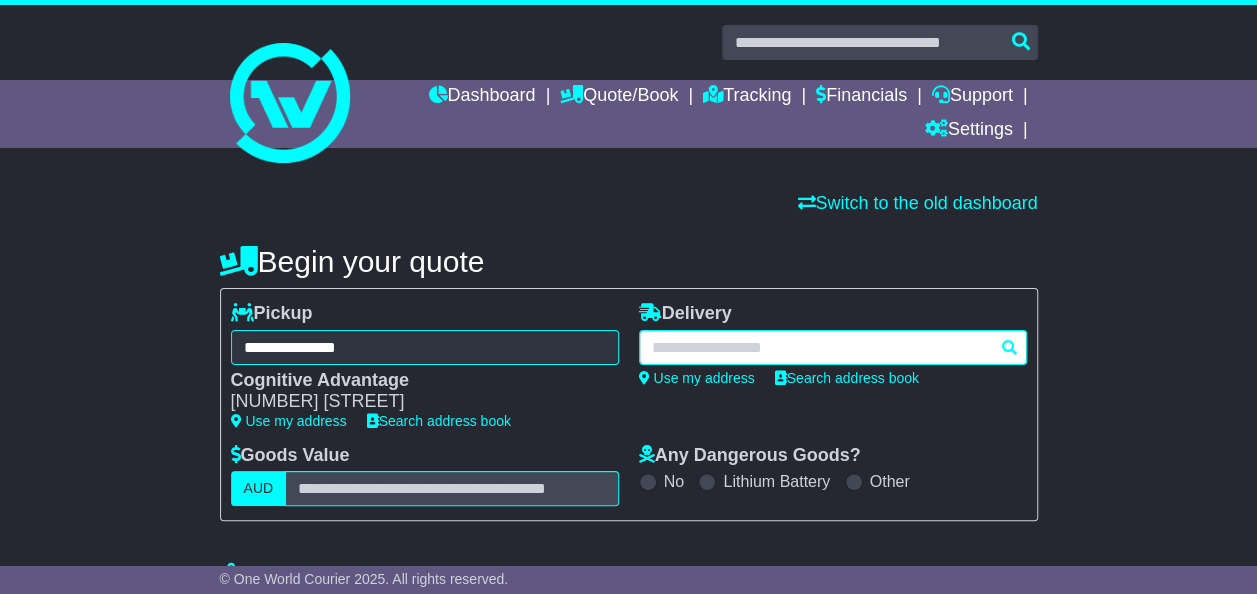 click at bounding box center [833, 347] 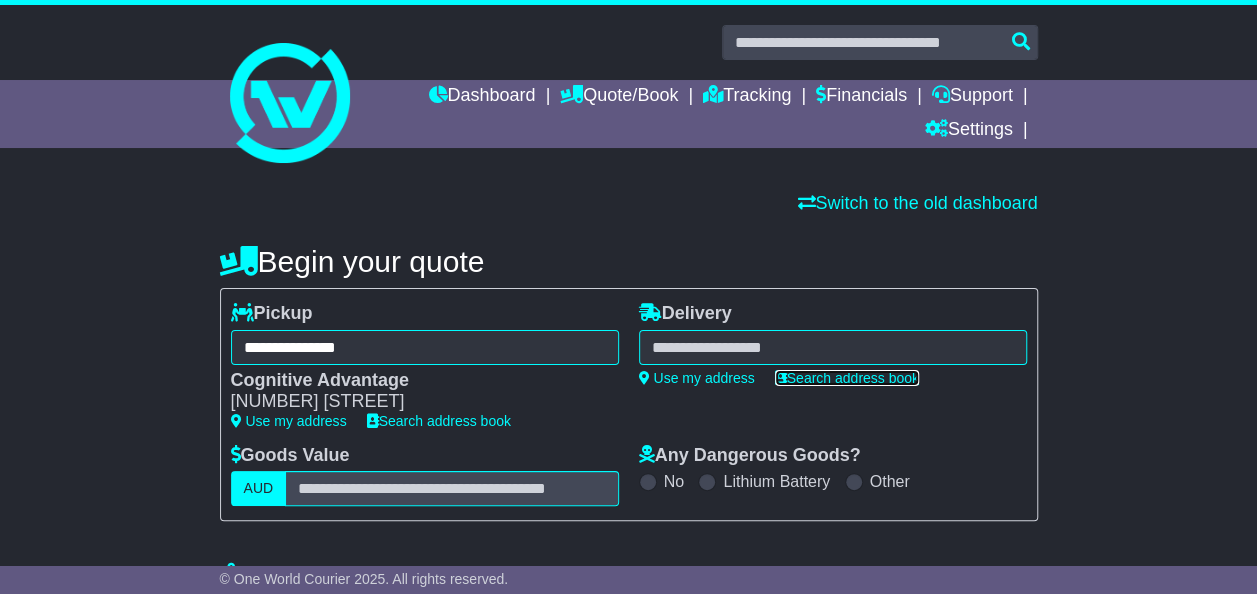click on "Search address book" at bounding box center (847, 378) 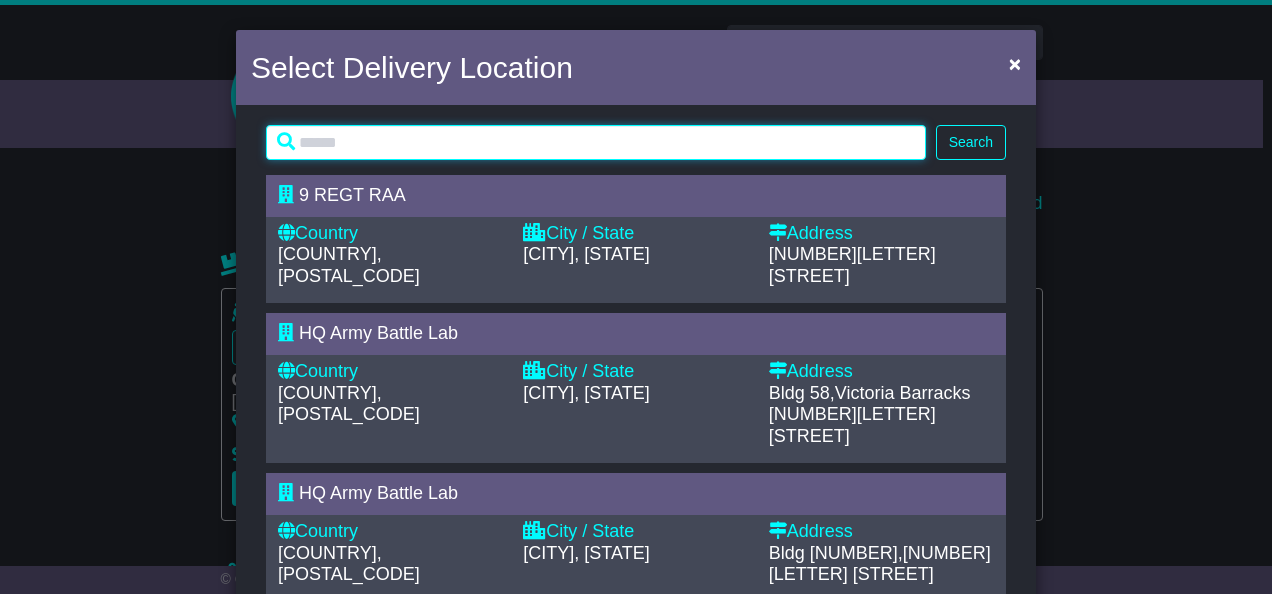 click at bounding box center [596, 142] 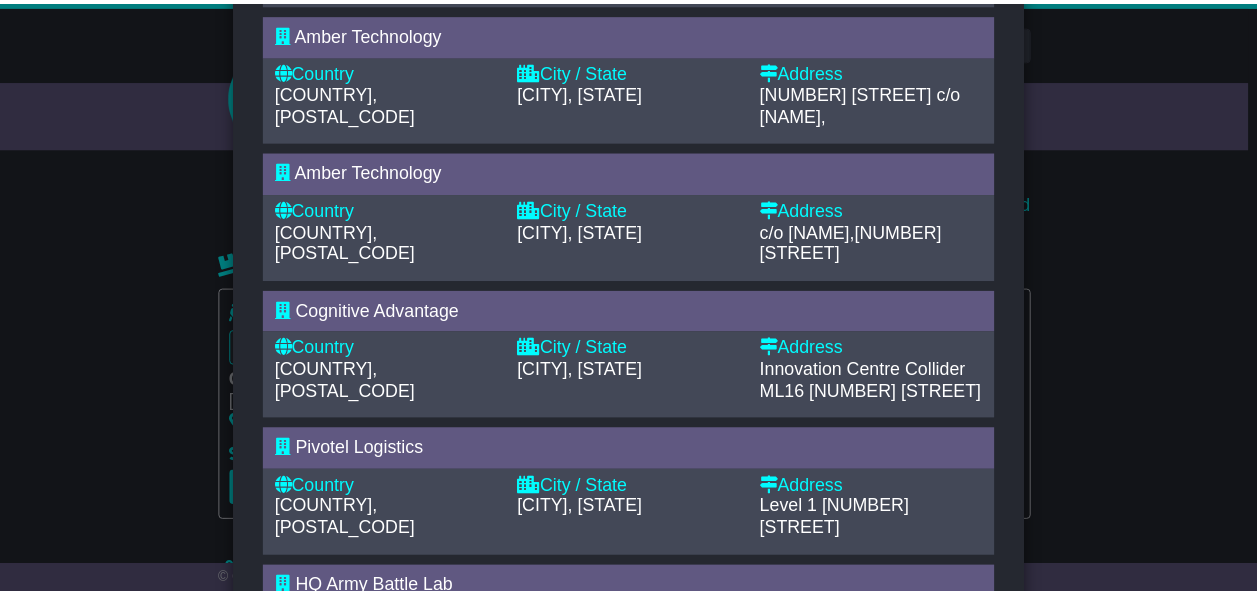 scroll, scrollTop: 736, scrollLeft: 0, axis: vertical 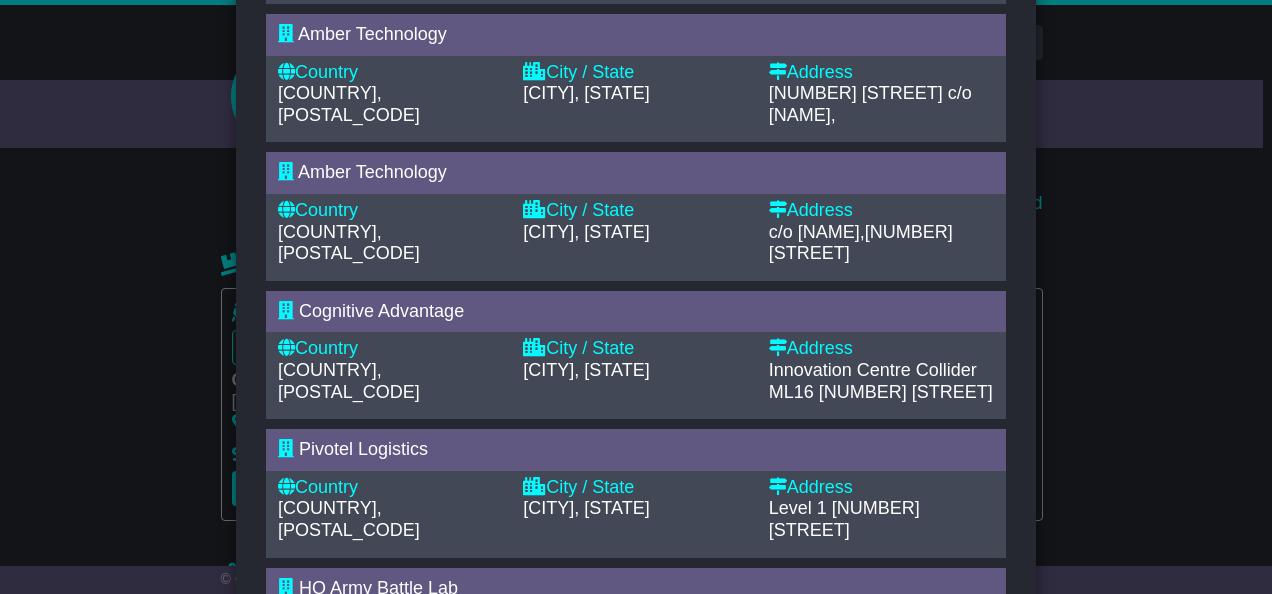 click on "SIPPY DOWNS, QLD" at bounding box center (635, 371) 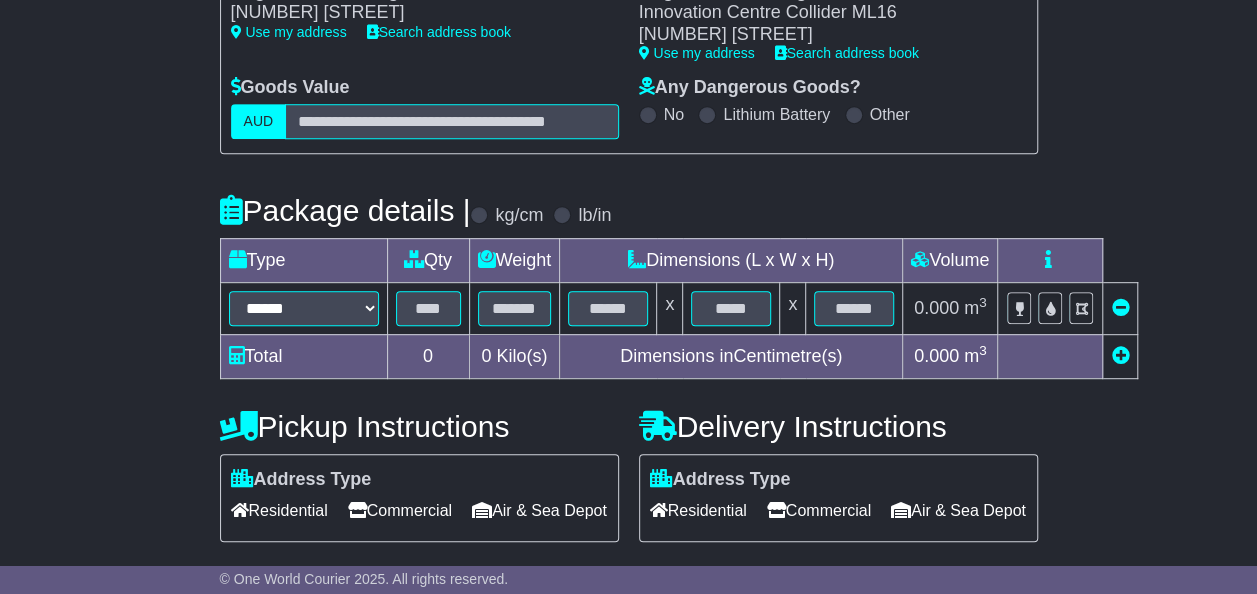 scroll, scrollTop: 390, scrollLeft: 0, axis: vertical 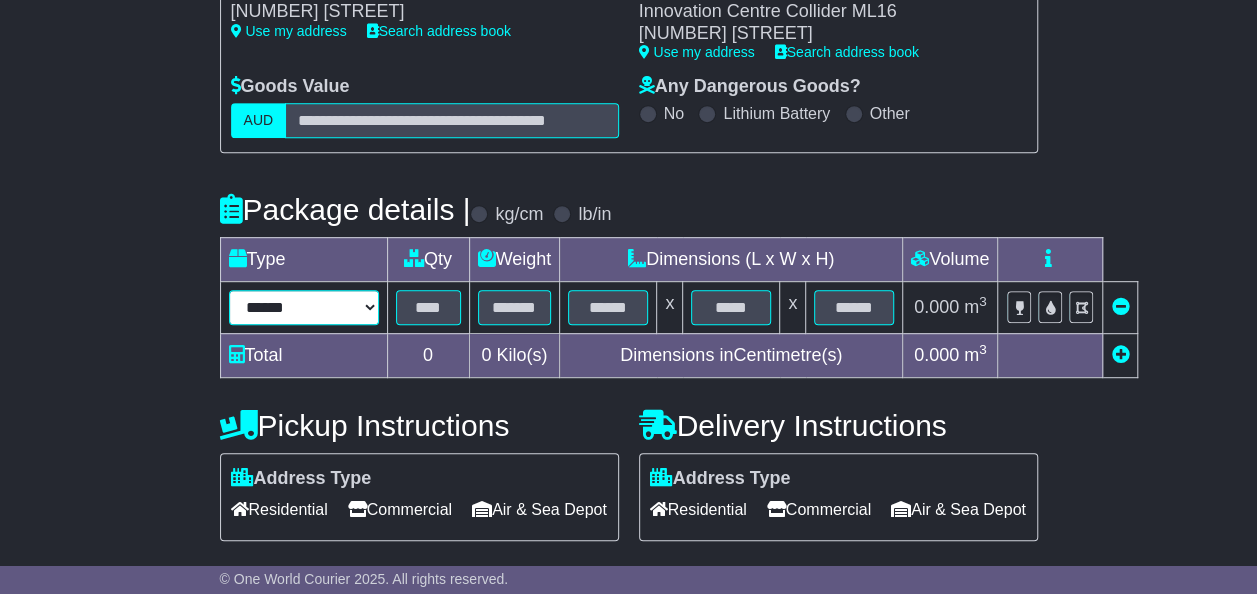 click on "**********" at bounding box center (304, 307) 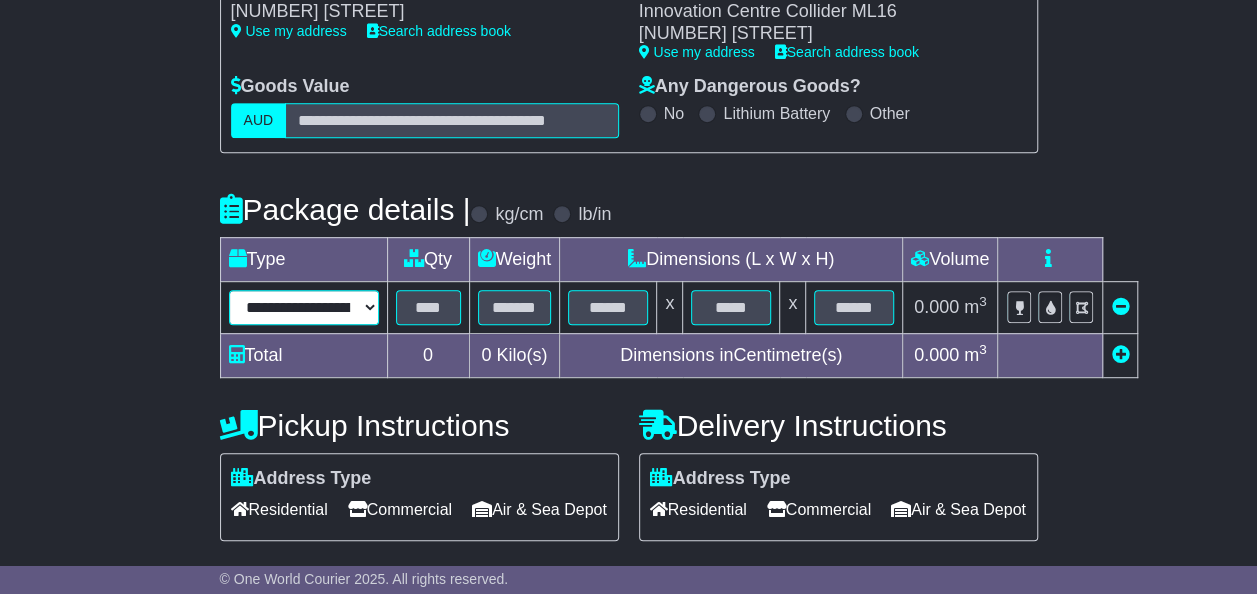 click on "**********" at bounding box center (304, 307) 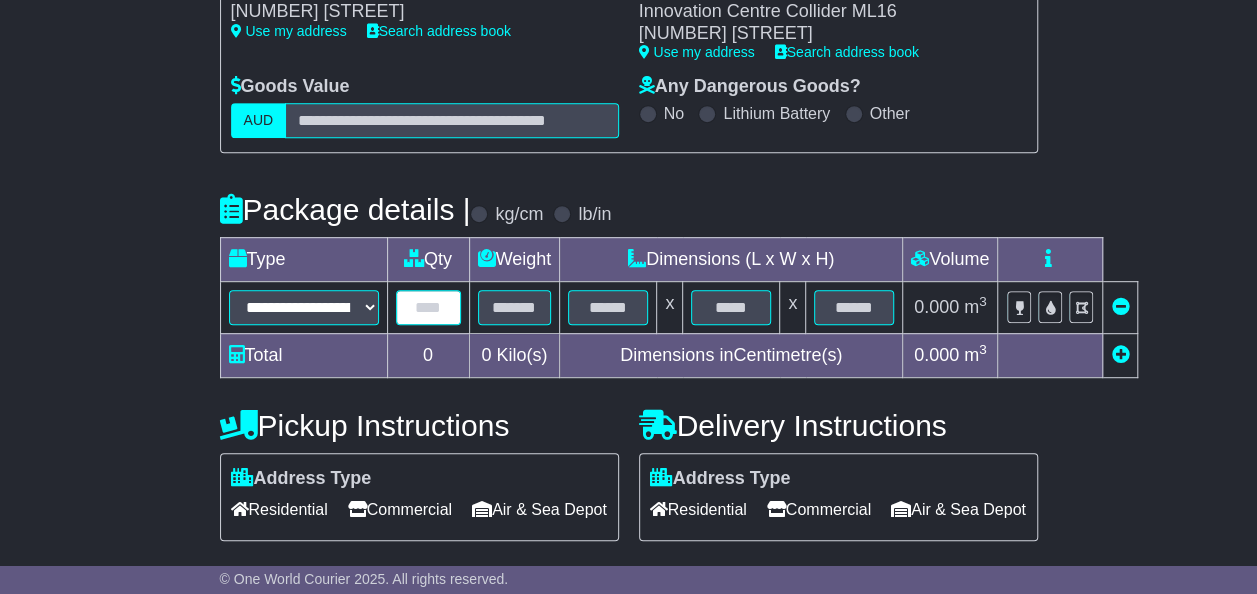 click at bounding box center [428, 307] 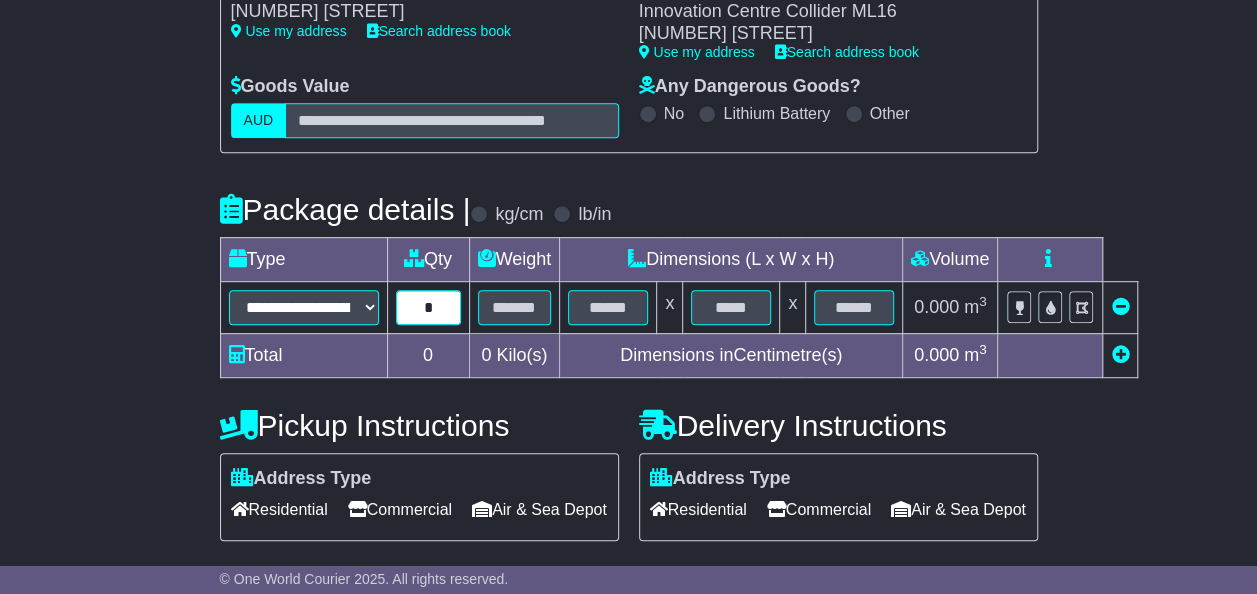 type on "*" 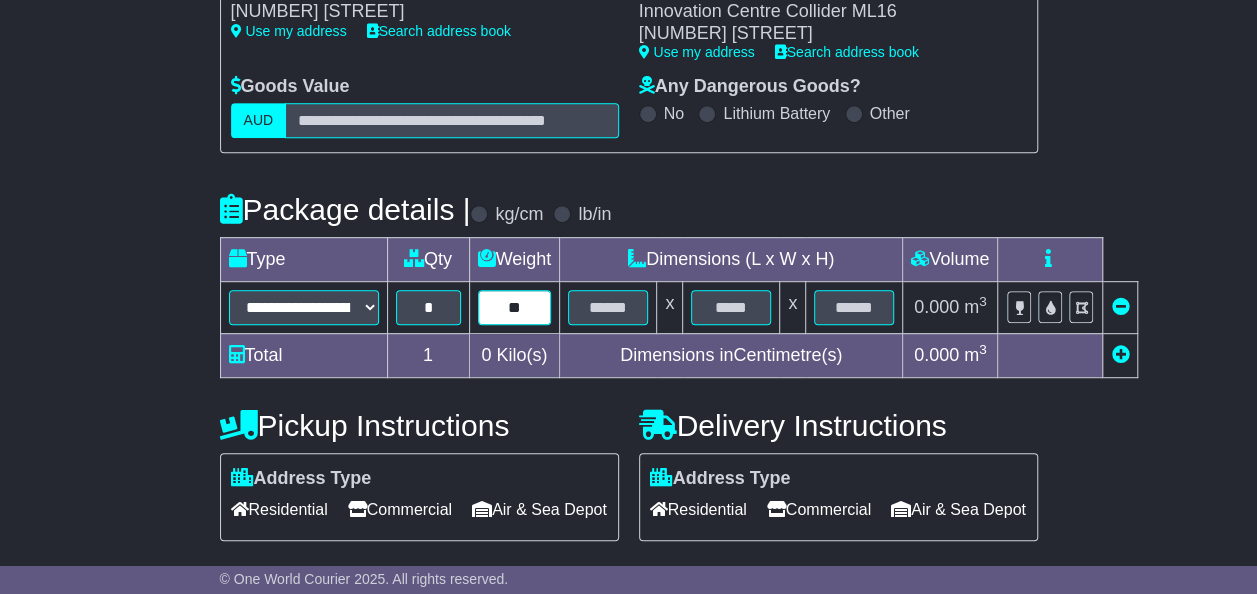 type on "**" 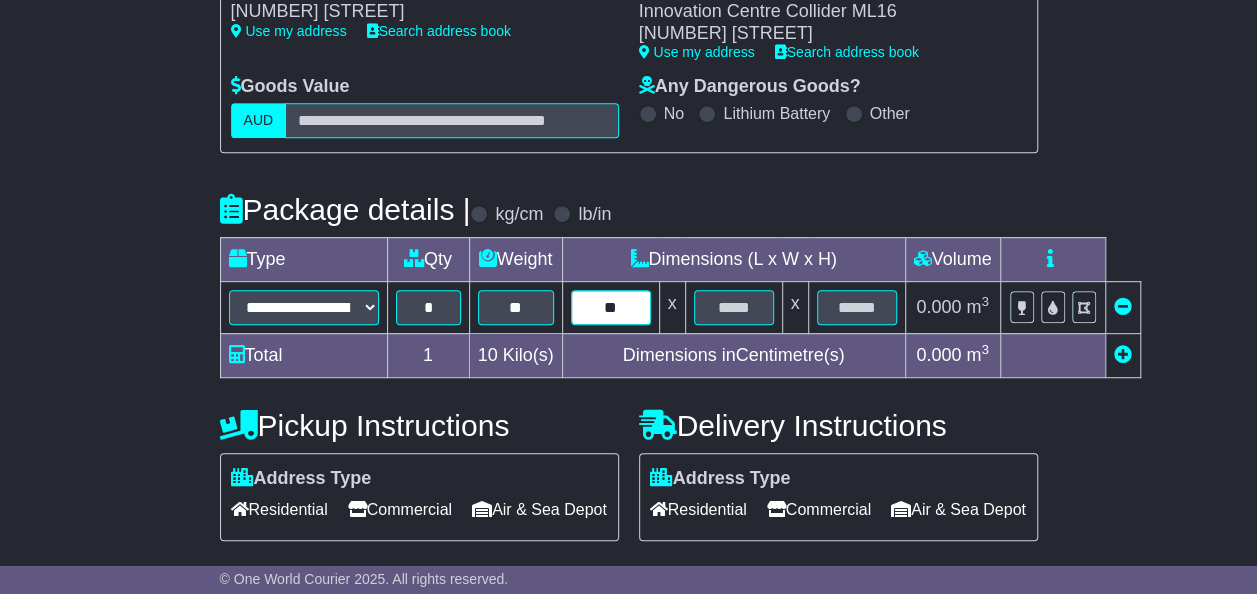 type on "*" 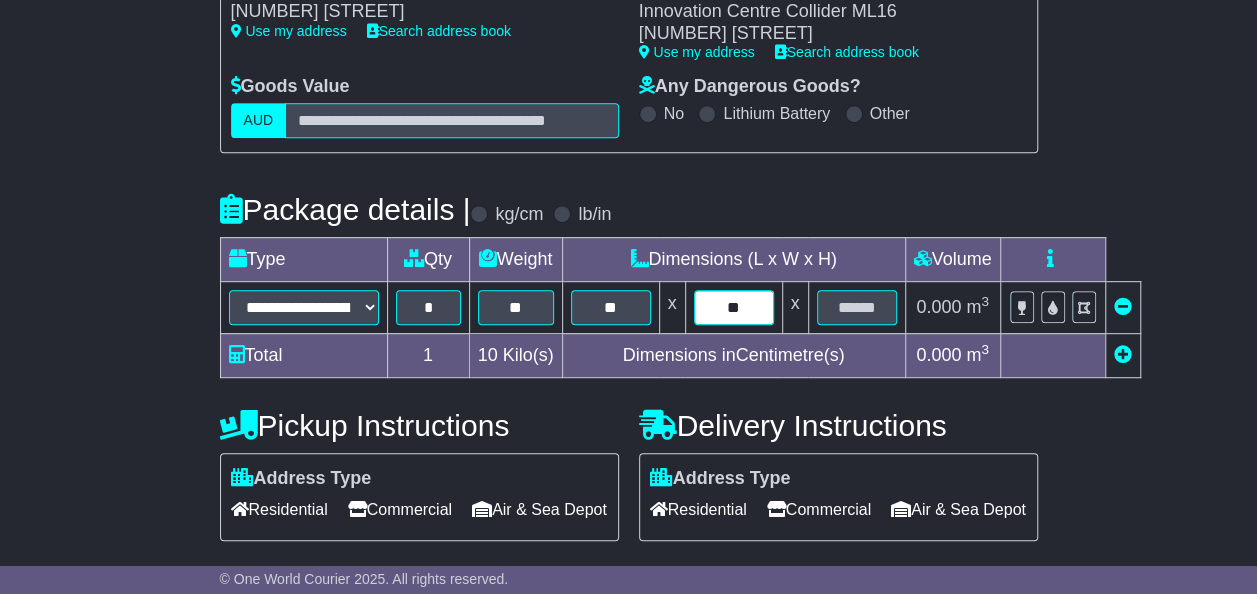 type on "**" 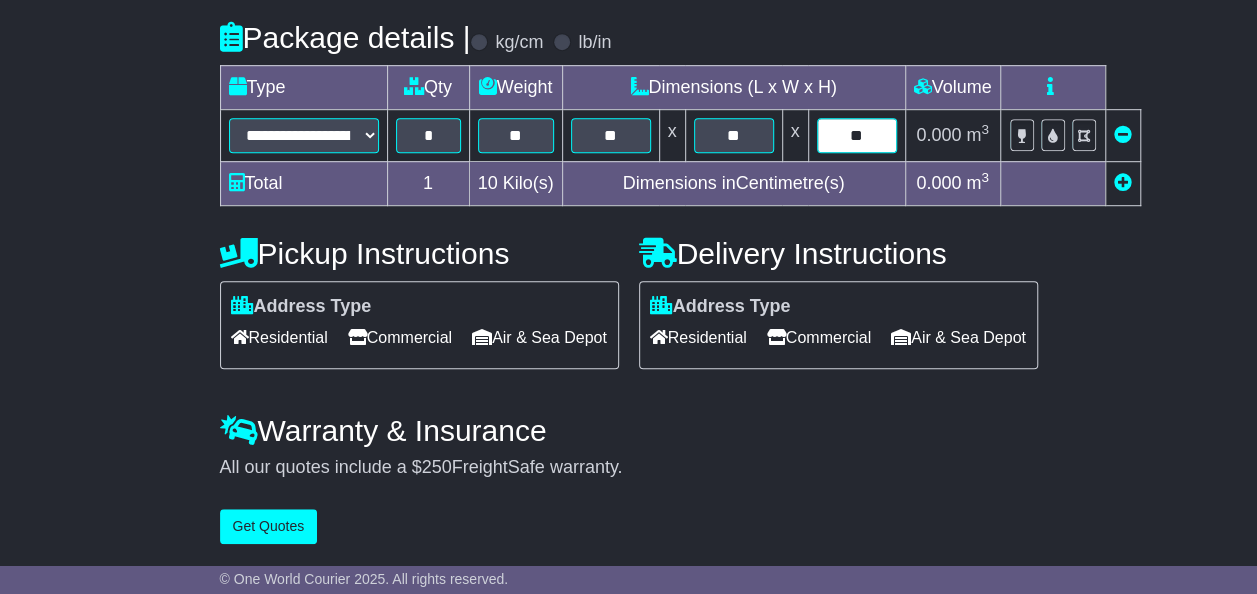 scroll, scrollTop: 590, scrollLeft: 0, axis: vertical 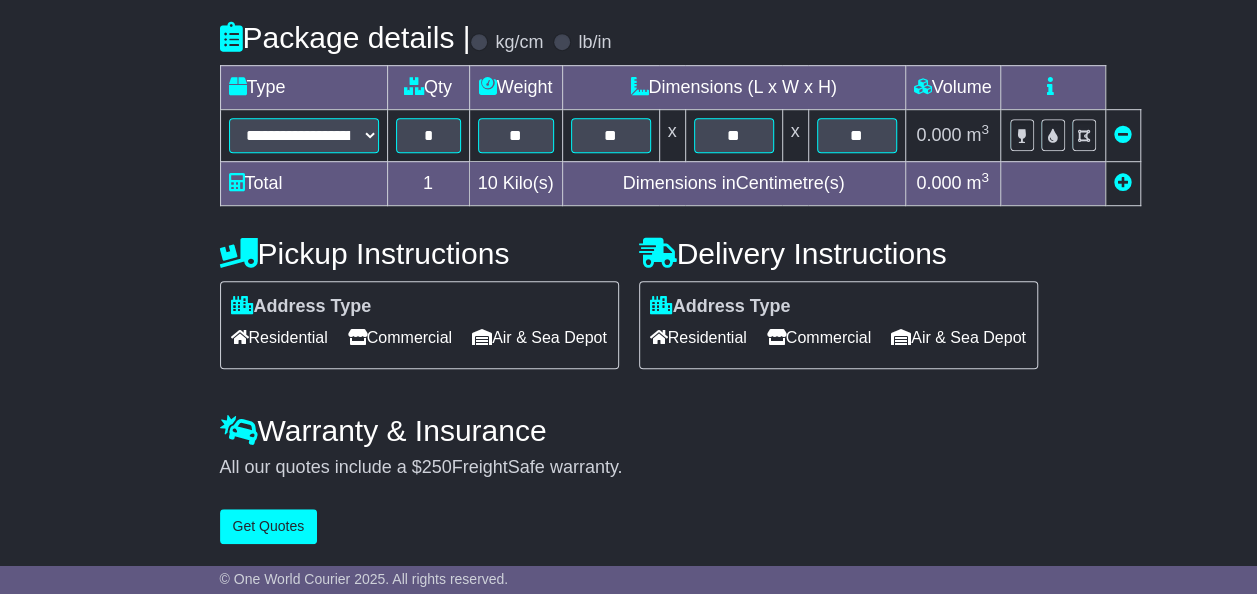 click on "All our quotes include a $ 250  FreightSafe warranty." at bounding box center (629, 468) 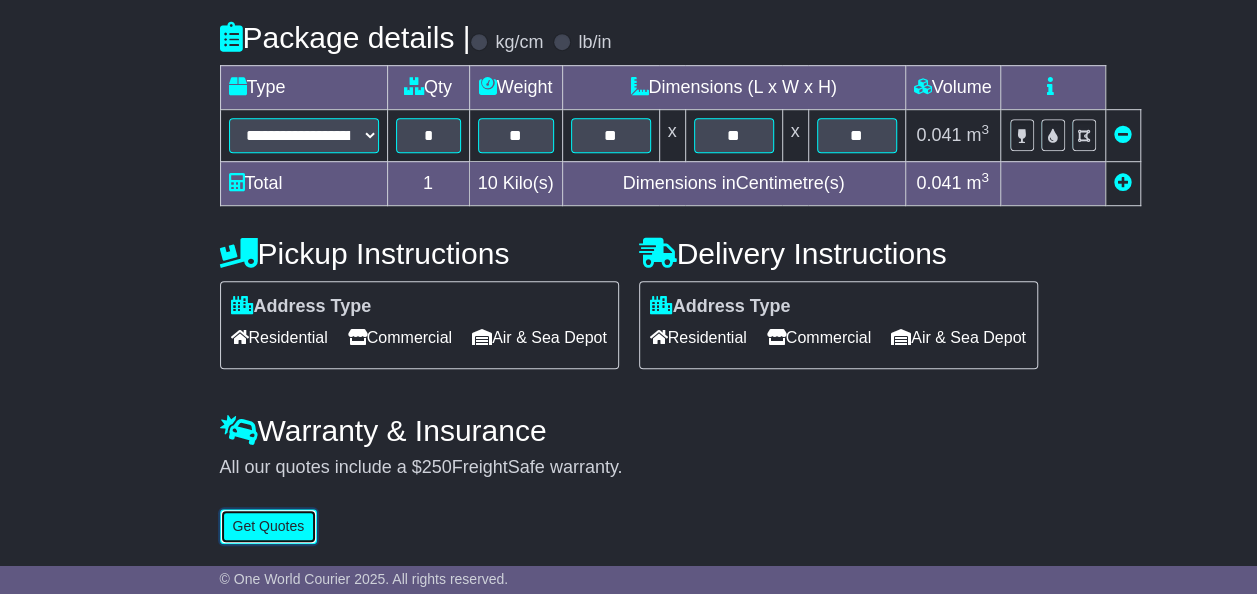 click on "Get Quotes" at bounding box center (269, 526) 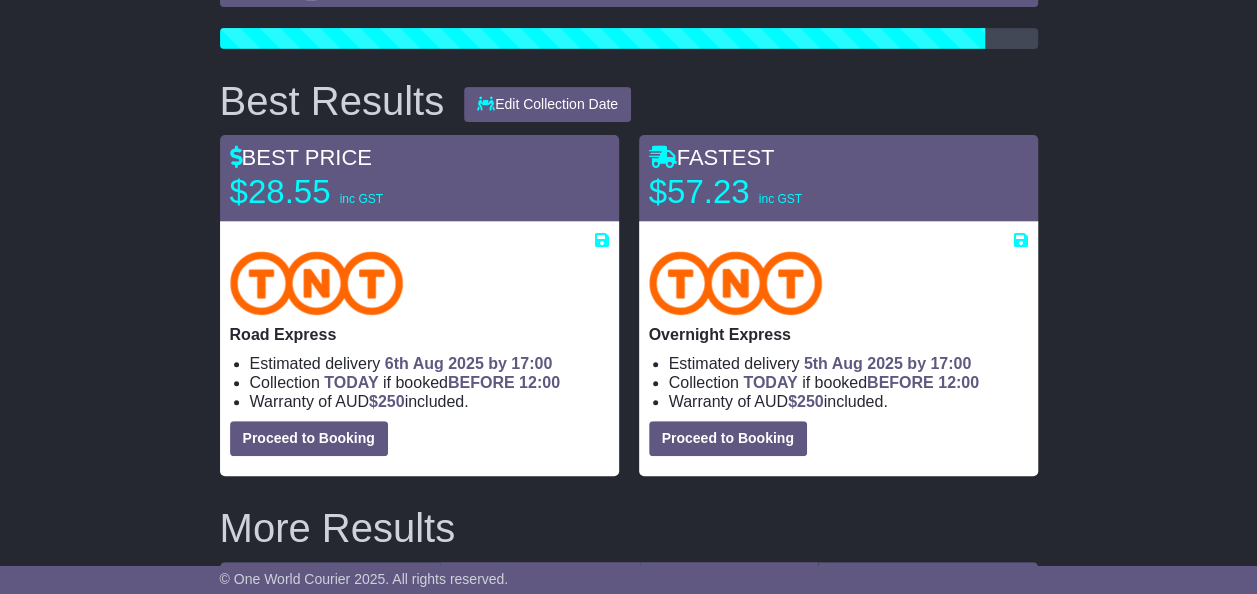 scroll, scrollTop: 0, scrollLeft: 0, axis: both 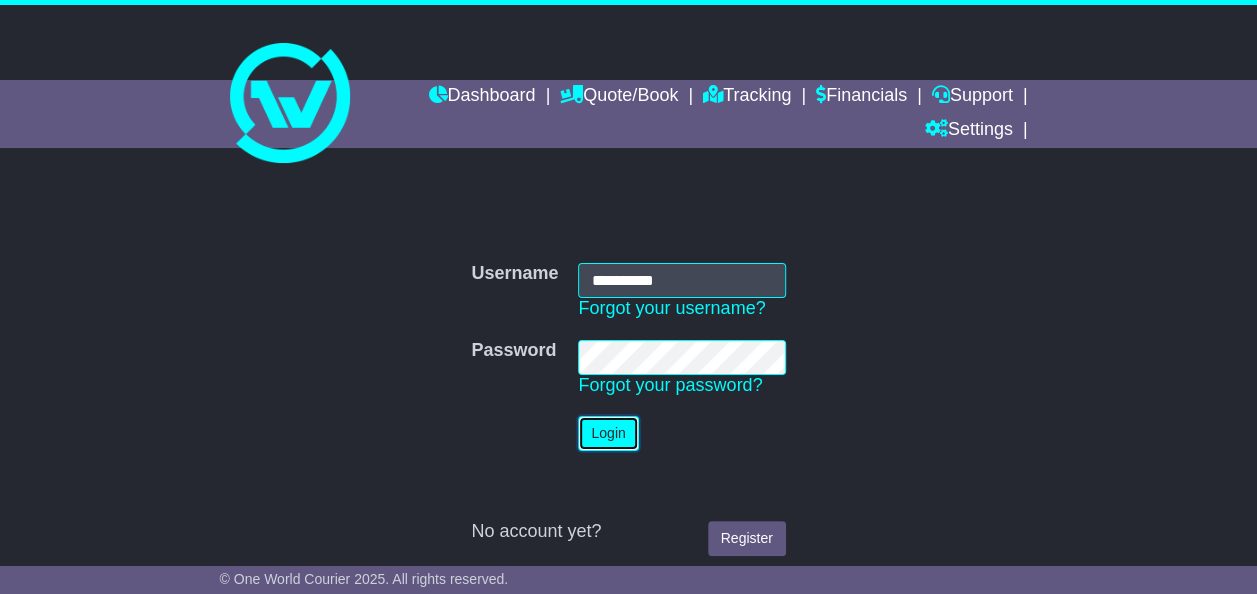 click on "Login" at bounding box center [608, 433] 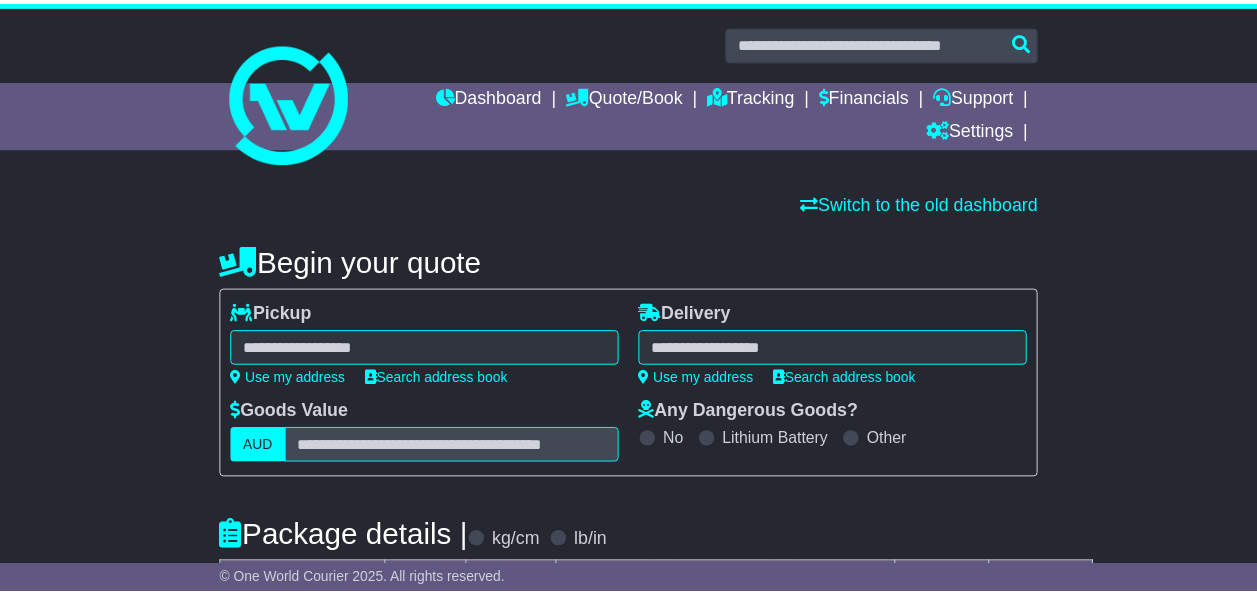 scroll, scrollTop: 0, scrollLeft: 0, axis: both 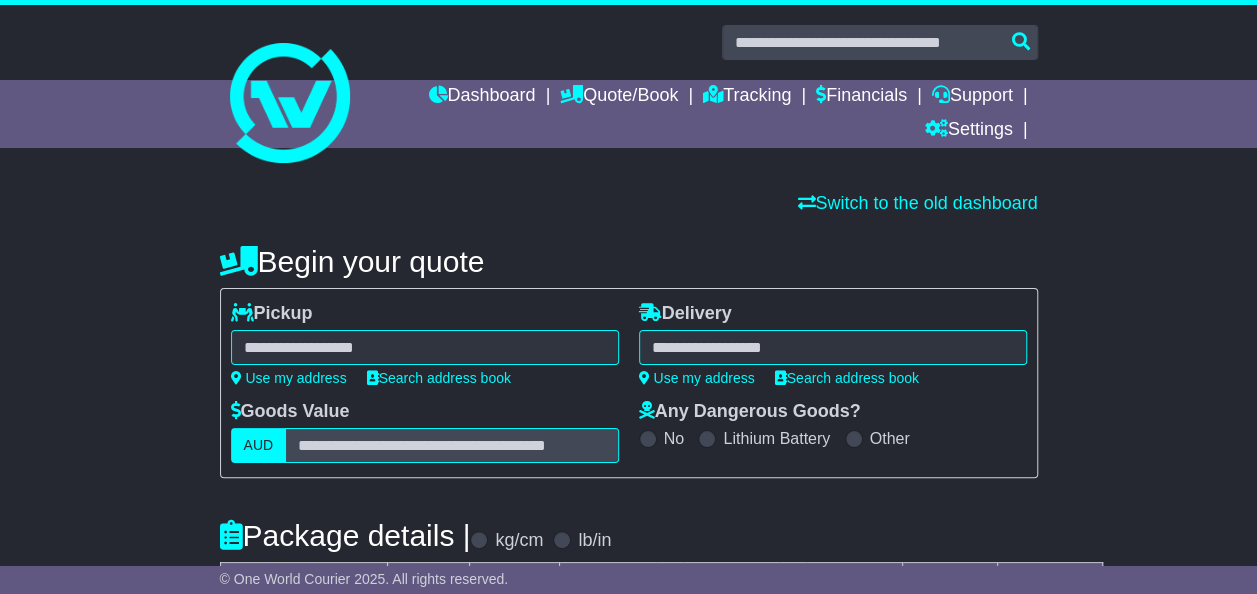 click at bounding box center (425, 347) 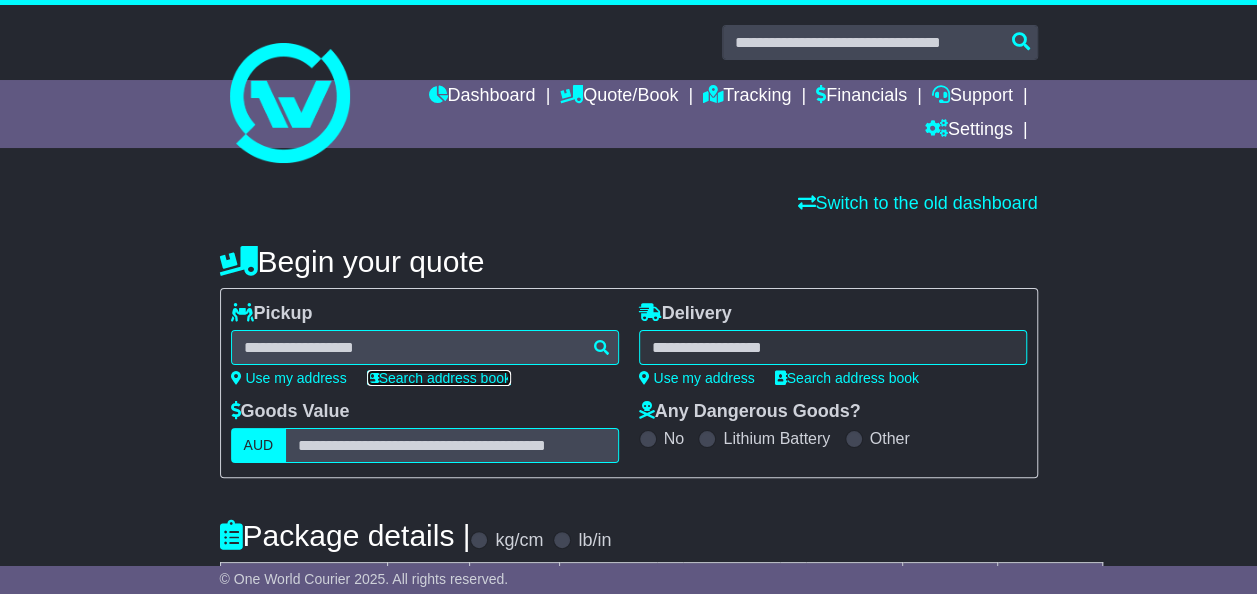 click on "Search address book" at bounding box center (439, 378) 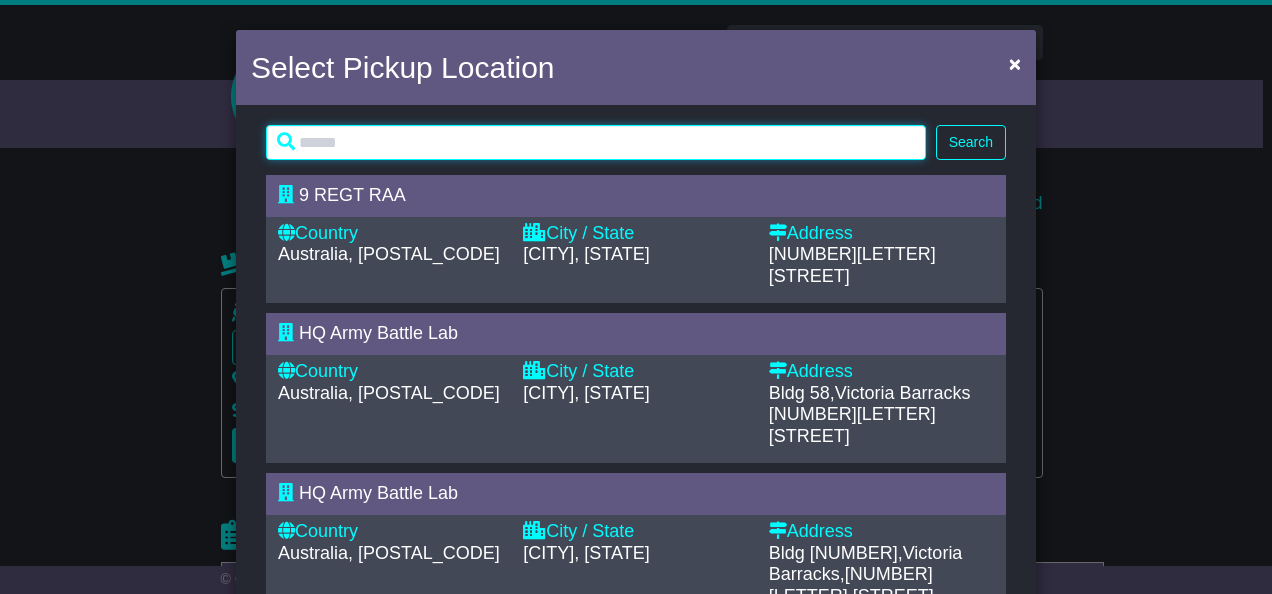 click at bounding box center (596, 142) 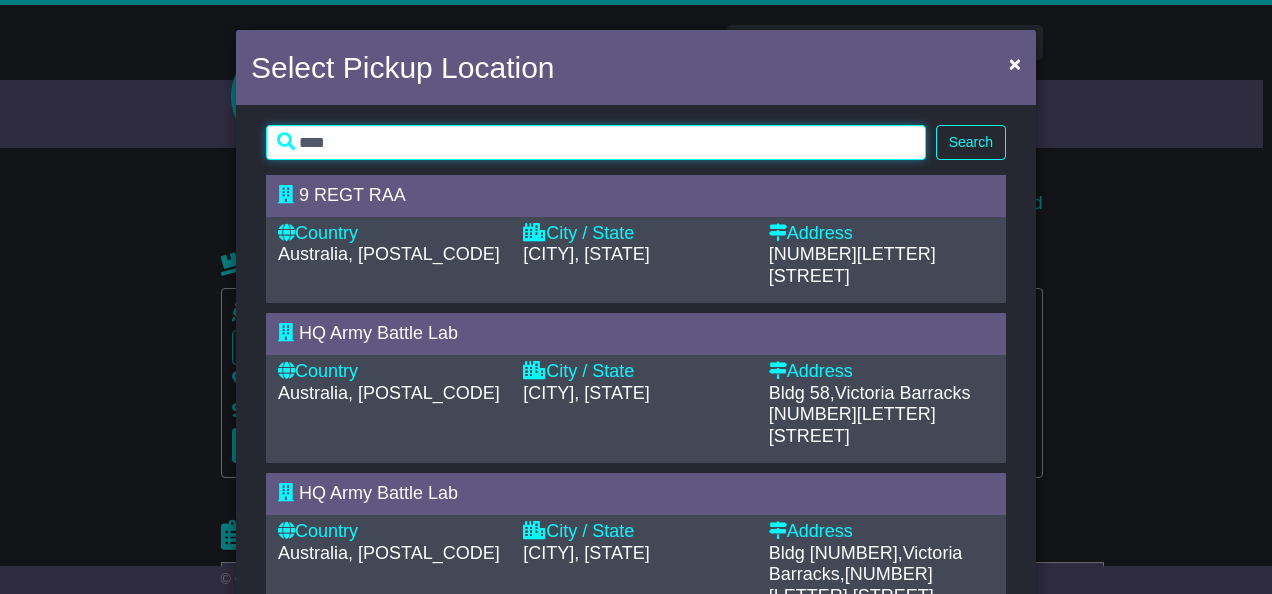 type on "****" 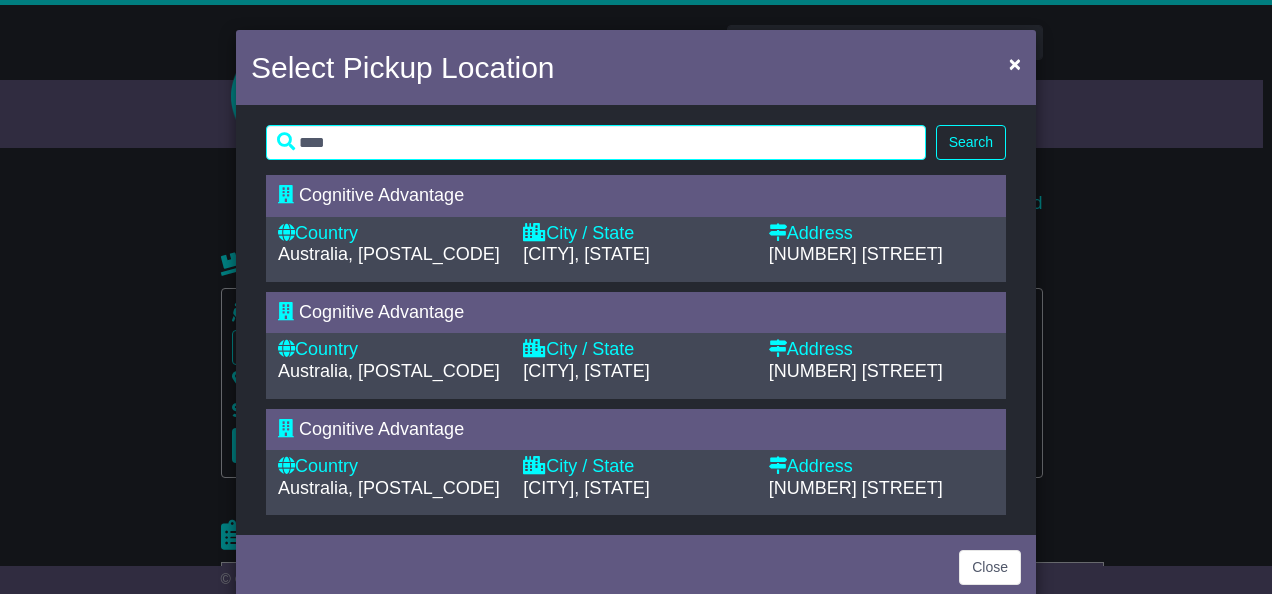 click on "Address" at bounding box center (881, 234) 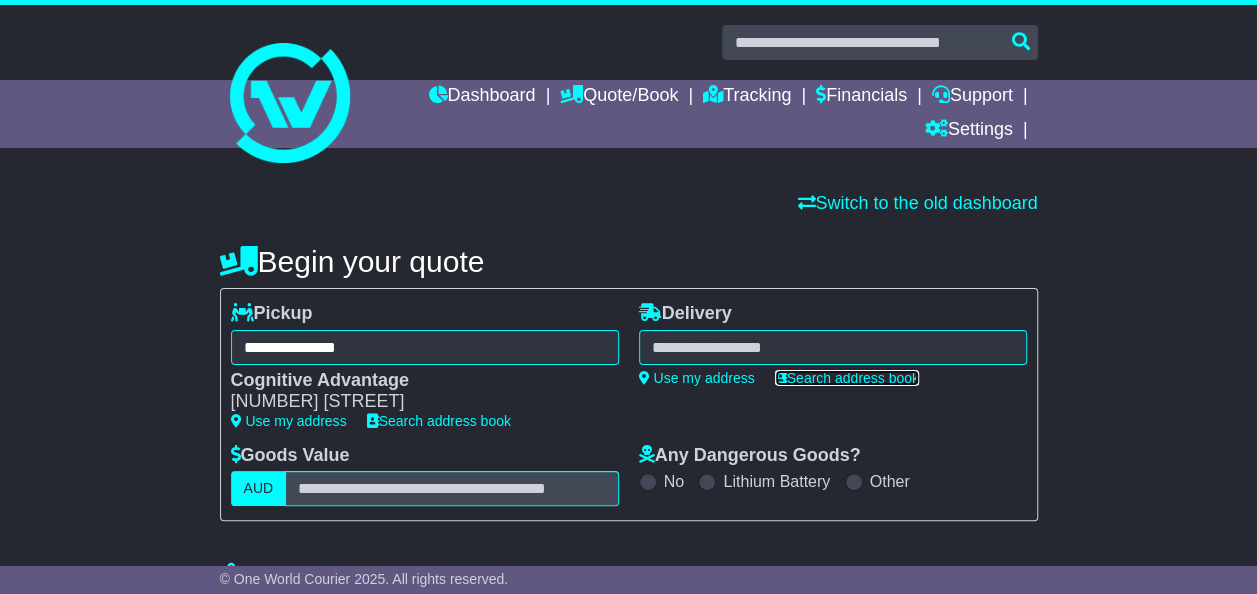 click on "Search address book" at bounding box center [847, 378] 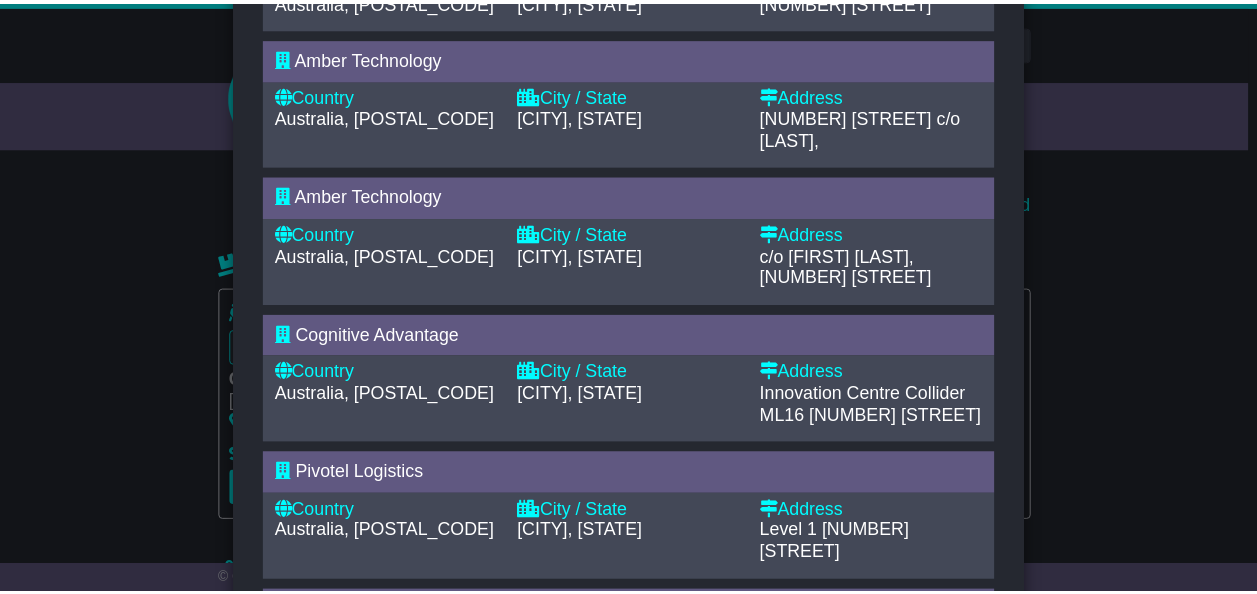 scroll, scrollTop: 783, scrollLeft: 0, axis: vertical 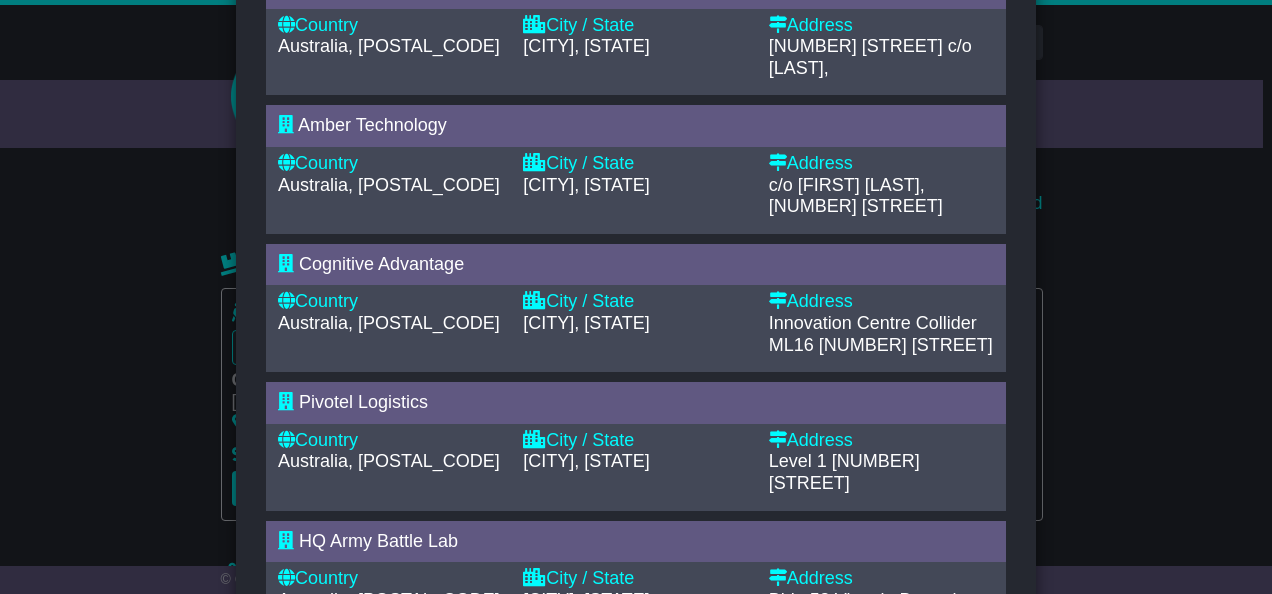 click on "City / State
SIPPY DOWNS, QLD" at bounding box center (635, 323) 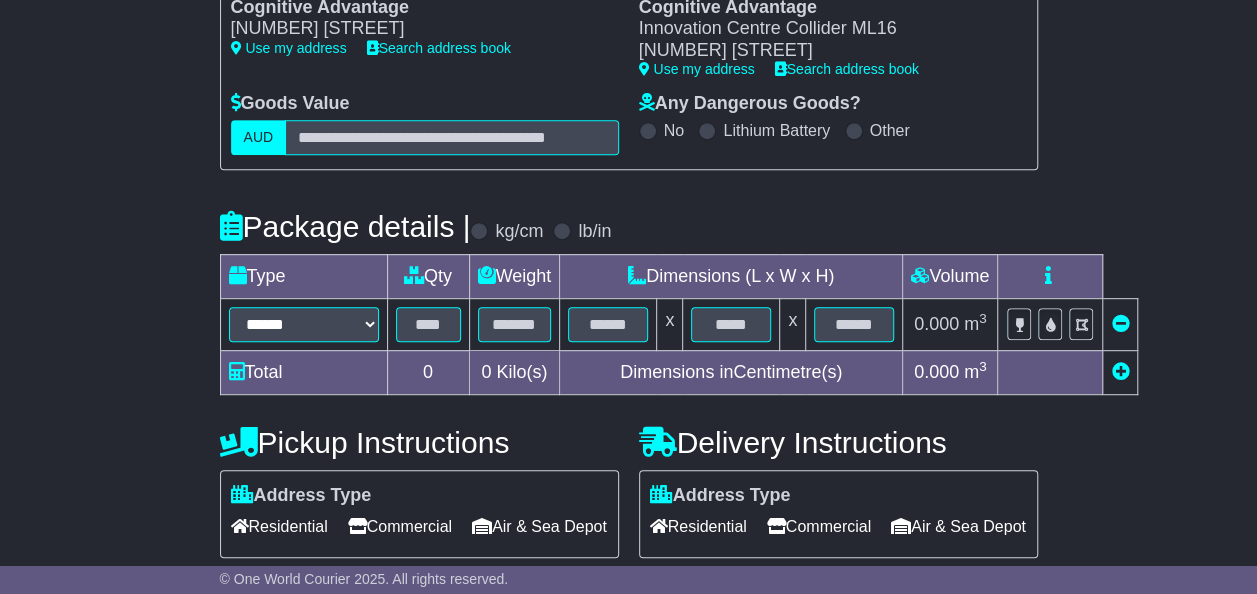 scroll, scrollTop: 381, scrollLeft: 0, axis: vertical 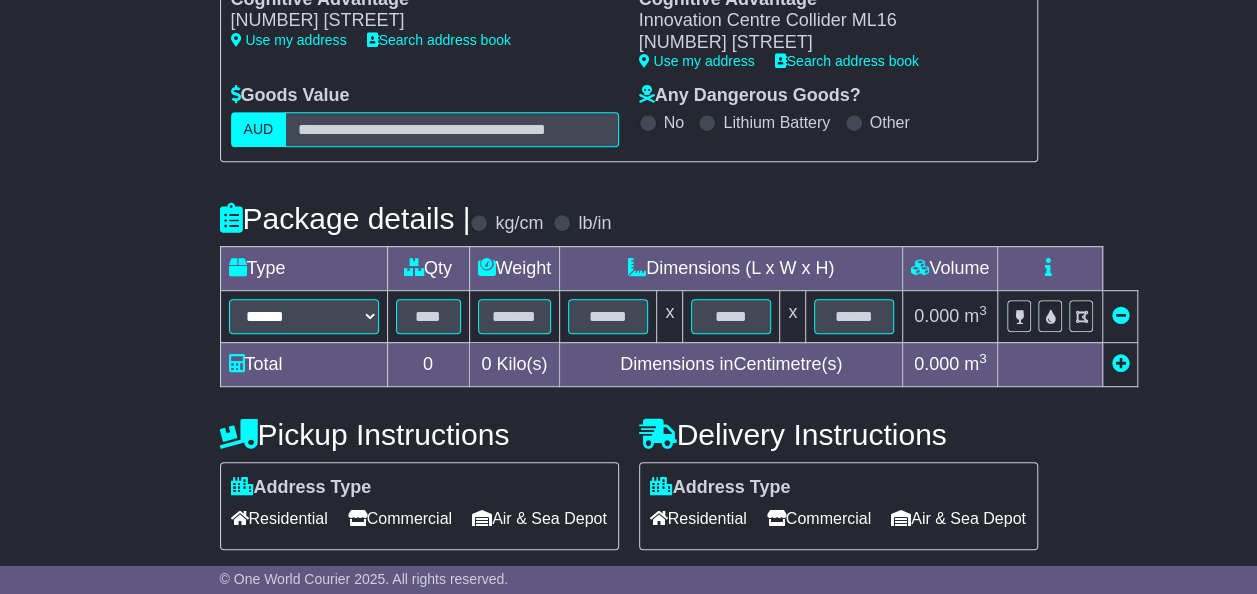 click on "Lithium Battery" at bounding box center [776, 122] 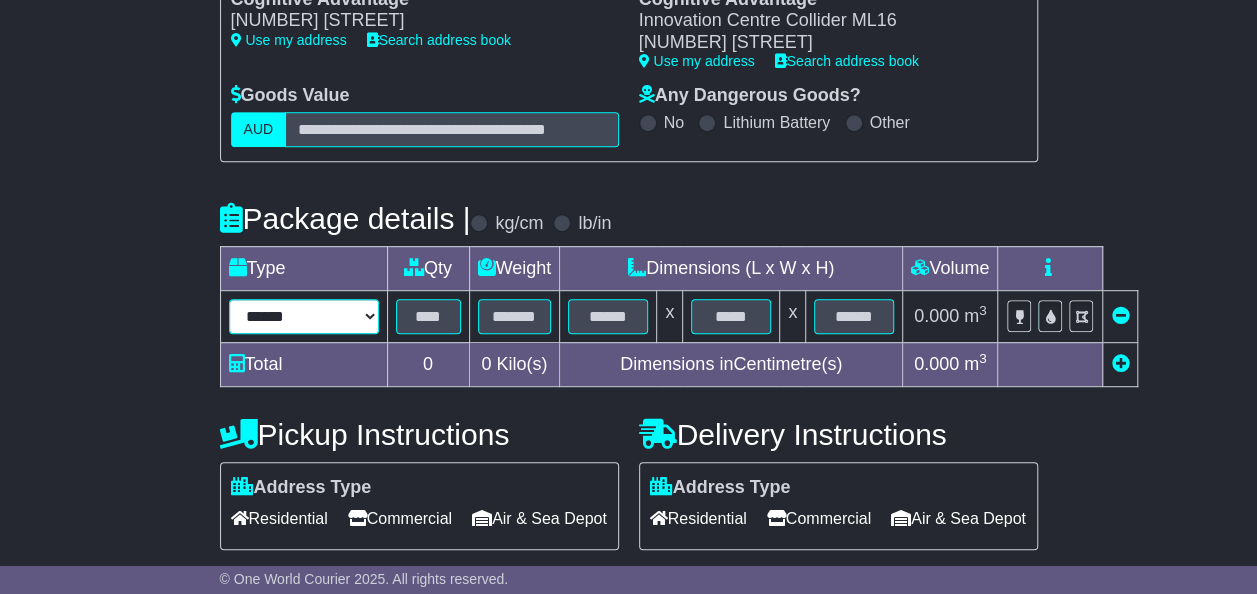 click on "**********" at bounding box center (304, 316) 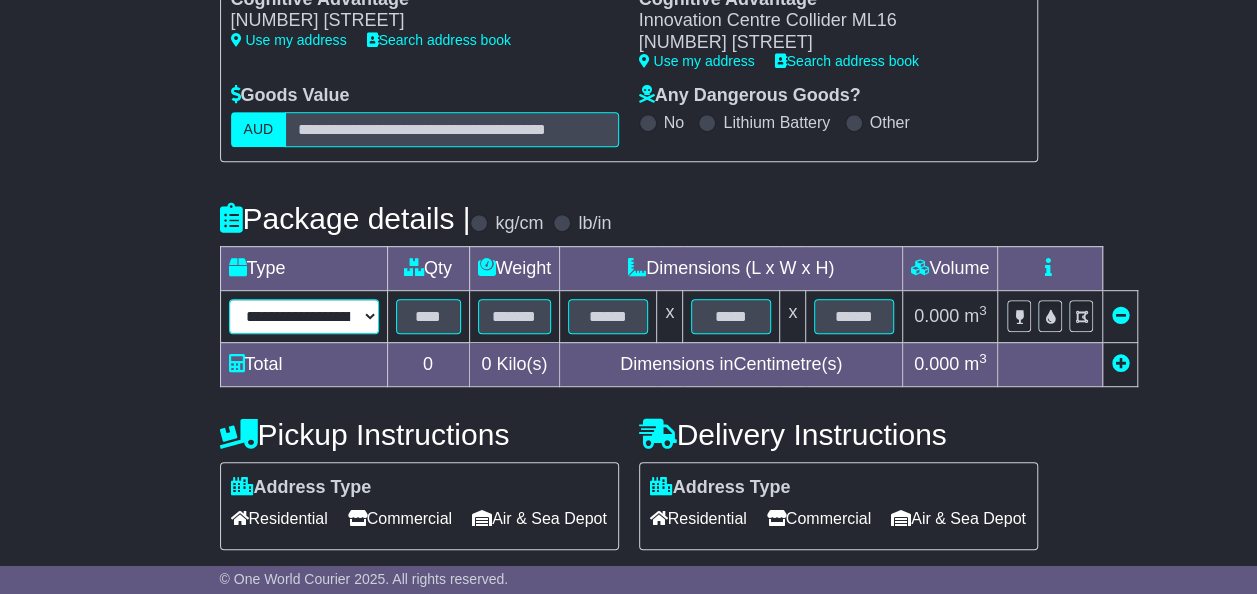 click on "**********" at bounding box center (304, 316) 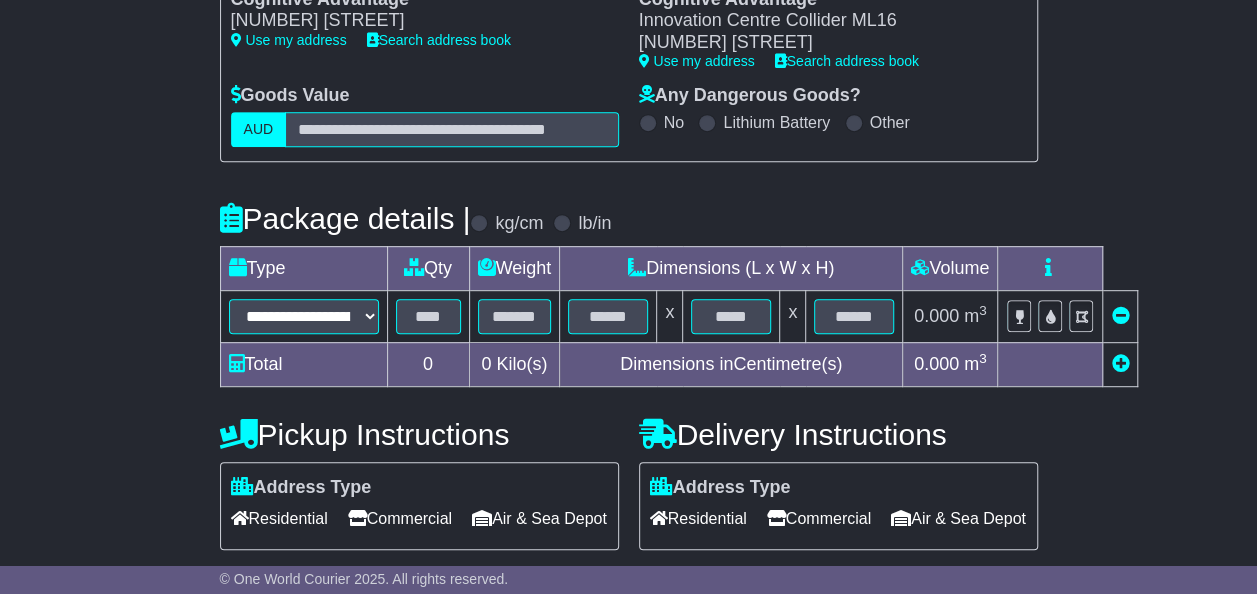 click at bounding box center (428, 316) 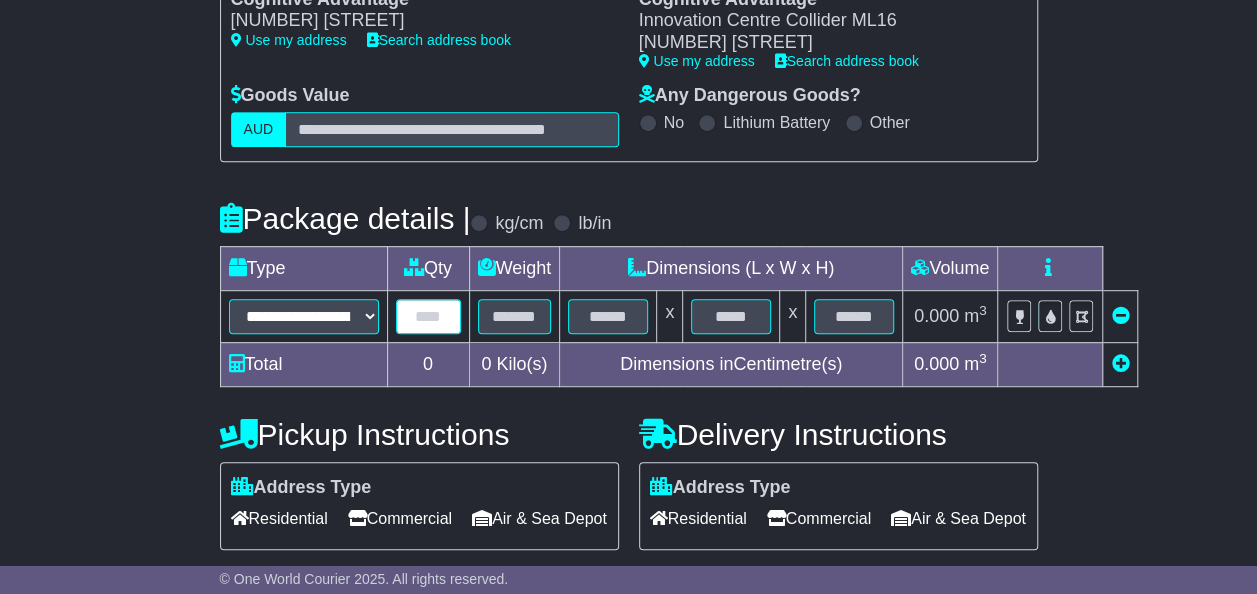 click at bounding box center (428, 316) 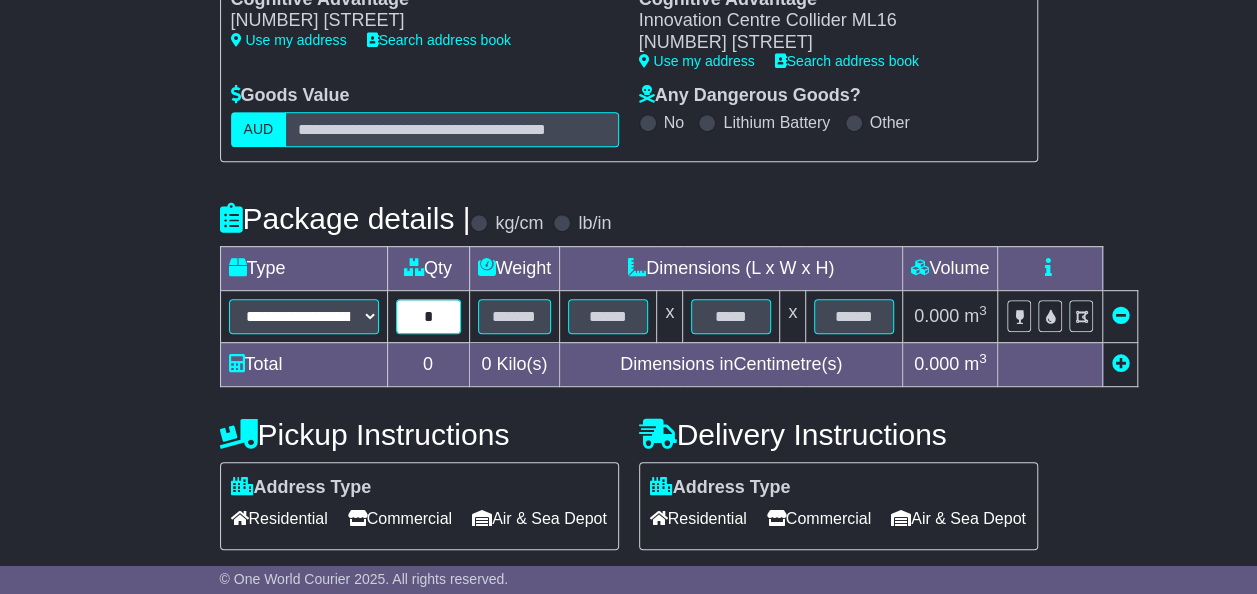 type on "*" 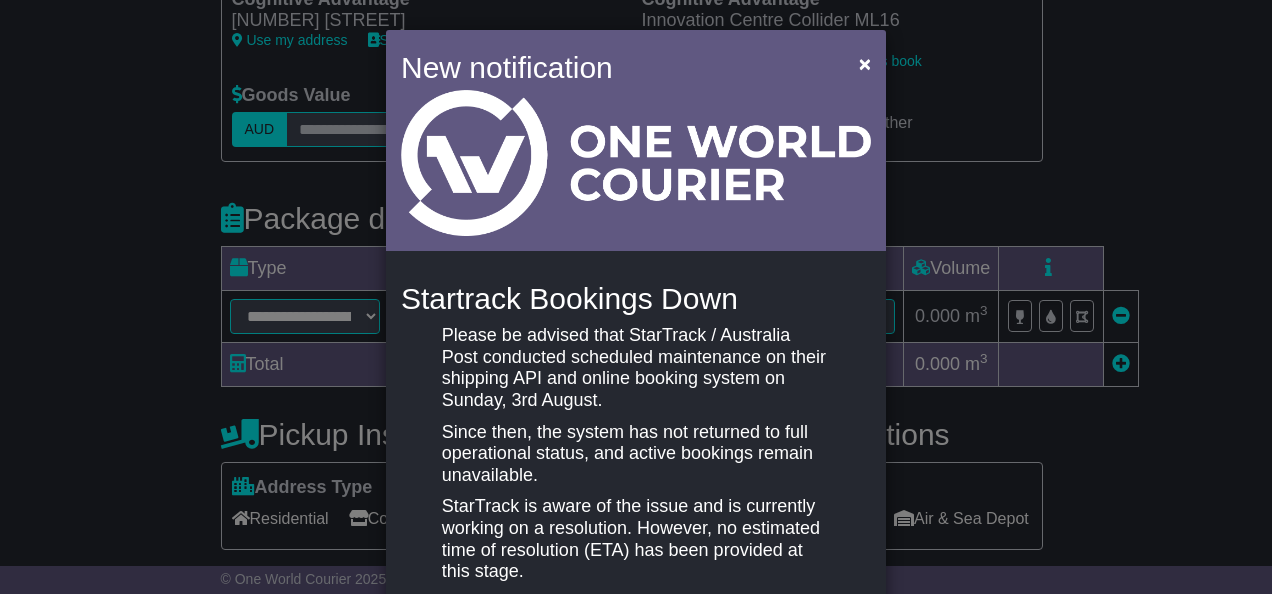 click at bounding box center (636, 163) 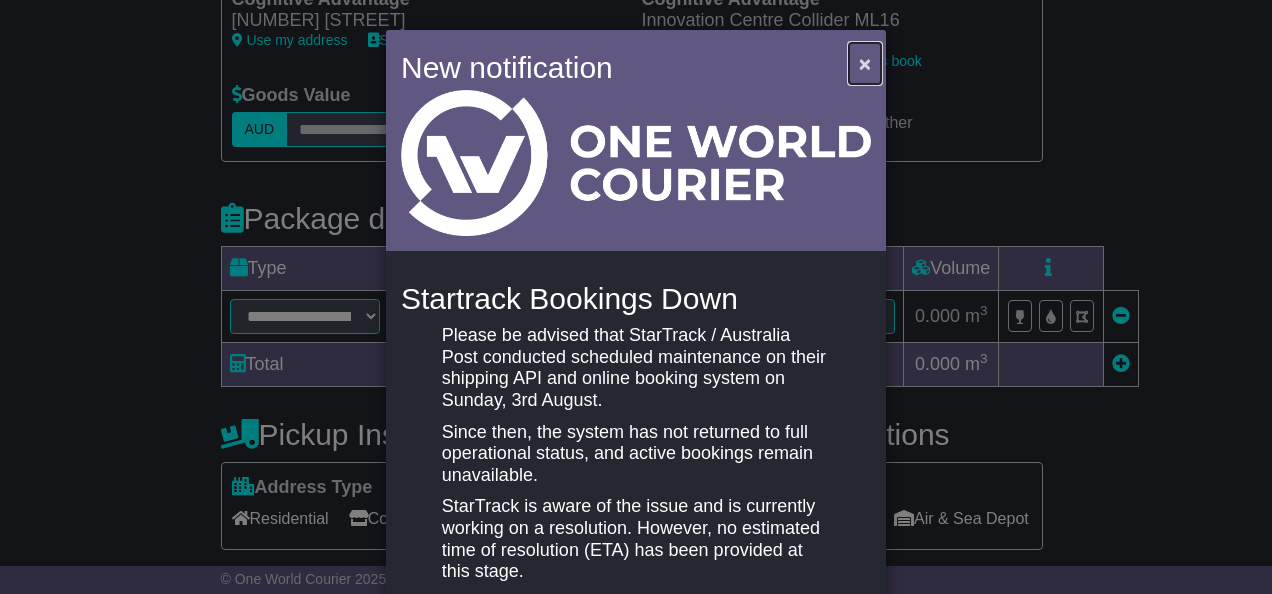 click on "×" at bounding box center (865, 63) 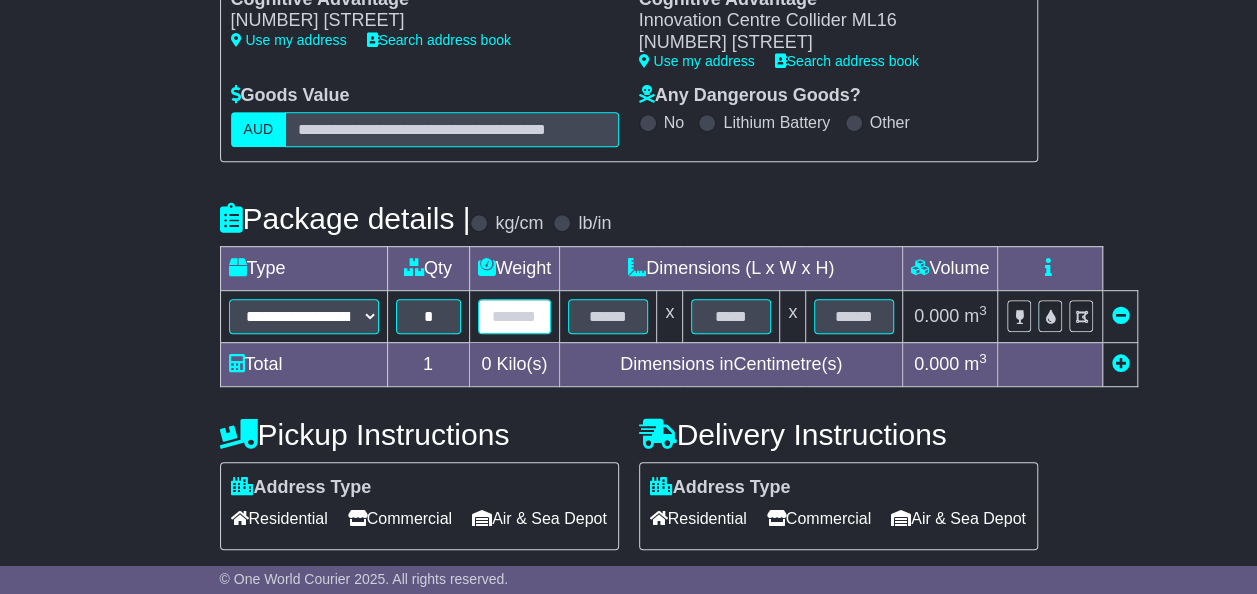 click at bounding box center (515, 316) 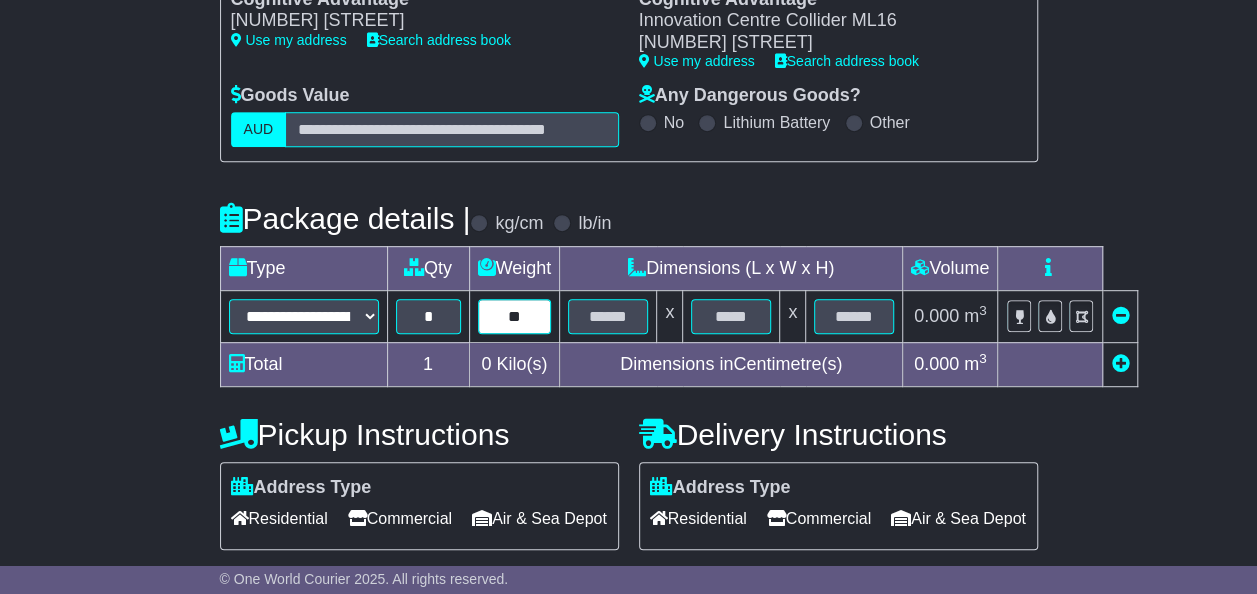 type on "**" 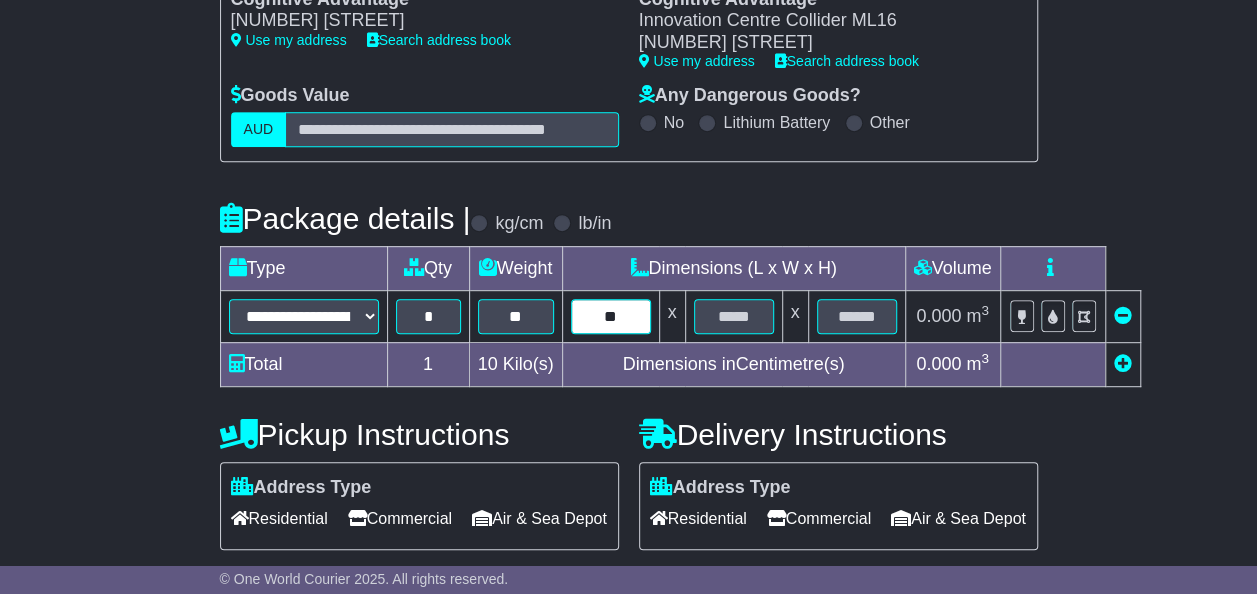 type on "**" 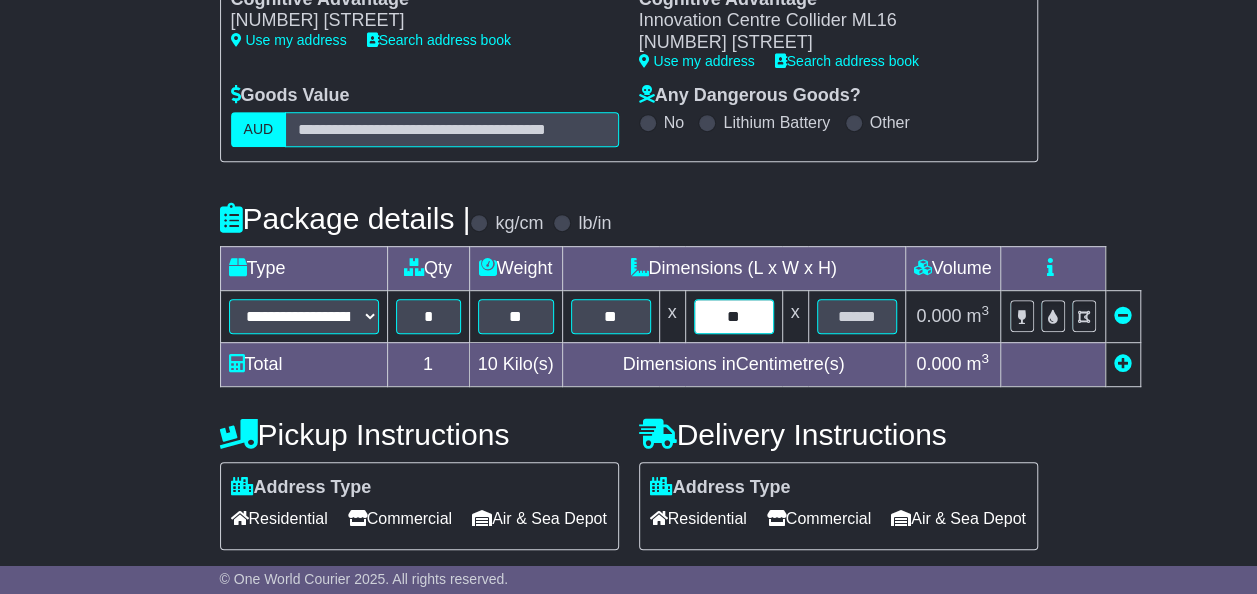 type on "**" 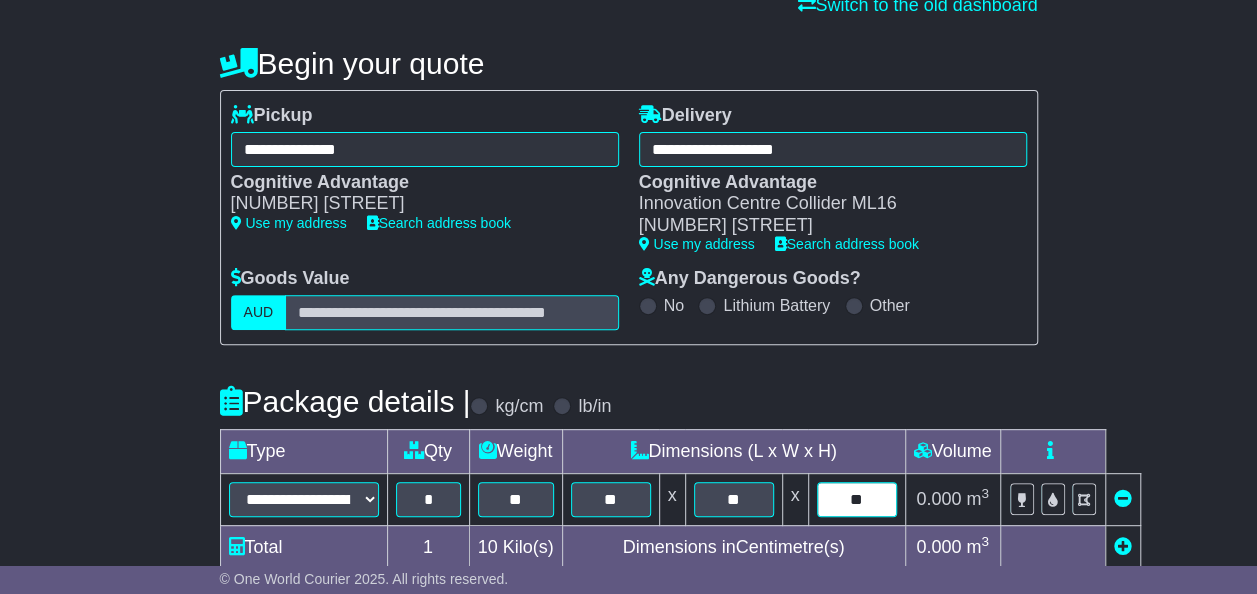 scroll, scrollTop: 590, scrollLeft: 0, axis: vertical 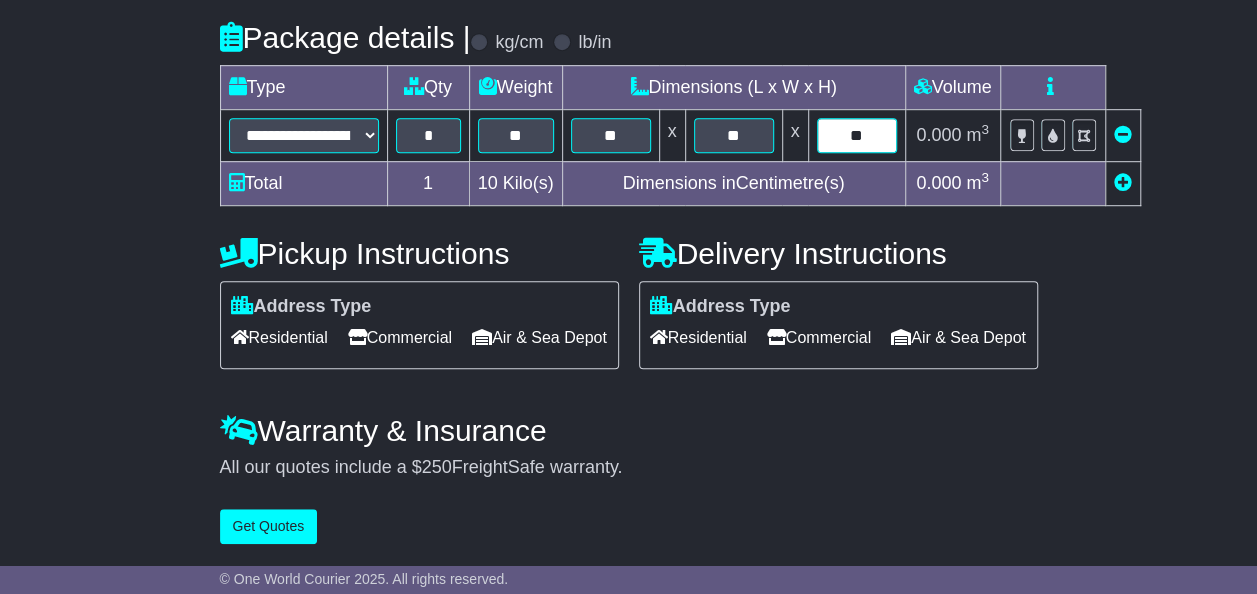 type on "**" 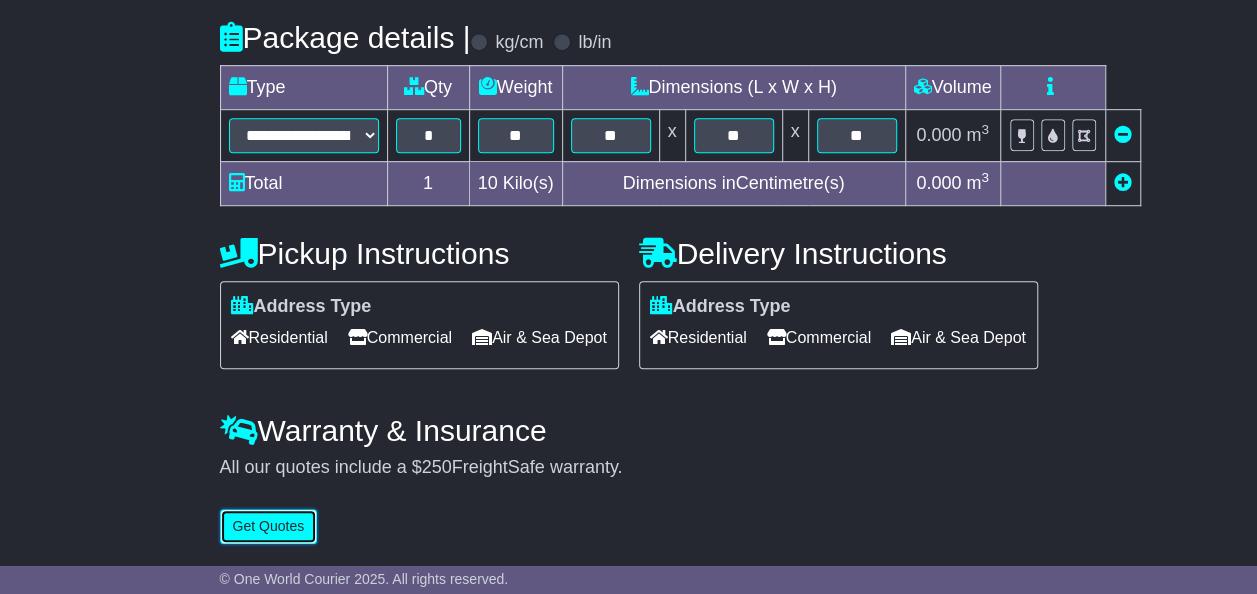 click on "Get Quotes" at bounding box center (269, 526) 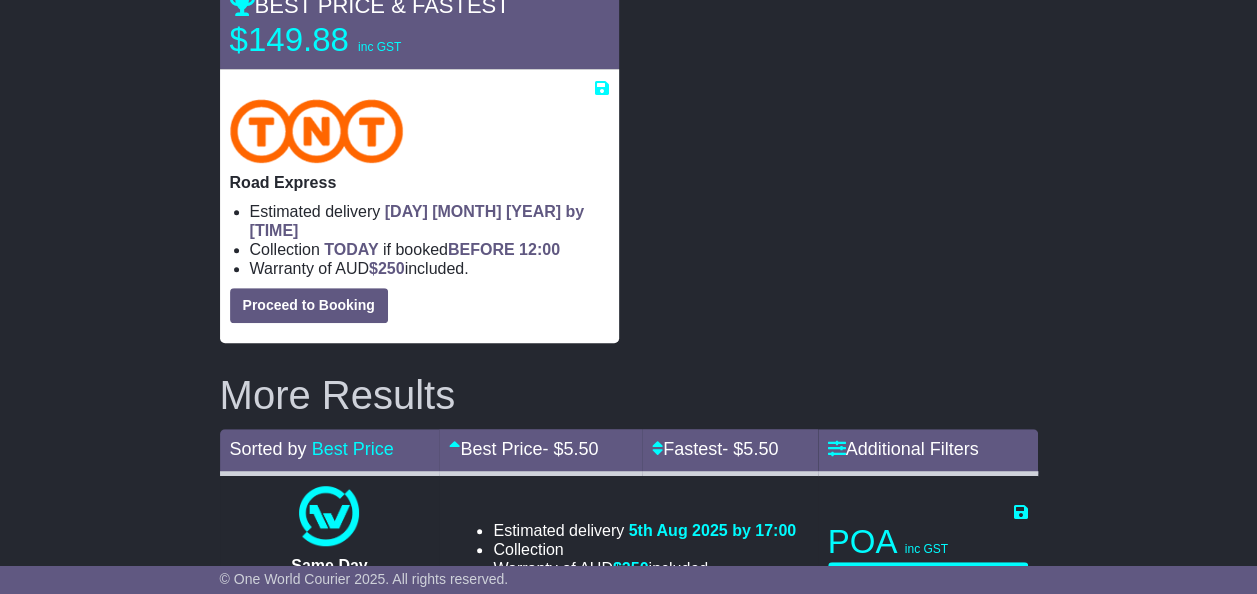 scroll, scrollTop: 405, scrollLeft: 0, axis: vertical 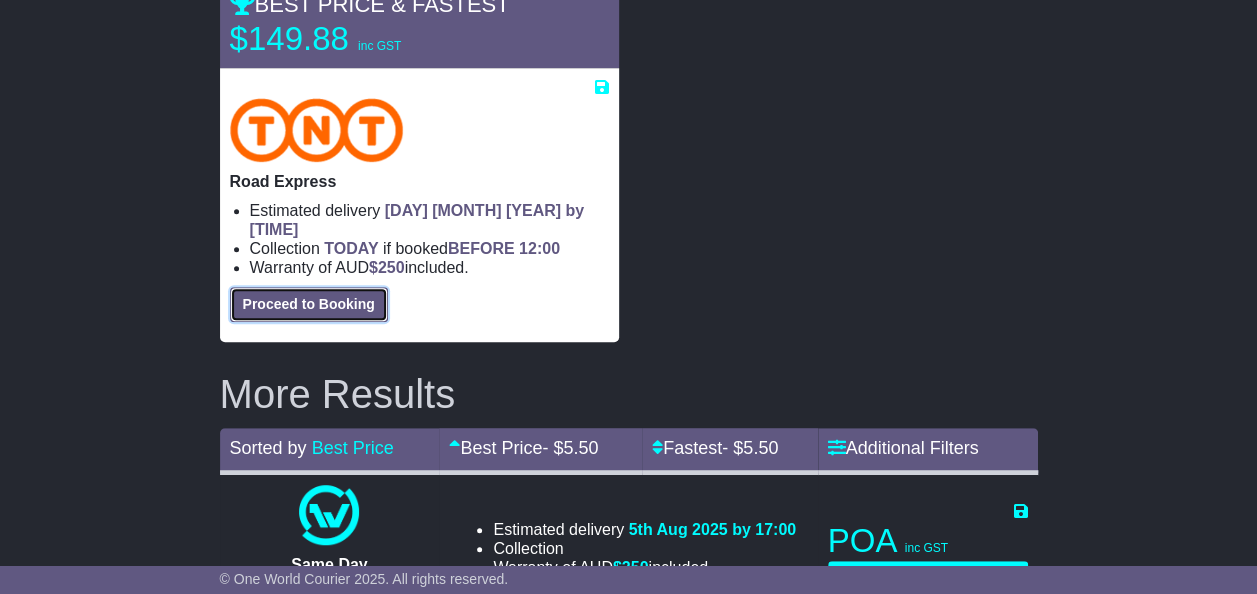 click on "Proceed to Booking" at bounding box center [309, 304] 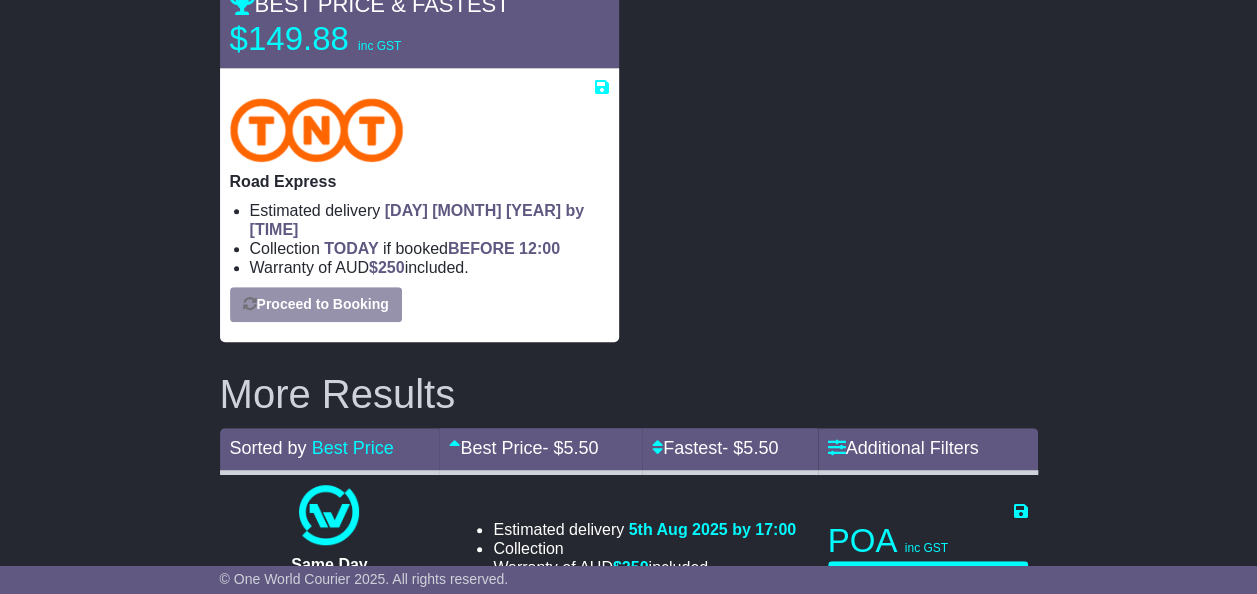 select on "**********" 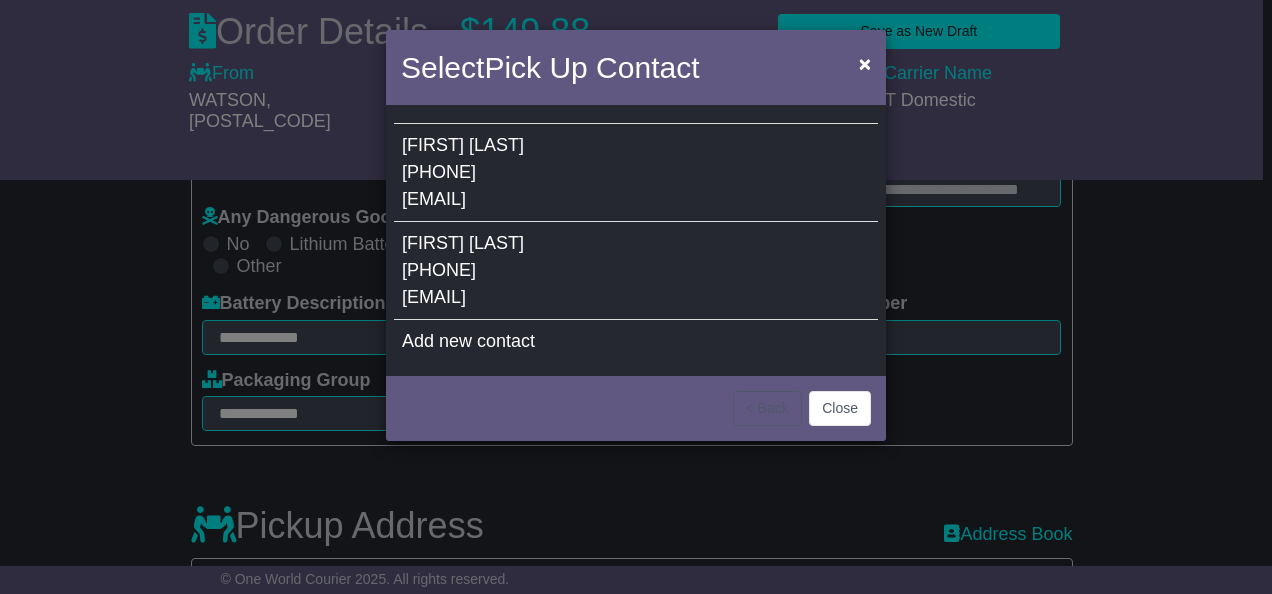 click on "[PHONE]" at bounding box center [439, 172] 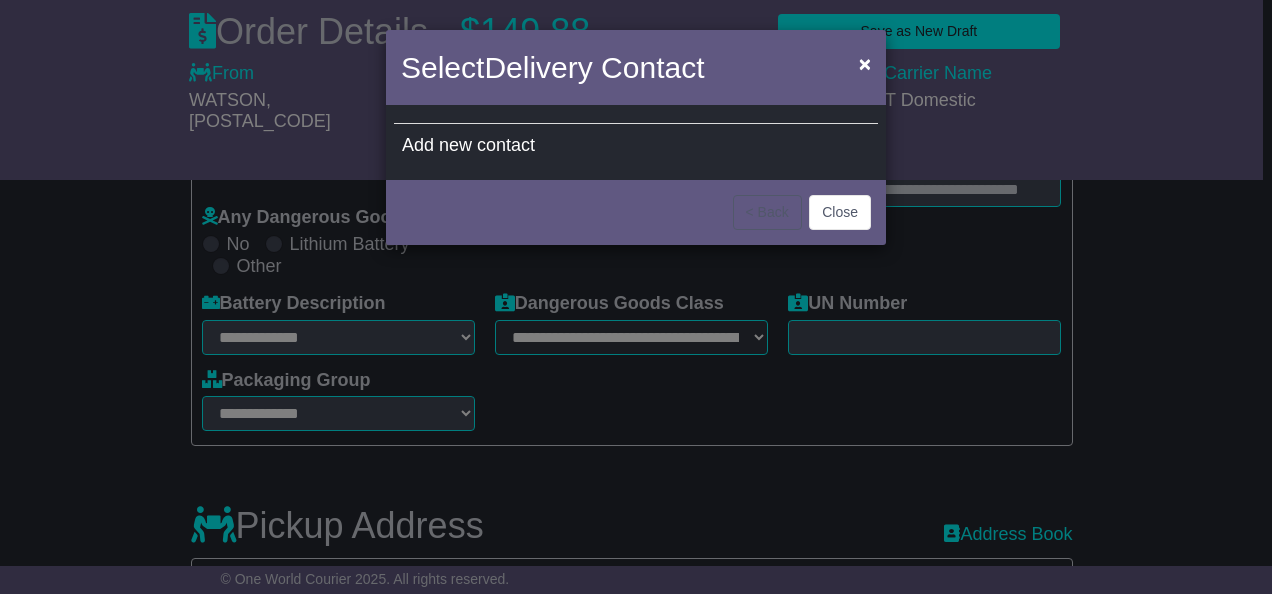 type on "***" 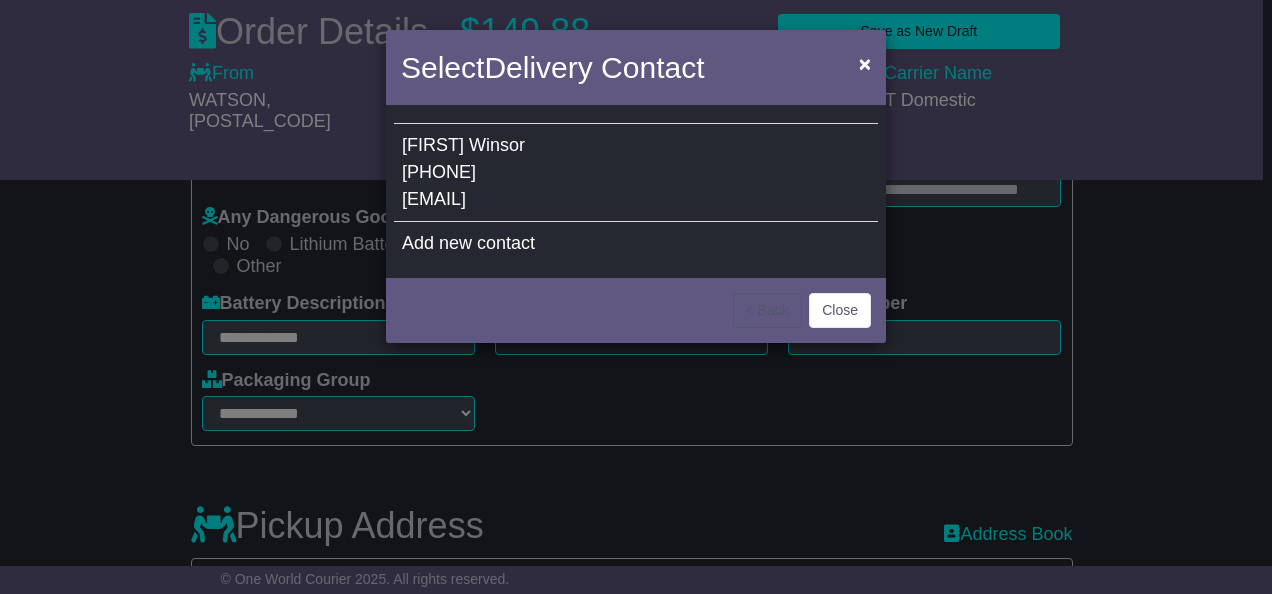 click on "[PHONE]" at bounding box center (439, 172) 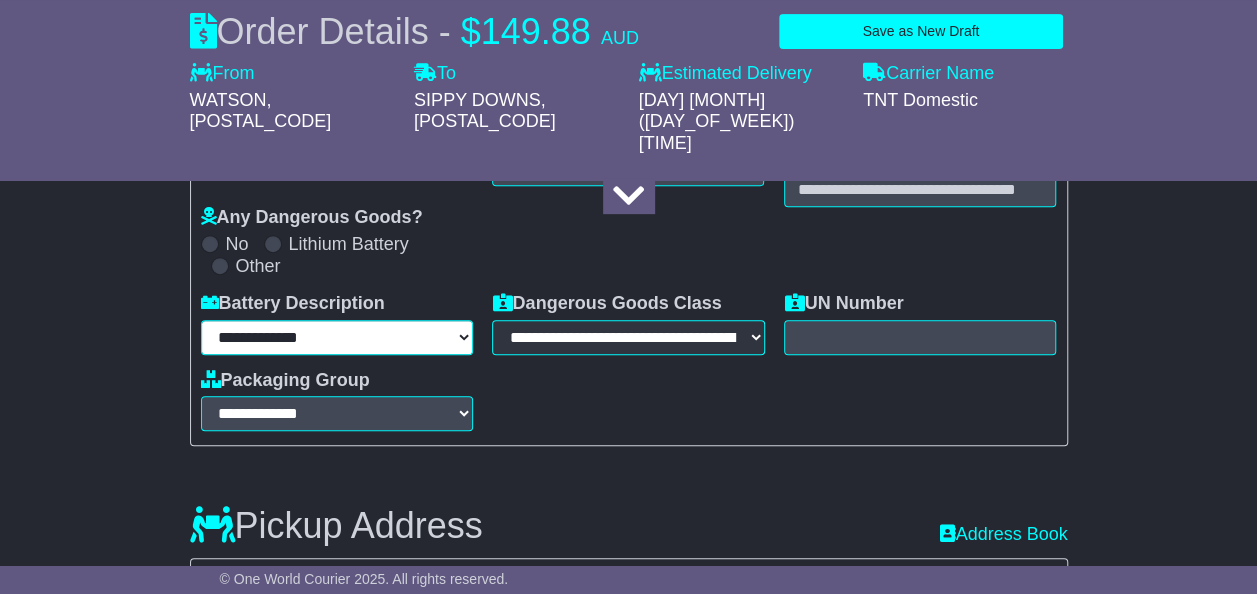 click on "**********" at bounding box center (337, 337) 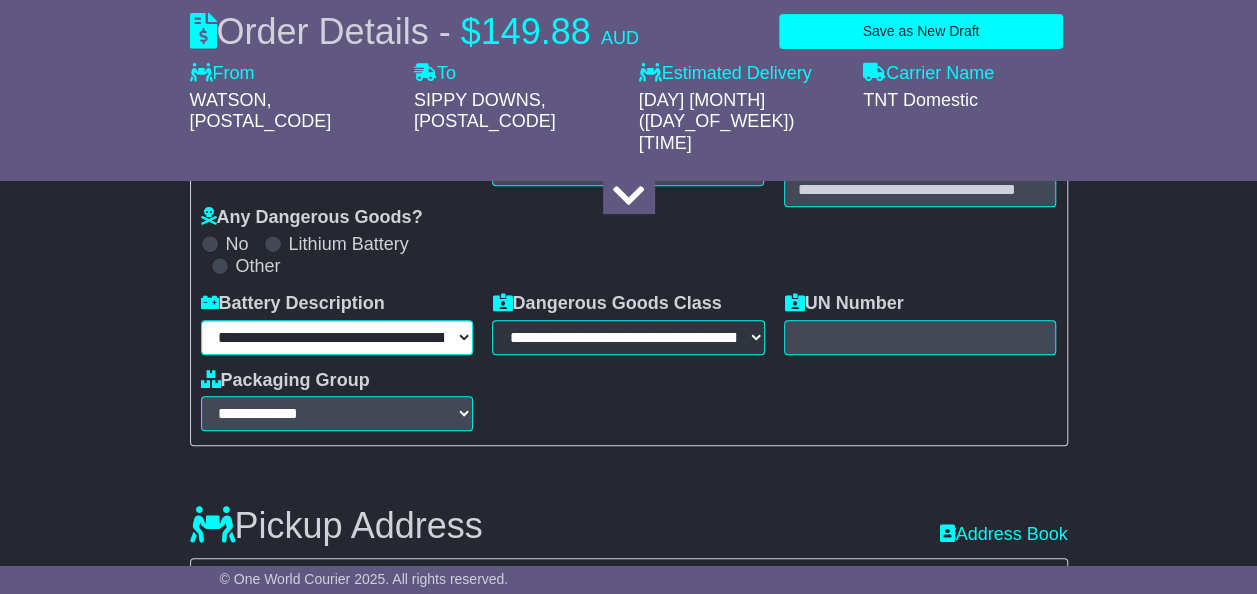 click on "**********" at bounding box center [337, 337] 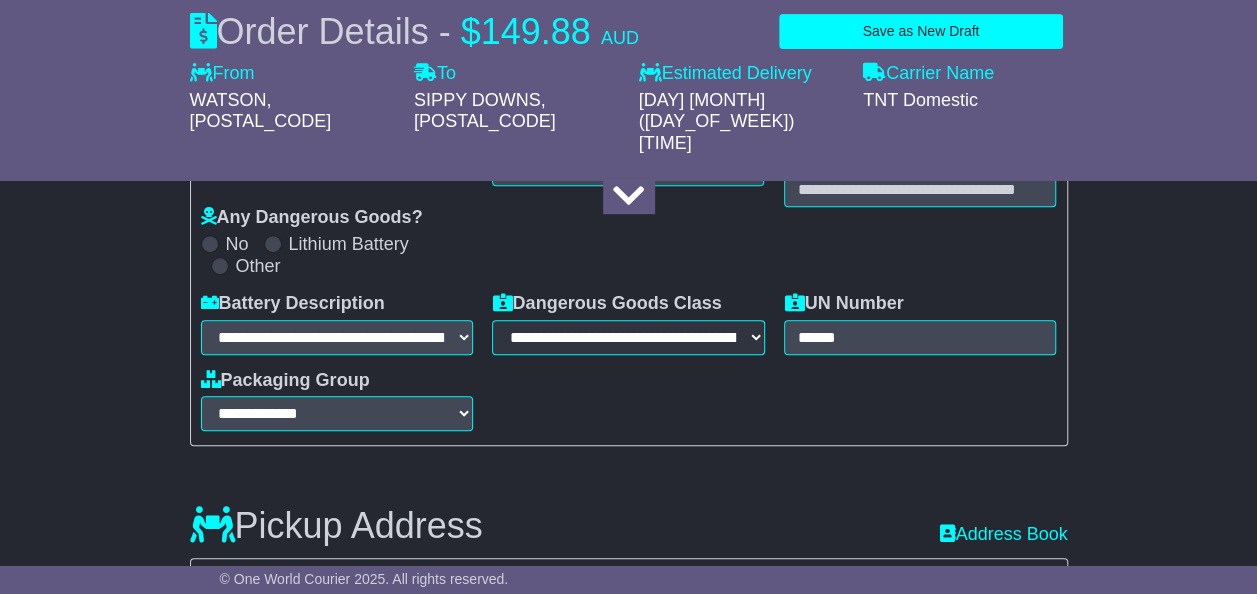 click on "What is your Package
Documents
Non-Documents
What are the Incoterms?
***
***
***
***
***
***
Description of Goods
Attention: dangerous goods are not allowed by service.
Your Internal Reference (required)
Any Dangerous Goods?
No
Other
*" at bounding box center (629, 277) 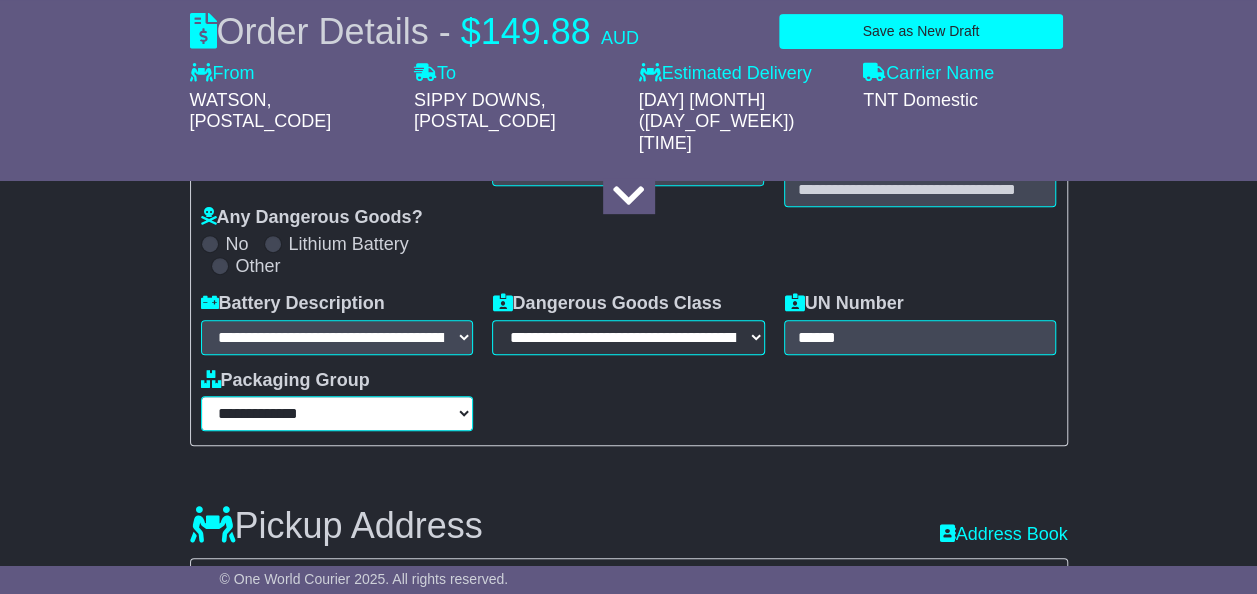 click on "**********" at bounding box center (337, 413) 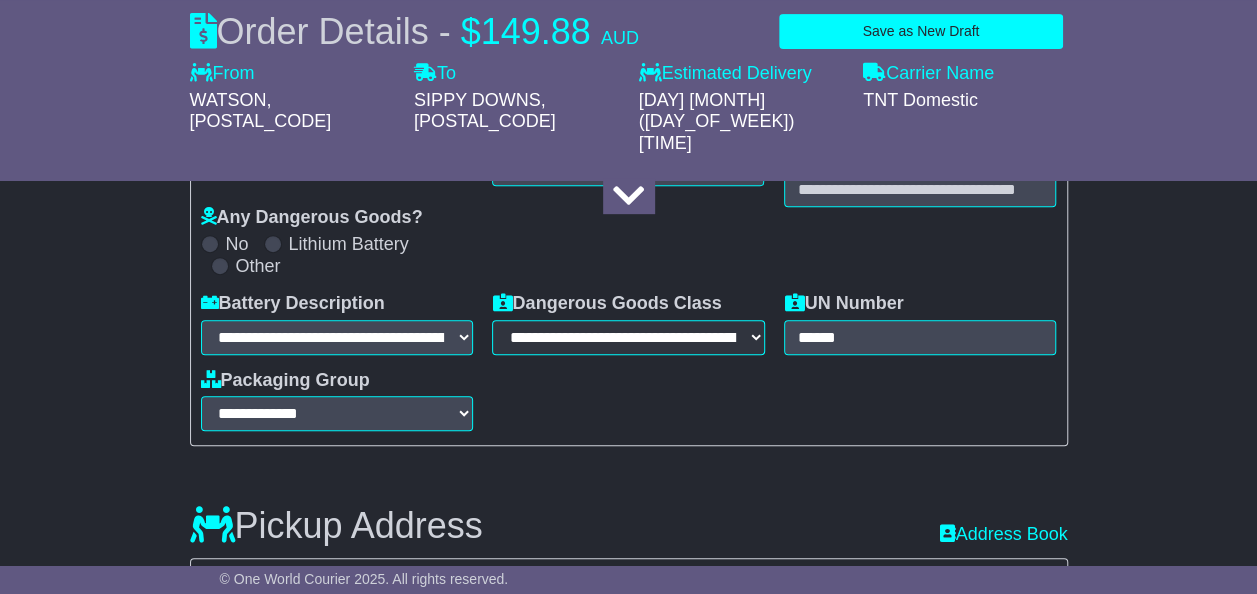click on "**********" at bounding box center (629, 362) 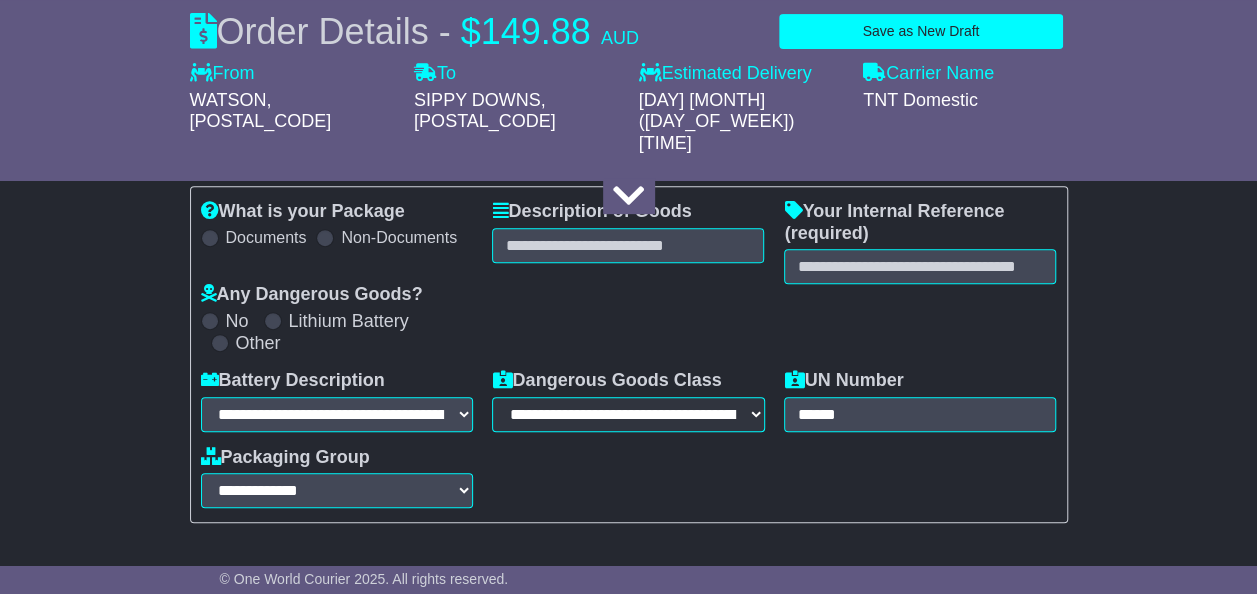 scroll, scrollTop: 331, scrollLeft: 0, axis: vertical 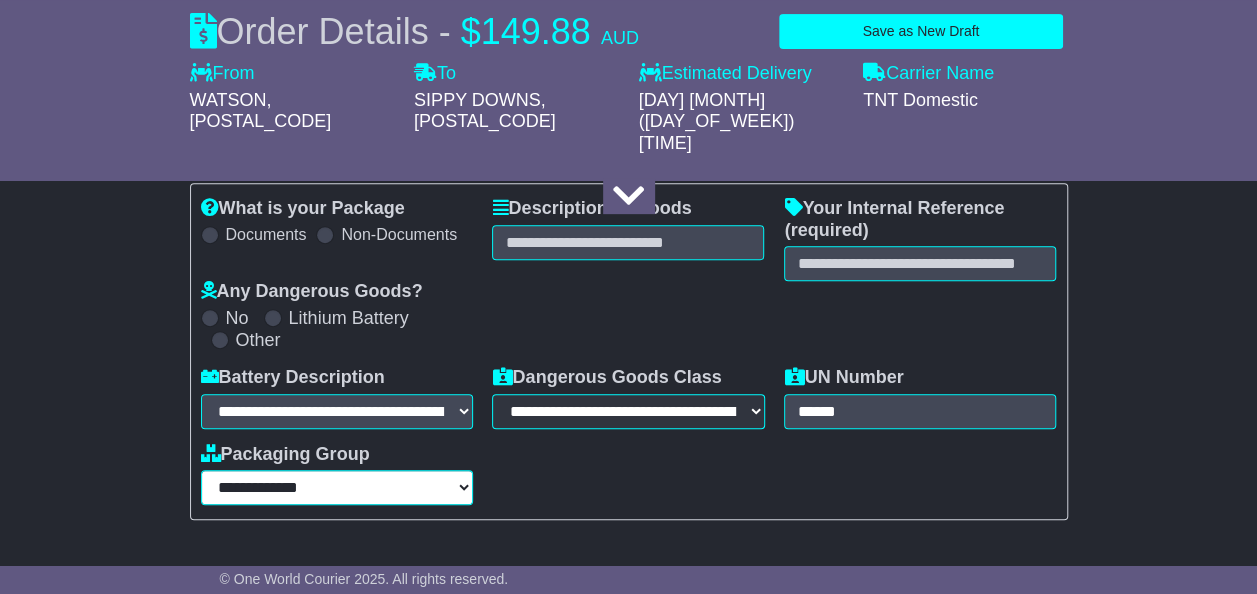 click on "**********" at bounding box center (337, 487) 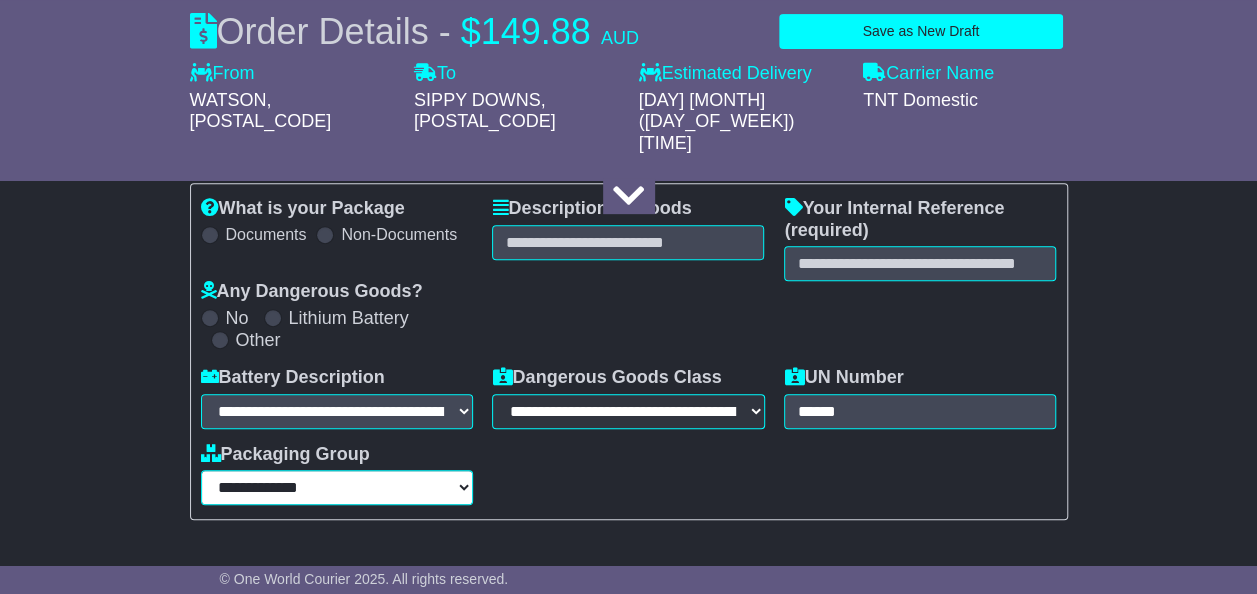 select on "*" 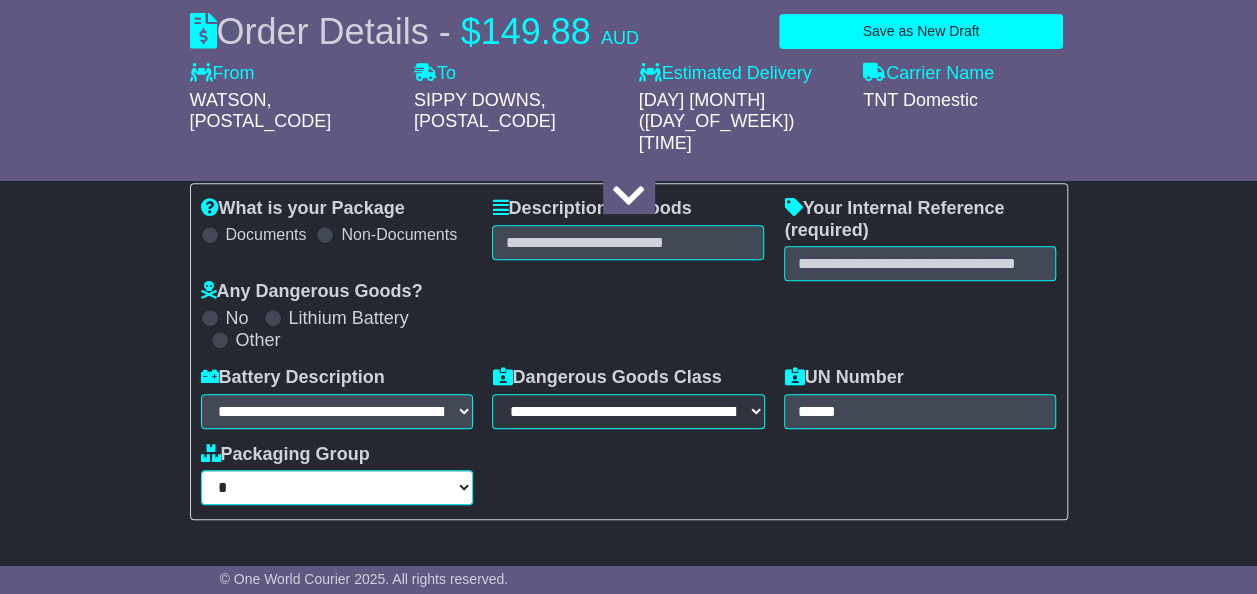 click on "**********" at bounding box center [337, 487] 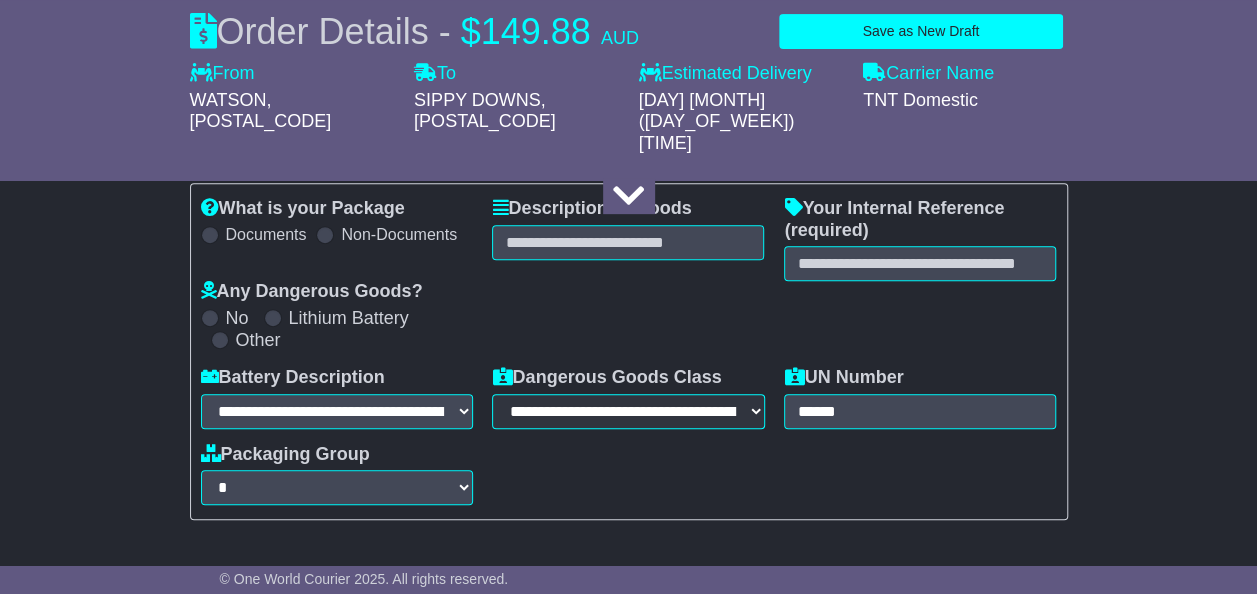 click on "**********" at bounding box center (629, 436) 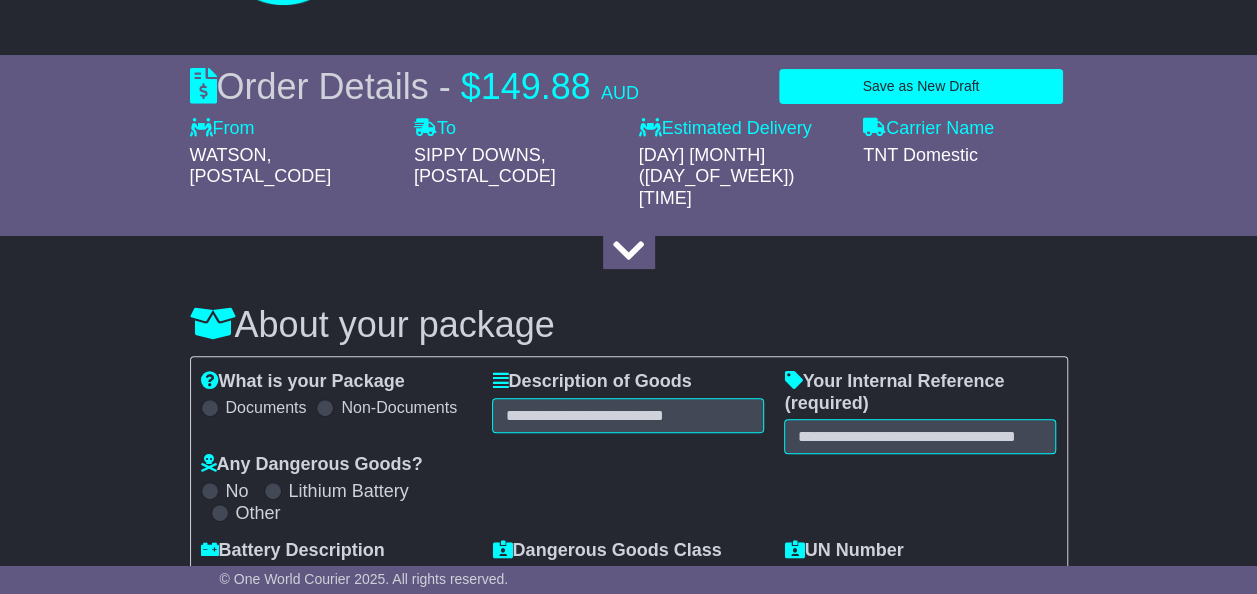 scroll, scrollTop: 168, scrollLeft: 0, axis: vertical 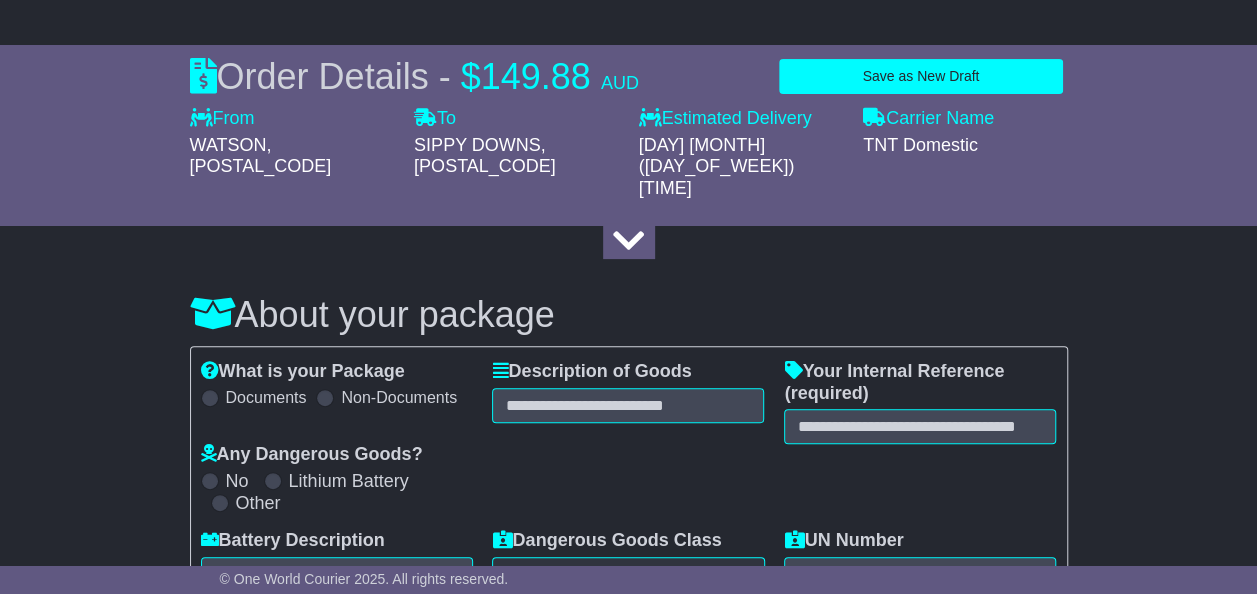 click on "09 Aug (Sat) 17:00" at bounding box center [741, 167] 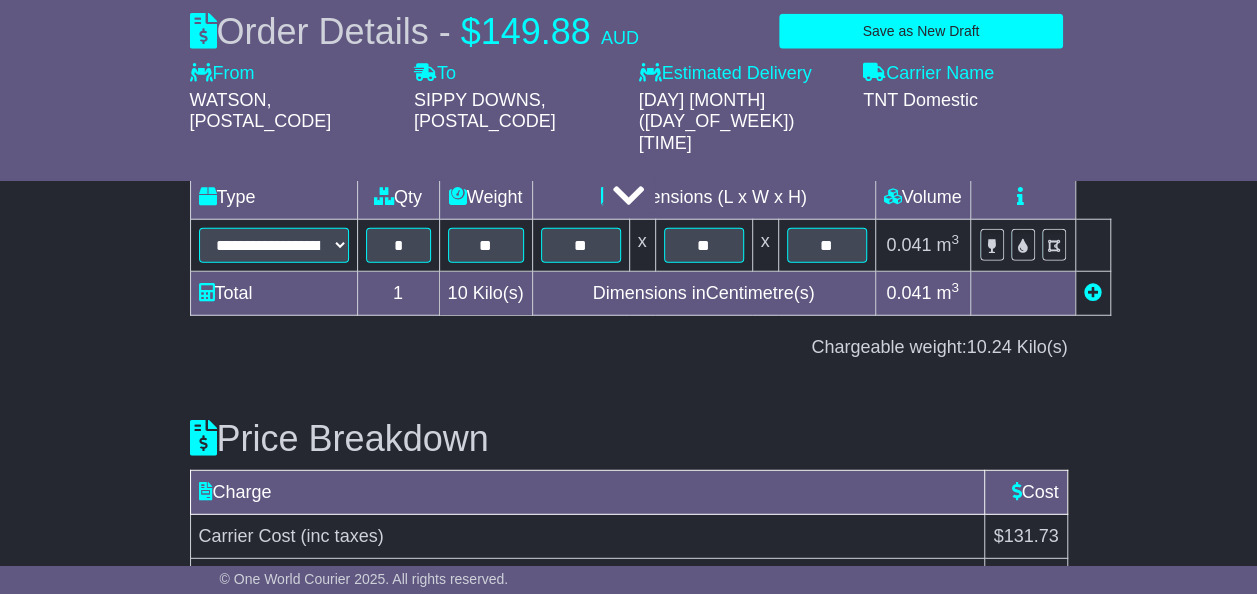 scroll, scrollTop: 2592, scrollLeft: 0, axis: vertical 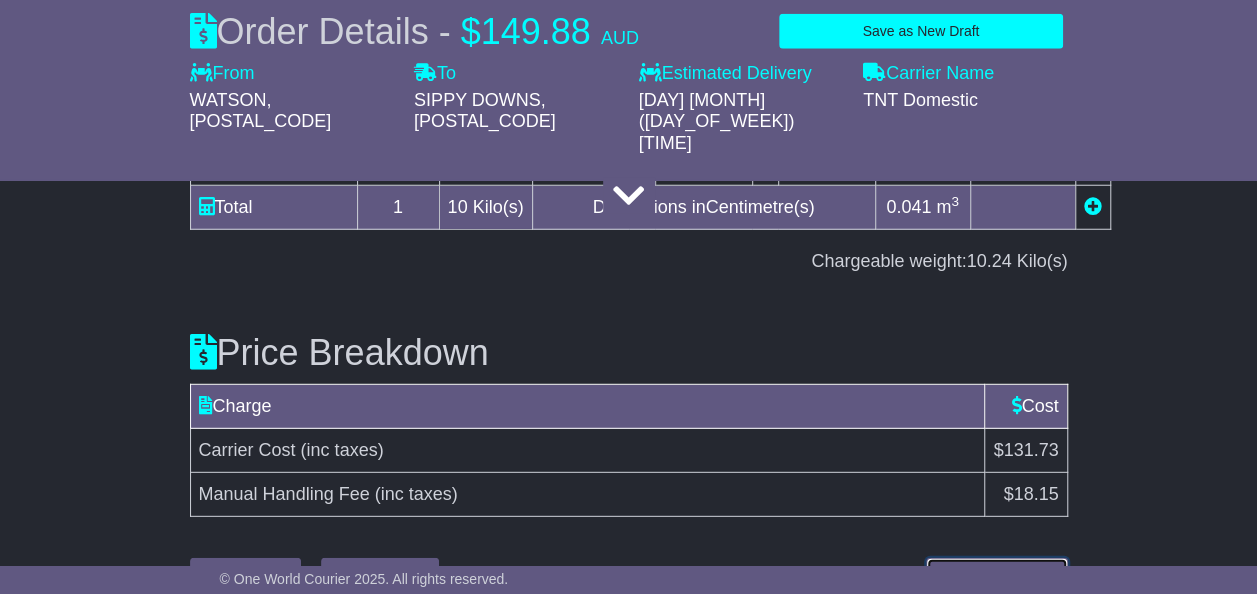 click on "Submit Your Order" at bounding box center (996, 575) 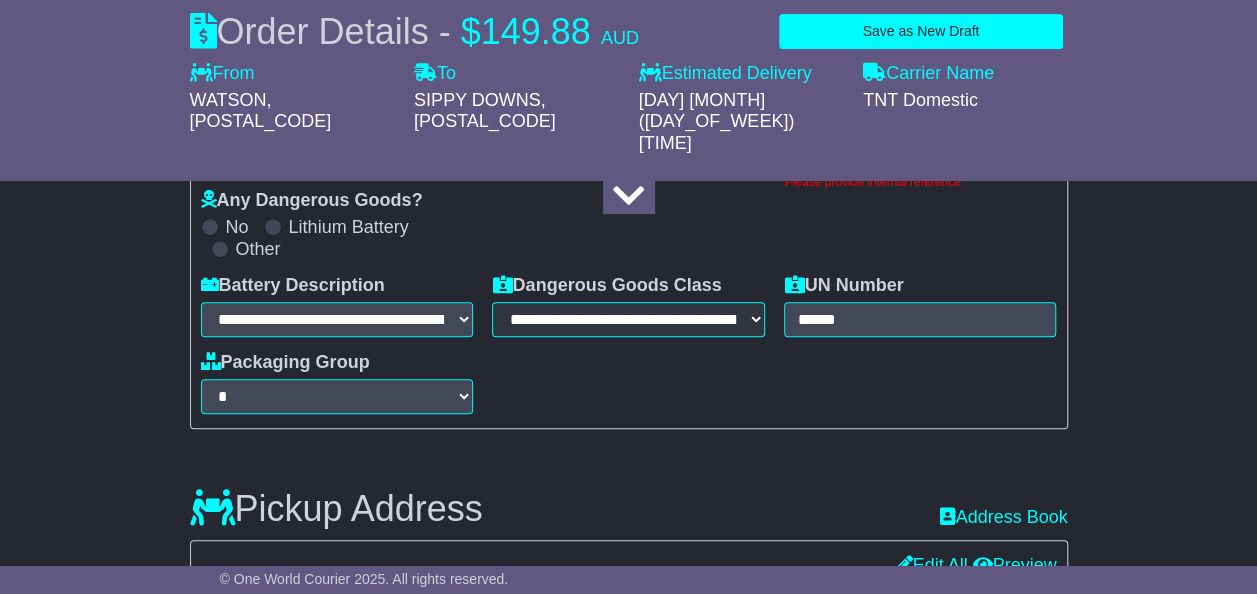scroll, scrollTop: 325, scrollLeft: 0, axis: vertical 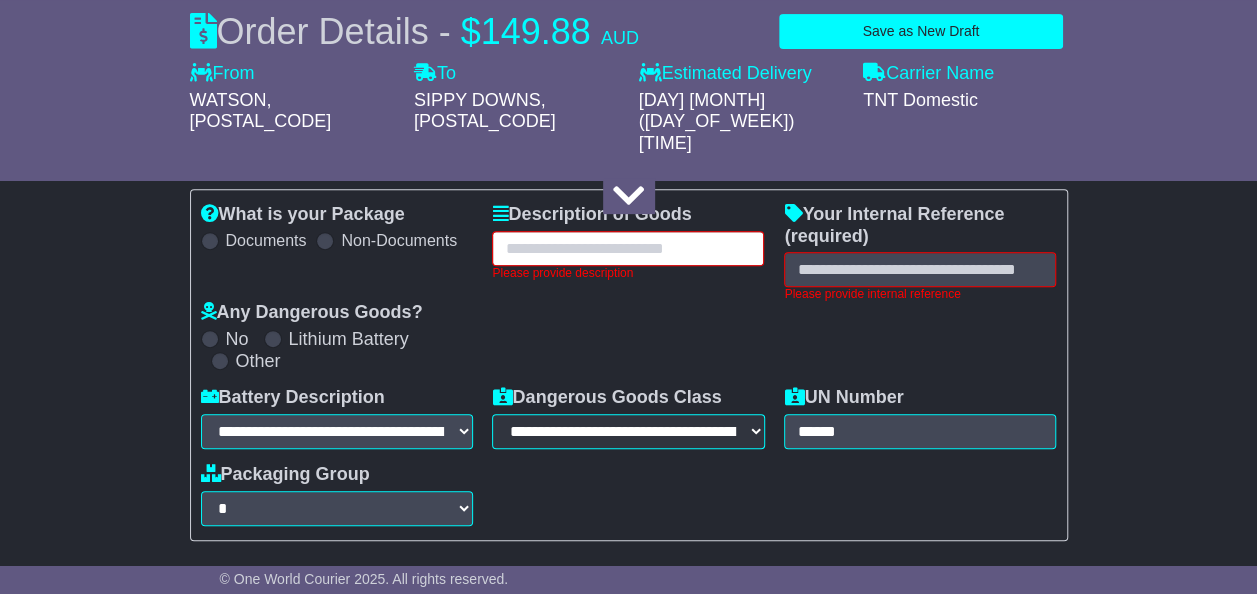click at bounding box center [628, 248] 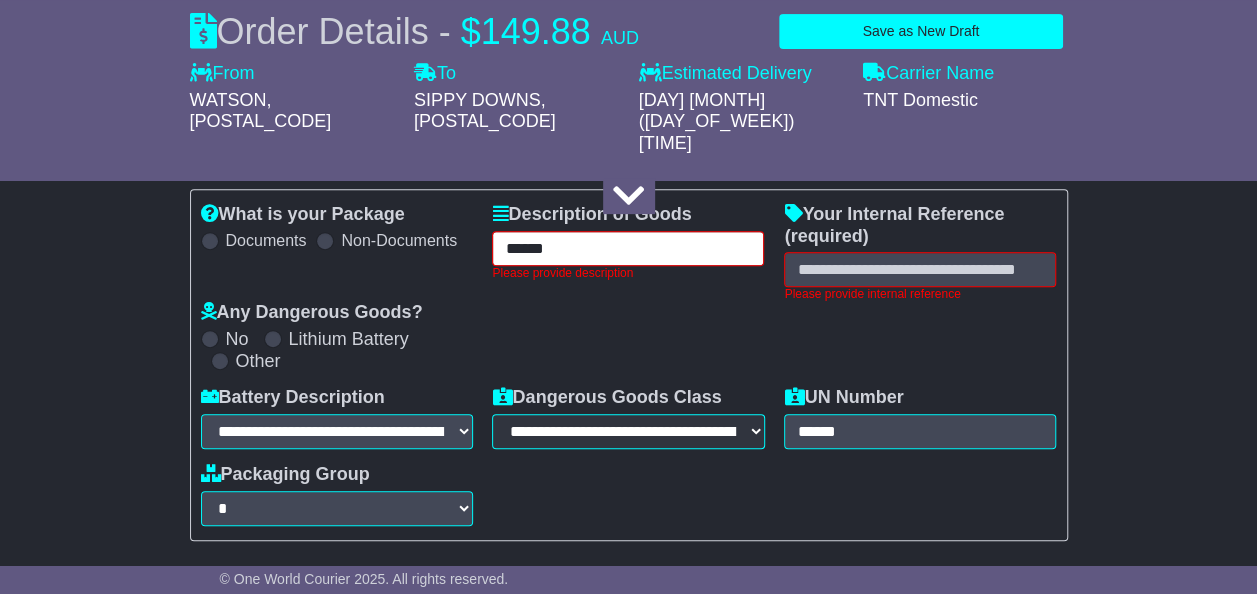 type on "******" 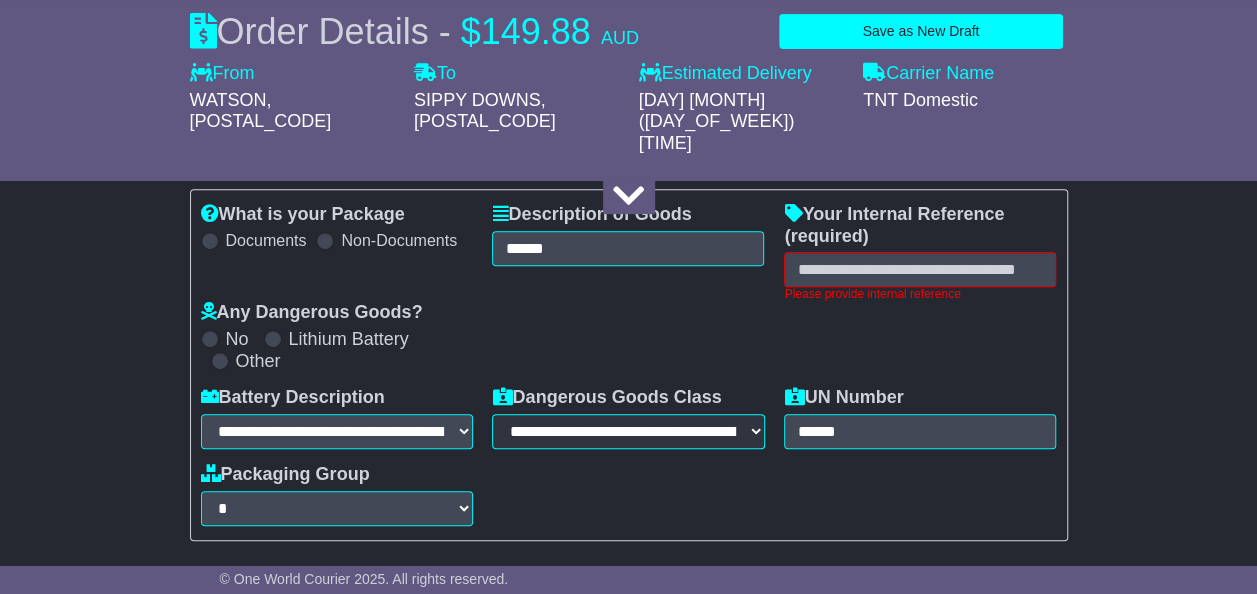 click on "Your Internal Reference (required)
Please provide internal reference" at bounding box center (920, 253) 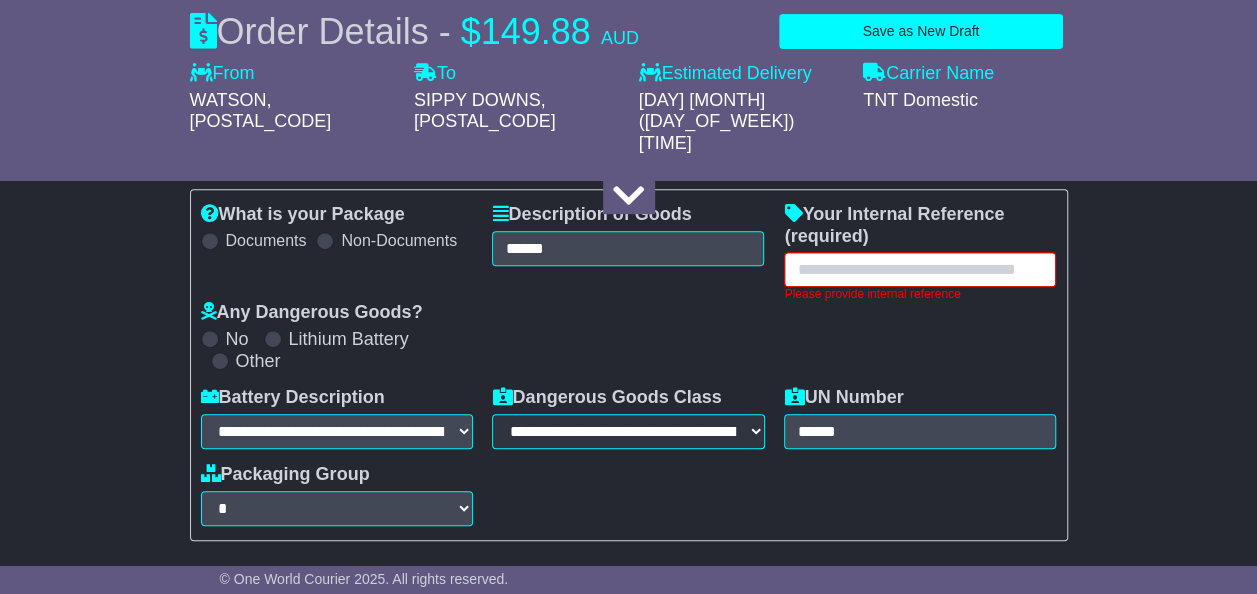 click at bounding box center (920, 269) 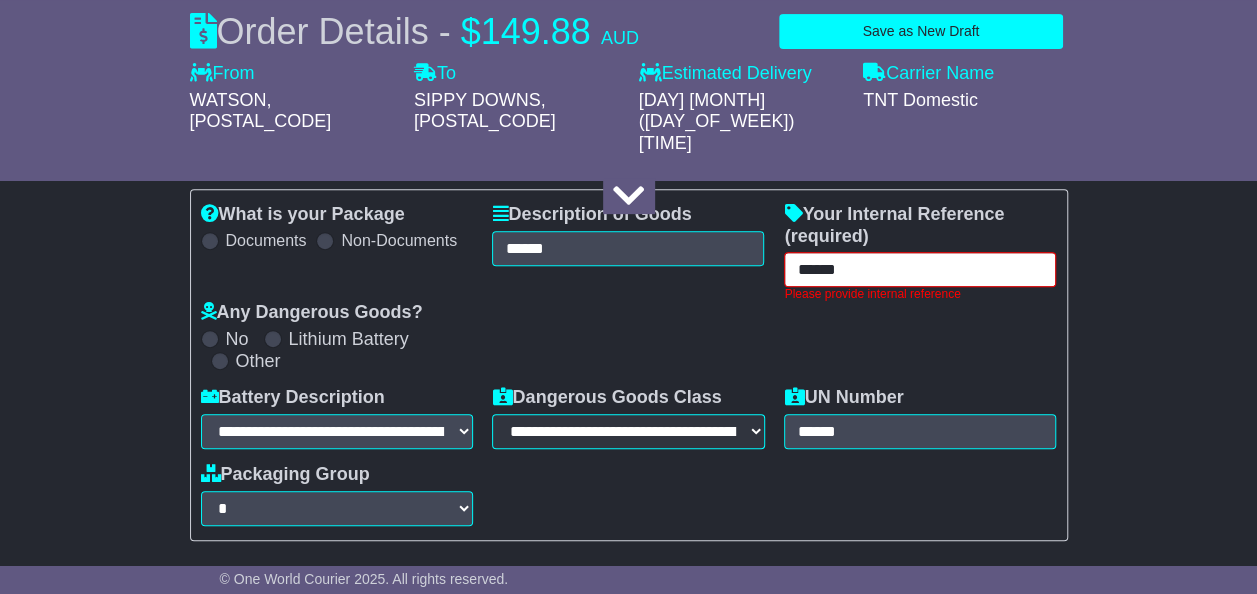 type on "******" 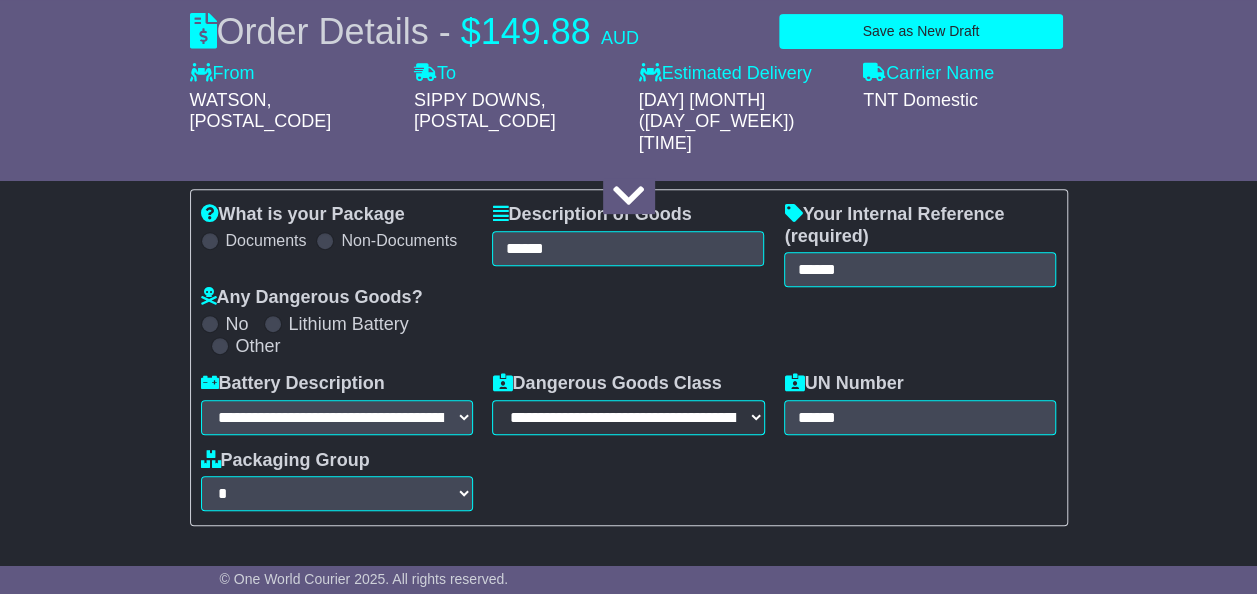 click on "About your package
What is your Package
Documents
Non-Documents
What are the Incoterms?
***
***
***
***
***
***
Description of Goods
******
Attention: dangerous goods are not allowed by service.
Your Internal Reference (required)
******
Any Dangerous Goods?
No  Other *" at bounding box center (628, 1457) 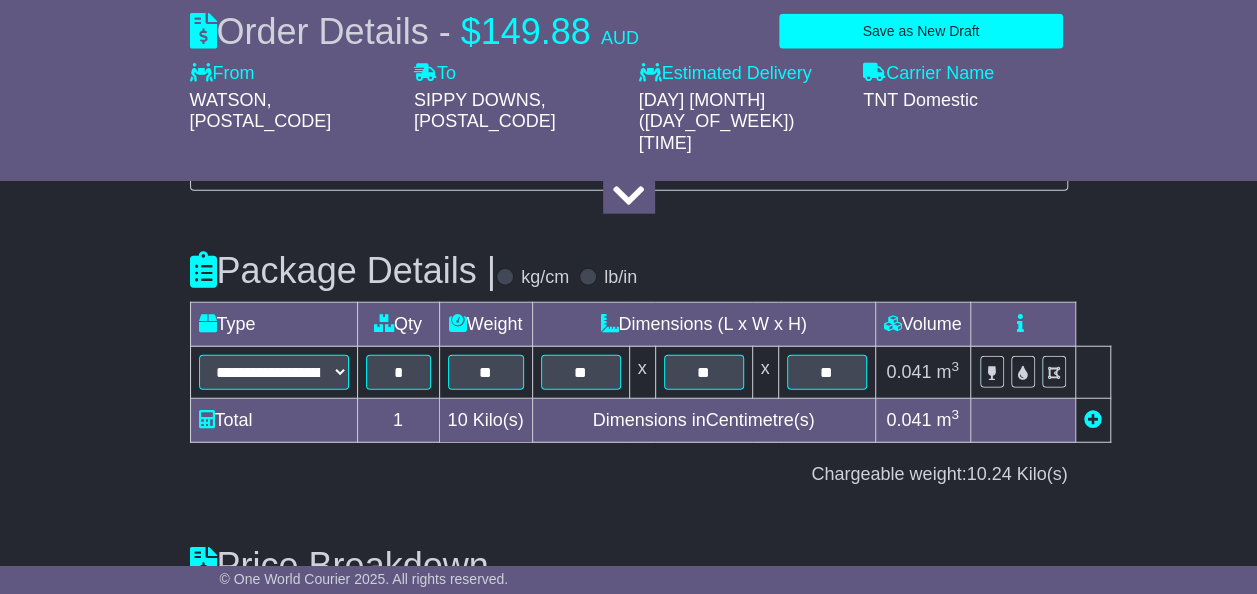 scroll, scrollTop: 2592, scrollLeft: 0, axis: vertical 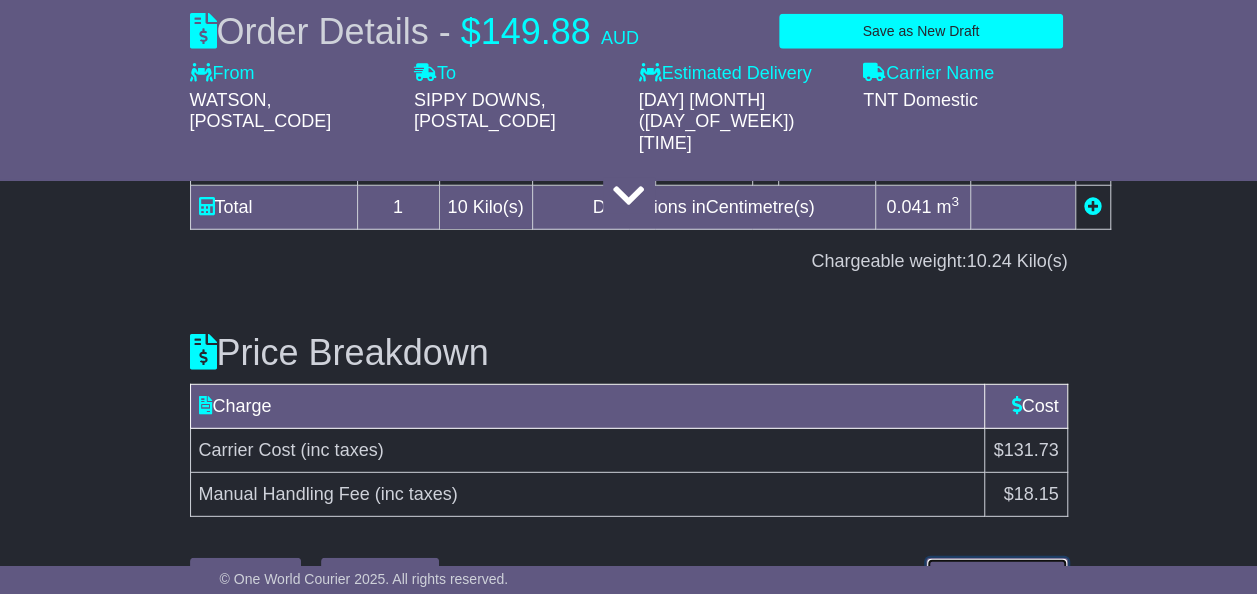 click on "Submit Your Order" at bounding box center (996, 575) 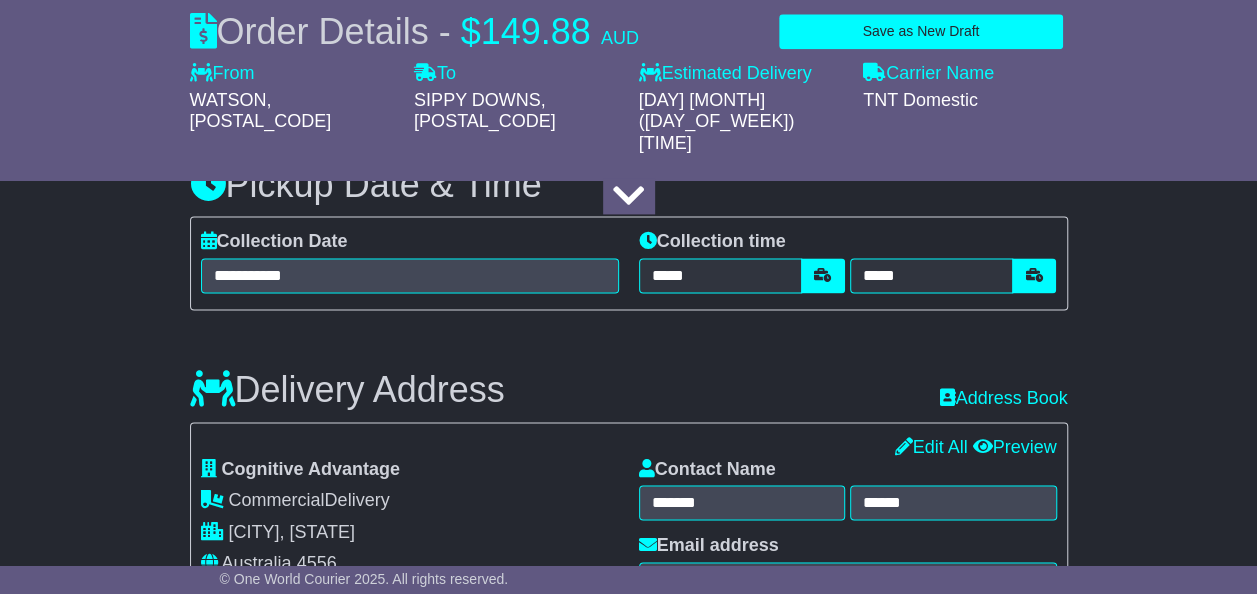 scroll, scrollTop: 1298, scrollLeft: 0, axis: vertical 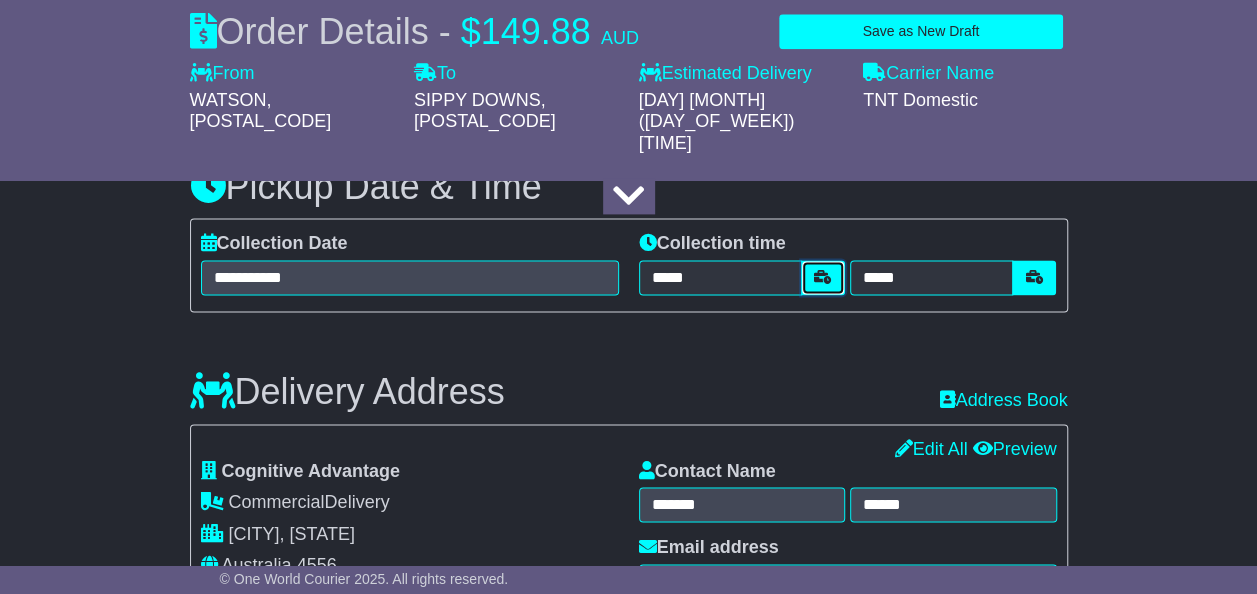 click at bounding box center (823, 277) 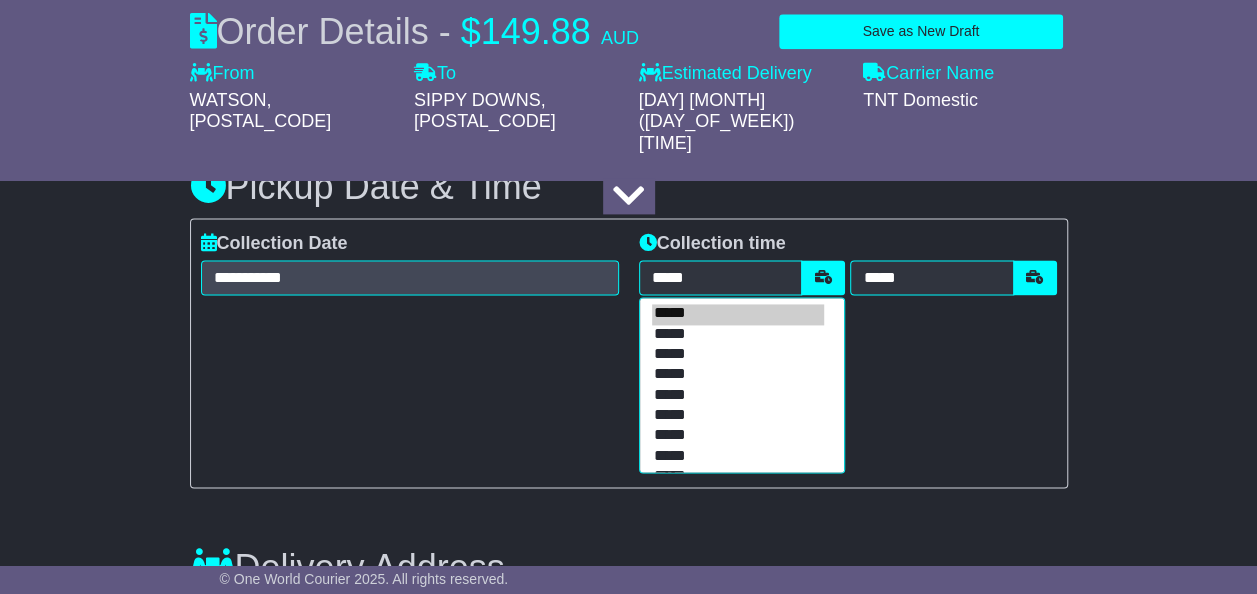 click on "*****" at bounding box center (738, 457) 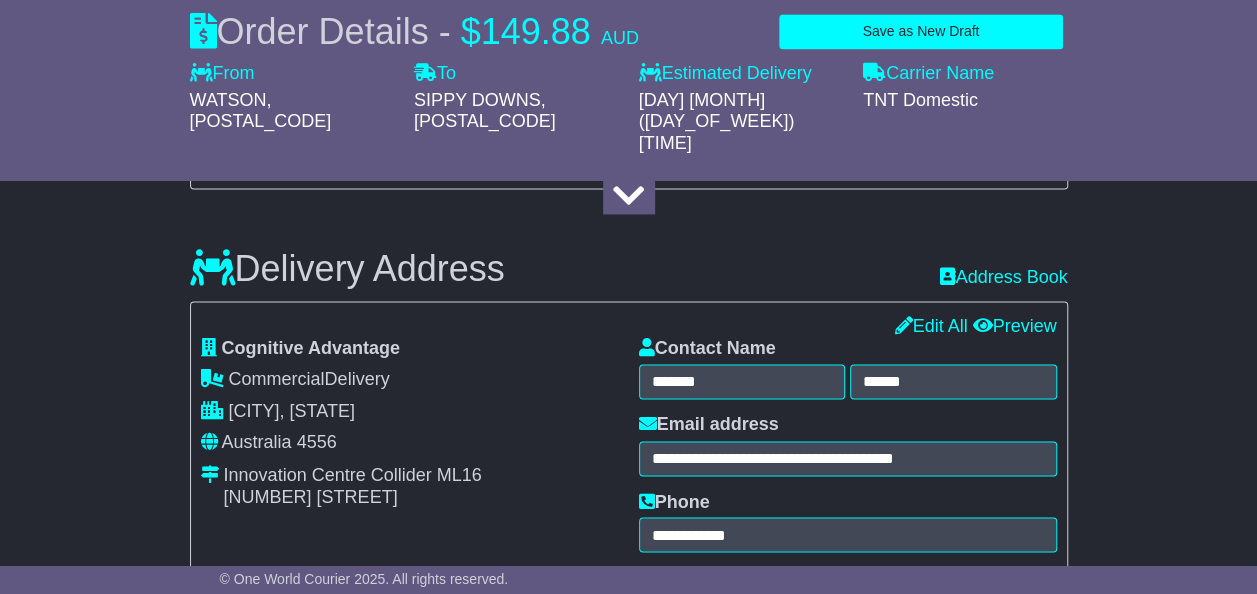scroll, scrollTop: 1418, scrollLeft: 0, axis: vertical 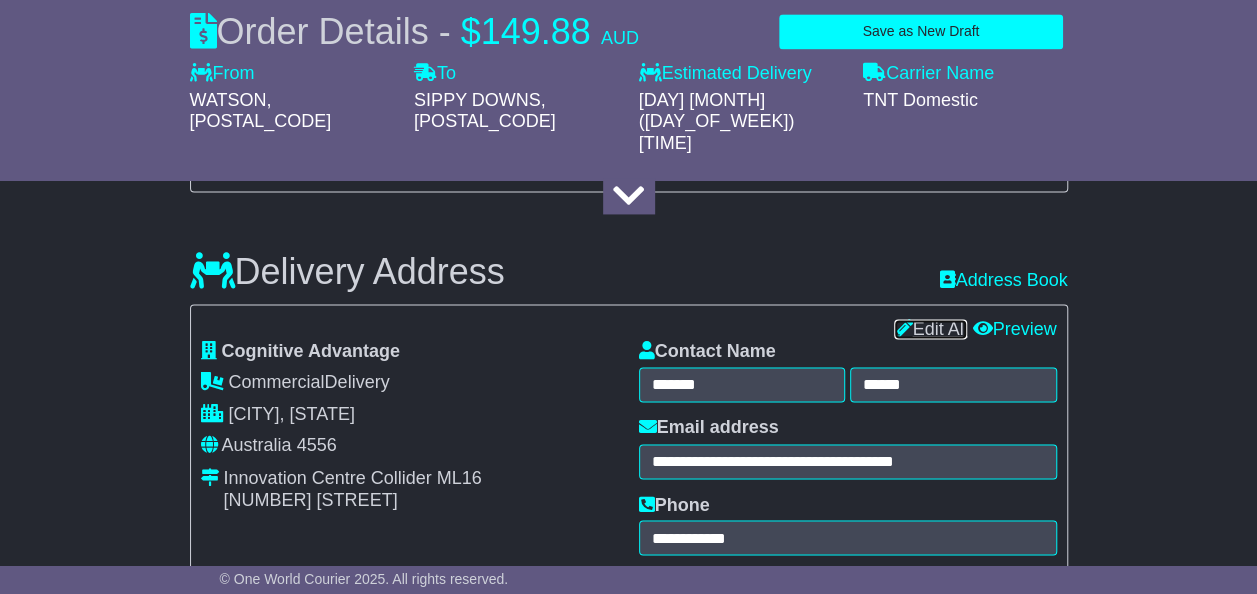 click on "Edit All" at bounding box center (930, 329) 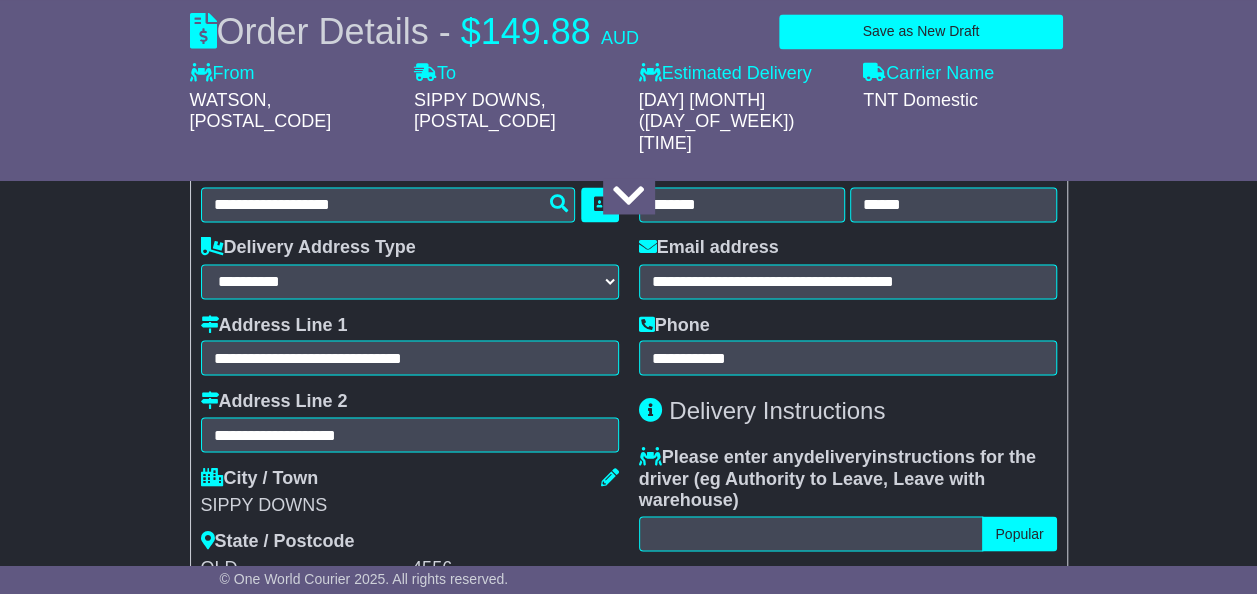 scroll, scrollTop: 1606, scrollLeft: 0, axis: vertical 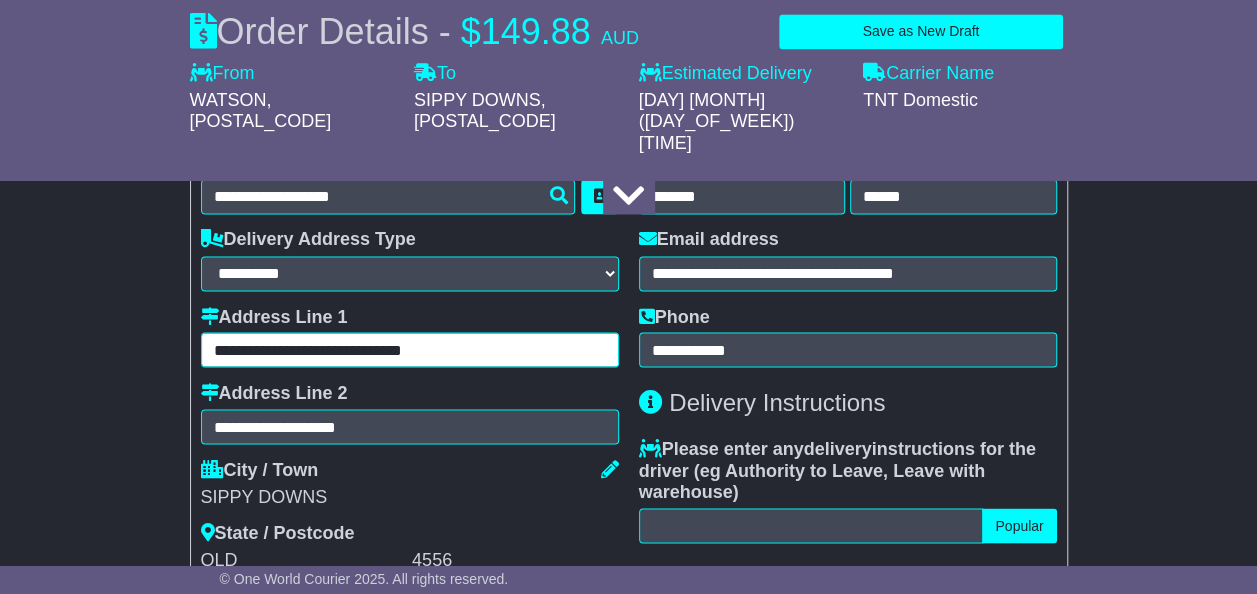 click on "**********" at bounding box center [410, 349] 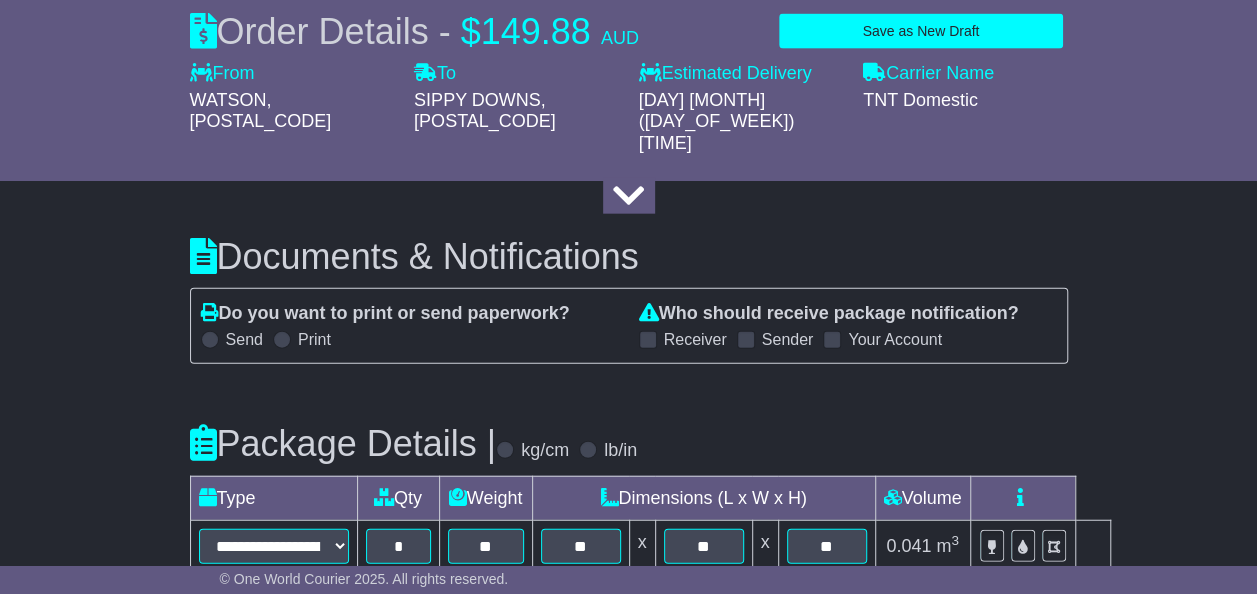 scroll, scrollTop: 2682, scrollLeft: 0, axis: vertical 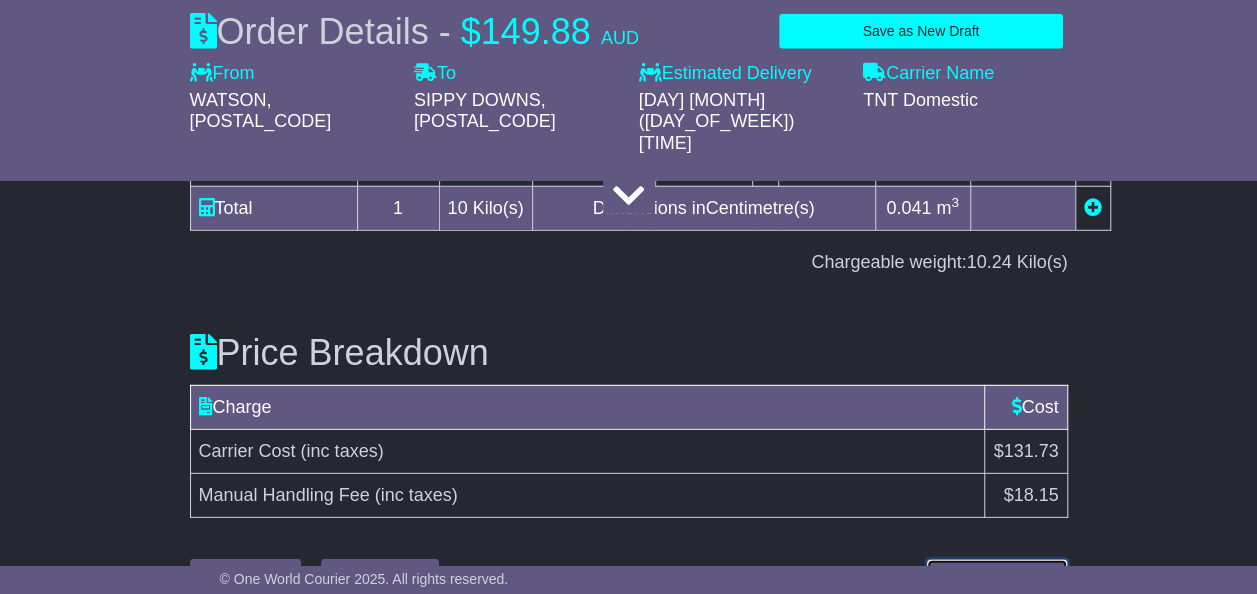 click on "Submit Your Order" at bounding box center [996, 576] 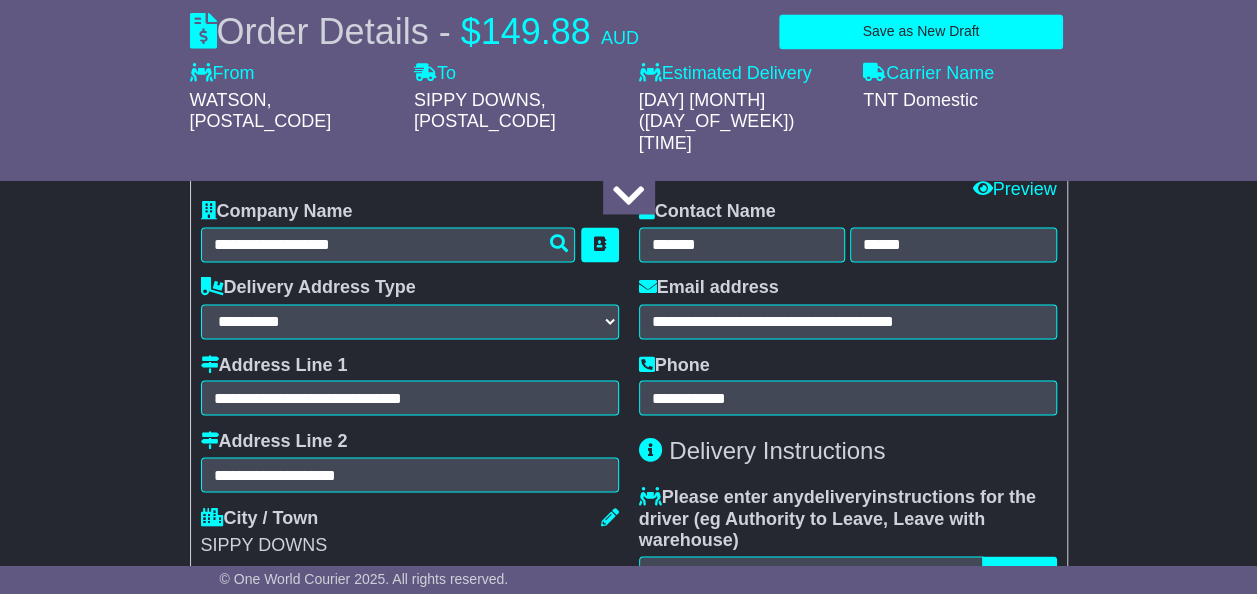 scroll, scrollTop: 1558, scrollLeft: 0, axis: vertical 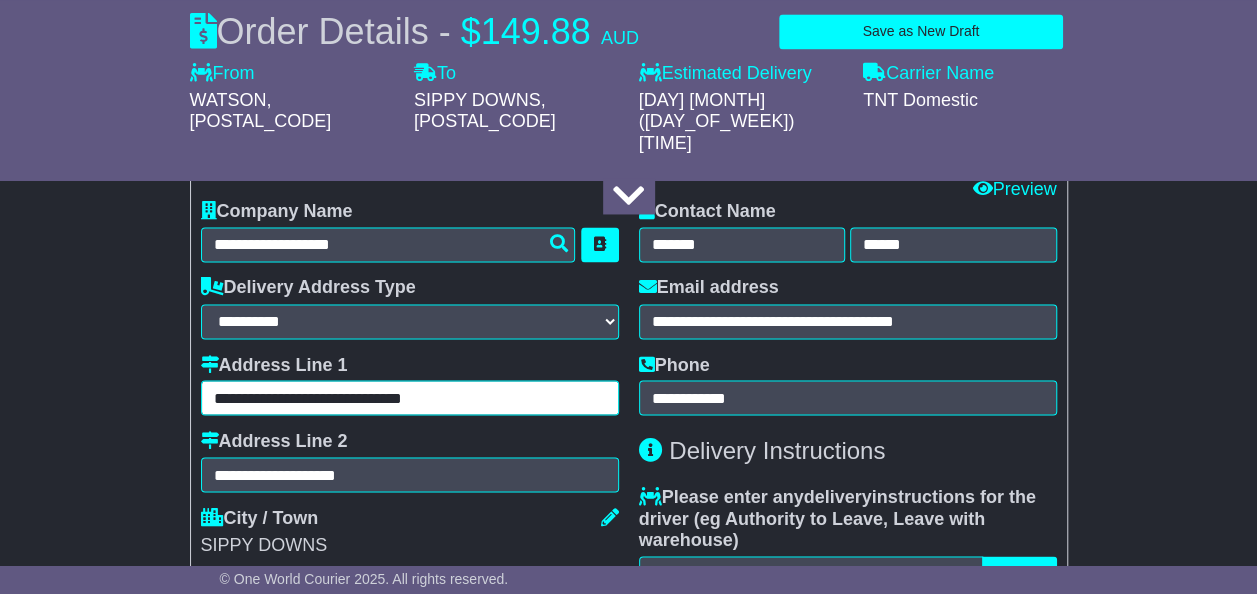 click on "**********" at bounding box center (410, 397) 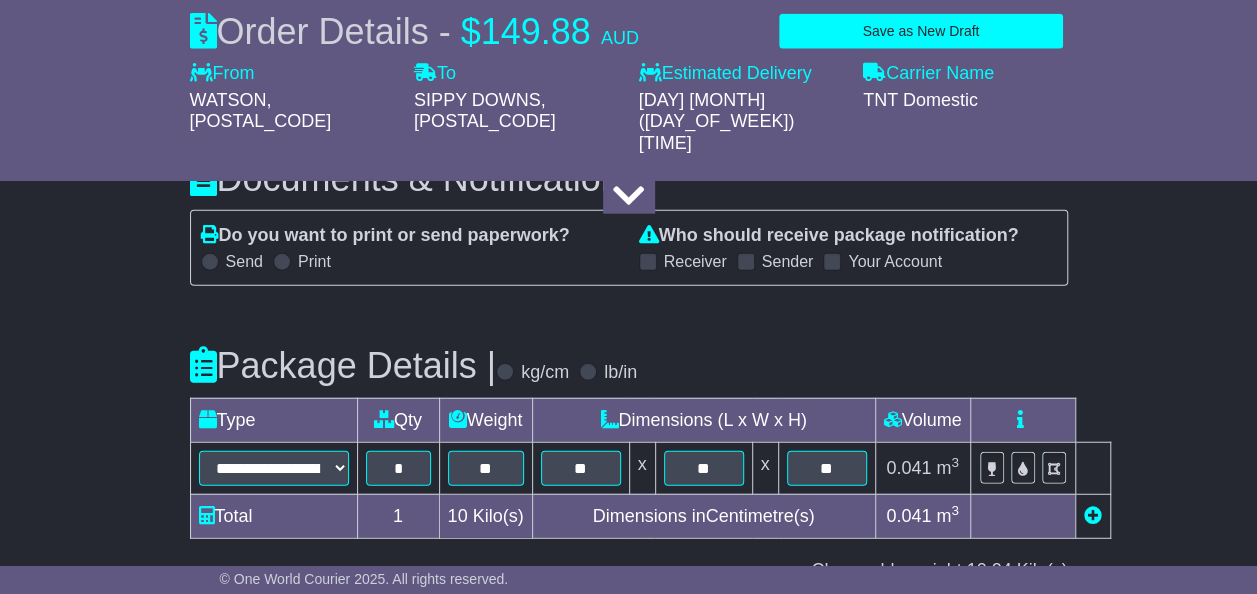 scroll, scrollTop: 2806, scrollLeft: 0, axis: vertical 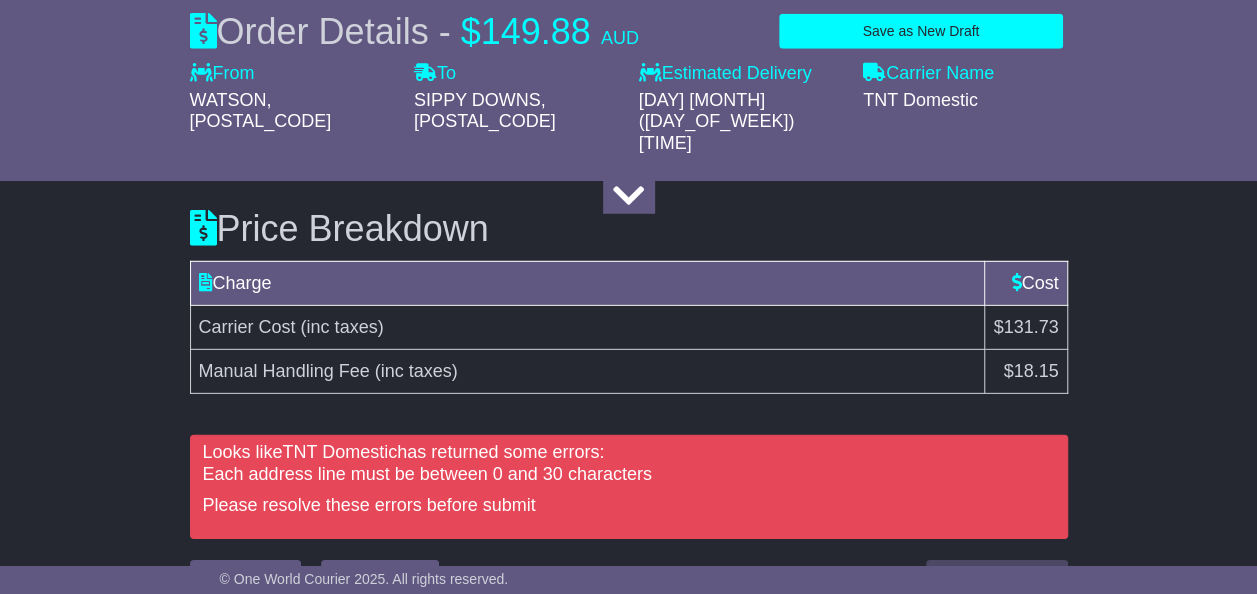 click on "Please resolve these errors before submit" at bounding box center [629, 506] 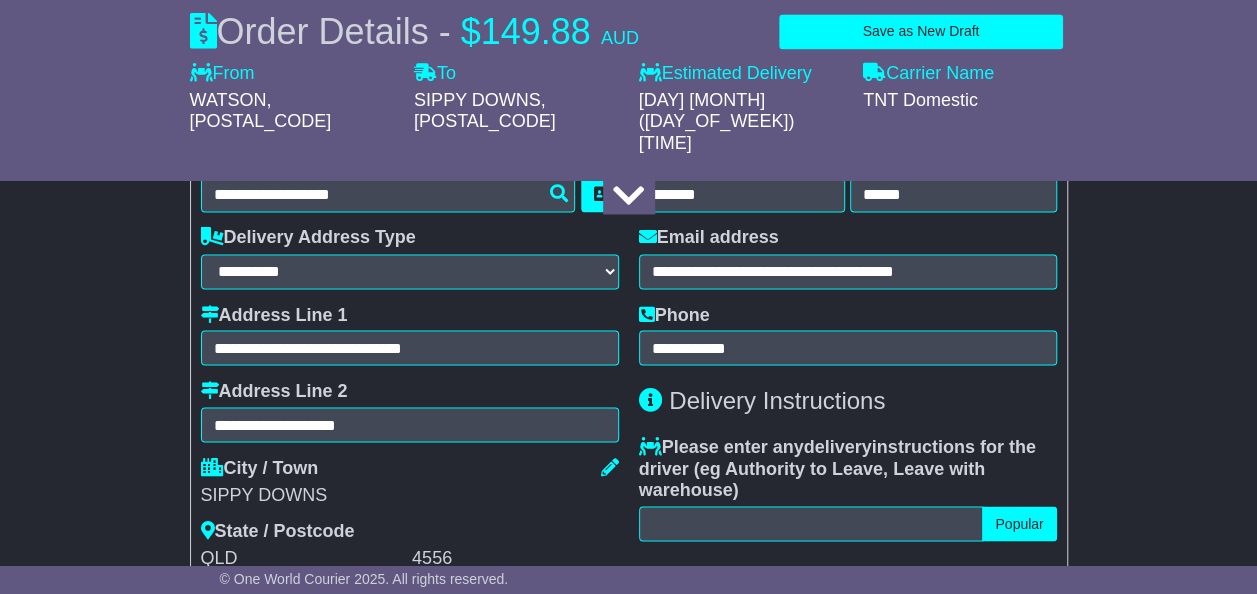 scroll, scrollTop: 1518, scrollLeft: 0, axis: vertical 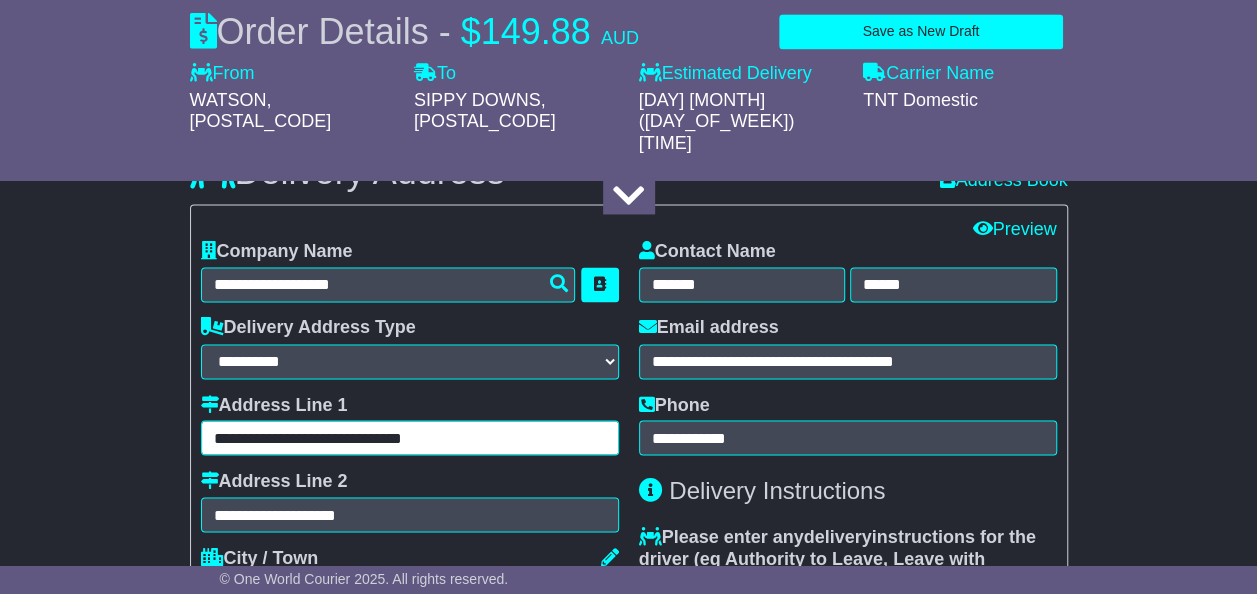 click on "**********" at bounding box center (410, 437) 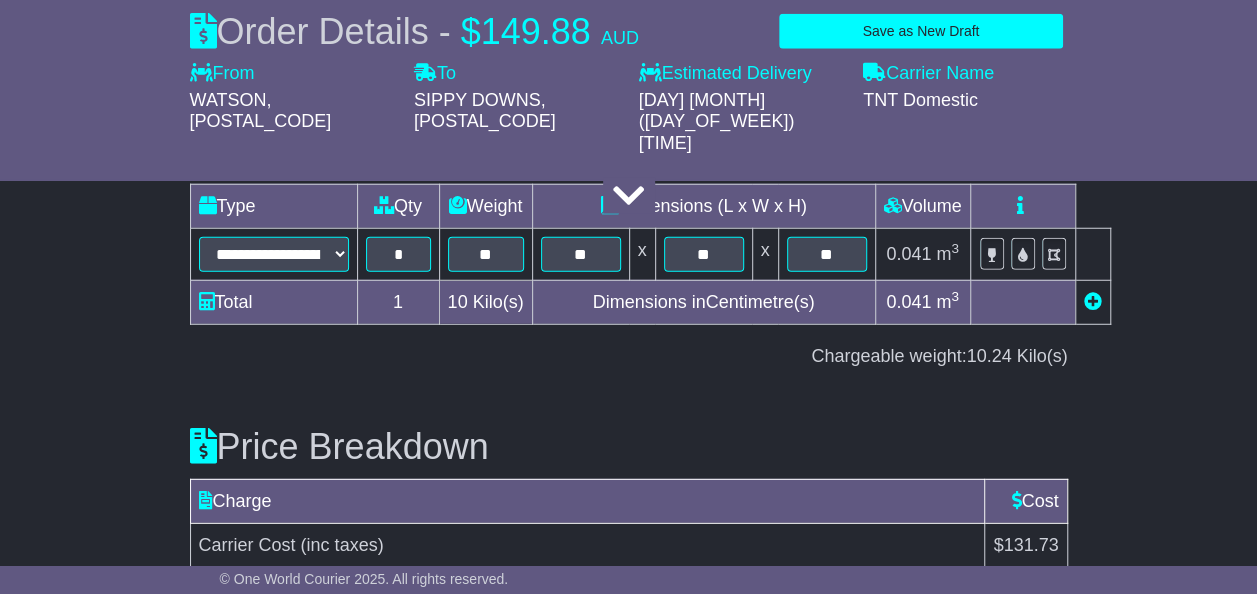 scroll, scrollTop: 2806, scrollLeft: 0, axis: vertical 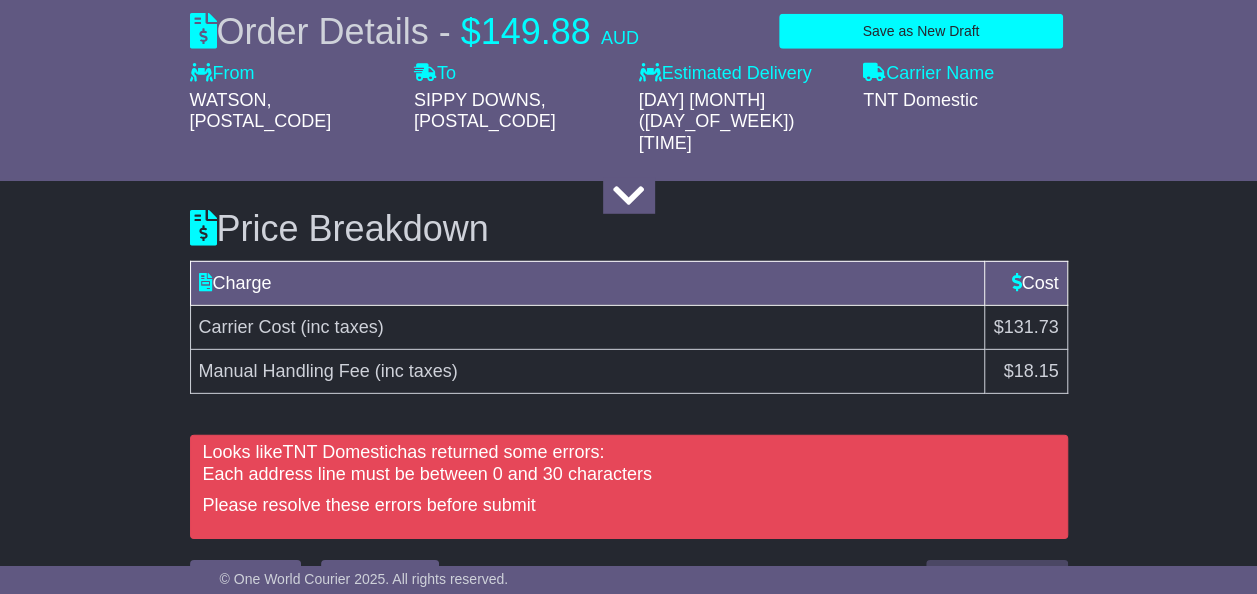 type on "**********" 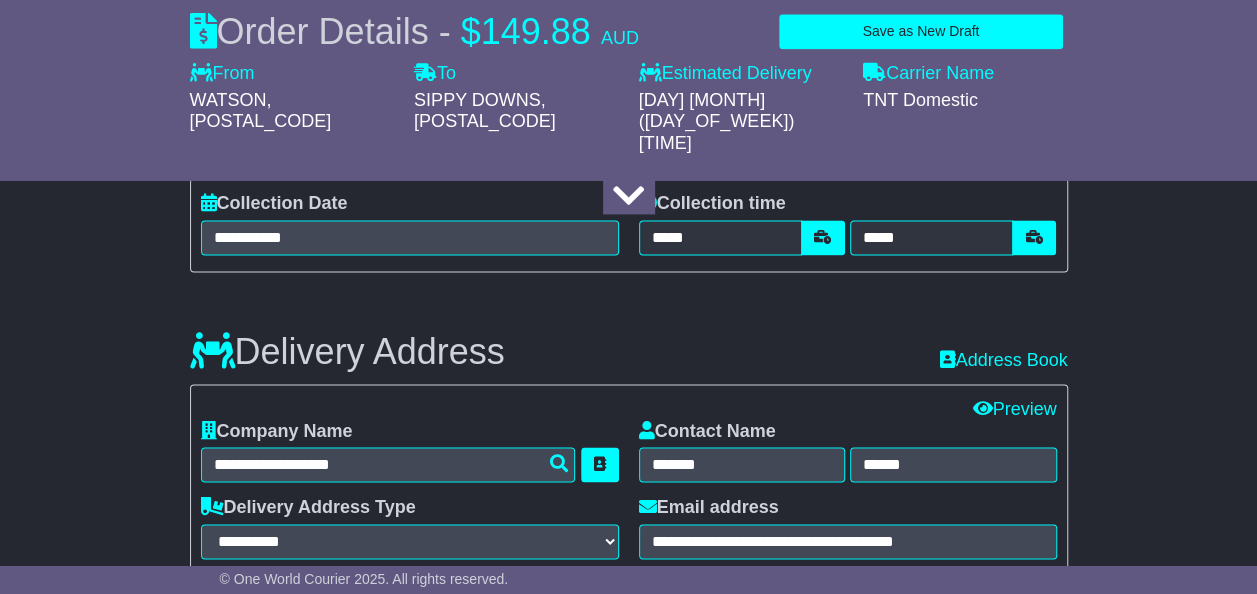scroll, scrollTop: 1462, scrollLeft: 0, axis: vertical 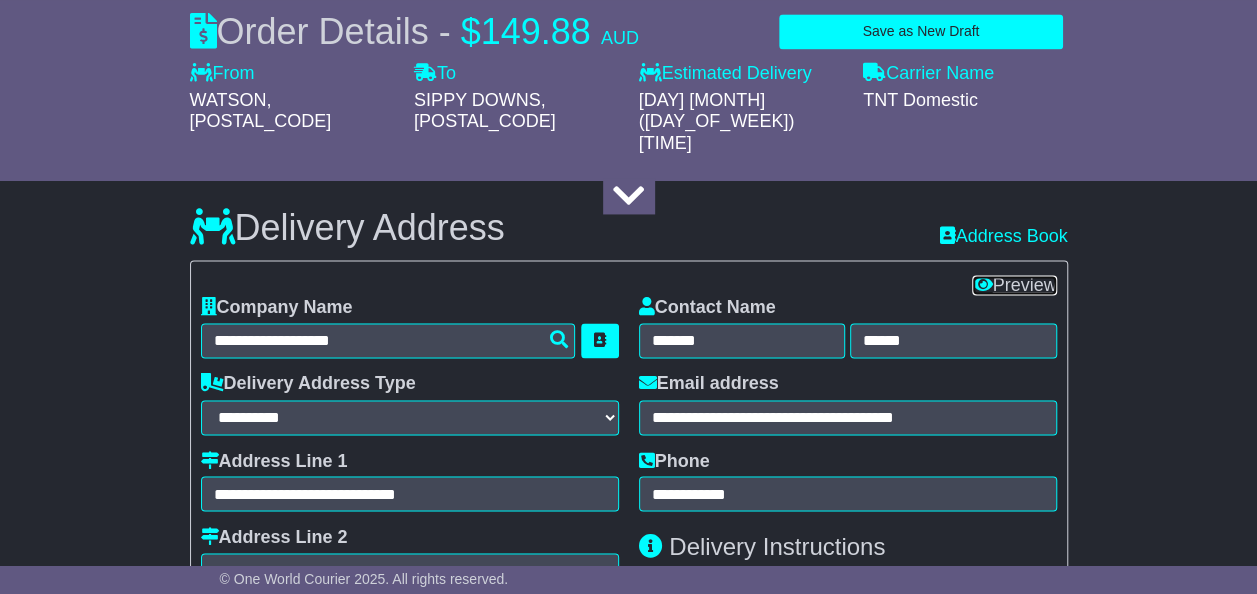 click on "Preview" at bounding box center [1014, 285] 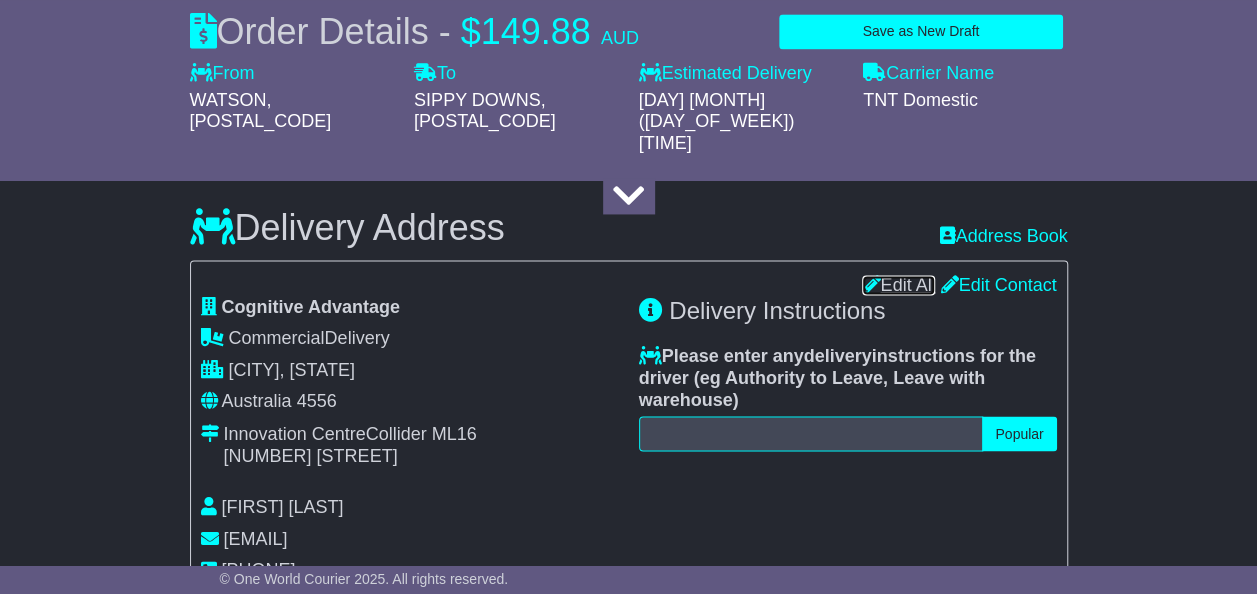click on "Edit All" at bounding box center (898, 285) 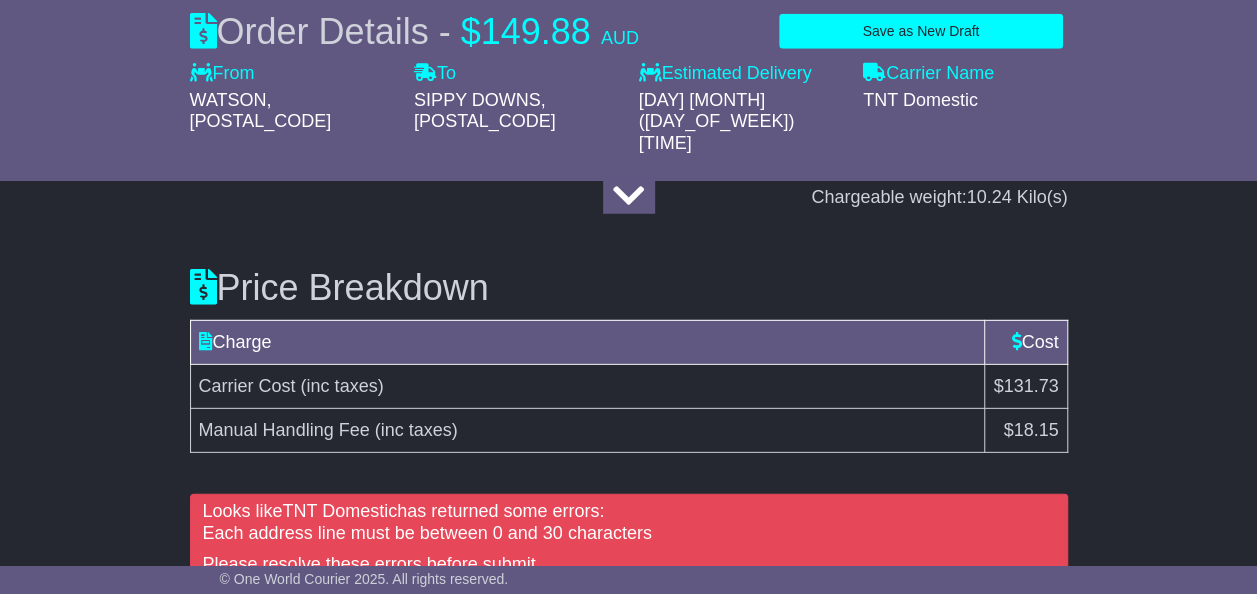 scroll, scrollTop: 2806, scrollLeft: 0, axis: vertical 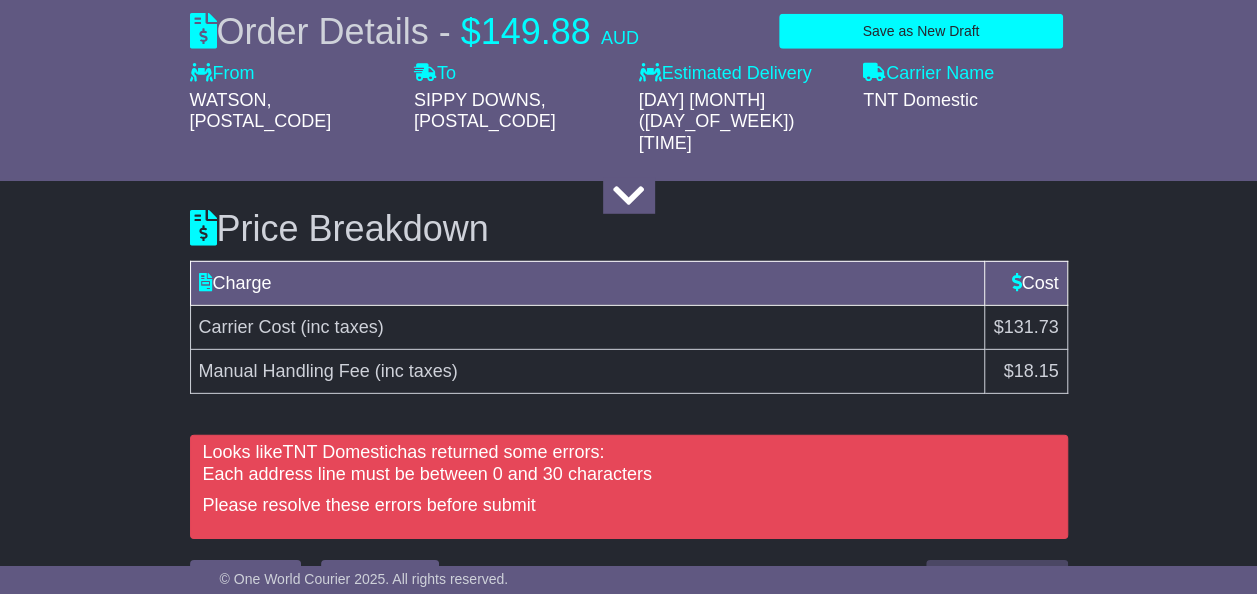 click on "Manual Handling Fee
(inc taxes)" at bounding box center [587, 371] 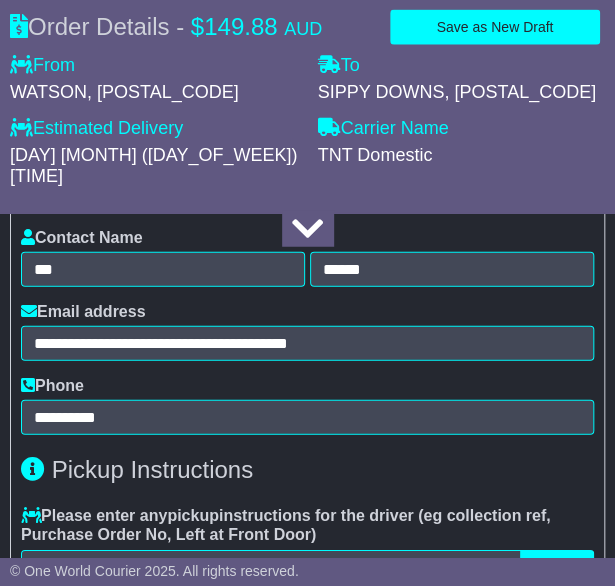 scroll, scrollTop: 916, scrollLeft: 0, axis: vertical 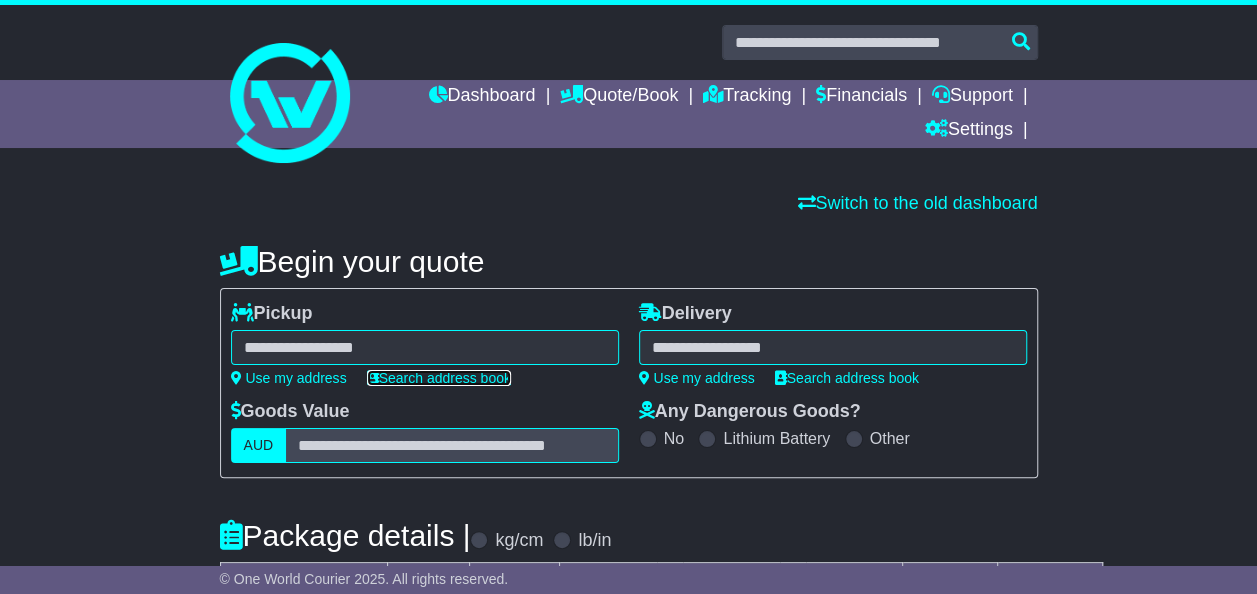 click on "Search address book" at bounding box center [439, 378] 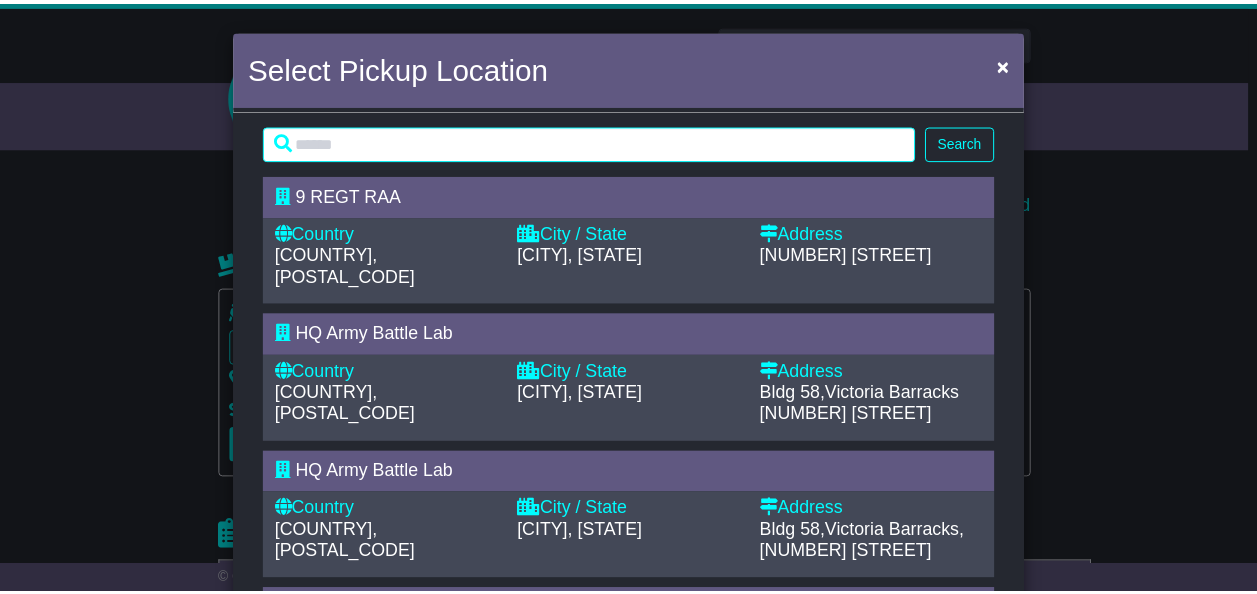 scroll, scrollTop: 524, scrollLeft: 0, axis: vertical 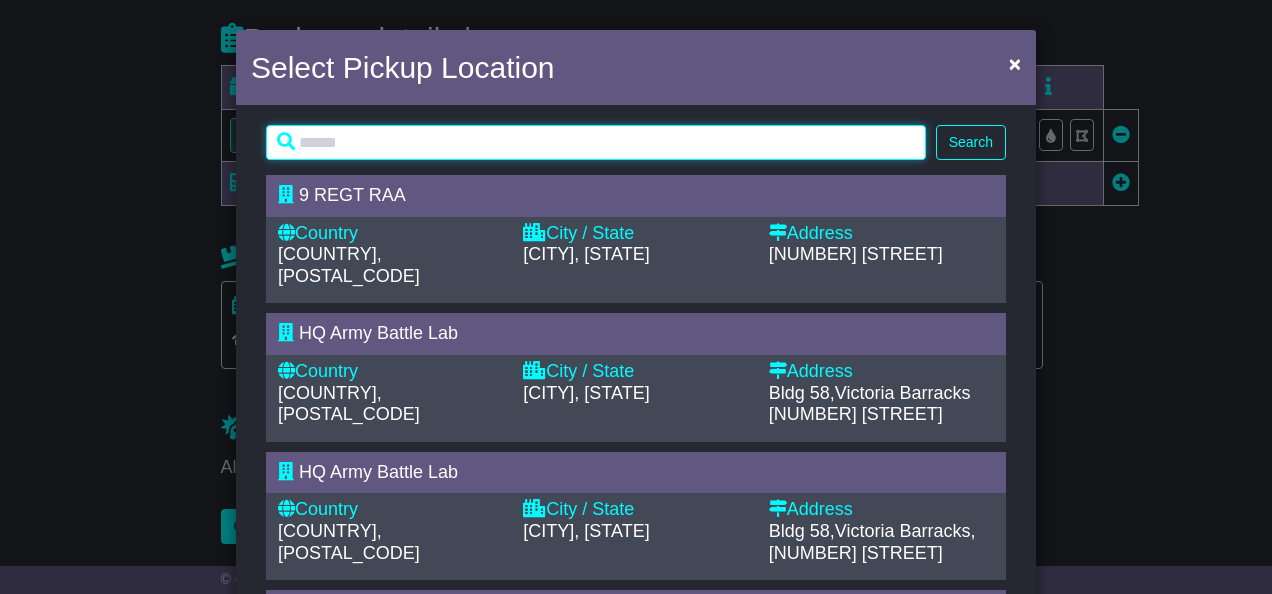 click at bounding box center (596, 142) 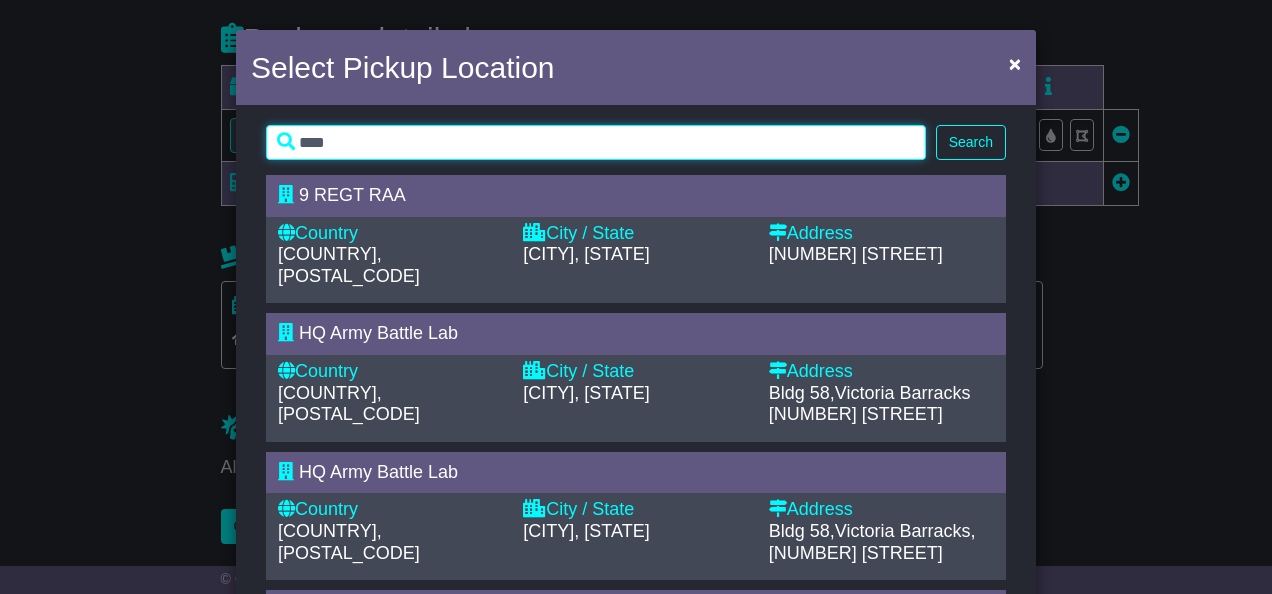 type on "****" 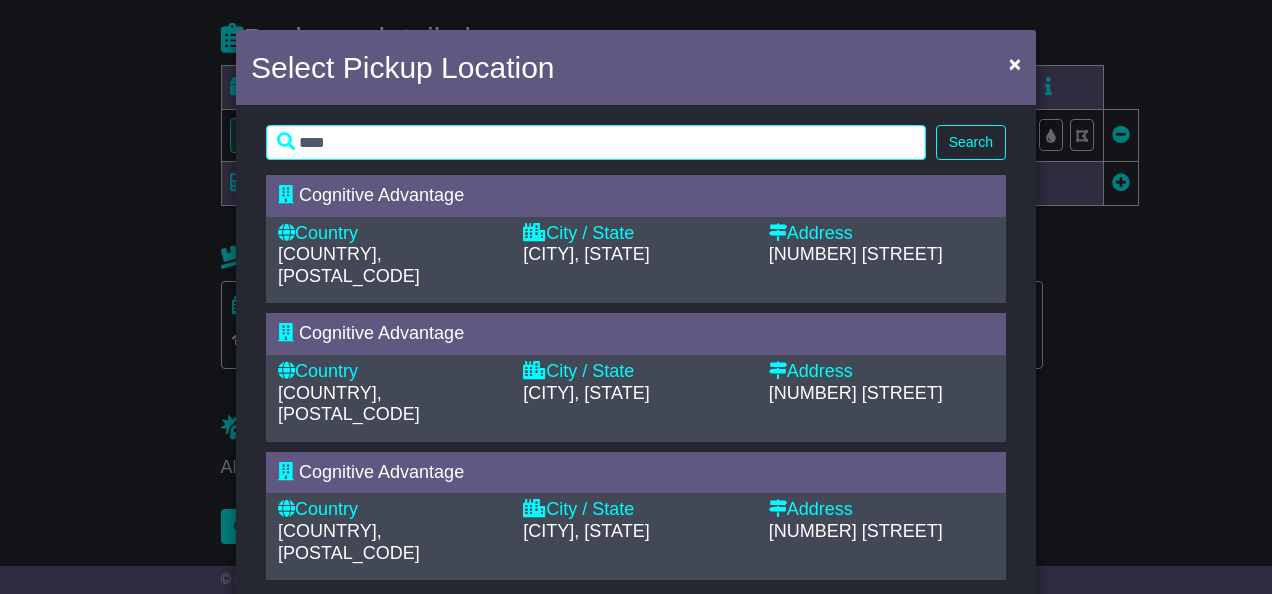 click on "Country" at bounding box center (390, 234) 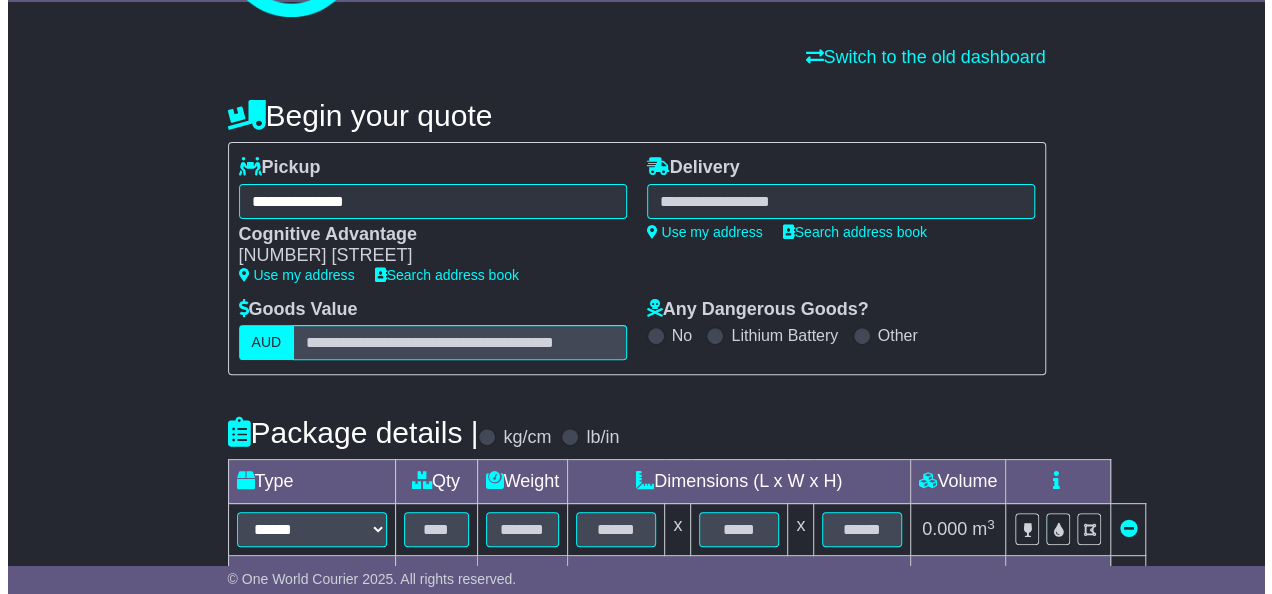 scroll, scrollTop: 138, scrollLeft: 0, axis: vertical 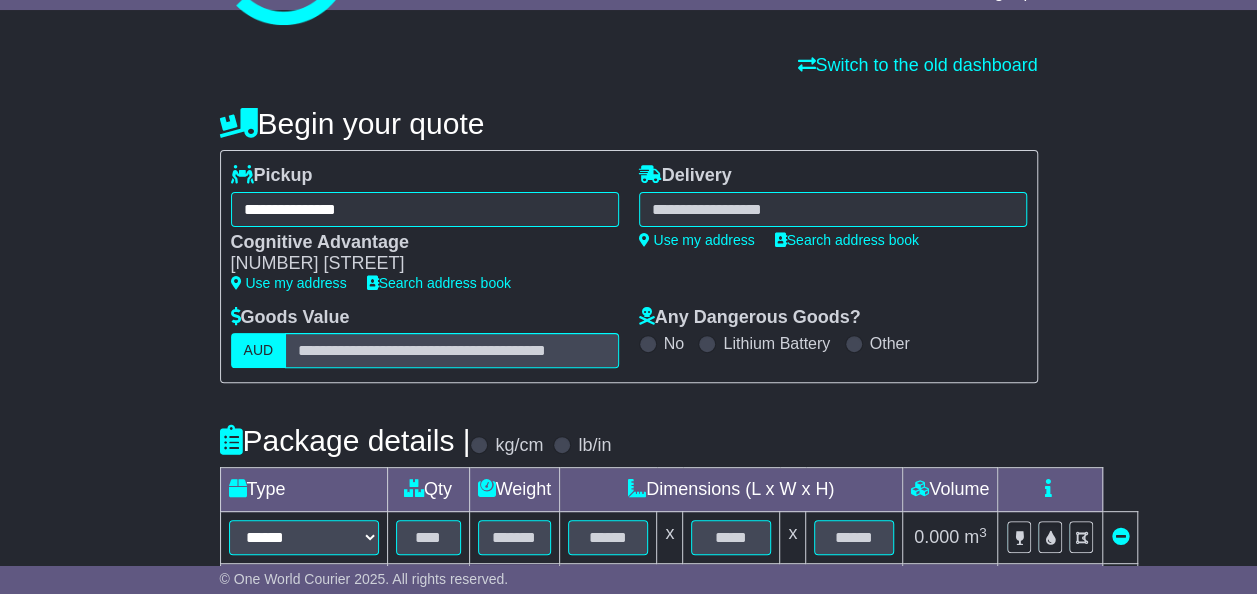 click on "**********" at bounding box center [833, 206] 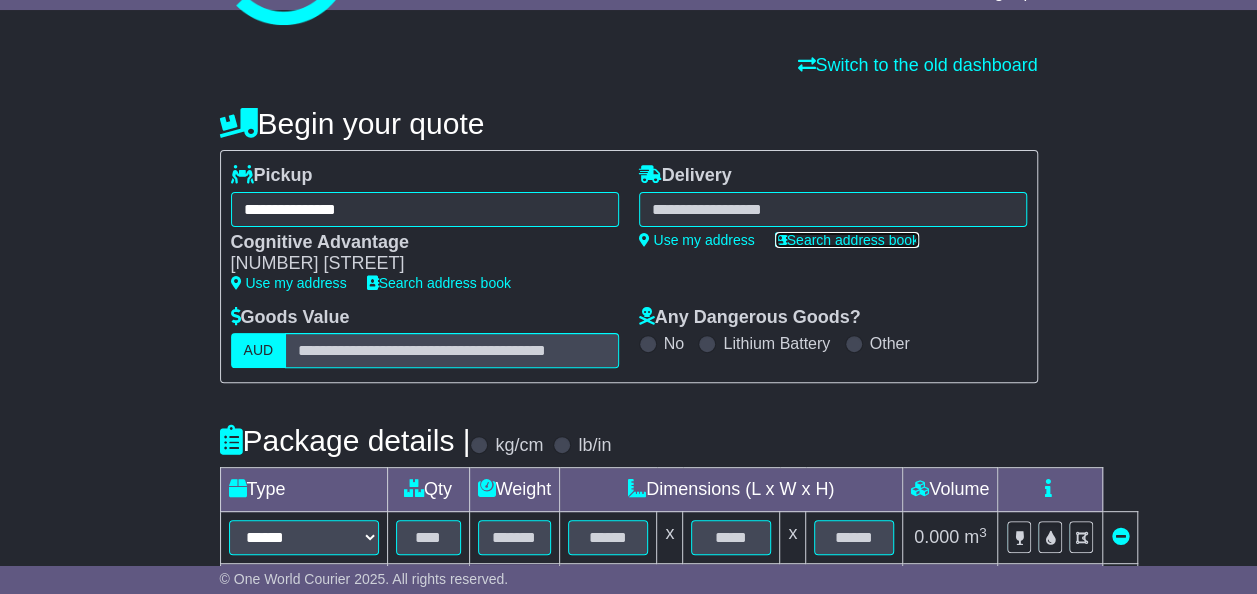 click on "Search address book" at bounding box center (847, 240) 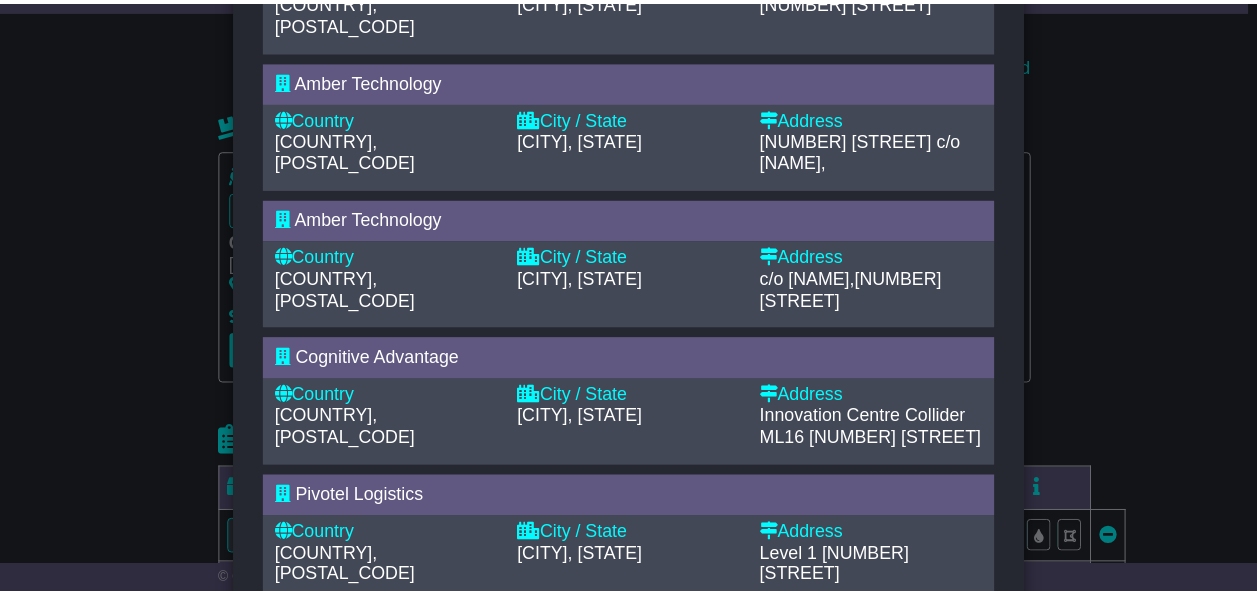 scroll, scrollTop: 670, scrollLeft: 0, axis: vertical 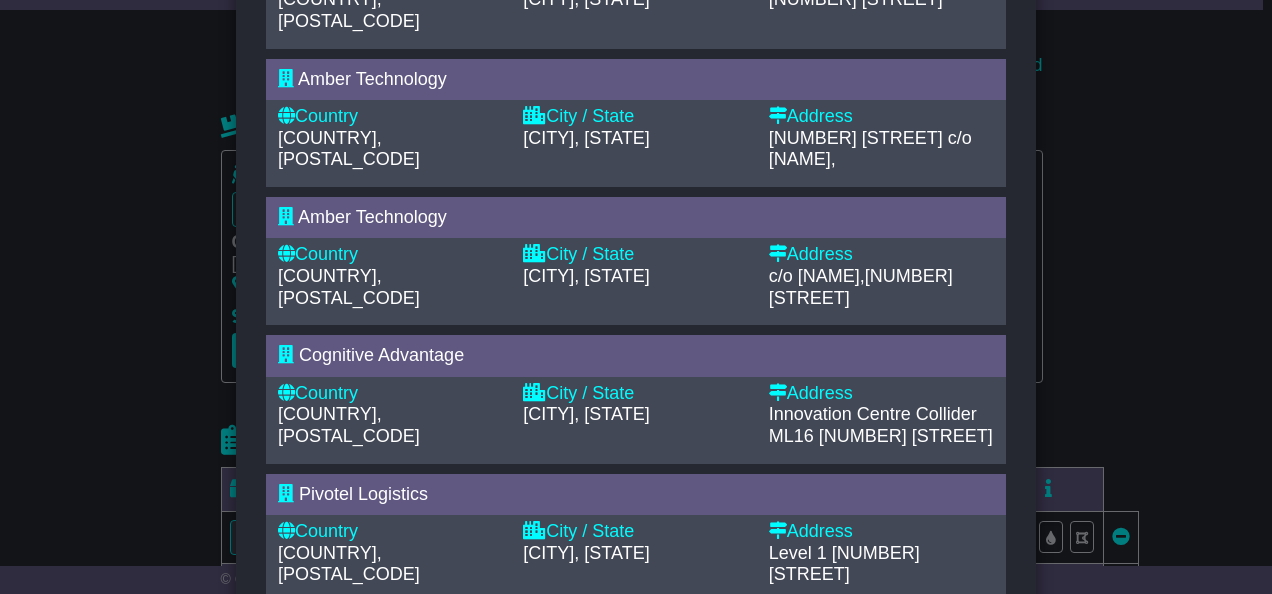 click on "Country
Australia, 4556" at bounding box center [390, 415] 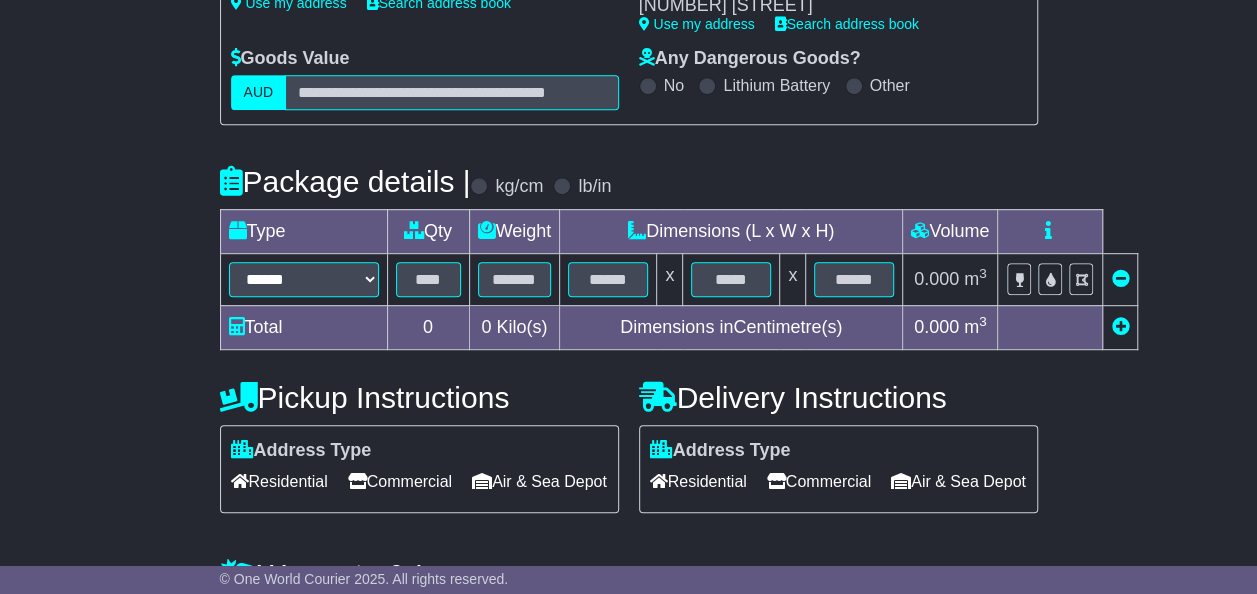 scroll, scrollTop: 416, scrollLeft: 0, axis: vertical 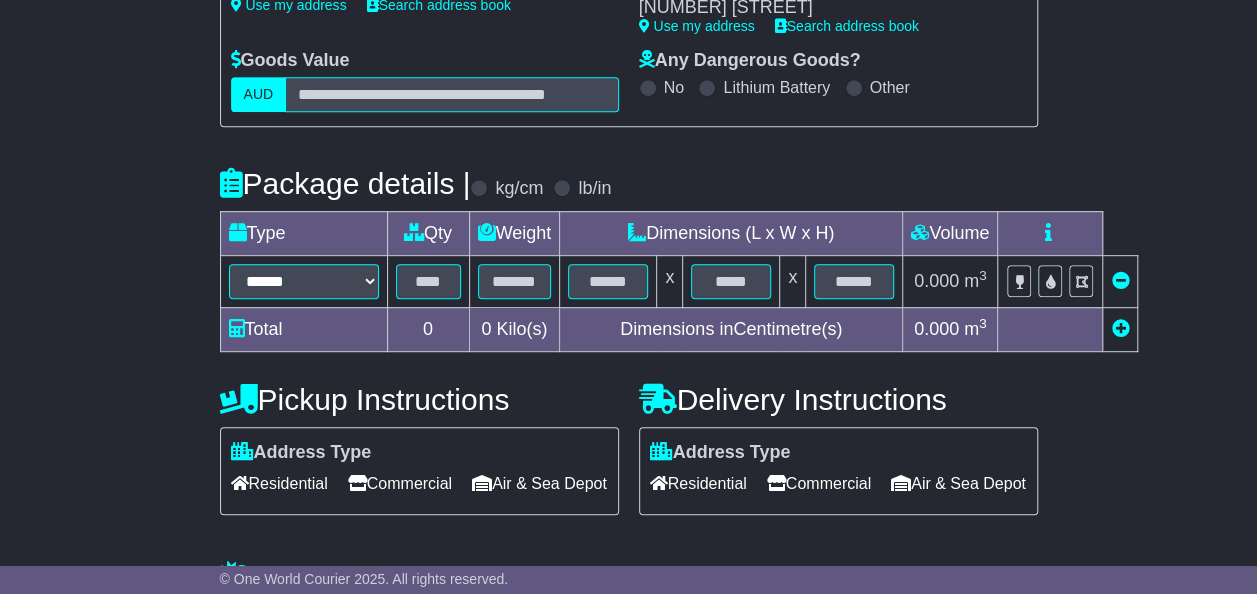 click on "Any Dangerous Goods?
No
Lithium Battery
Other" at bounding box center [833, 73] 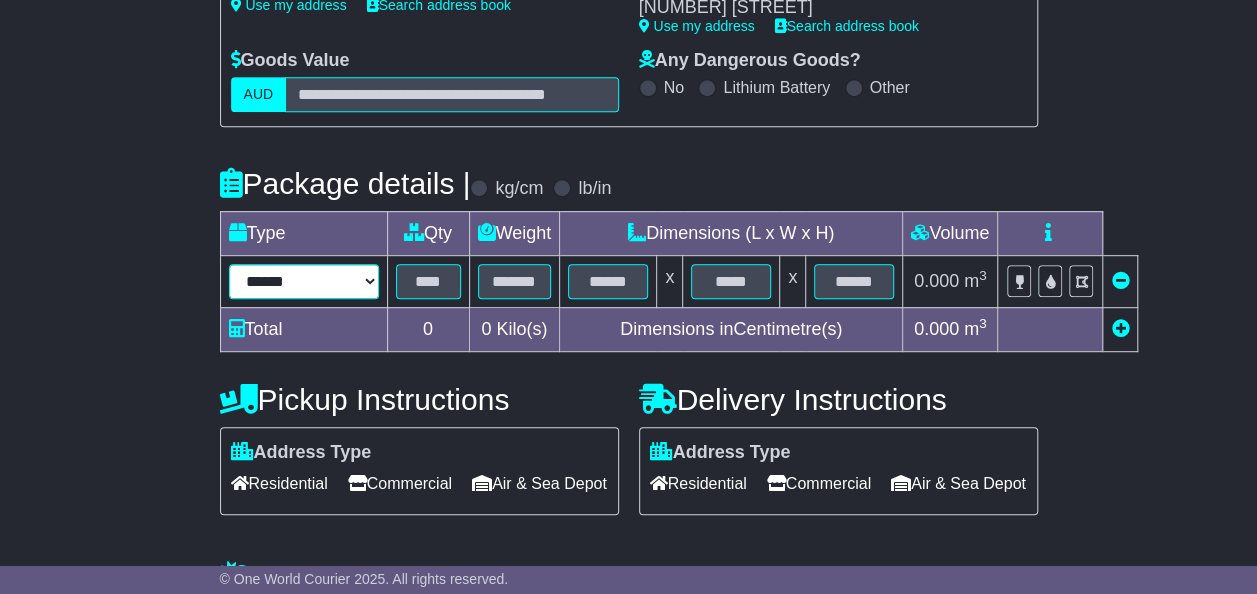 click on "**********" at bounding box center [304, 281] 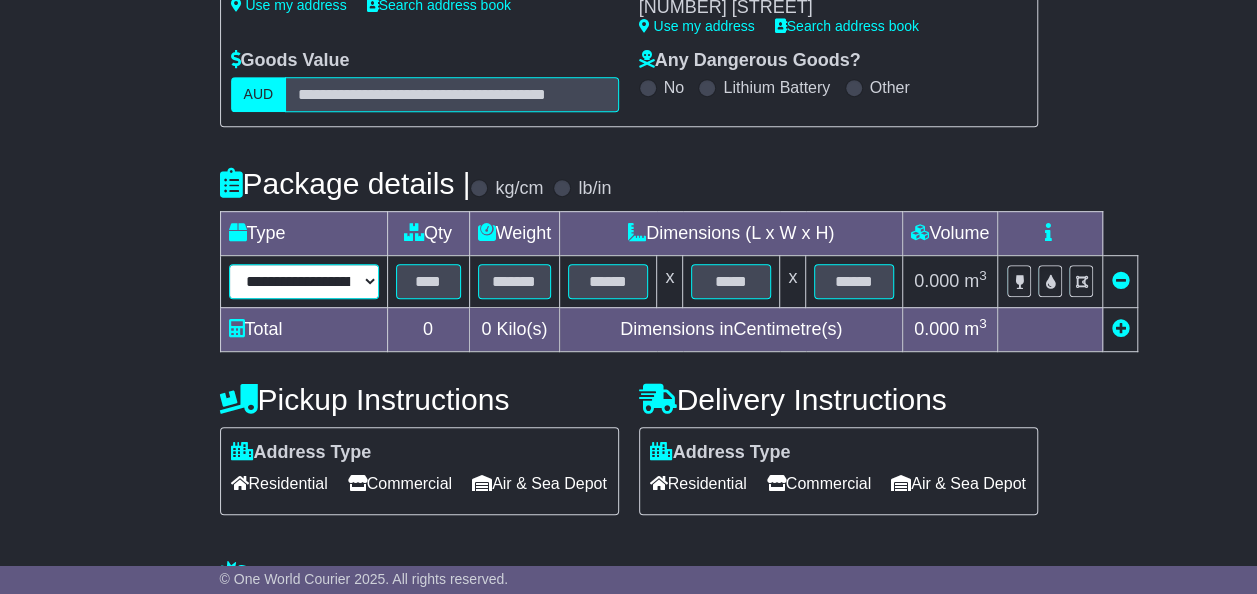 click on "**********" at bounding box center [304, 281] 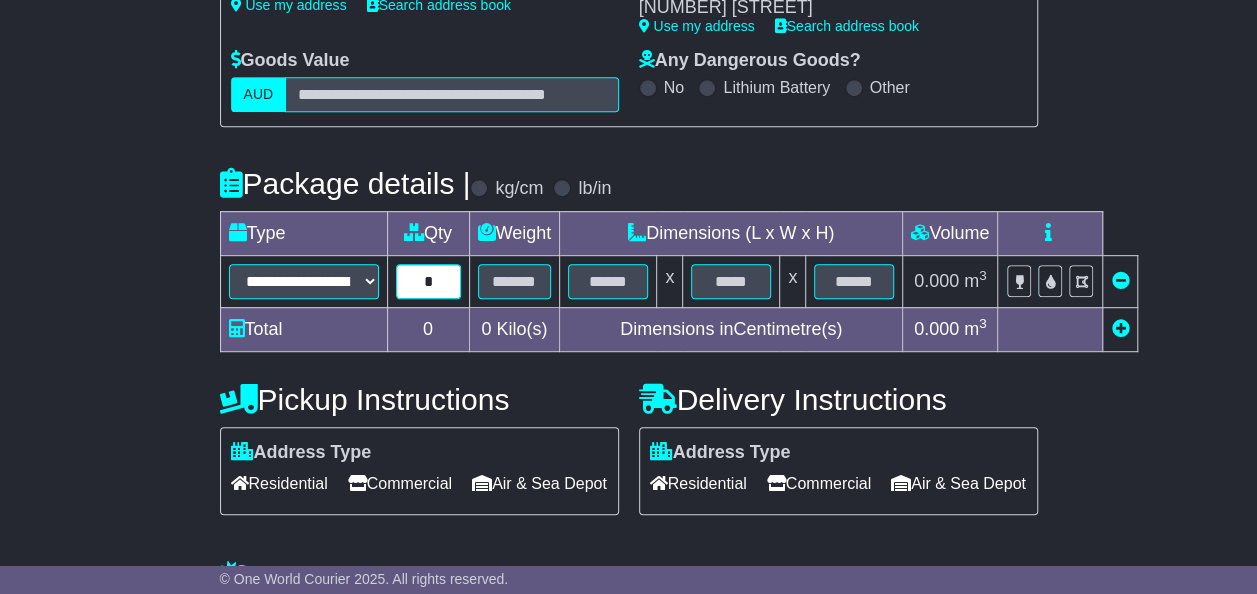 type on "*" 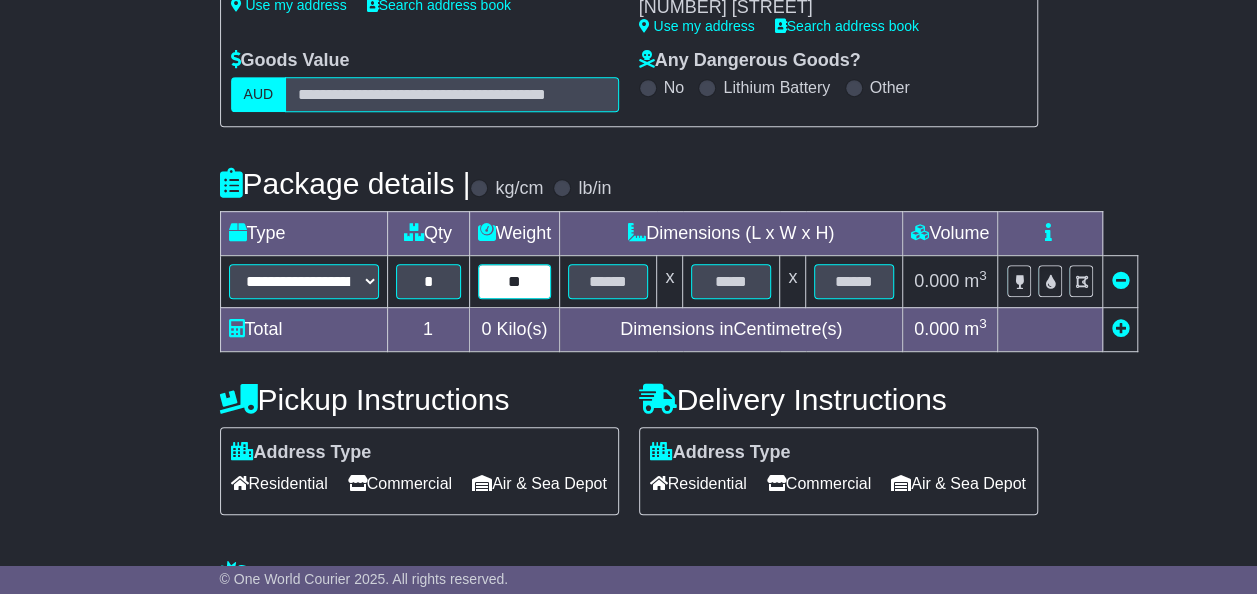 type on "**" 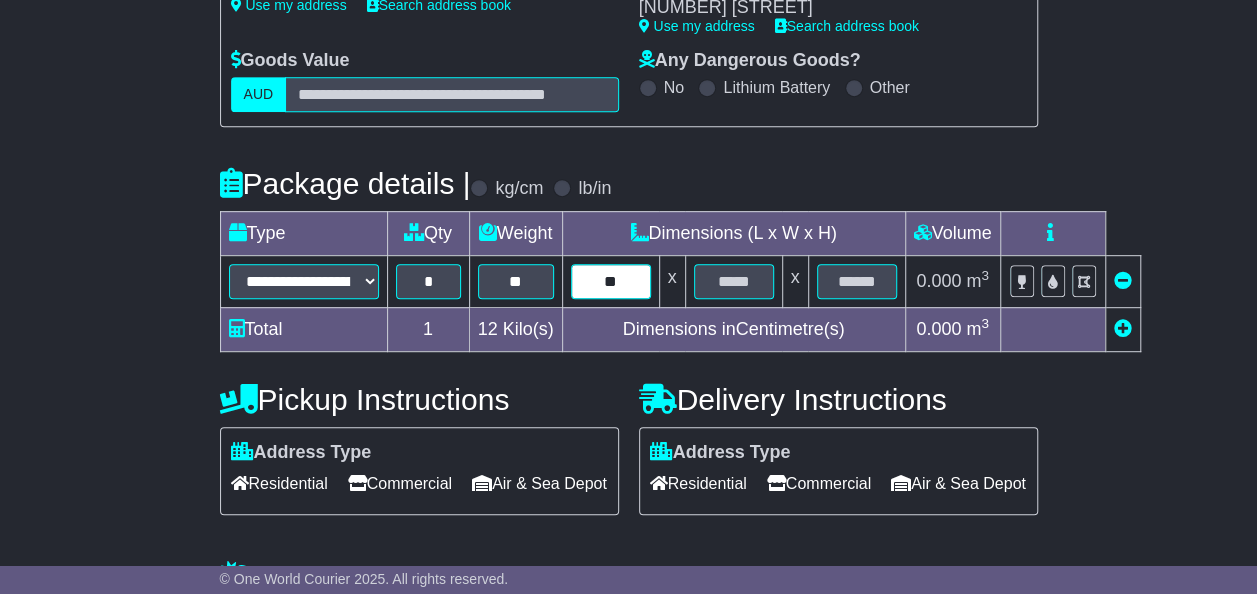 type on "**" 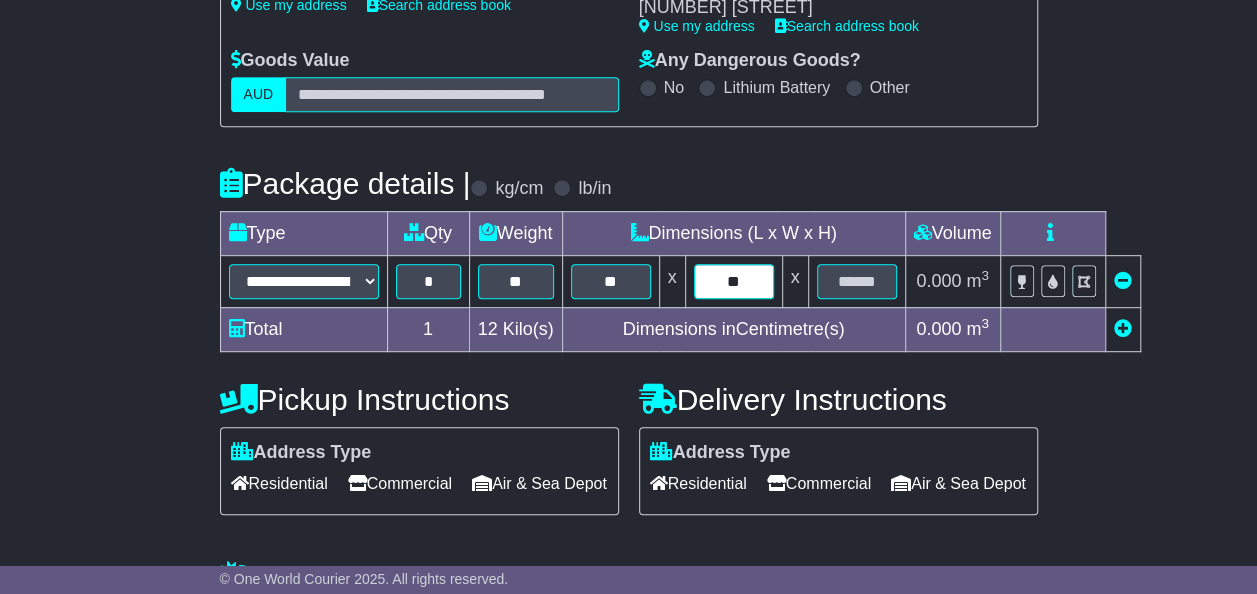 type on "**" 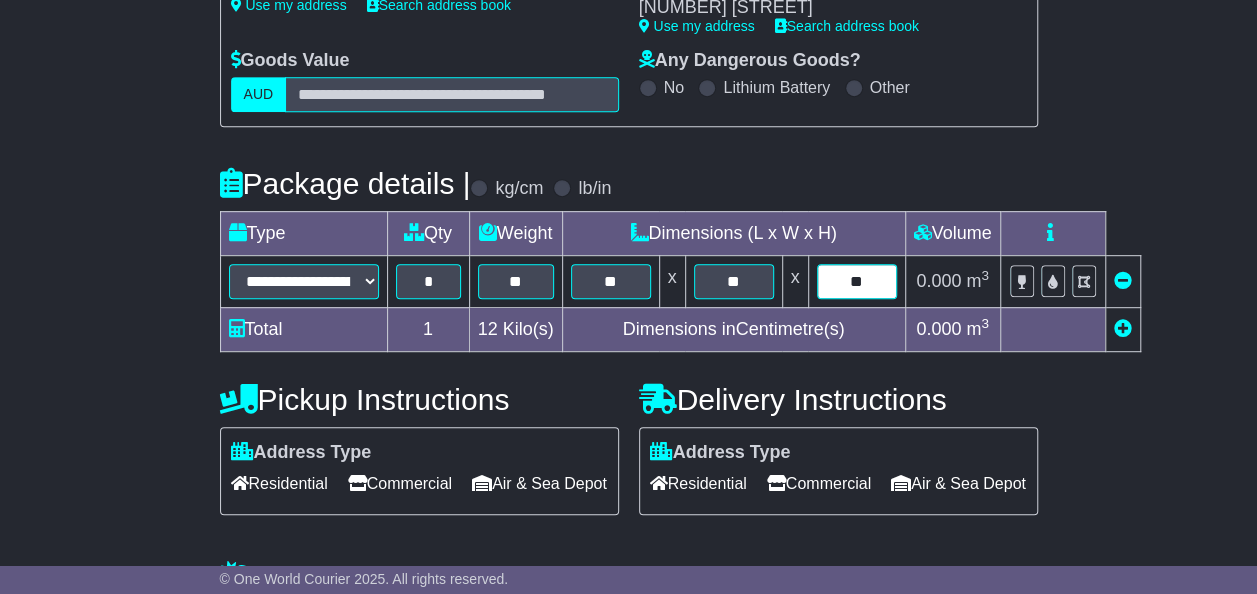 scroll, scrollTop: 590, scrollLeft: 0, axis: vertical 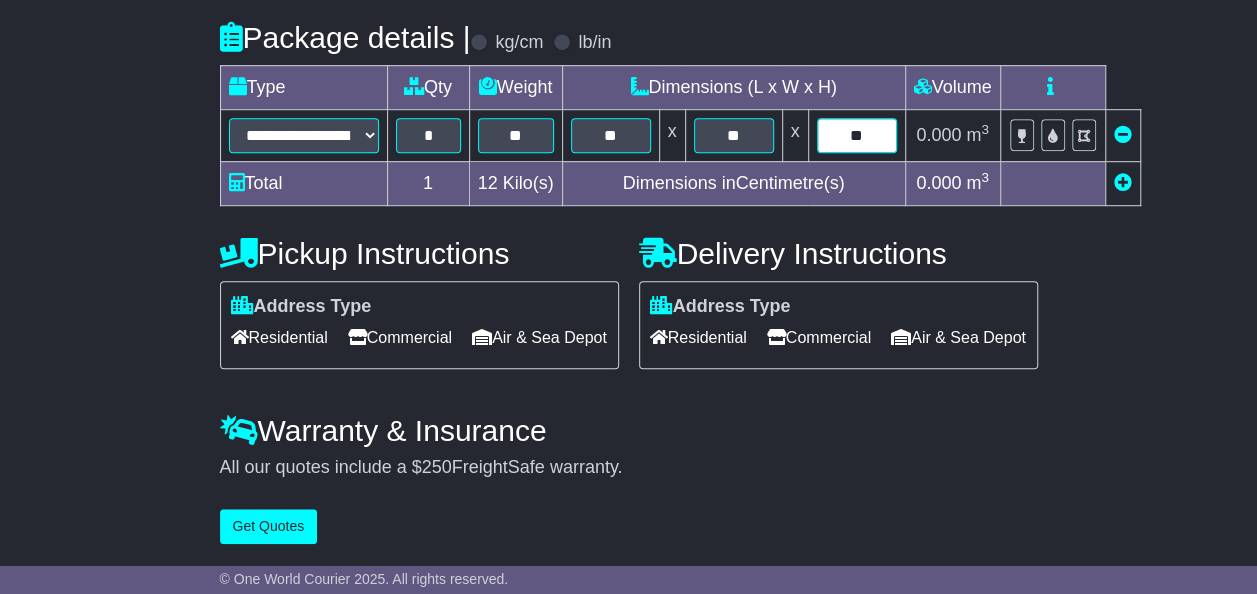 type on "**" 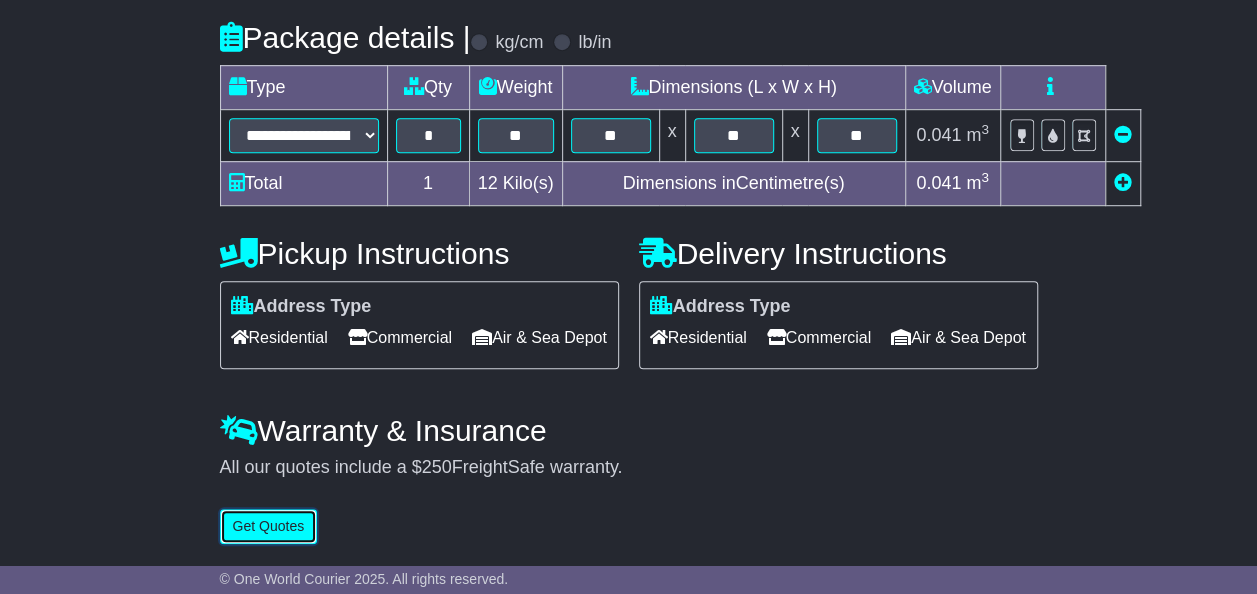 click on "Get Quotes" at bounding box center (269, 526) 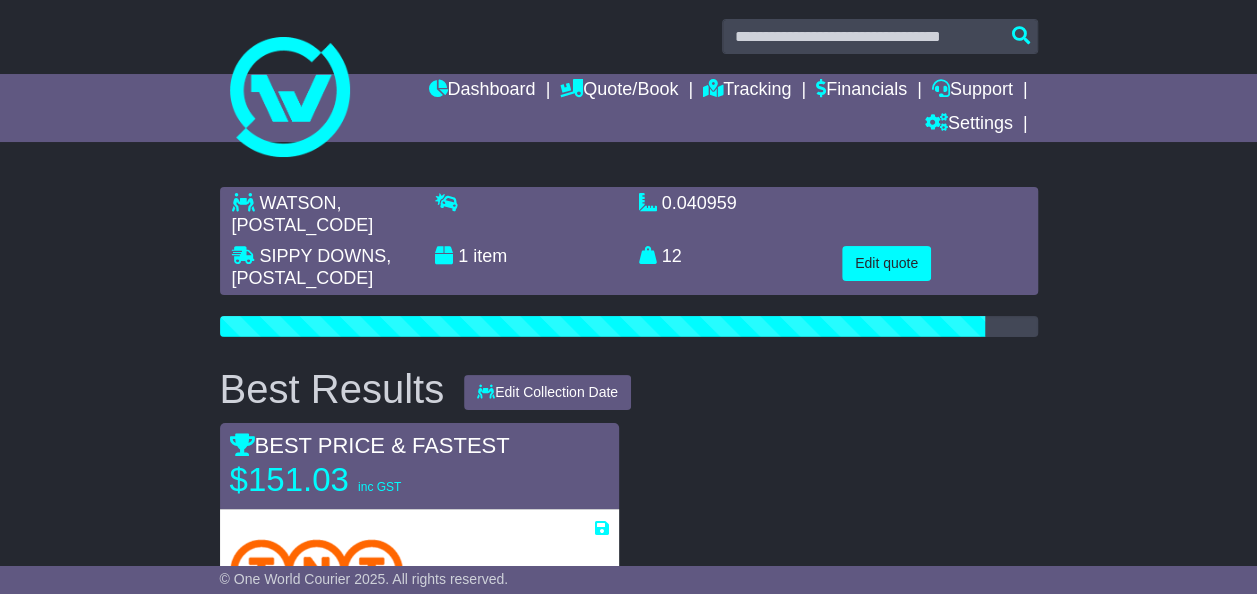 scroll, scrollTop: 0, scrollLeft: 0, axis: both 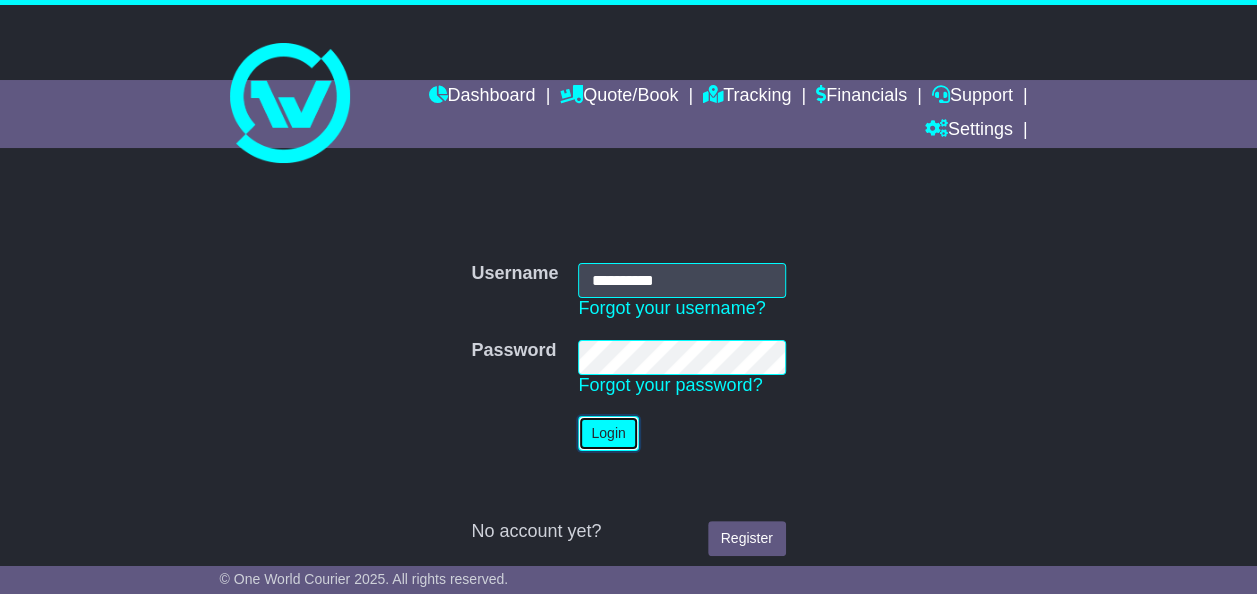 click on "Login" at bounding box center (608, 433) 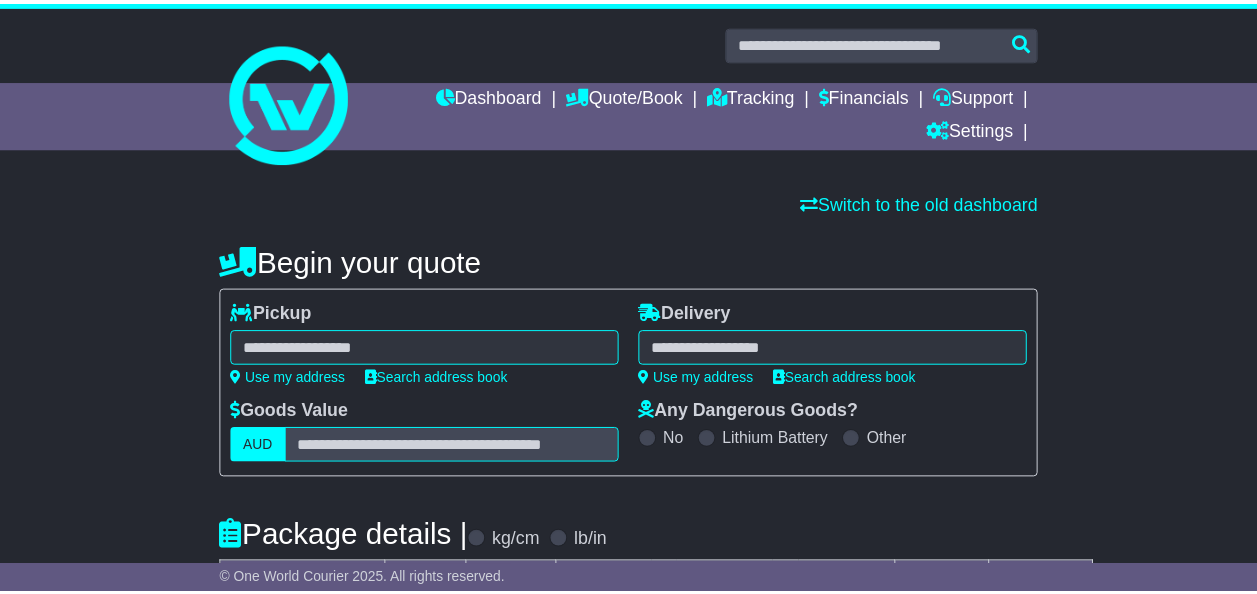 scroll, scrollTop: 0, scrollLeft: 0, axis: both 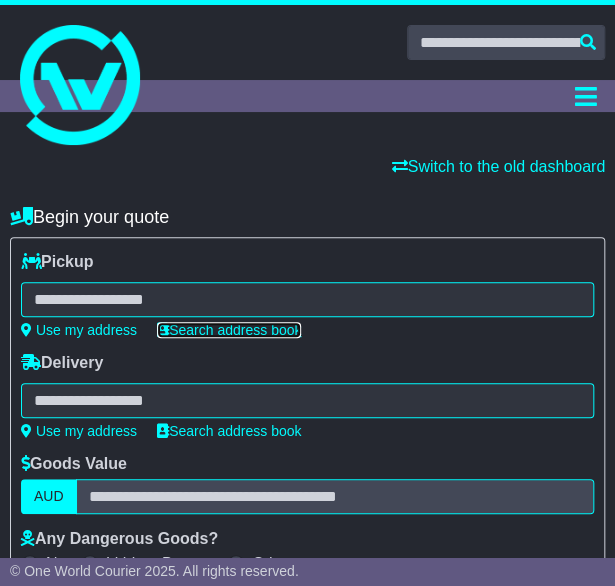 click on "Search address book" at bounding box center [229, 330] 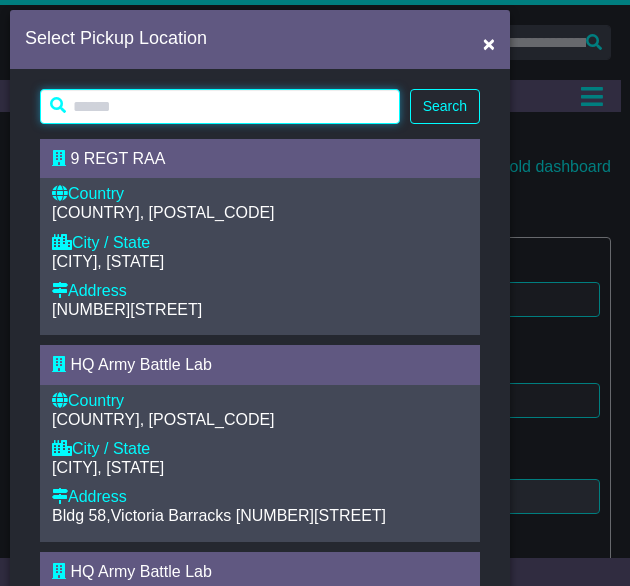 click at bounding box center [220, 106] 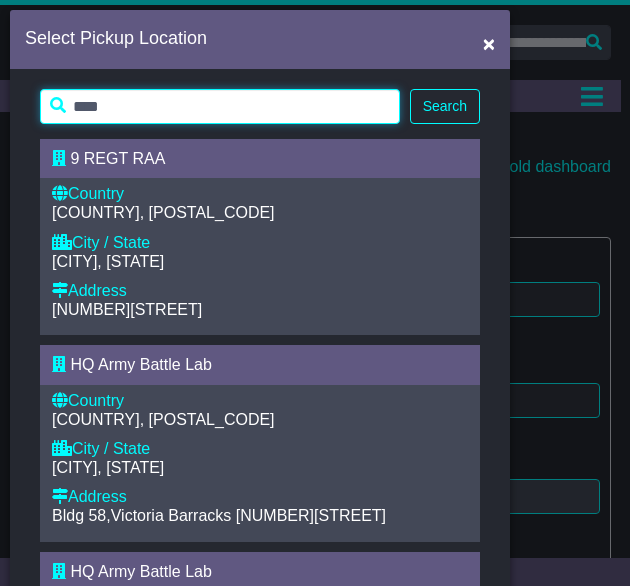 type on "****" 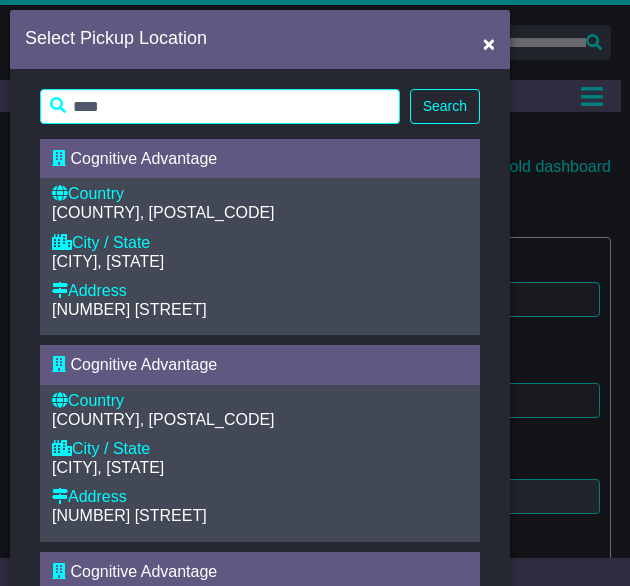 click on "Country
[COUNTRY], [POSTAL_CODE]
City / State
[CITY], [STATE]
Address
[NUMBER] [STREET]" at bounding box center [260, 256] 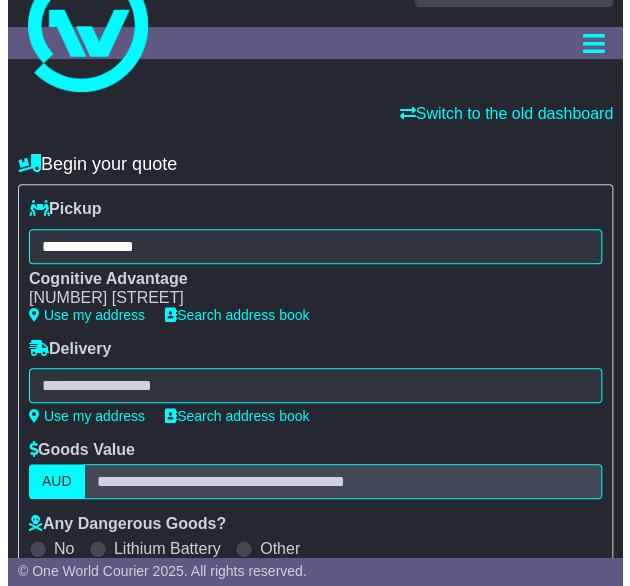 scroll, scrollTop: 58, scrollLeft: 0, axis: vertical 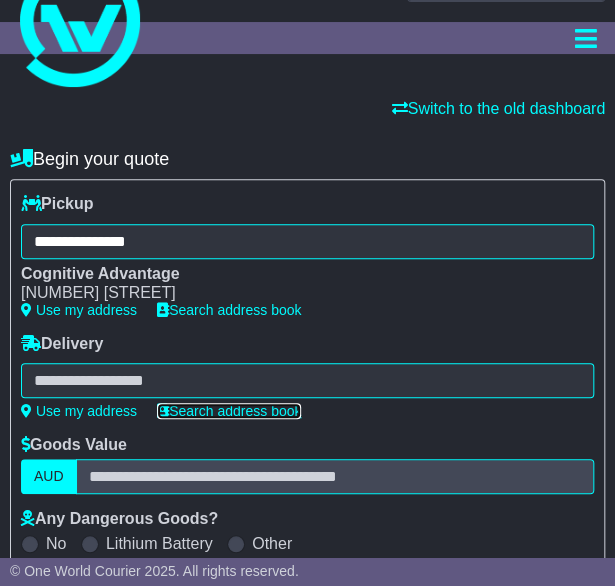click on "Search address book" at bounding box center [229, 411] 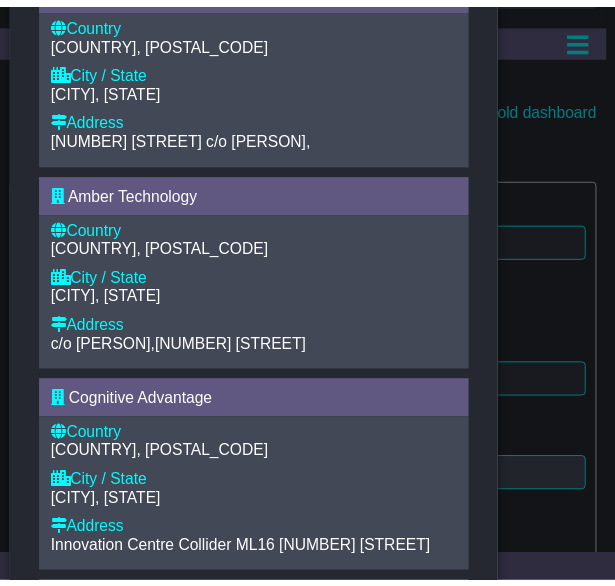 scroll, scrollTop: 1235, scrollLeft: 0, axis: vertical 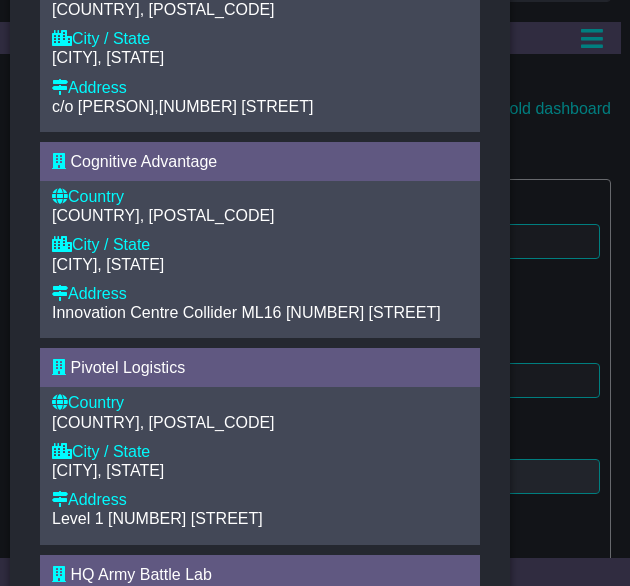 click on "City / State" at bounding box center [260, 244] 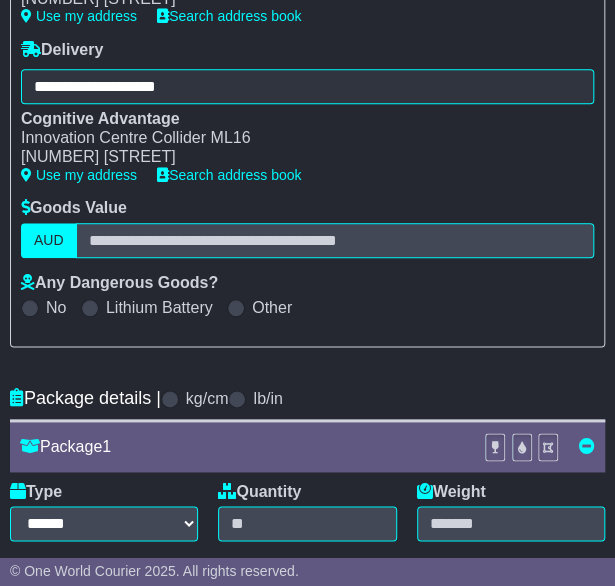 scroll, scrollTop: 359, scrollLeft: 0, axis: vertical 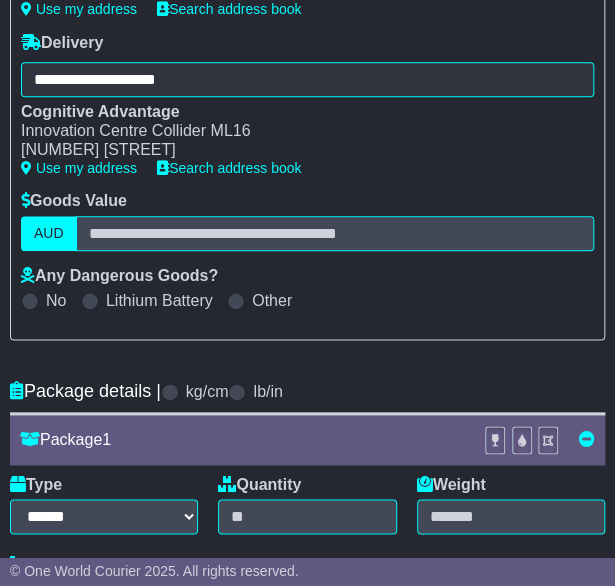 click on "Lithium Battery" at bounding box center [159, 300] 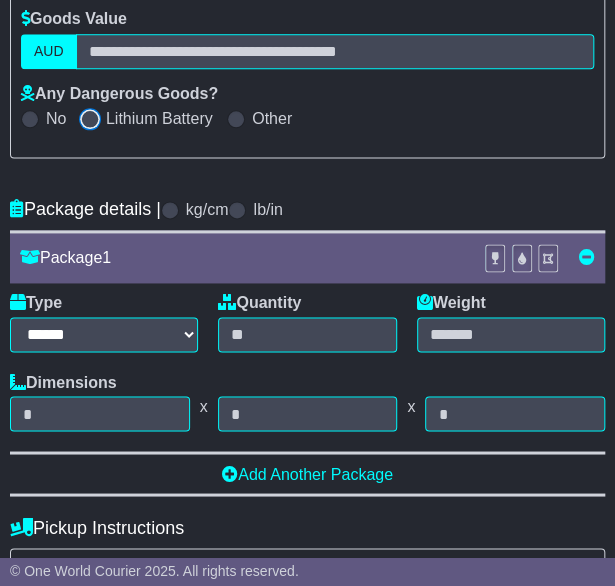 scroll, scrollTop: 601, scrollLeft: 0, axis: vertical 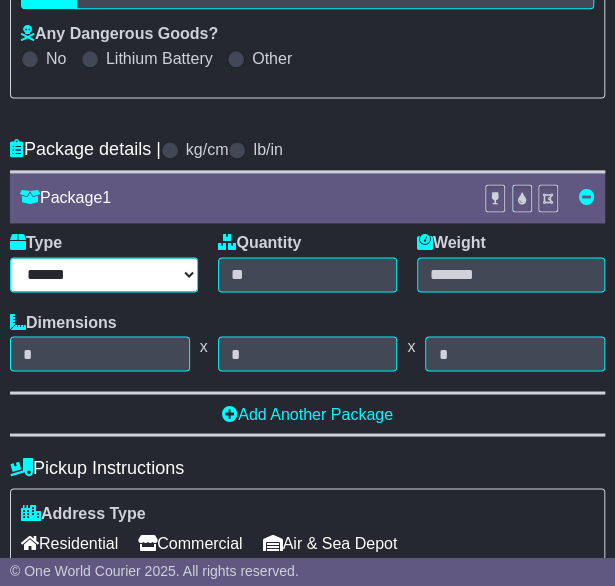 click on "**********" at bounding box center [104, 274] 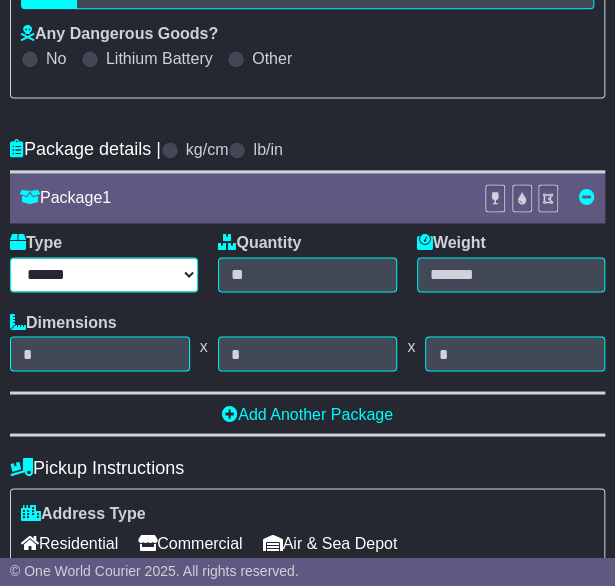 select on "*****" 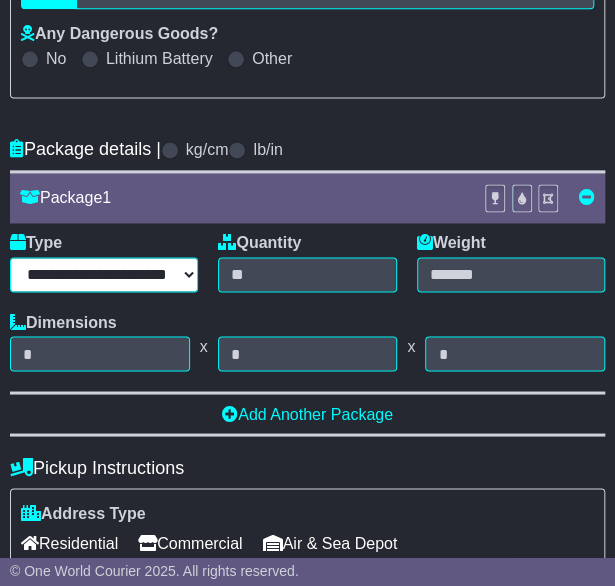 click on "**********" at bounding box center [104, 274] 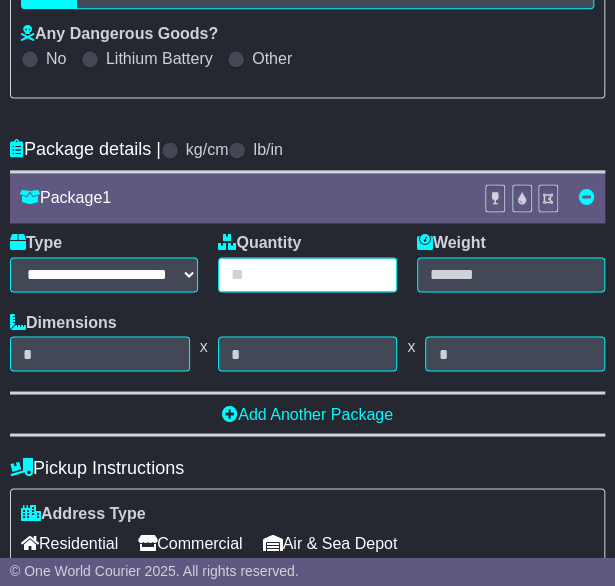click at bounding box center [307, 274] 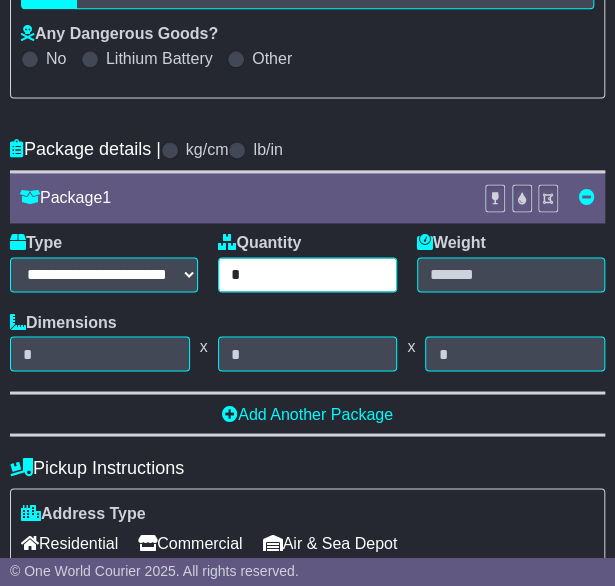 type on "*" 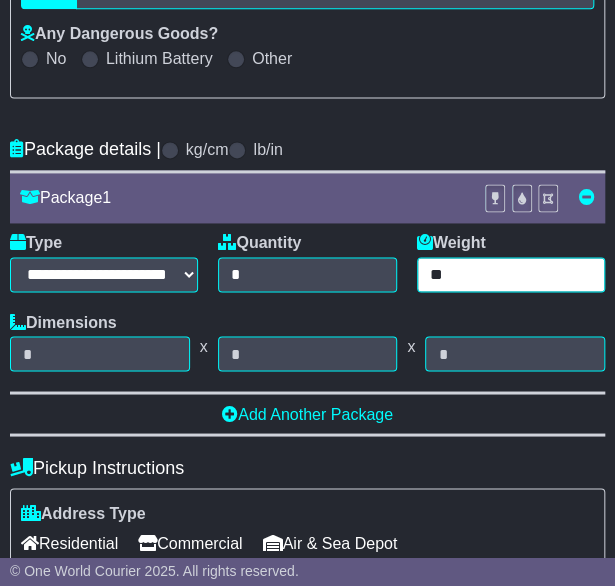 type on "**" 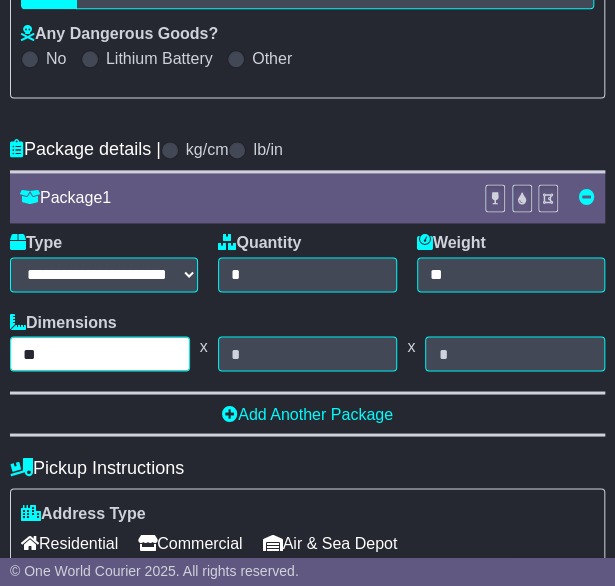 type on "**" 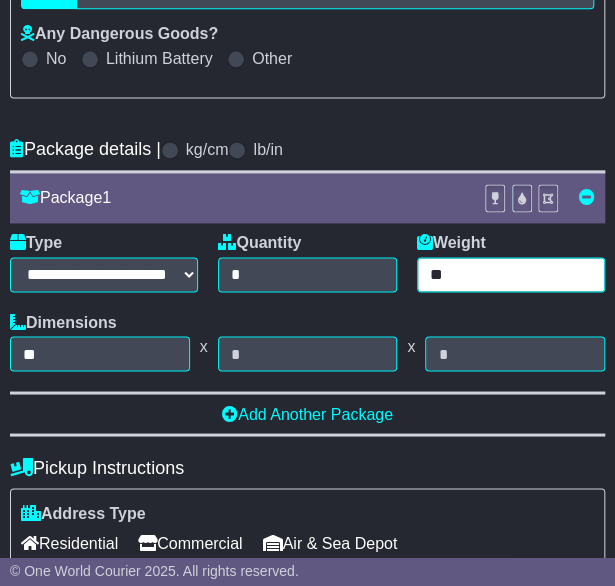 click on "**" at bounding box center [511, 274] 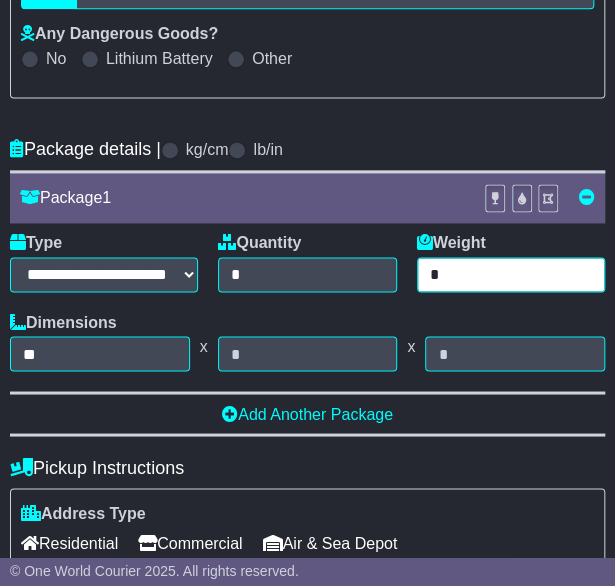 type on "*" 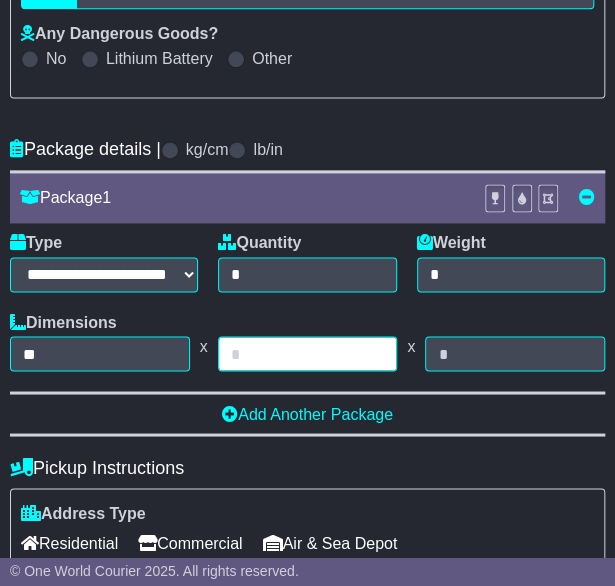 click at bounding box center (308, 353) 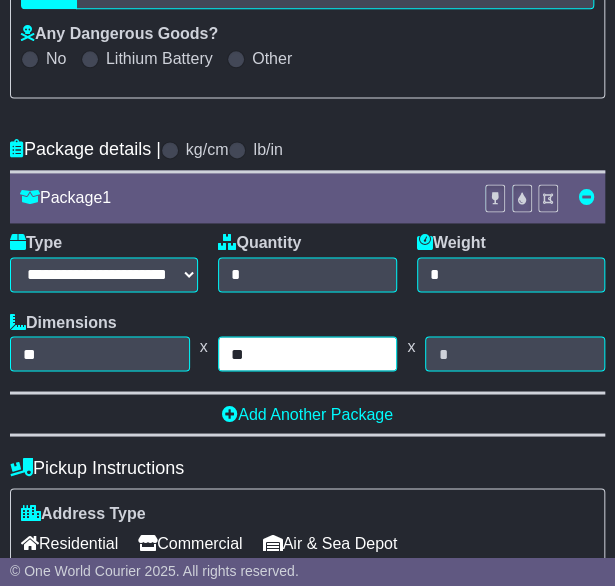 type on "**" 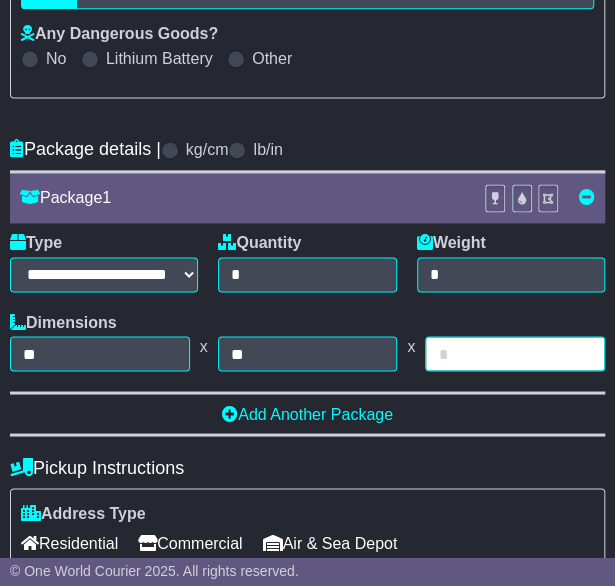 type on "*" 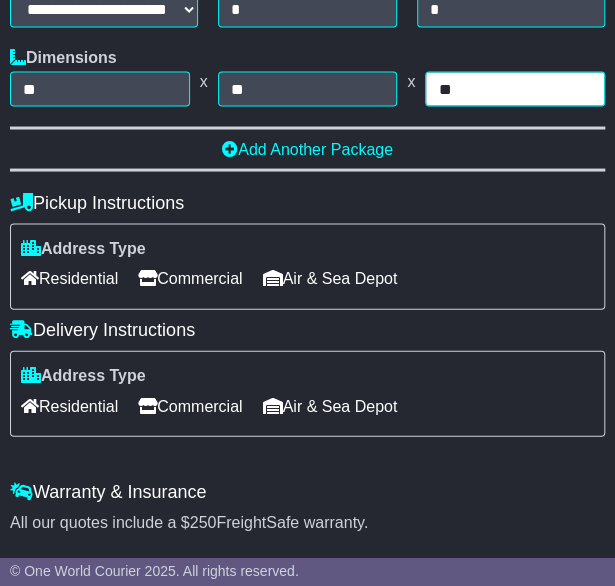 scroll, scrollTop: 1014, scrollLeft: 0, axis: vertical 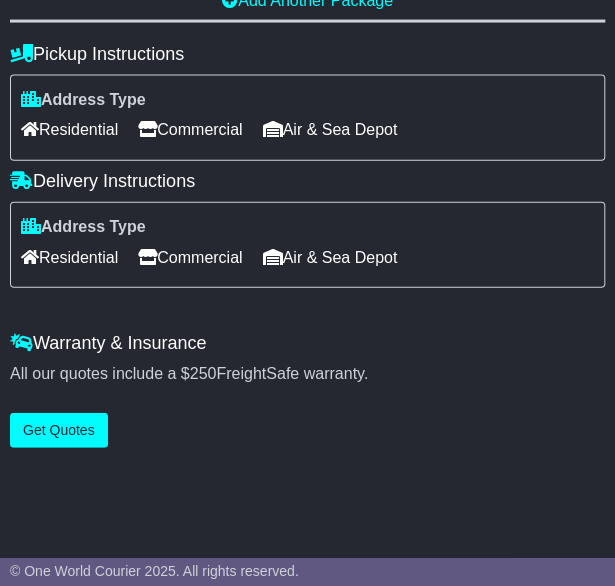 type on "**" 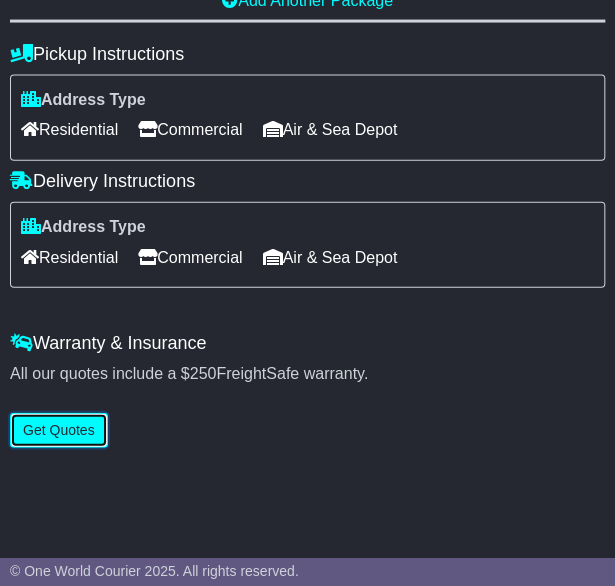 click on "Get Quotes" at bounding box center (59, 430) 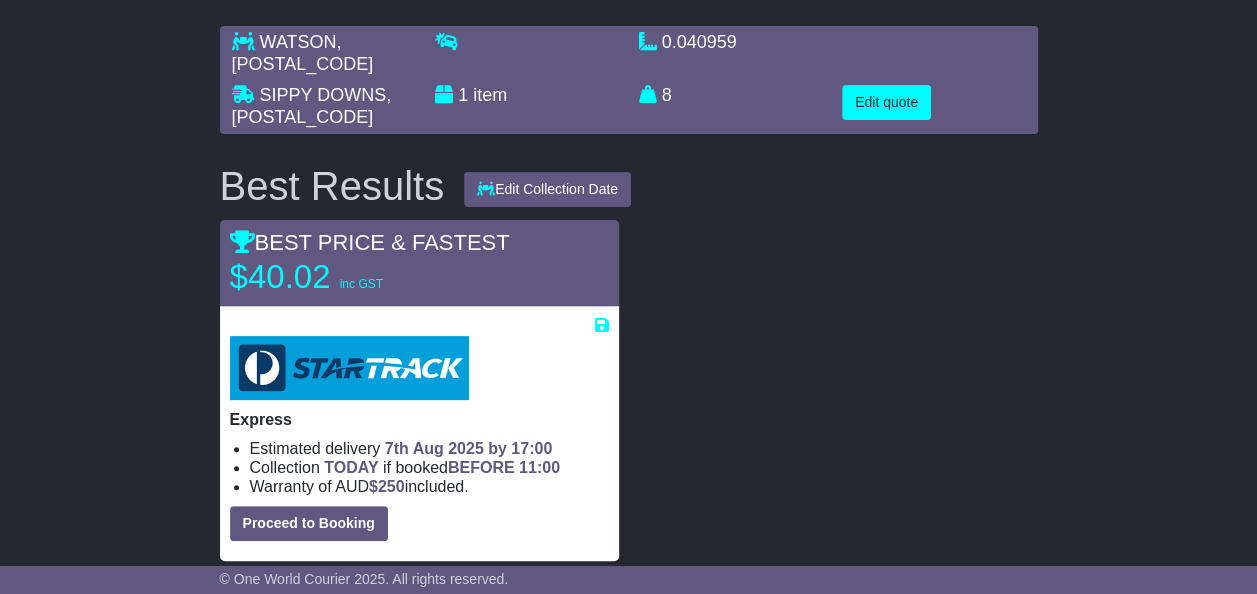 scroll, scrollTop: 0, scrollLeft: 0, axis: both 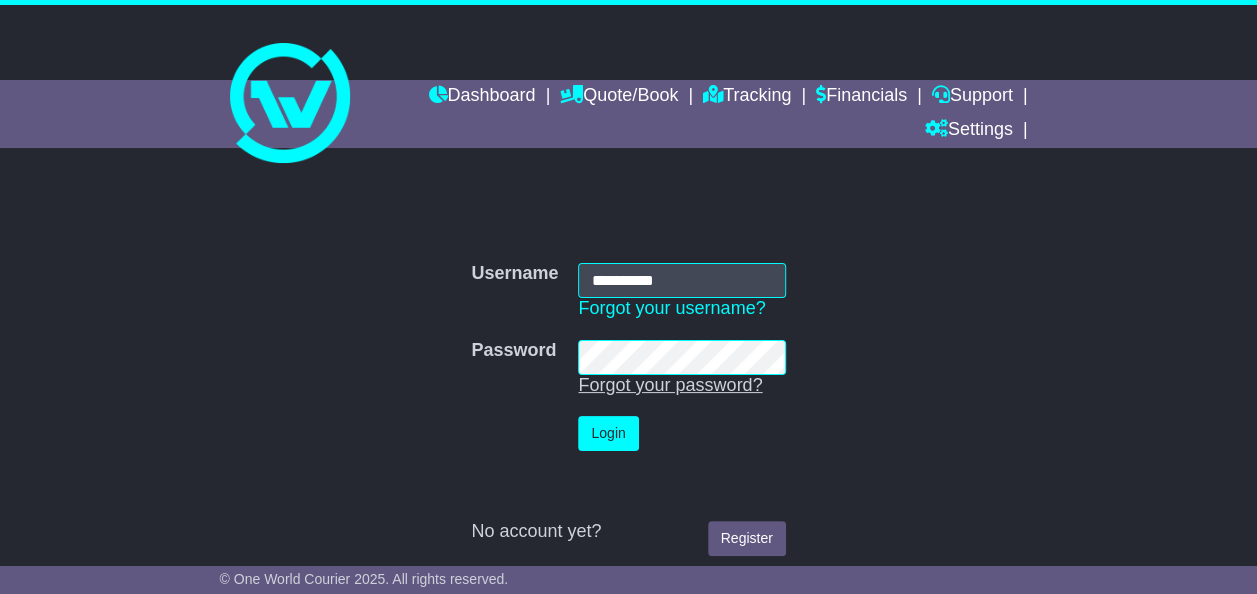 click on "Login" at bounding box center [608, 433] 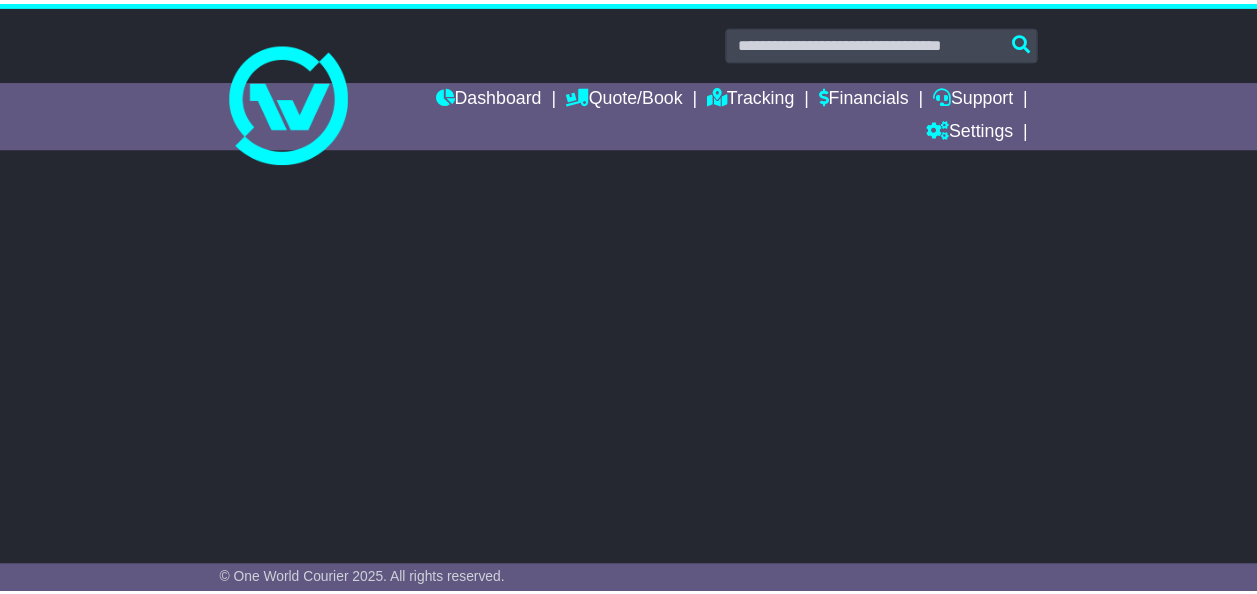 scroll, scrollTop: 0, scrollLeft: 0, axis: both 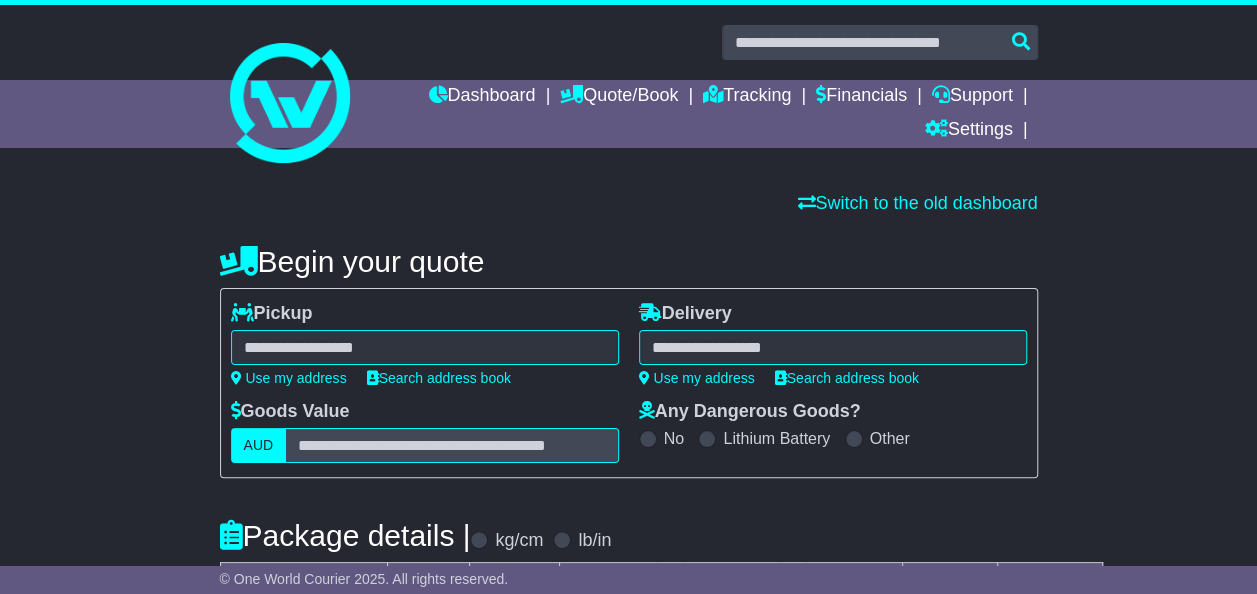 click on "Lithium Battery" at bounding box center [776, 438] 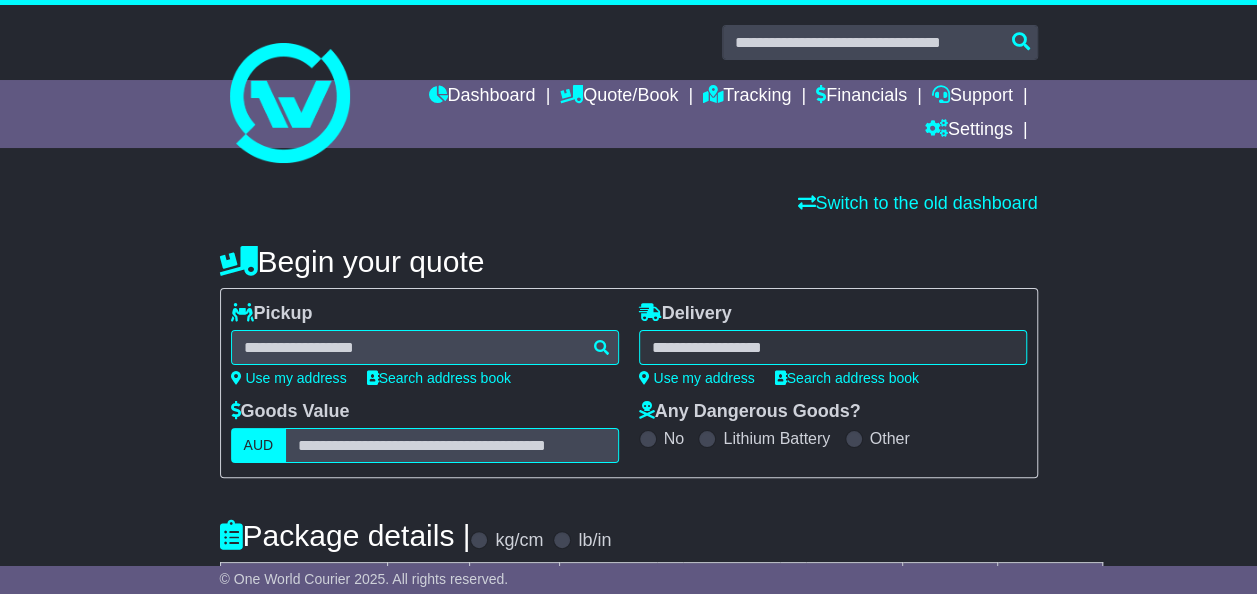 click on "**********" at bounding box center (425, 352) 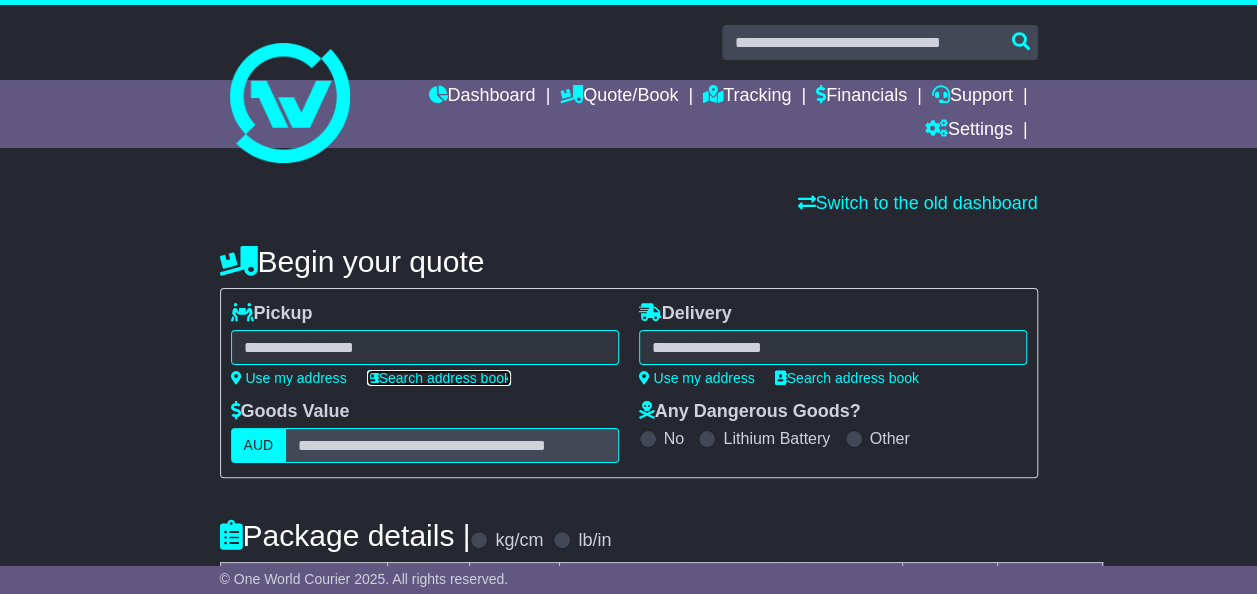 click on "Search address book" at bounding box center [439, 378] 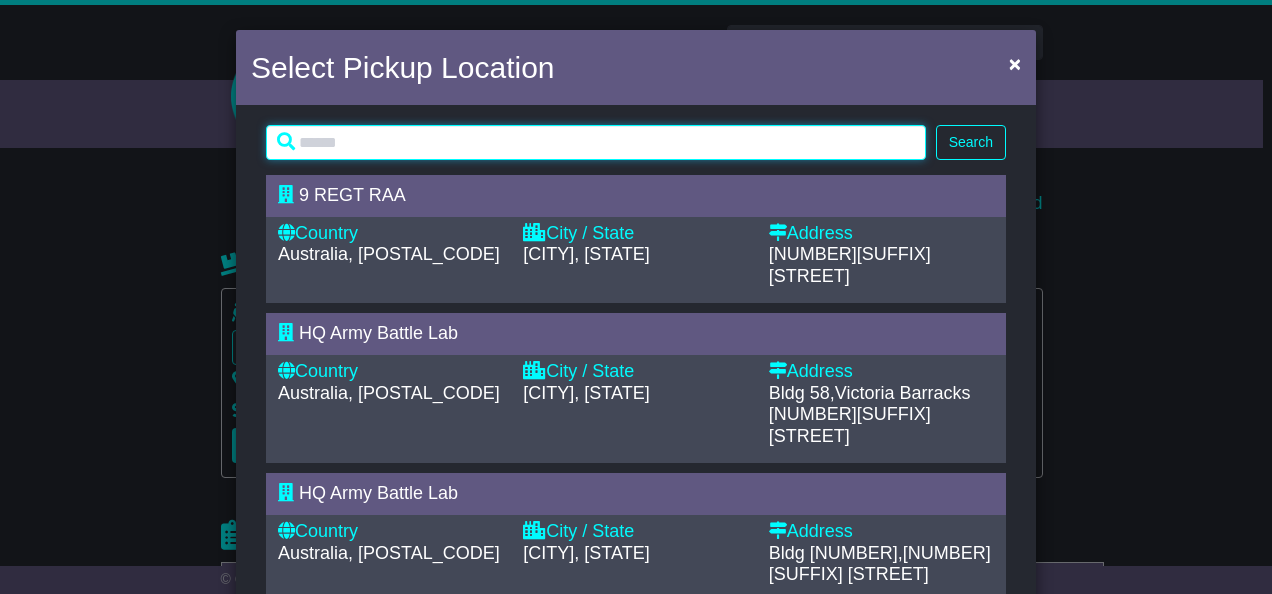 click at bounding box center [596, 142] 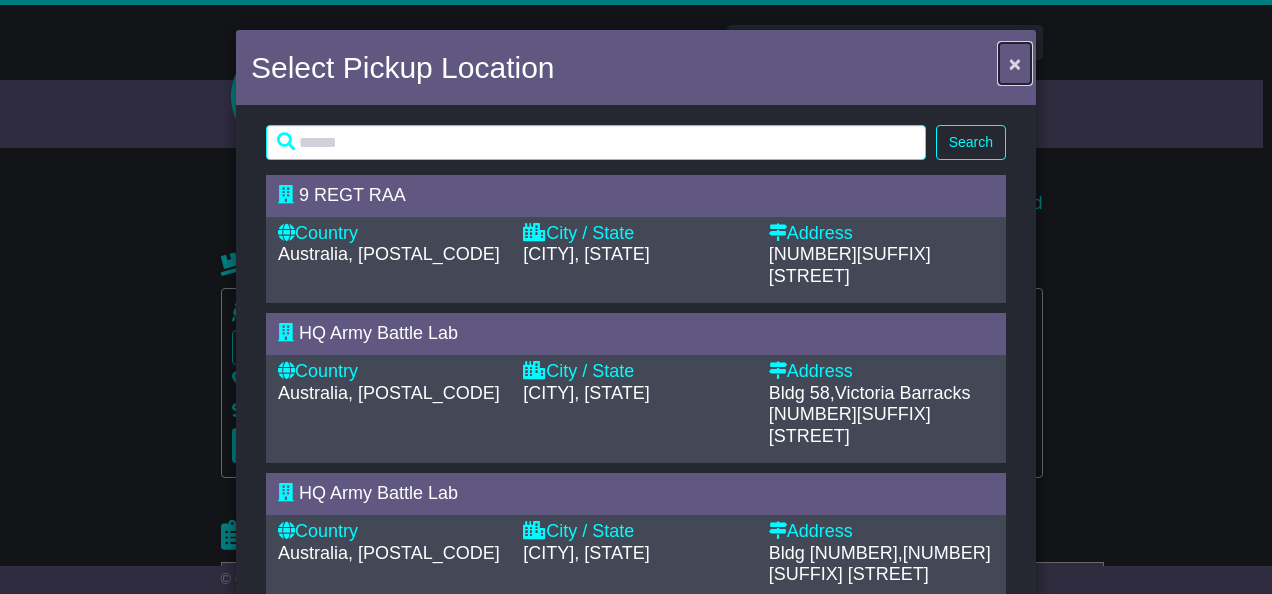 click on "×" at bounding box center (1015, 63) 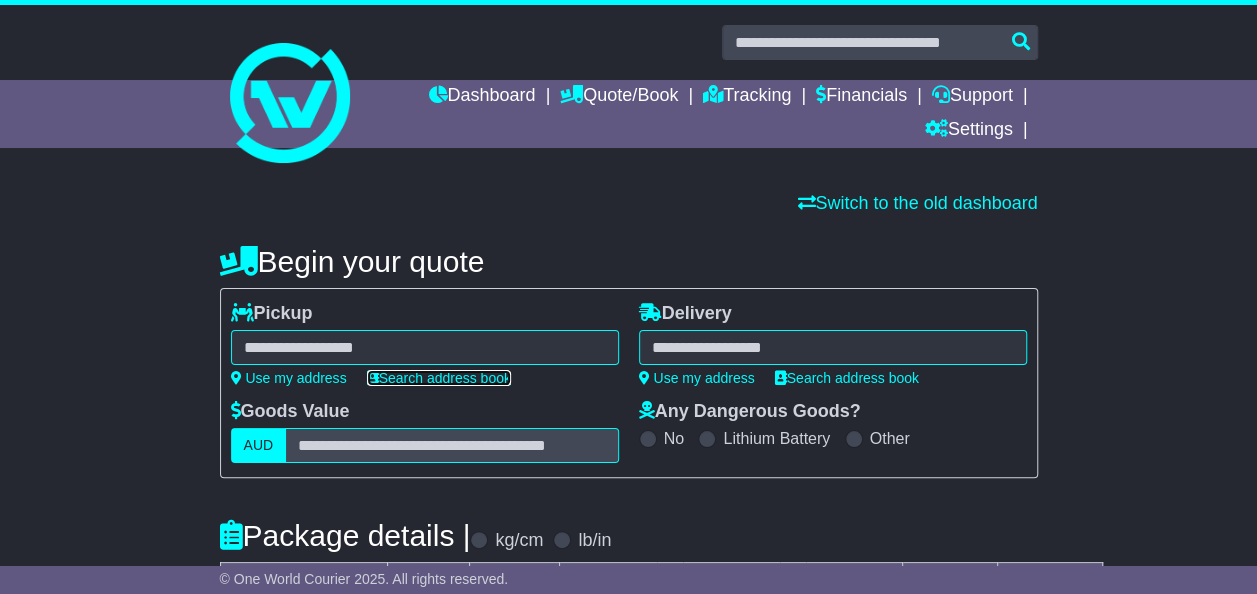 click on "Search address book" at bounding box center (439, 378) 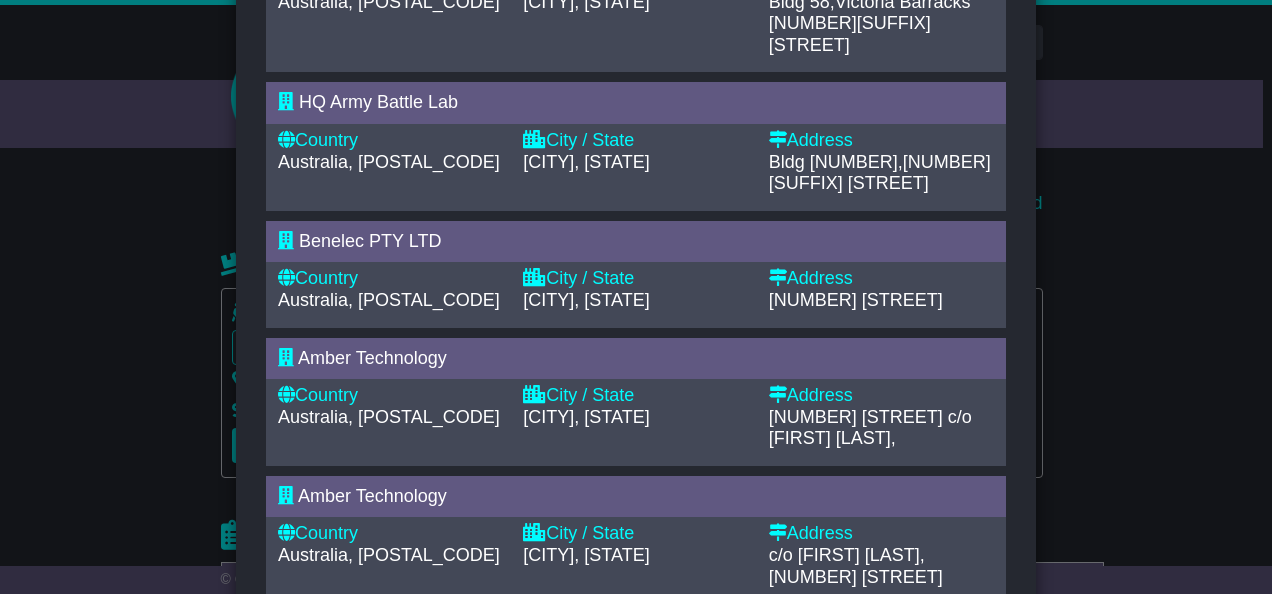 scroll, scrollTop: 0, scrollLeft: 0, axis: both 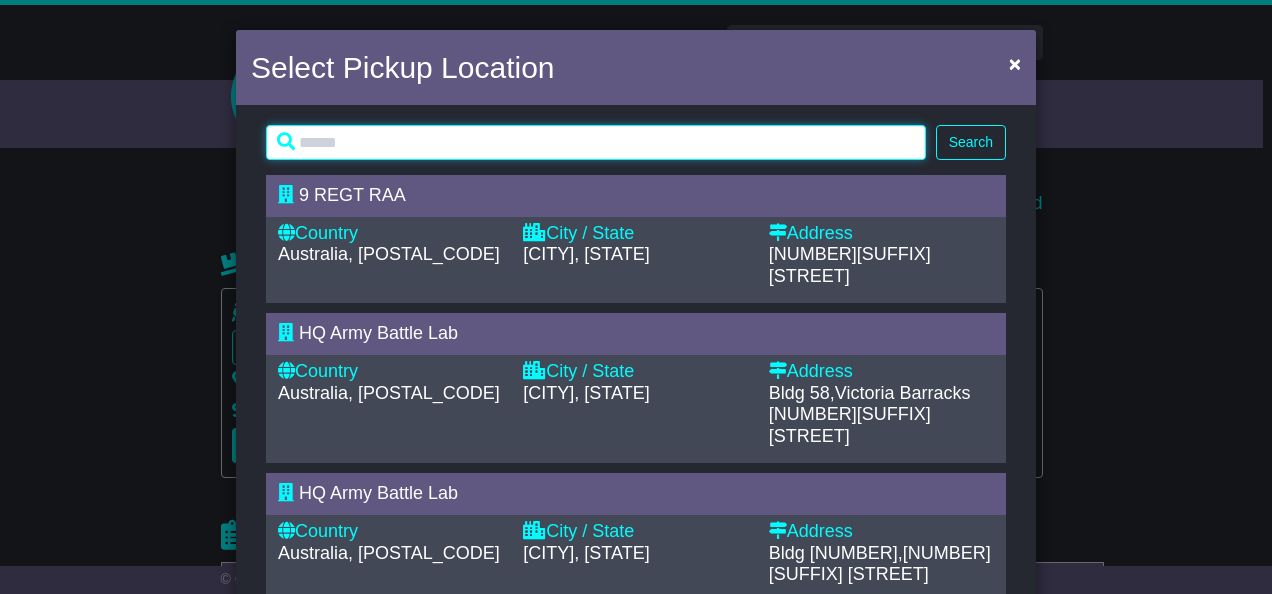 click at bounding box center [596, 142] 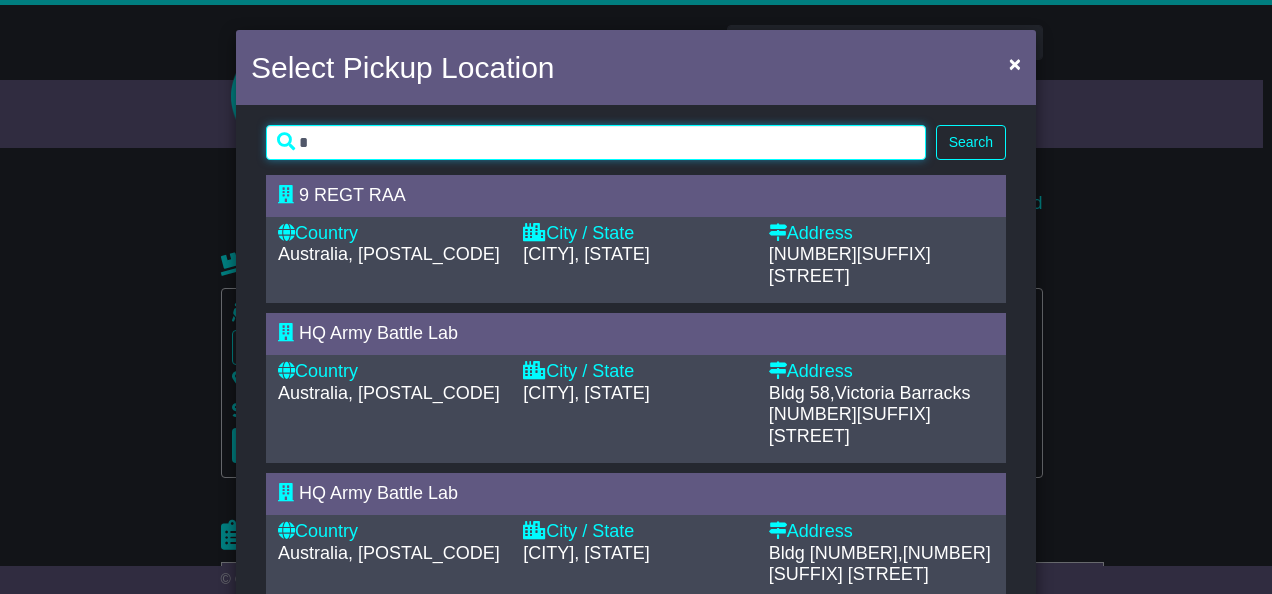 click on "*" at bounding box center [596, 142] 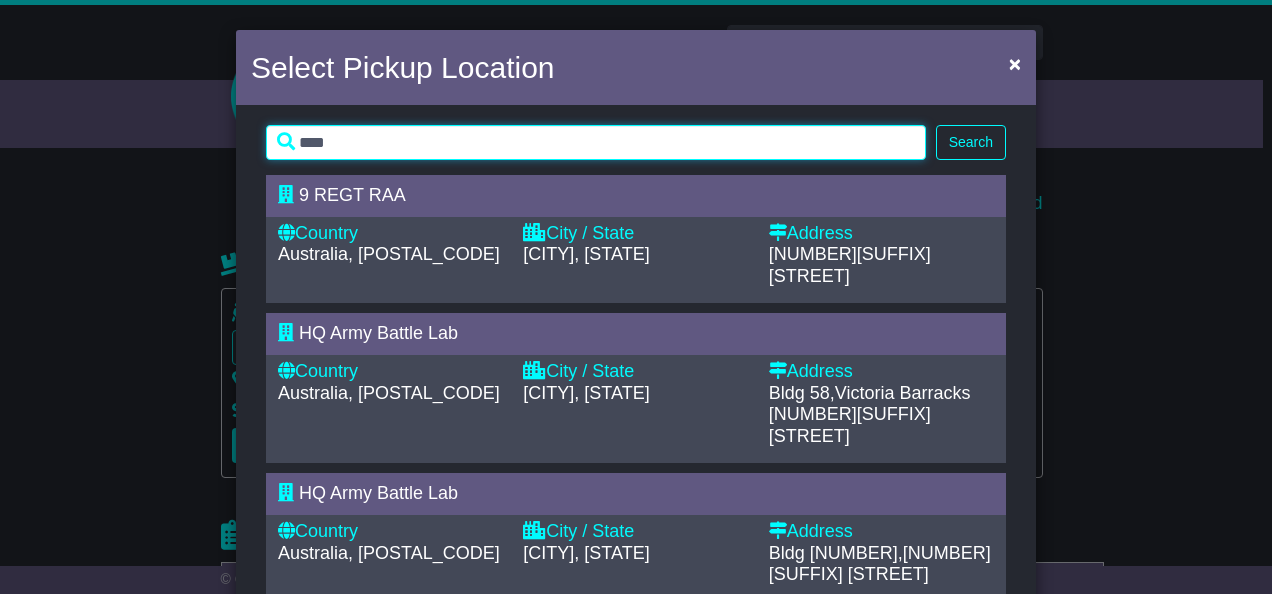 type on "****" 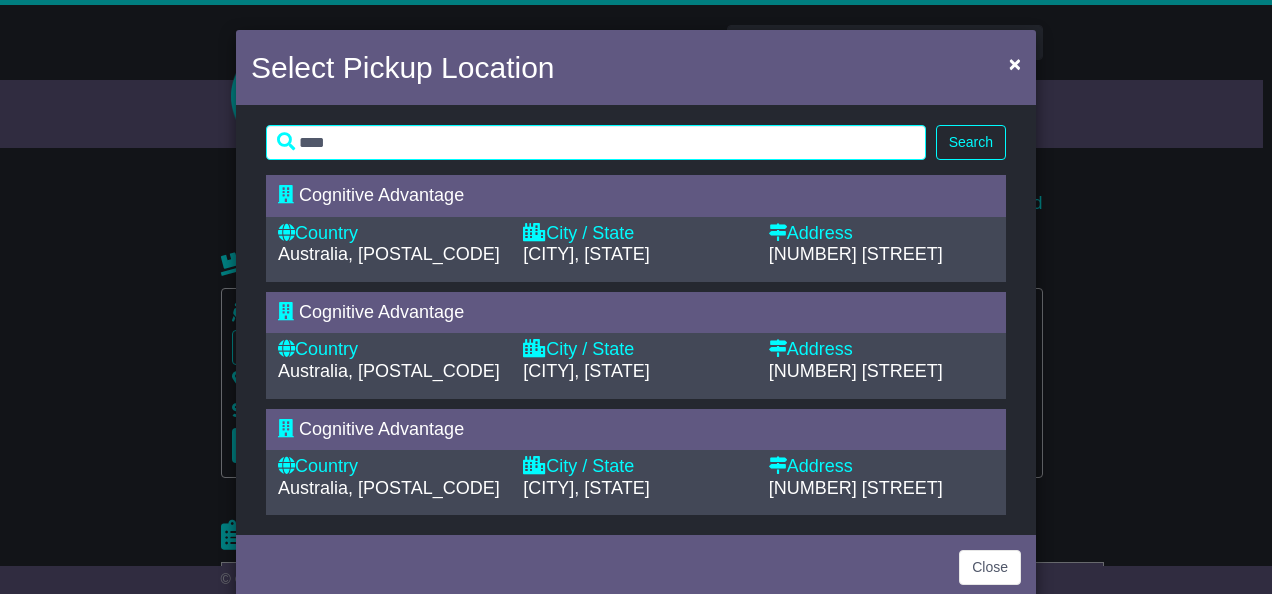 click on "Country" at bounding box center (390, 234) 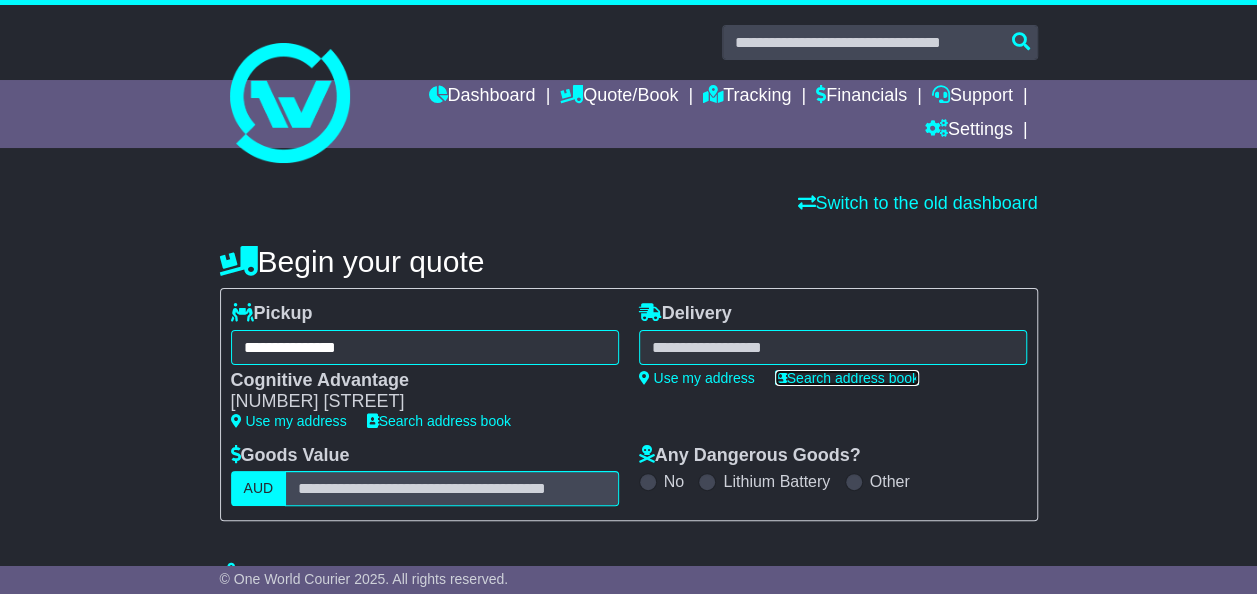 click on "Search address book" at bounding box center (847, 378) 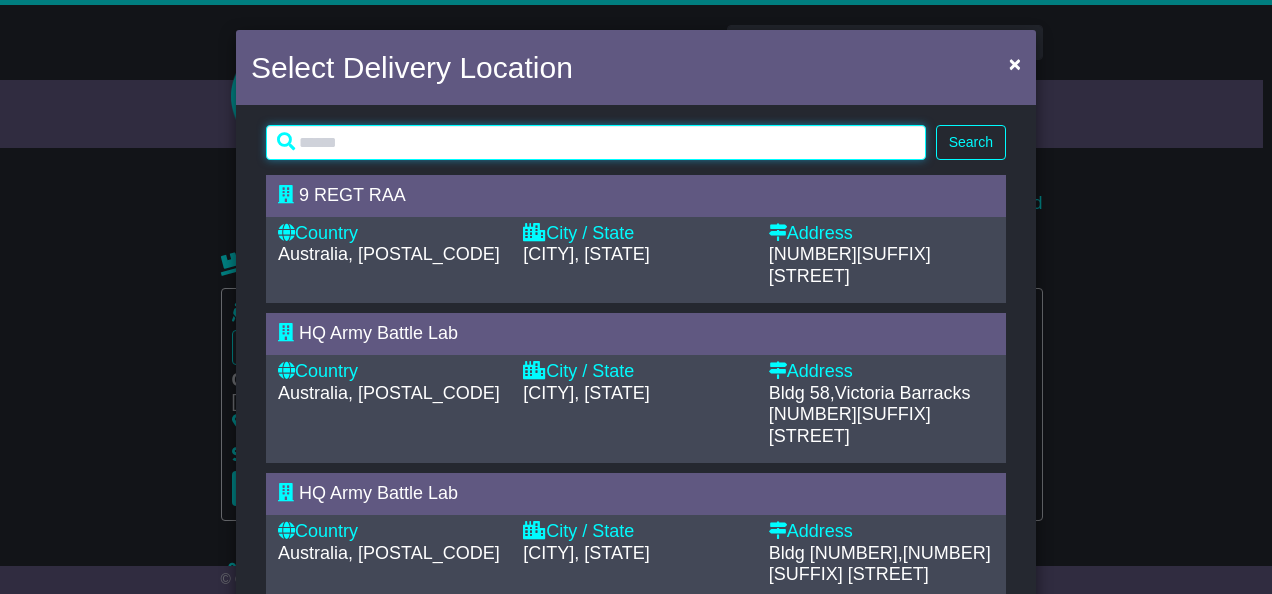 click at bounding box center [596, 142] 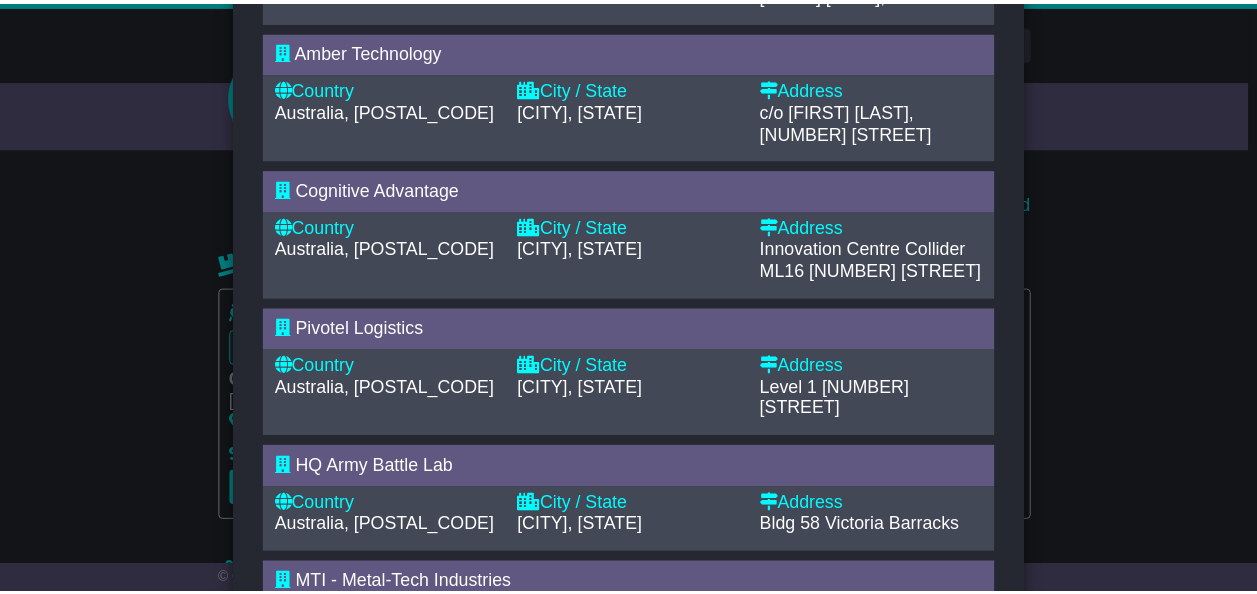 scroll, scrollTop: 837, scrollLeft: 0, axis: vertical 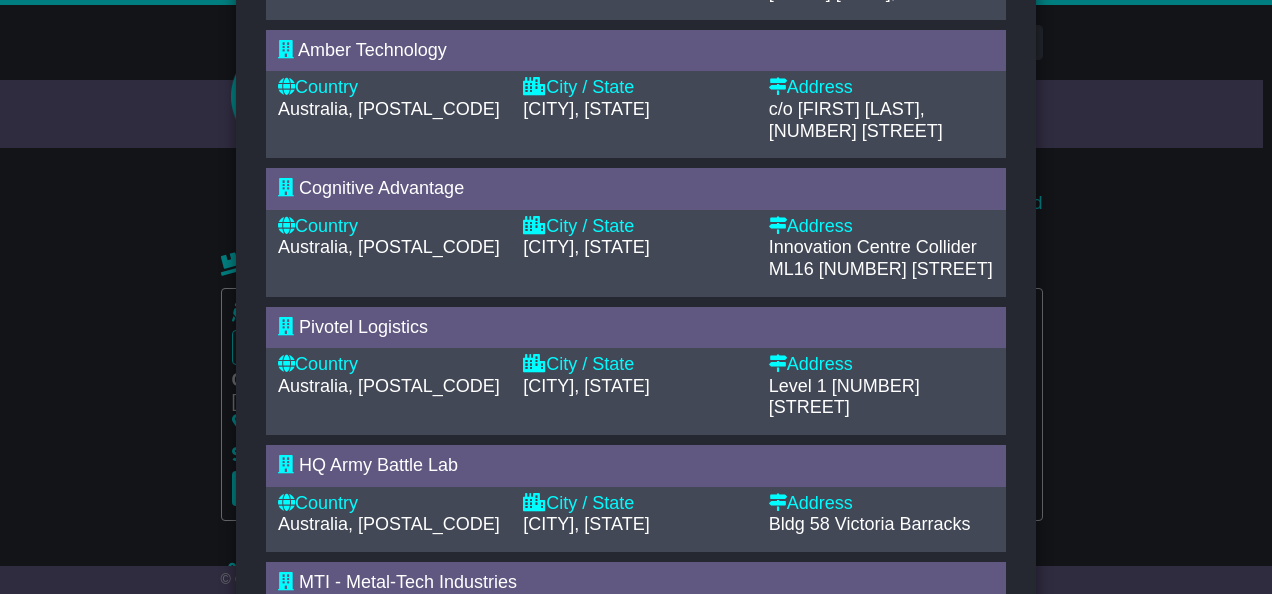 click on "Australia, [POSTAL_CODE]" at bounding box center [390, 248] 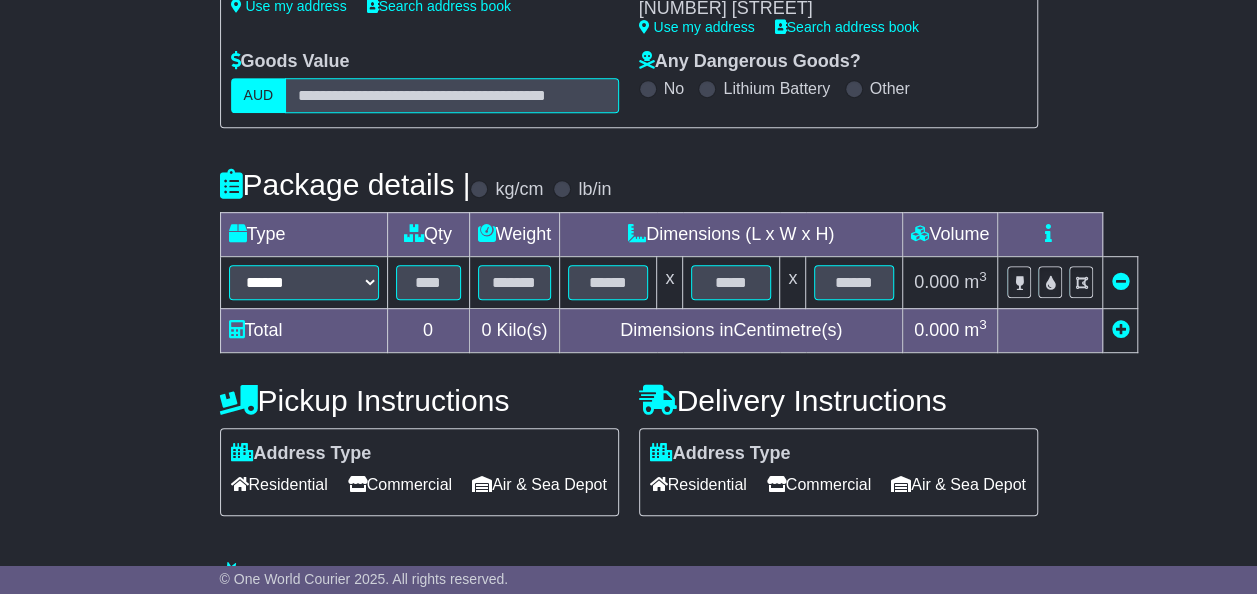 scroll, scrollTop: 416, scrollLeft: 0, axis: vertical 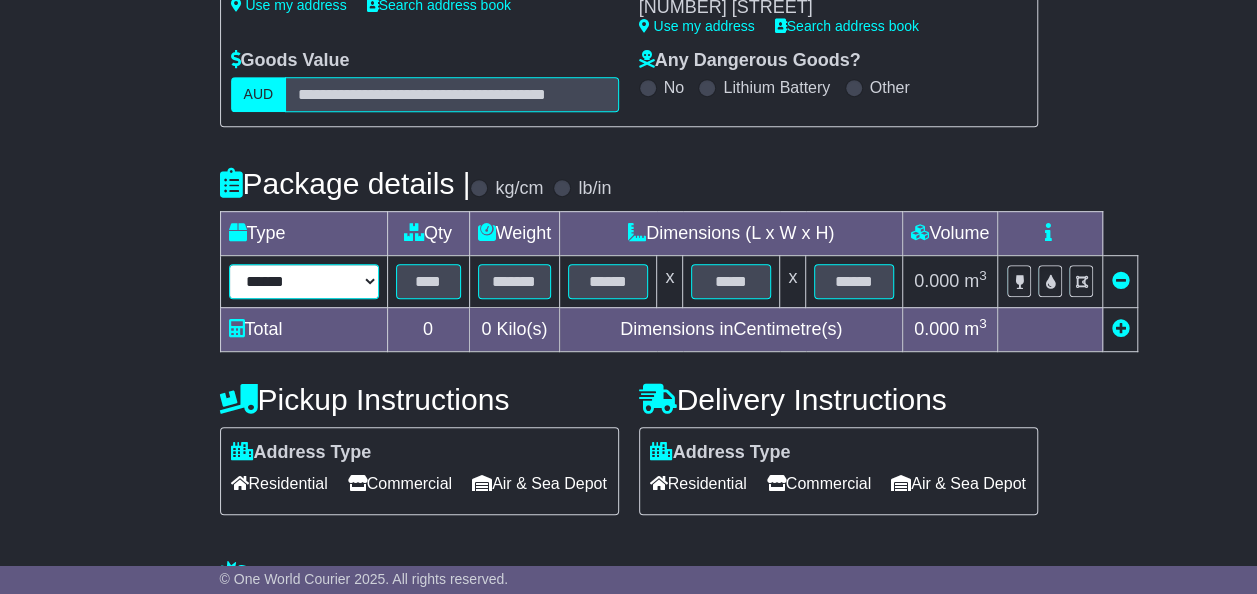 click on "**********" at bounding box center [304, 281] 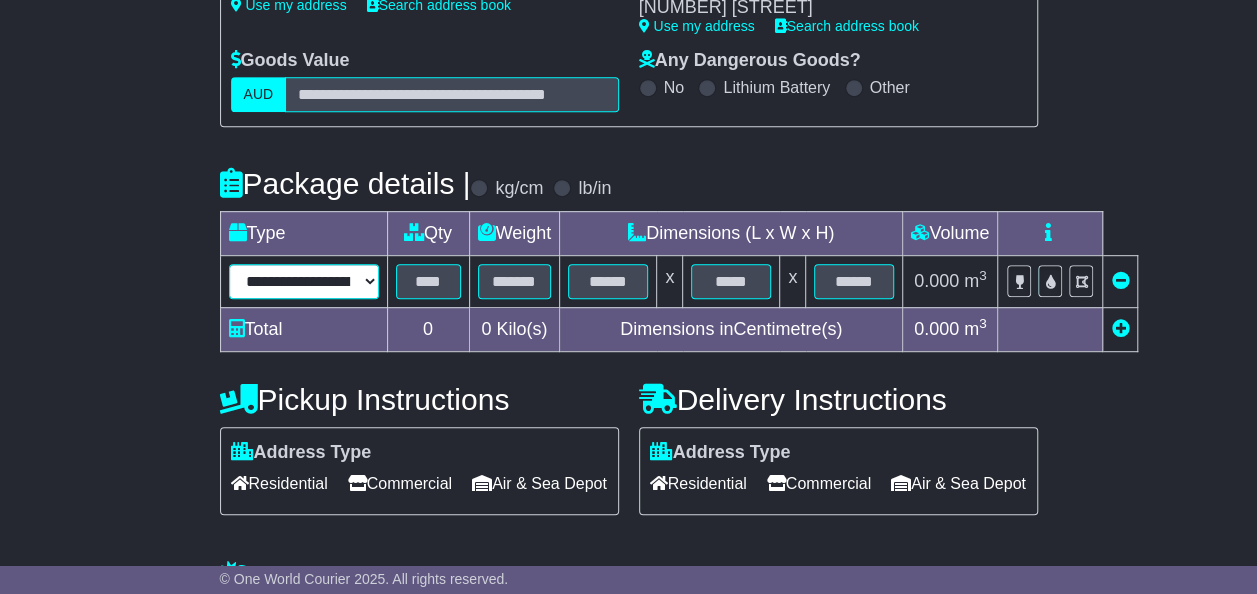 click on "**********" at bounding box center [304, 281] 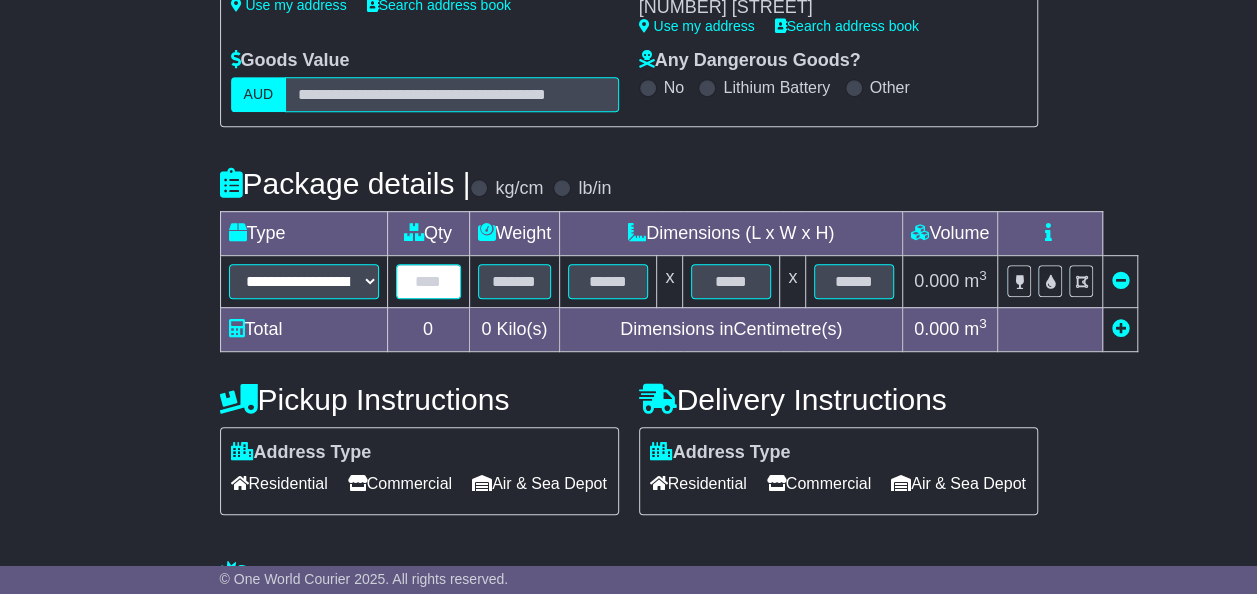 click at bounding box center (428, 281) 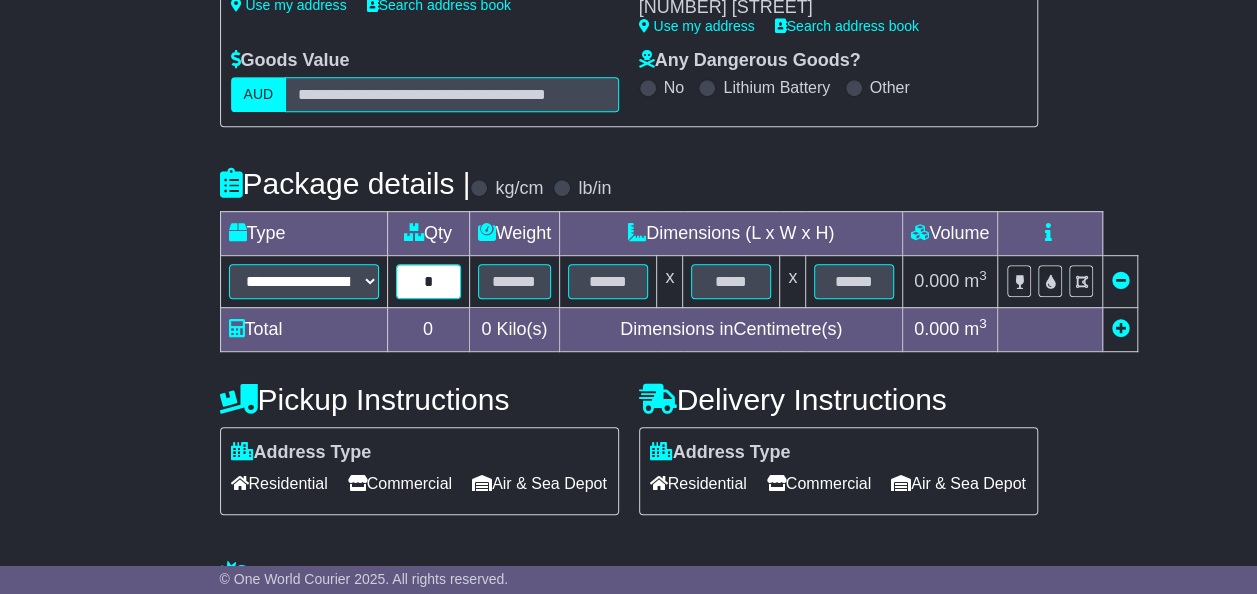 type on "*" 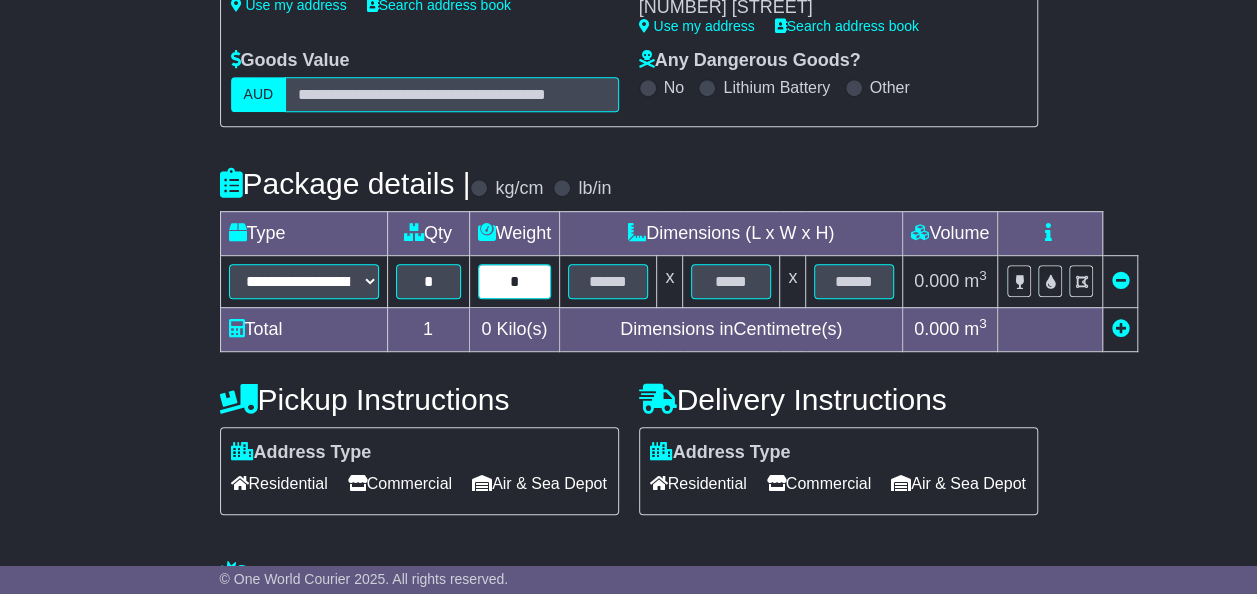 type on "*" 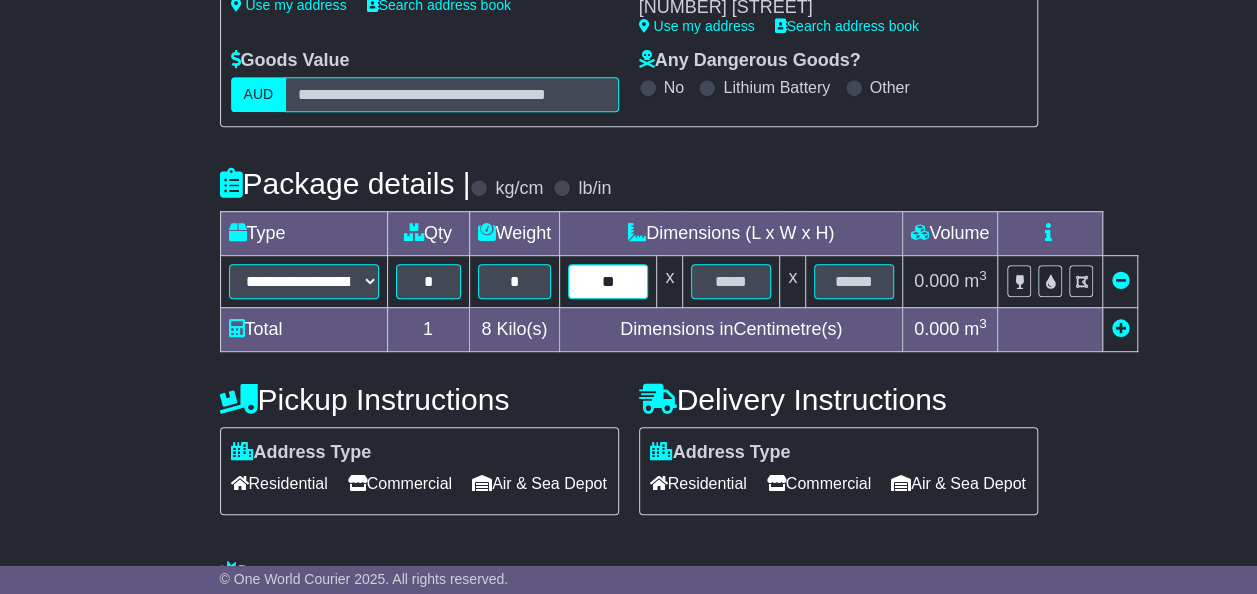 type on "**" 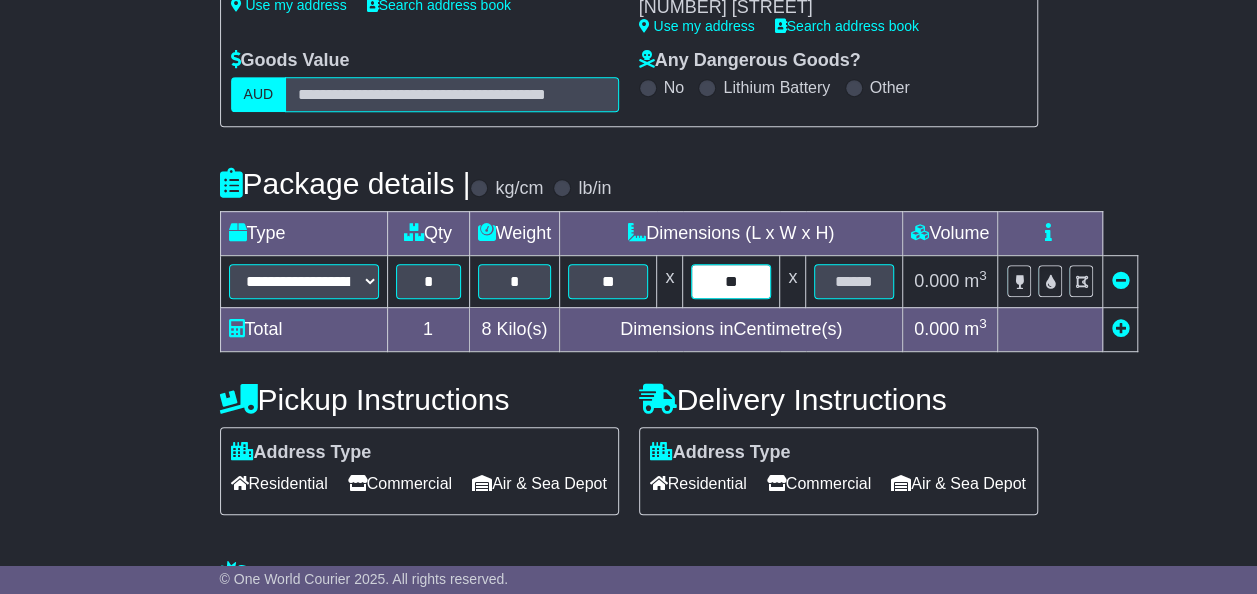 type on "**" 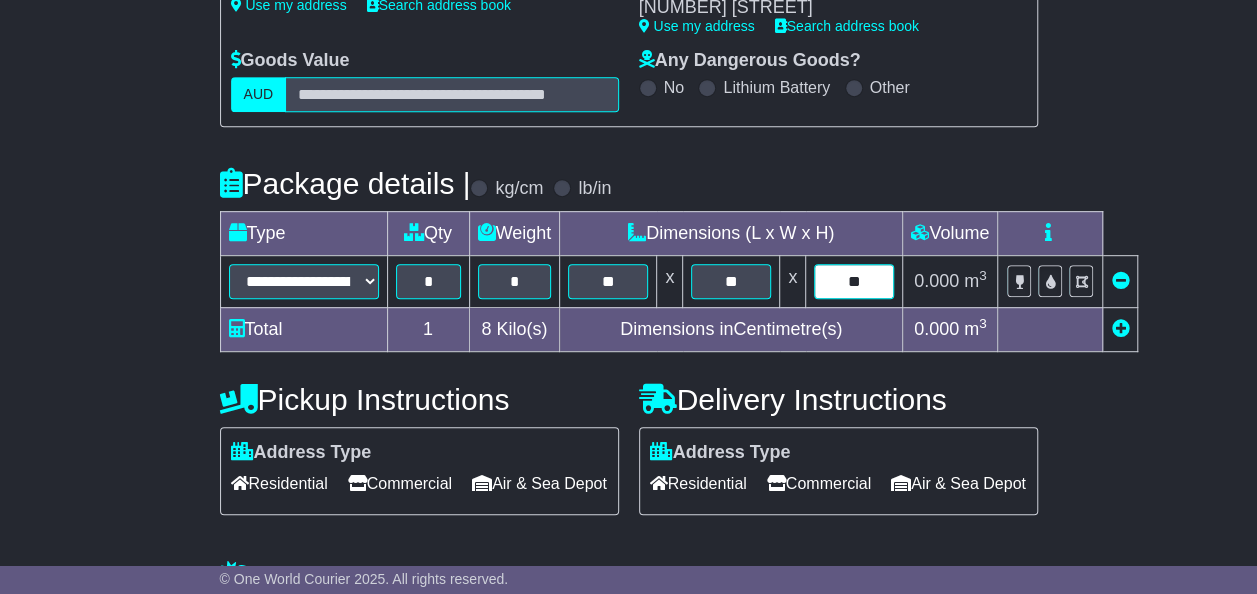 scroll, scrollTop: 590, scrollLeft: 0, axis: vertical 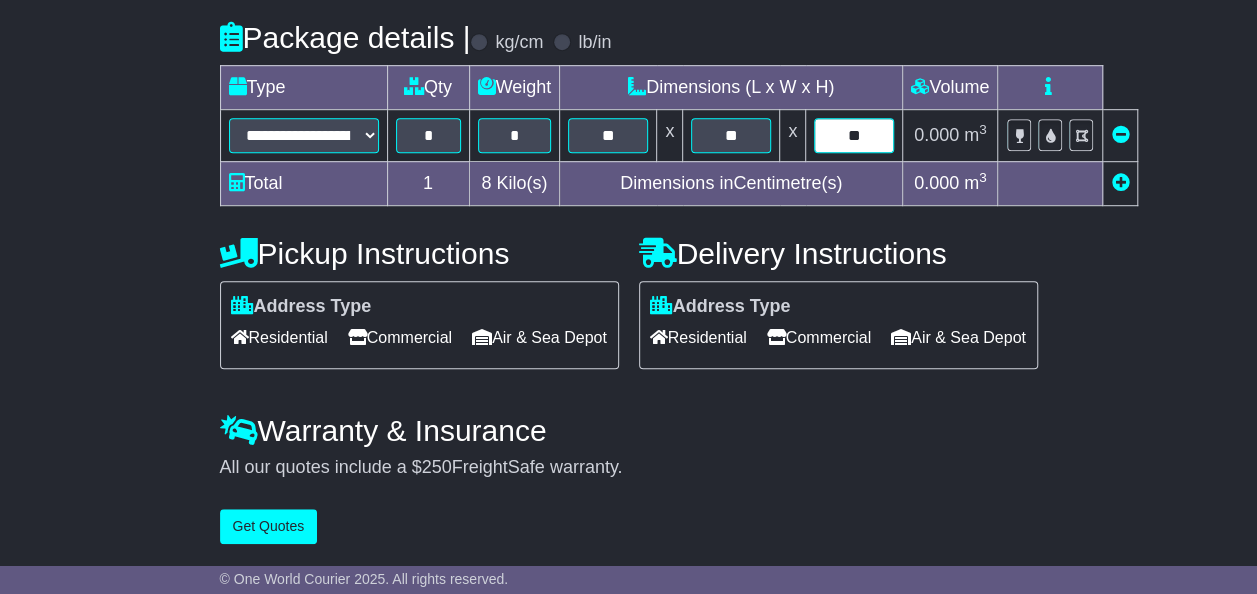 type on "**" 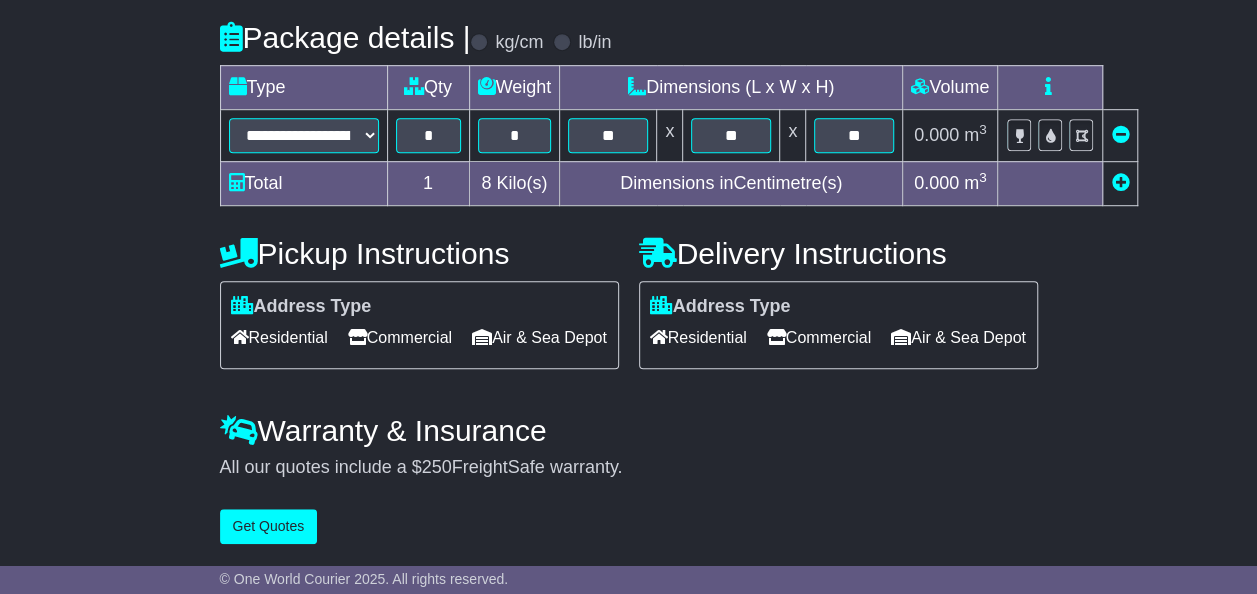 click on "**********" at bounding box center [629, 108] 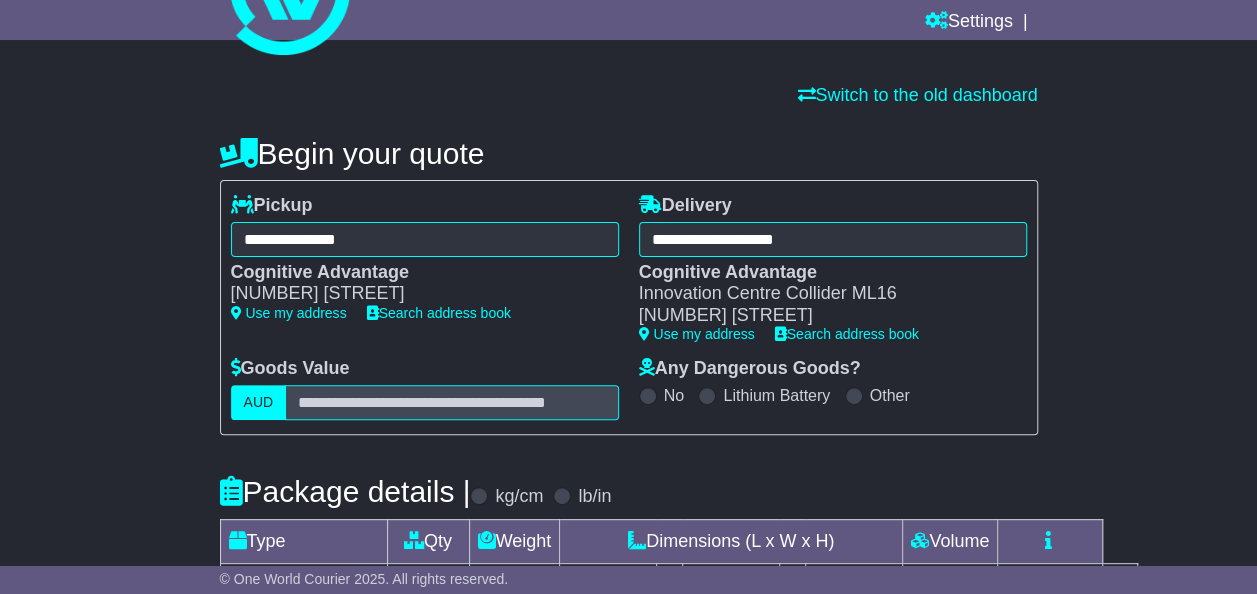 scroll, scrollTop: 590, scrollLeft: 0, axis: vertical 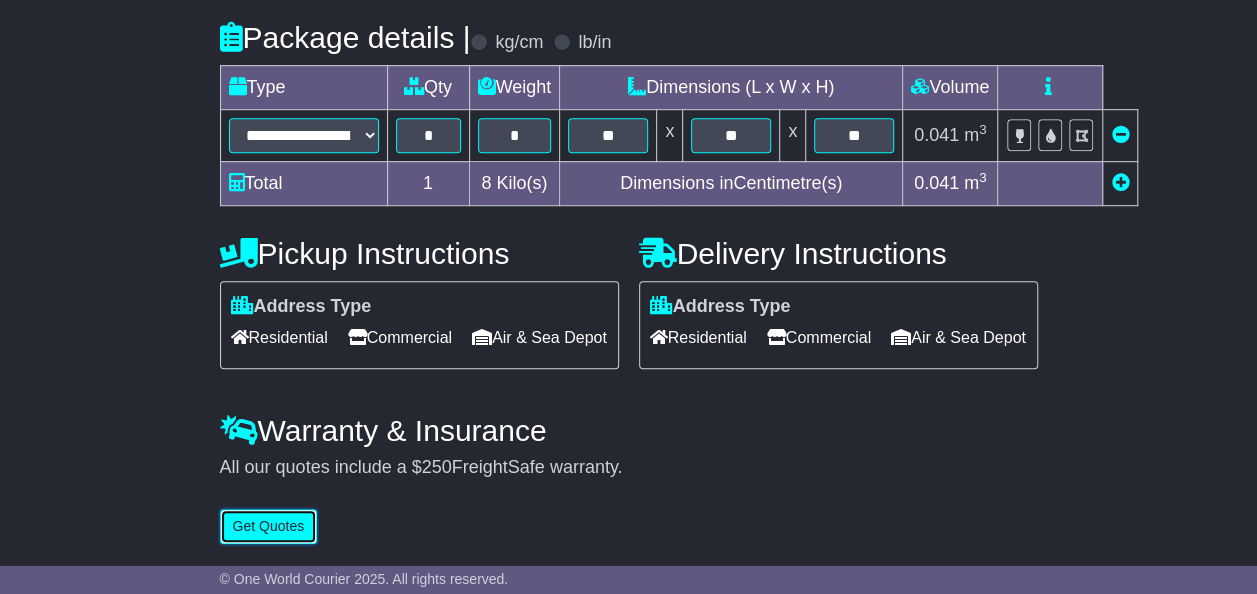 click on "Get Quotes" at bounding box center (269, 526) 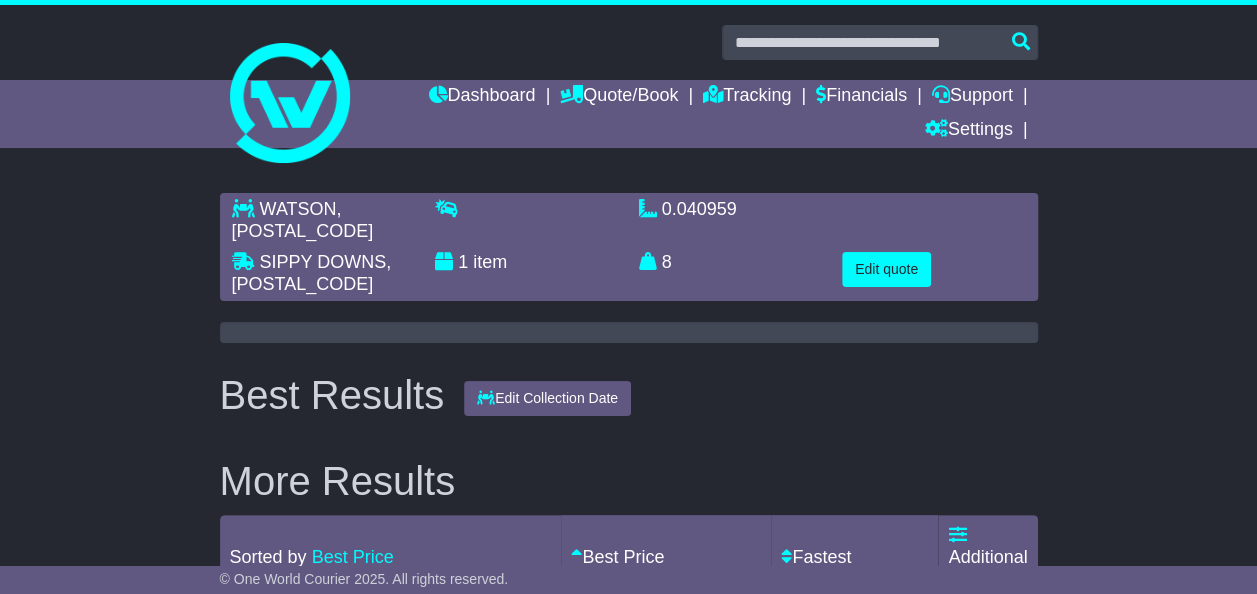 scroll, scrollTop: 0, scrollLeft: 0, axis: both 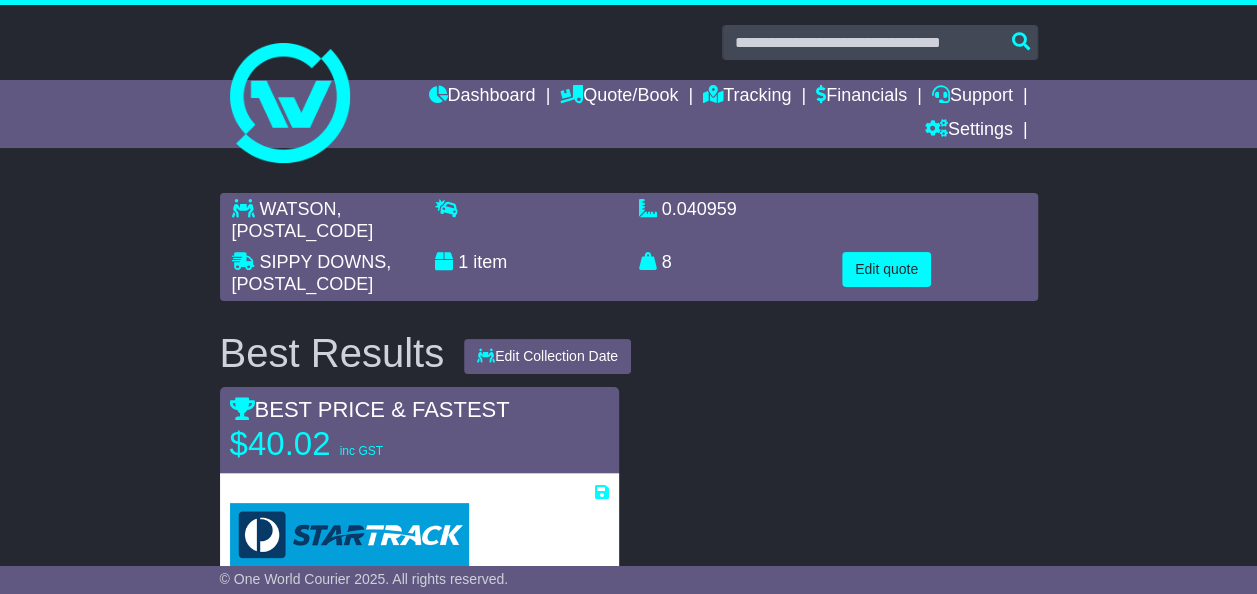 click on "BEST PRICE & FASTEST
$40.02
inc GST" at bounding box center [419, 430] 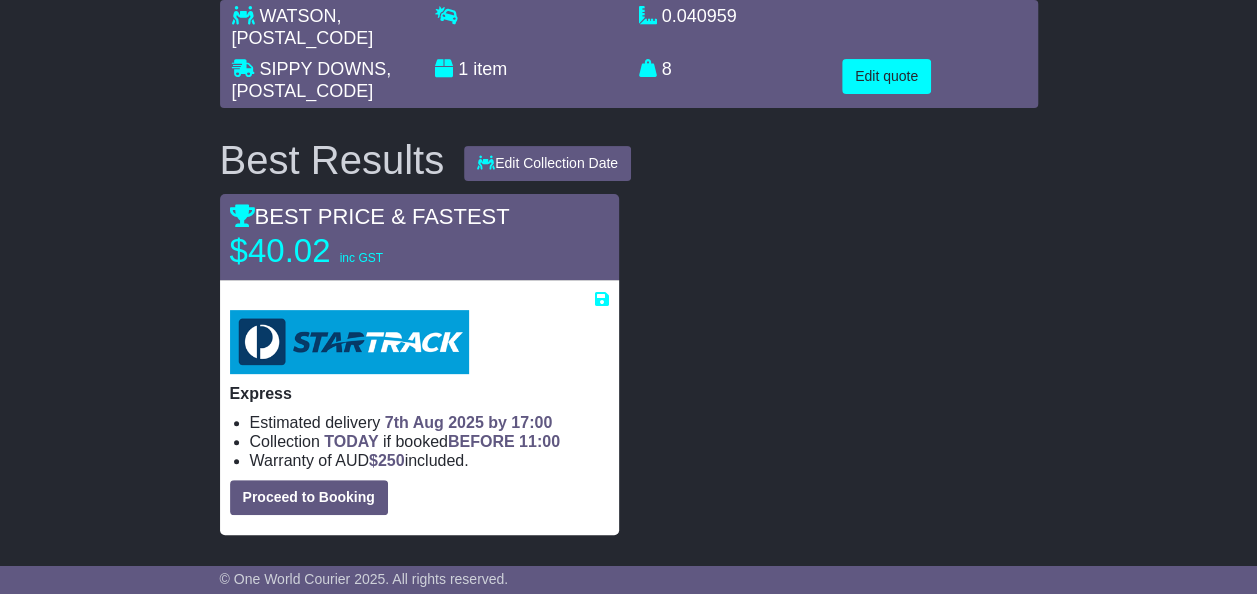 scroll, scrollTop: 195, scrollLeft: 0, axis: vertical 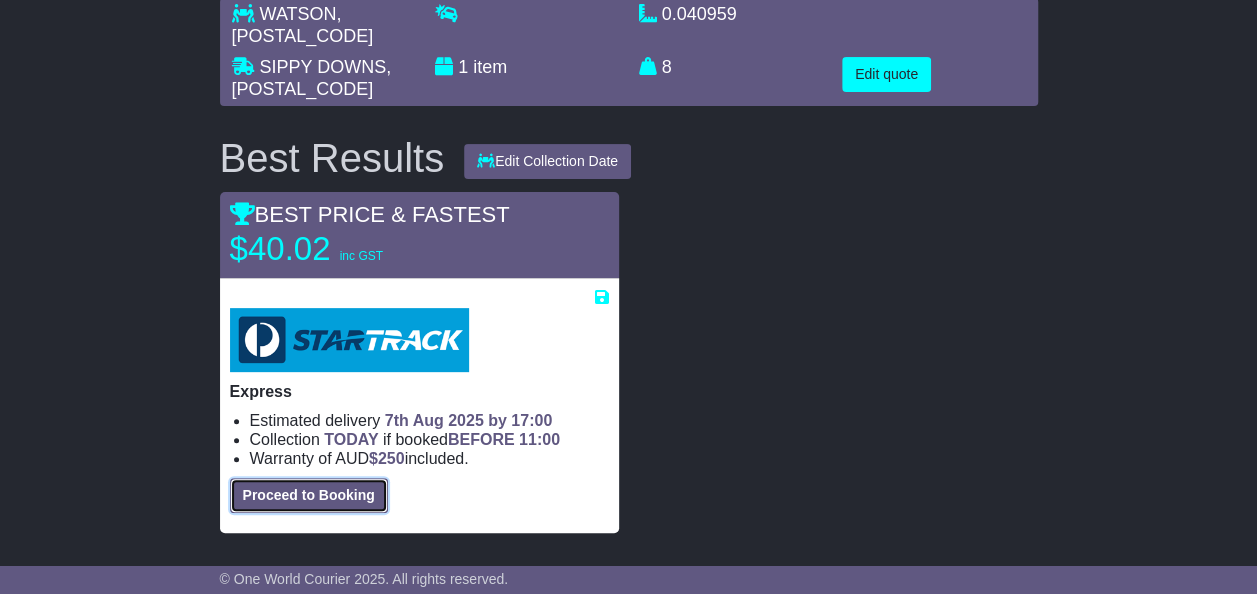 click on "Proceed to Booking" at bounding box center [309, 495] 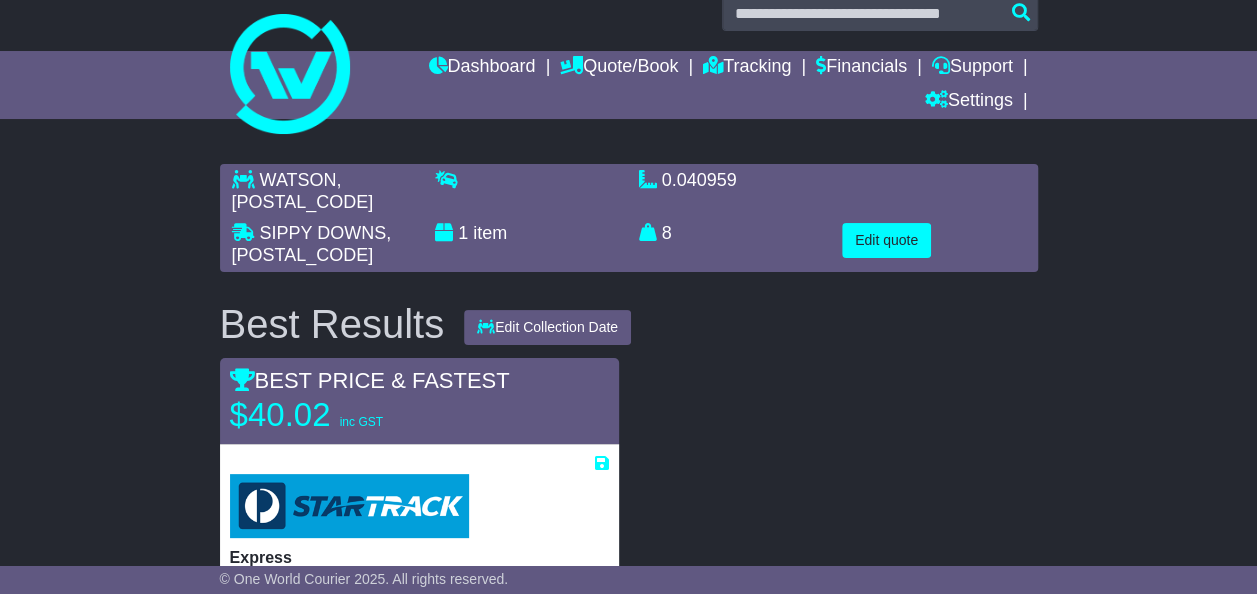 scroll, scrollTop: 28, scrollLeft: 0, axis: vertical 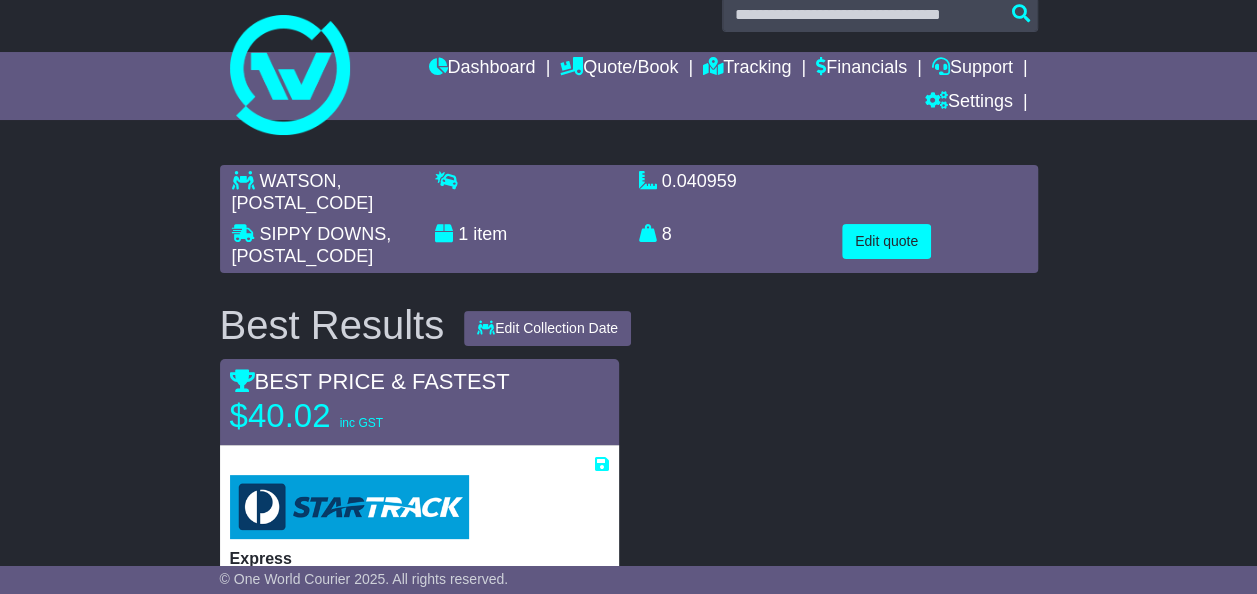 select on "**********" 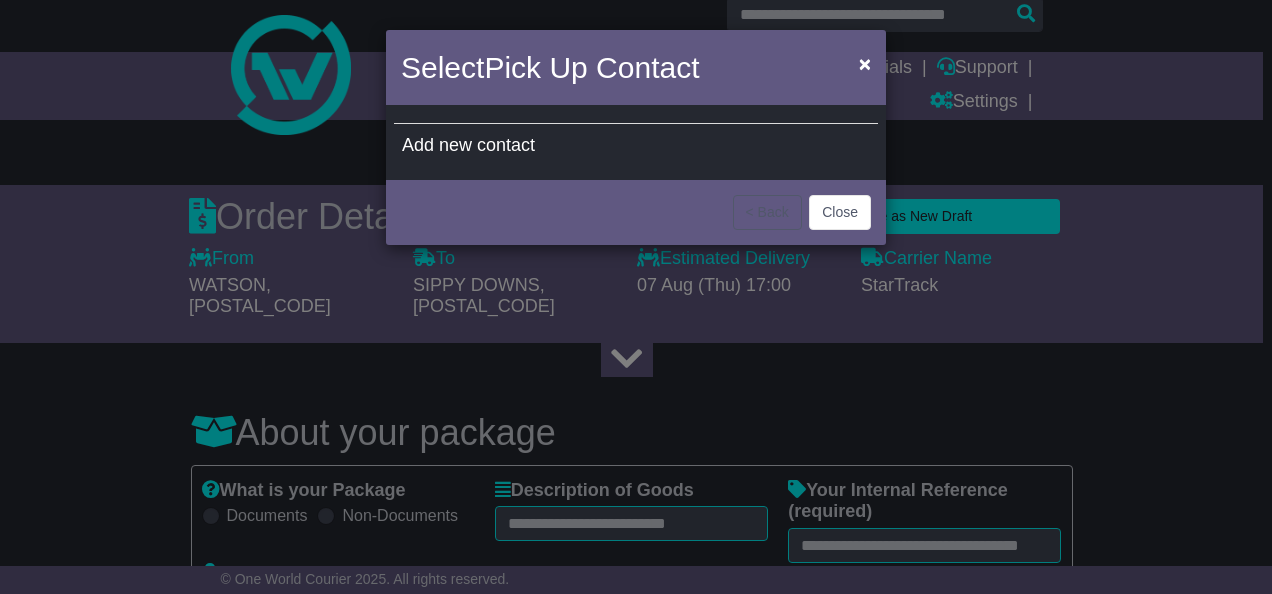 select 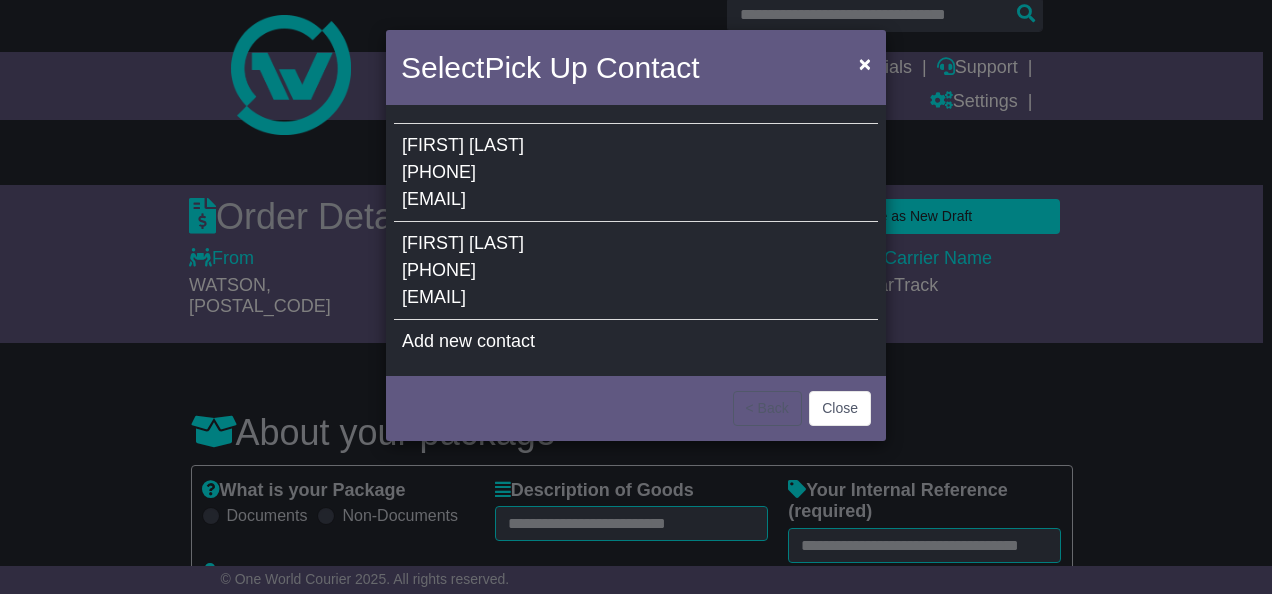 click on "[EMAIL]" at bounding box center (434, 199) 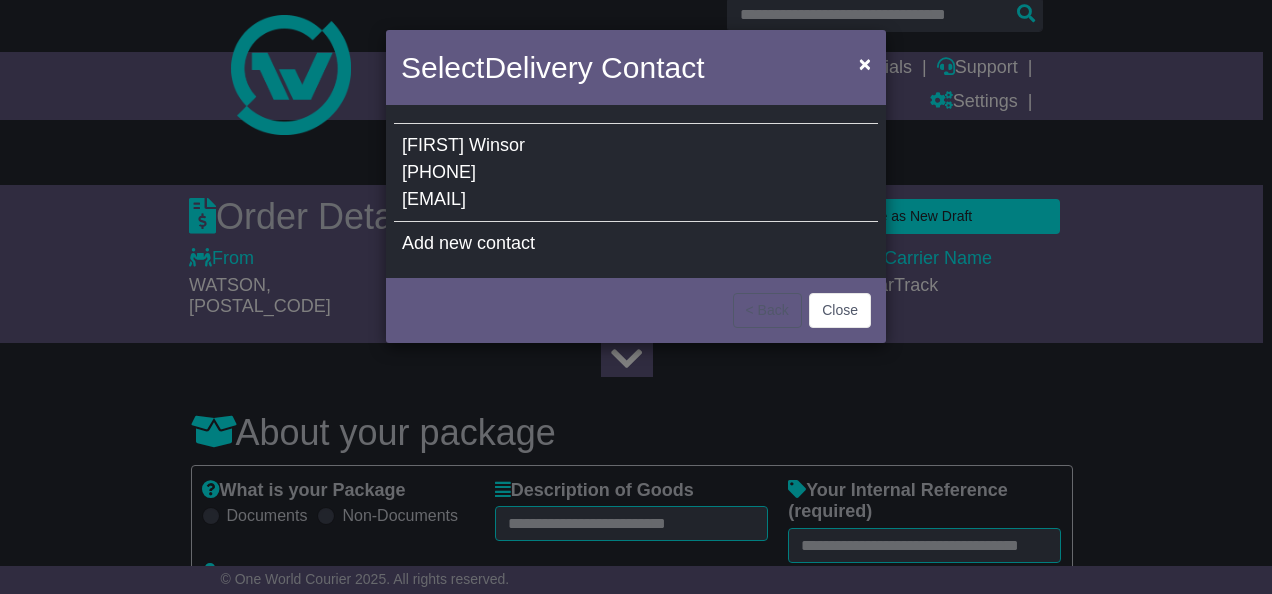 click on "Charles   Winsor
0466 826 611
charles.winsor@cognitiveadvantage.com.au" at bounding box center [636, 173] 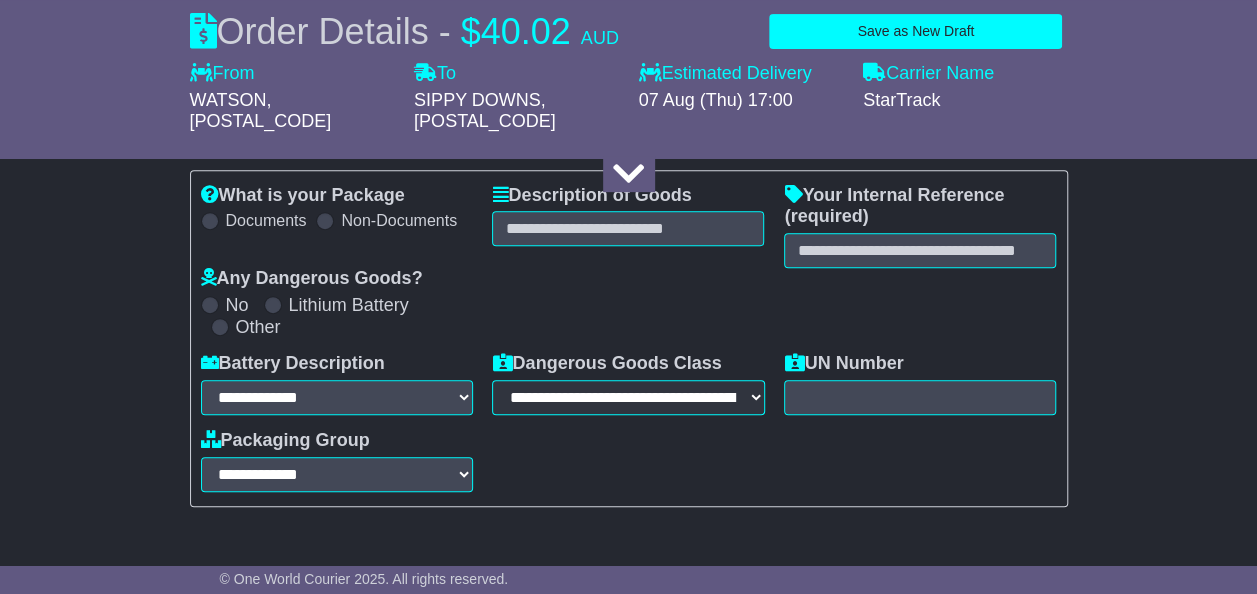 scroll, scrollTop: 297, scrollLeft: 0, axis: vertical 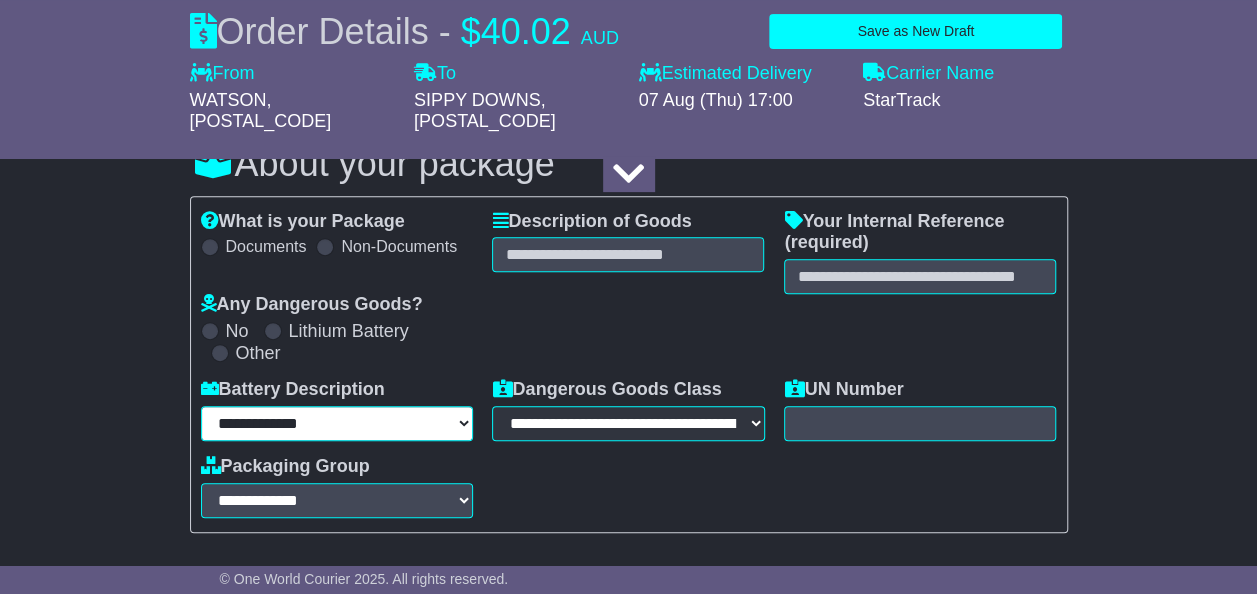 click on "**********" at bounding box center (337, 423) 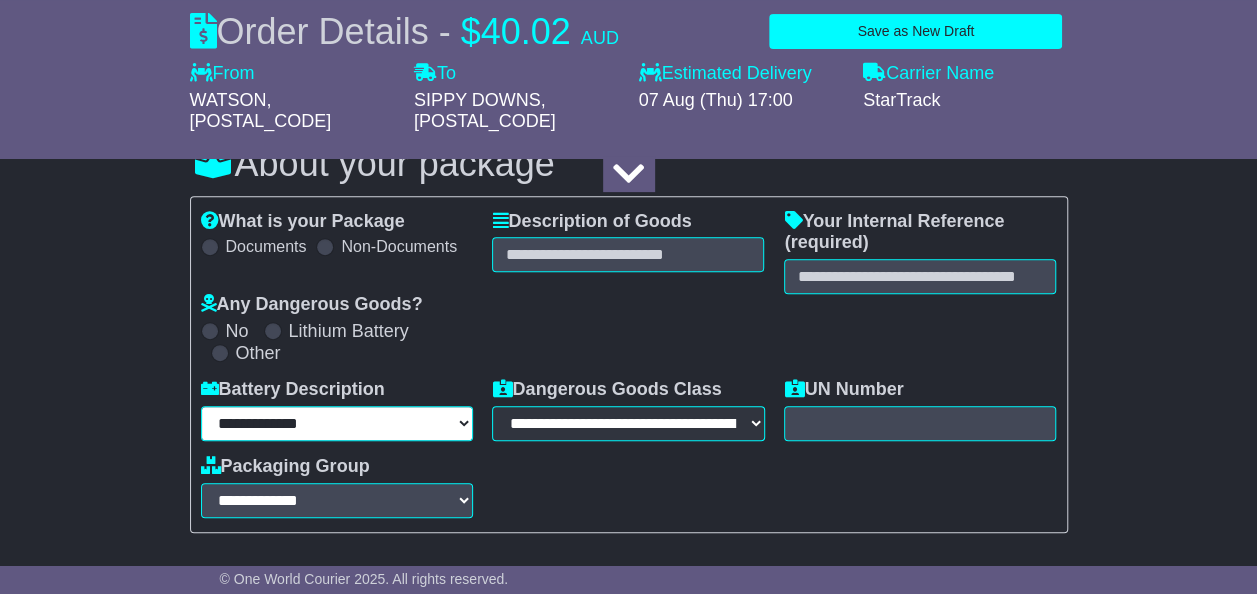 select on "*******" 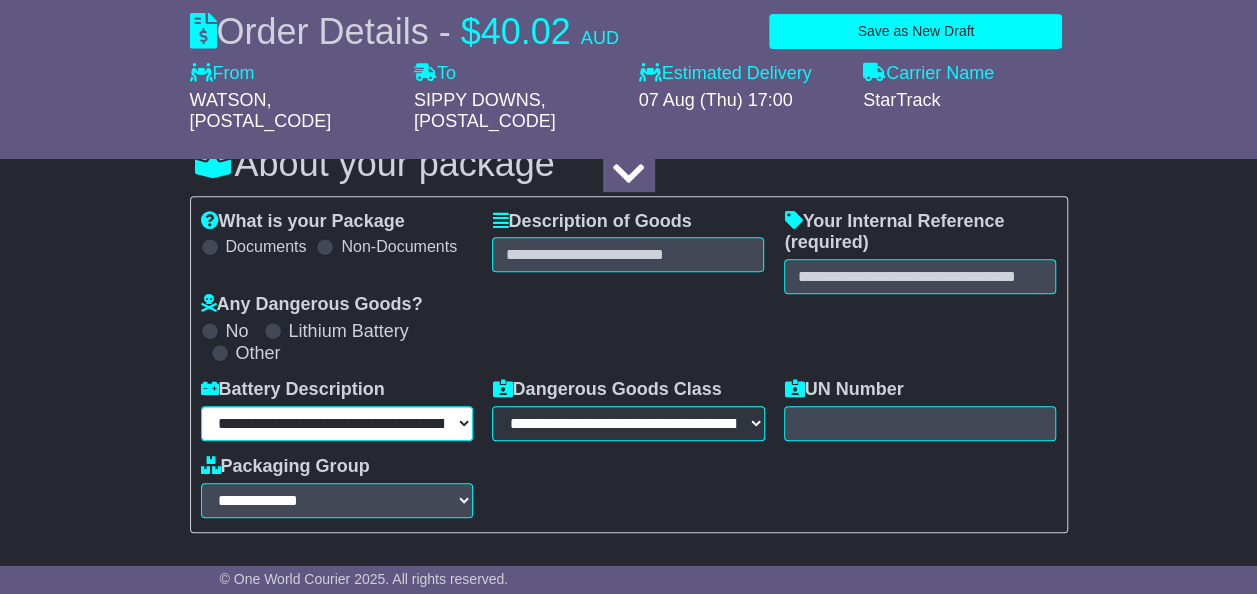 click on "**********" at bounding box center (337, 423) 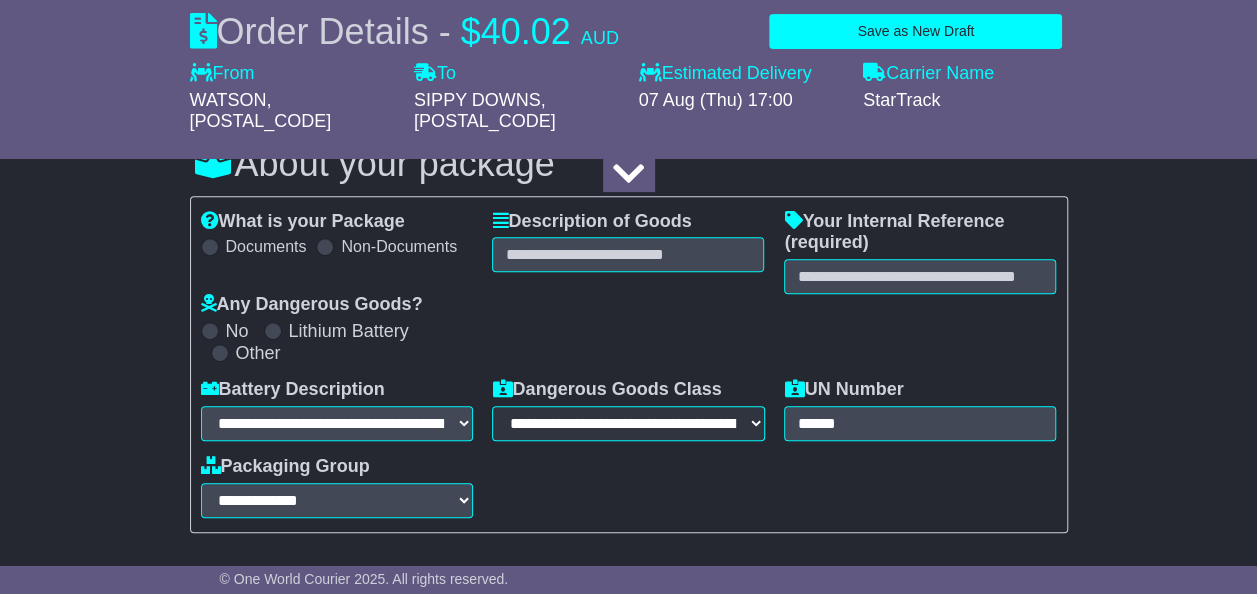 click on "What is your Package
Documents
Non-Documents
What are the Incoterms?
***
***
***
***
***
***
Description of Goods
Attention: dangerous goods are not allowed by service.
Your Internal Reference (required)
Any Dangerous Goods?
No
Other
*" at bounding box center [629, 364] 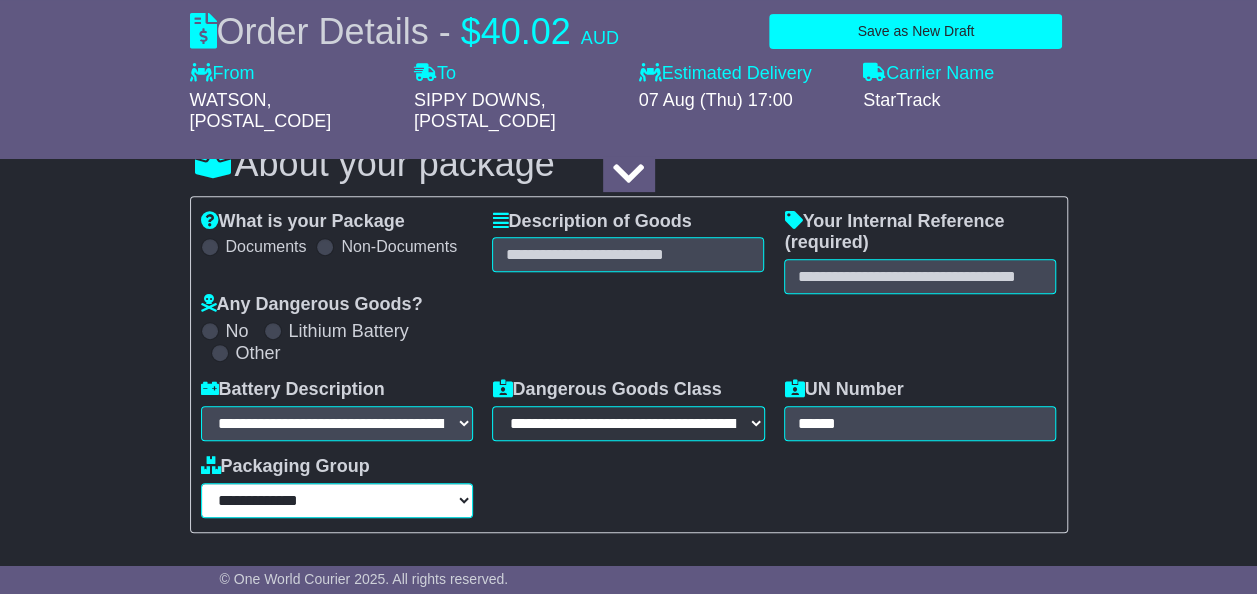 click on "**********" at bounding box center (337, 500) 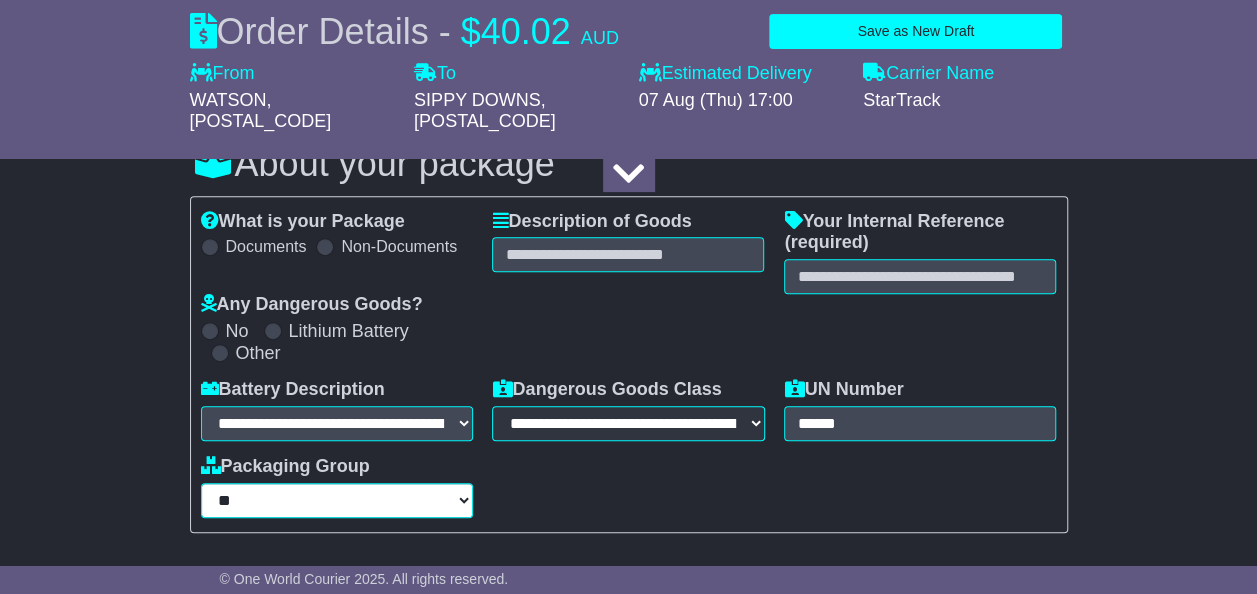 click on "**********" at bounding box center (337, 500) 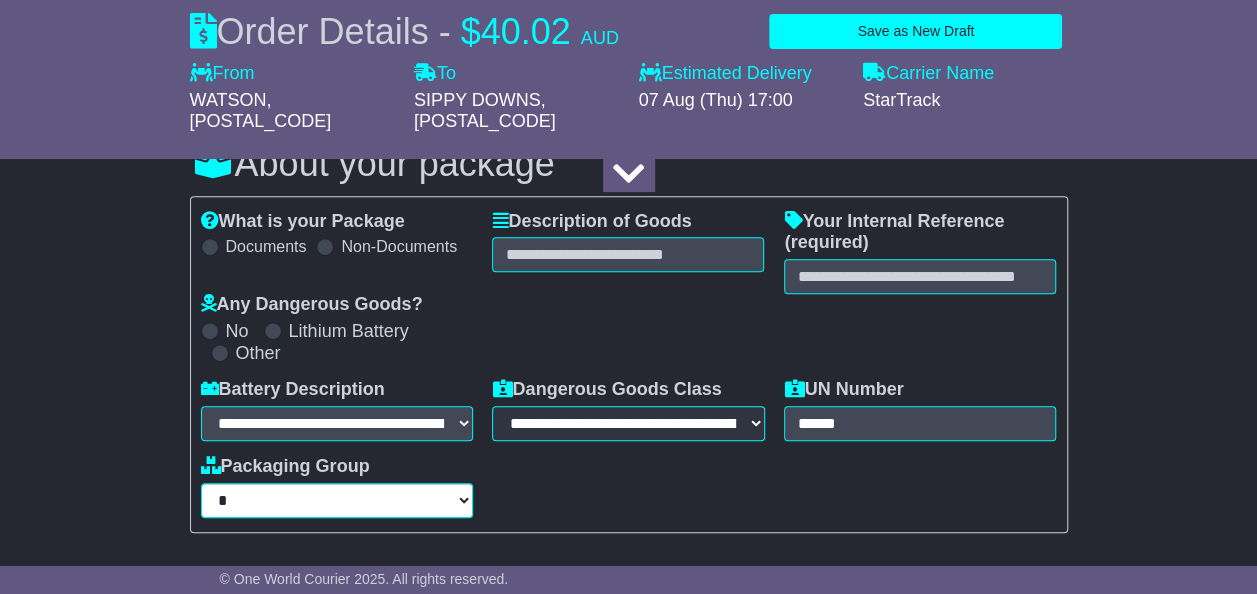 click on "**********" at bounding box center [337, 500] 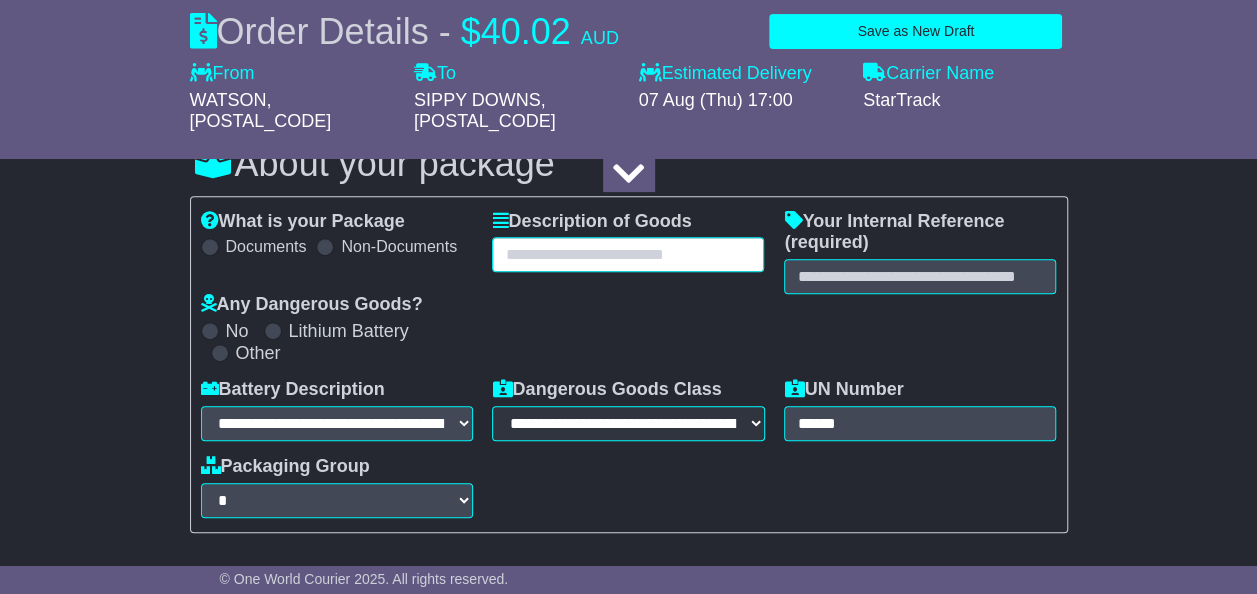 click at bounding box center [628, 254] 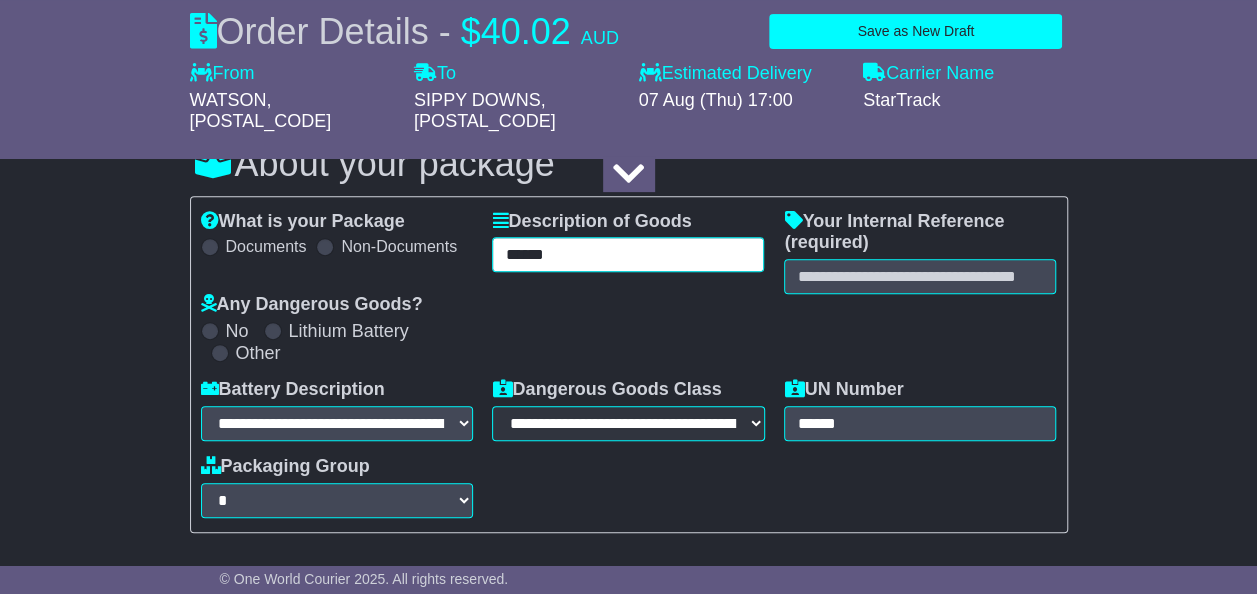 type on "******" 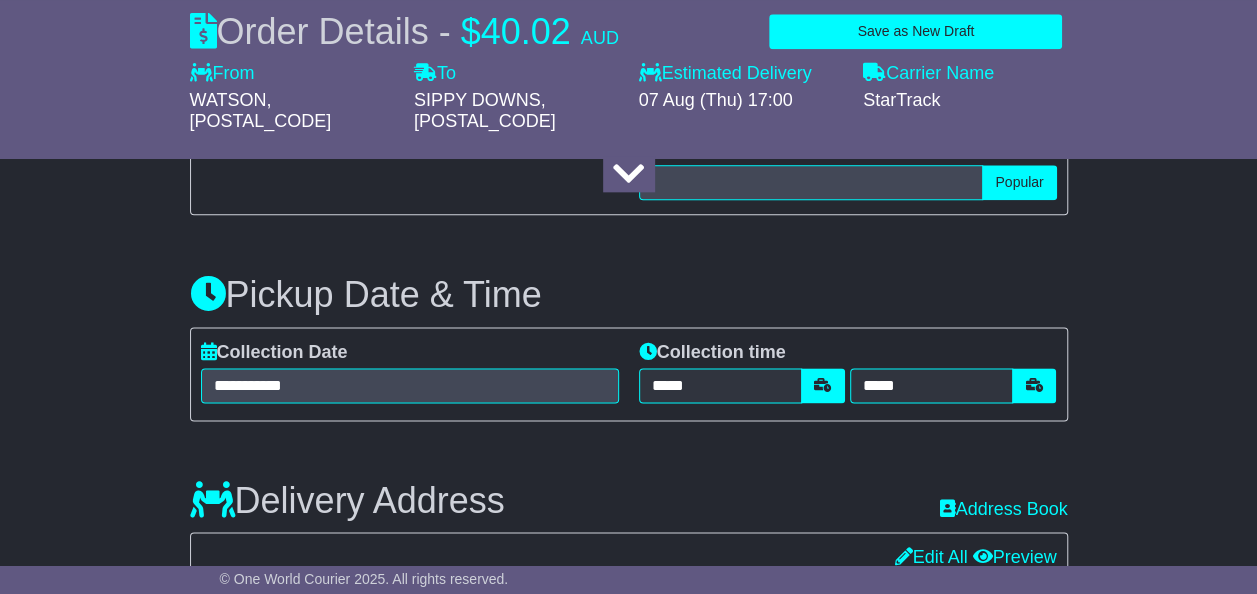 scroll, scrollTop: 1167, scrollLeft: 0, axis: vertical 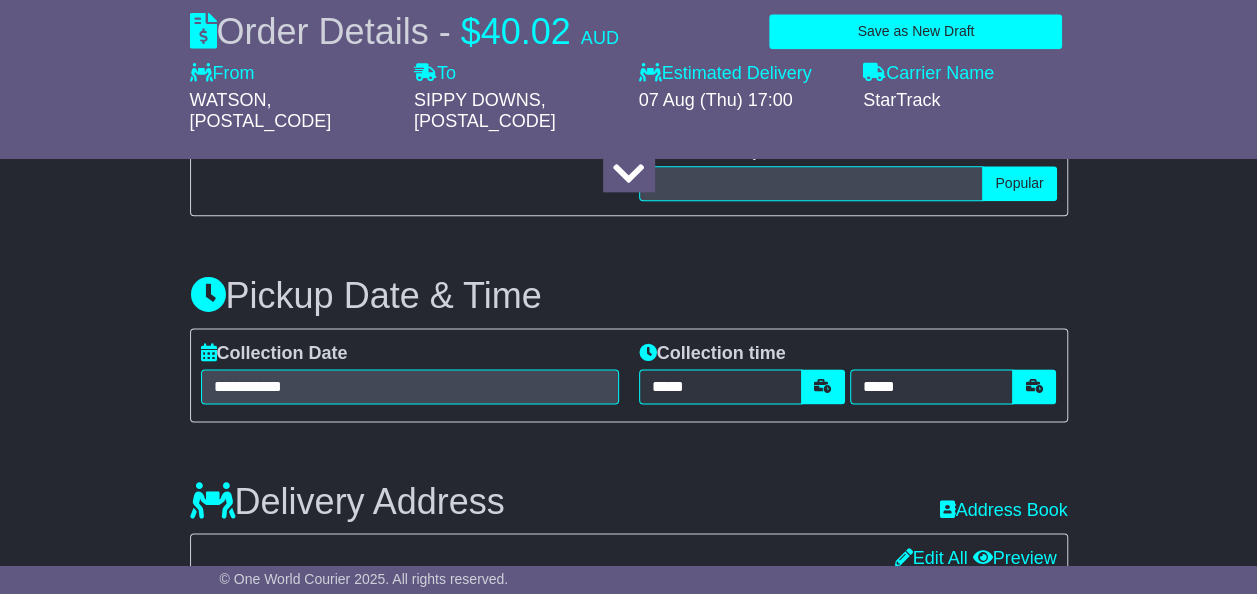 type on "******" 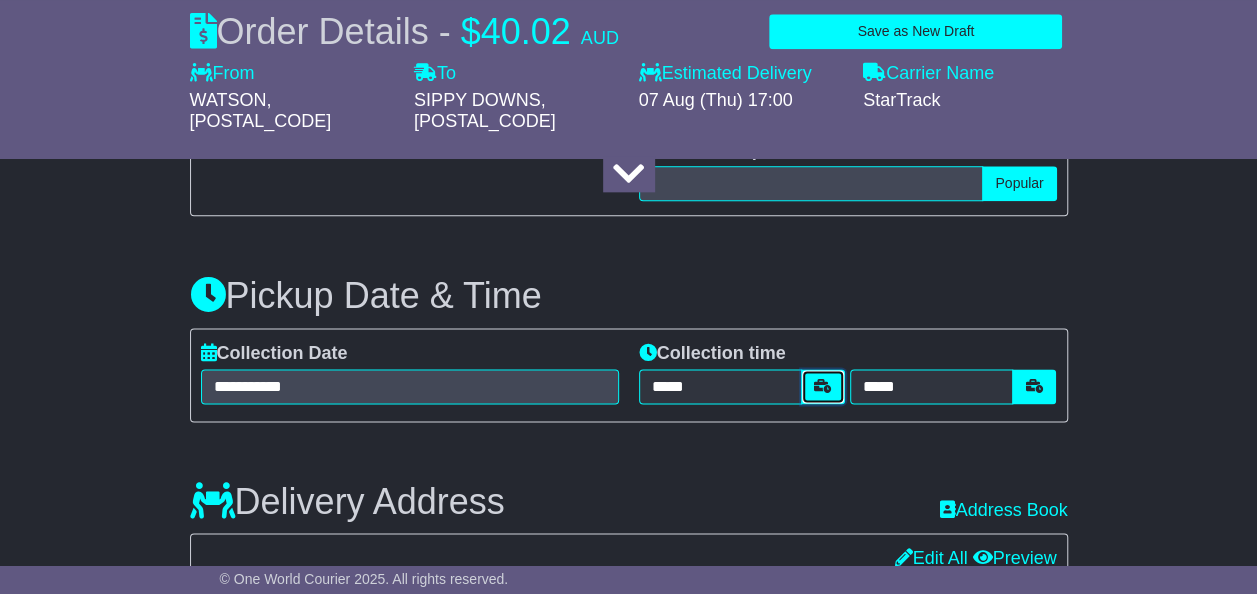 click at bounding box center [823, 386] 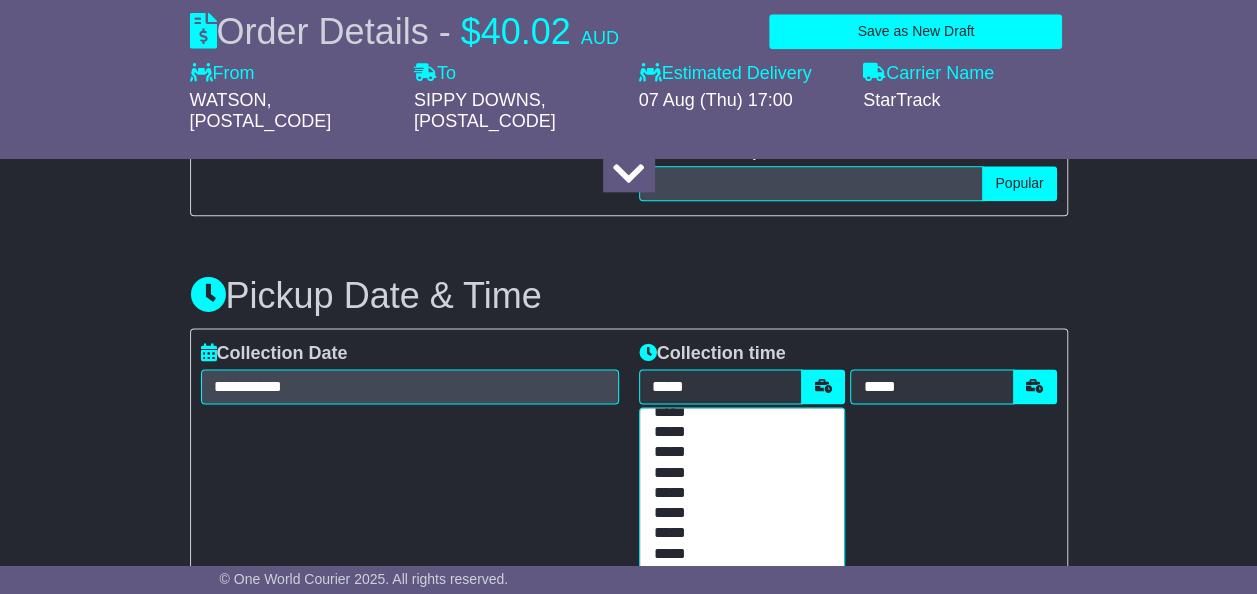 scroll, scrollTop: 53, scrollLeft: 0, axis: vertical 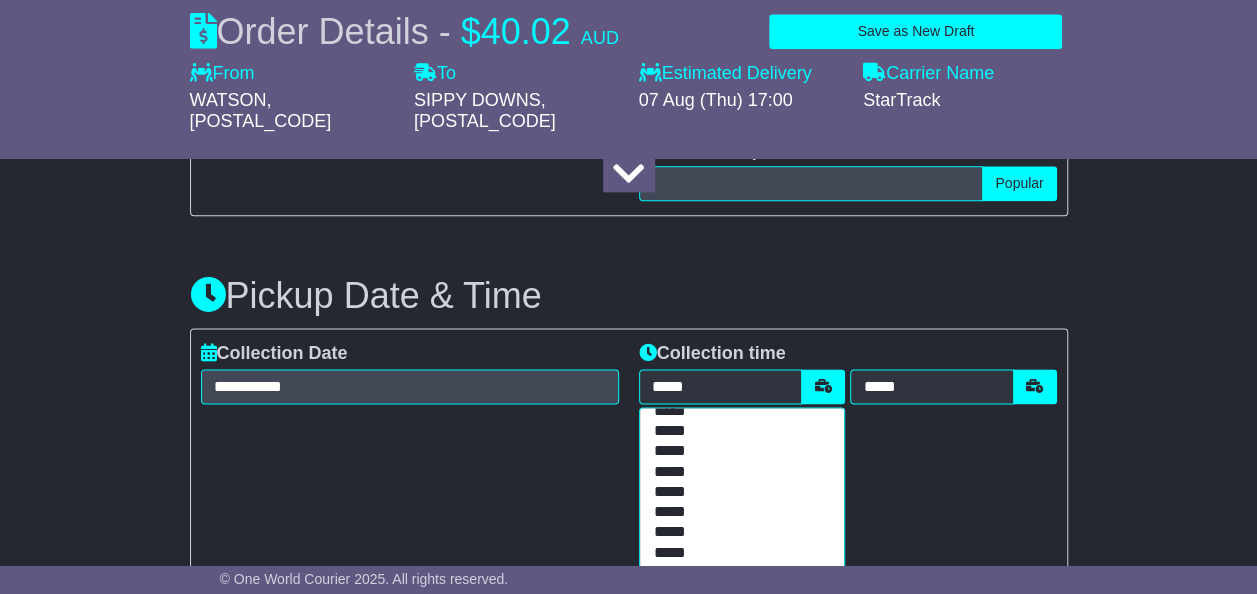 click on "*****" at bounding box center (738, 473) 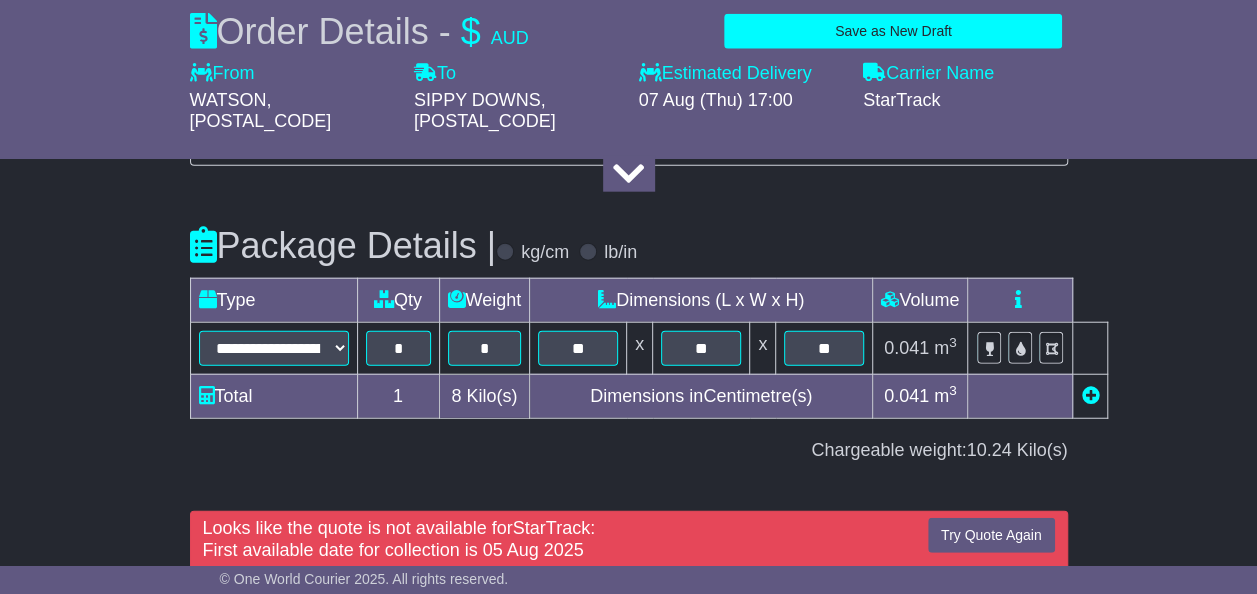 scroll, scrollTop: 2450, scrollLeft: 0, axis: vertical 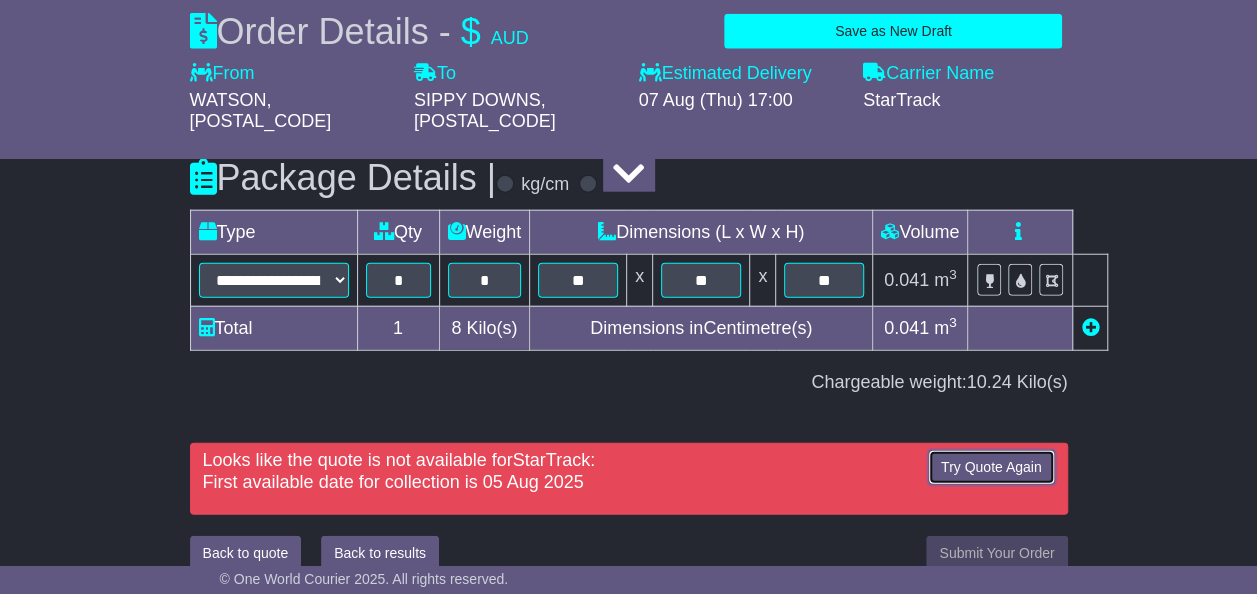 click on "Try Quote Again" at bounding box center [991, 467] 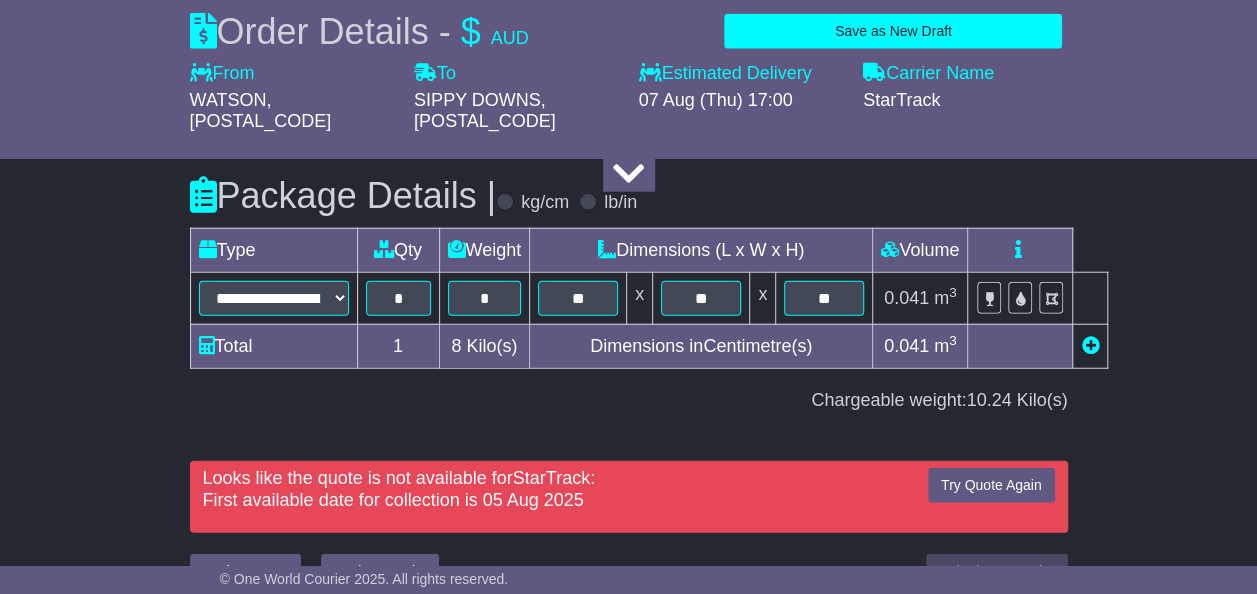 scroll, scrollTop: 2450, scrollLeft: 0, axis: vertical 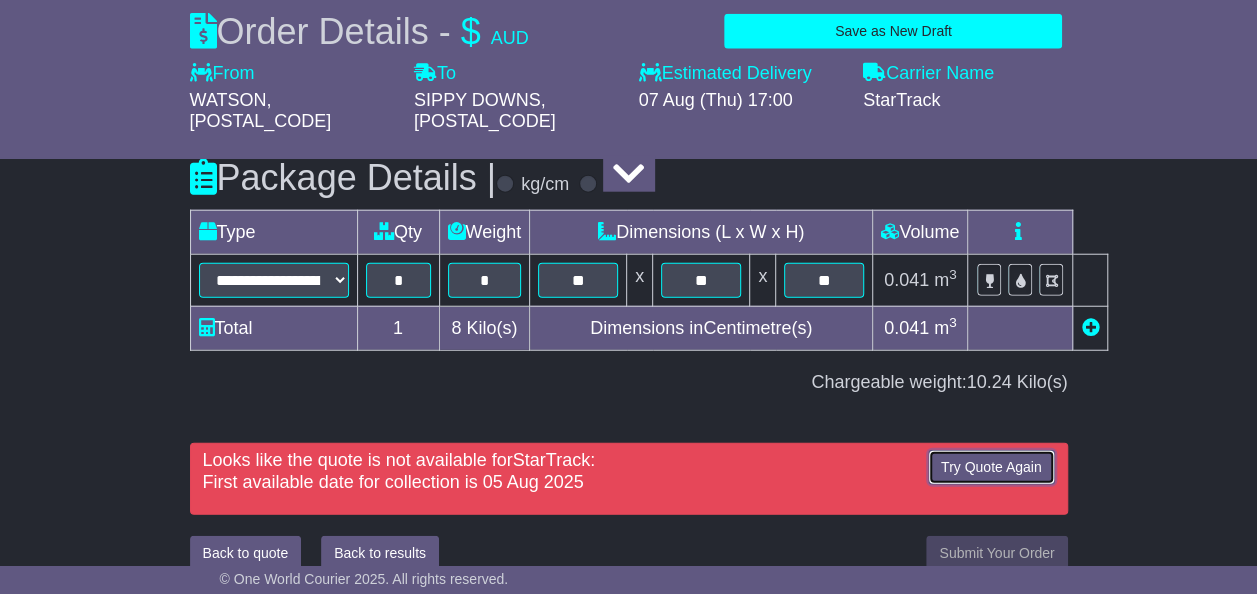 click on "Try Quote Again" at bounding box center [991, 467] 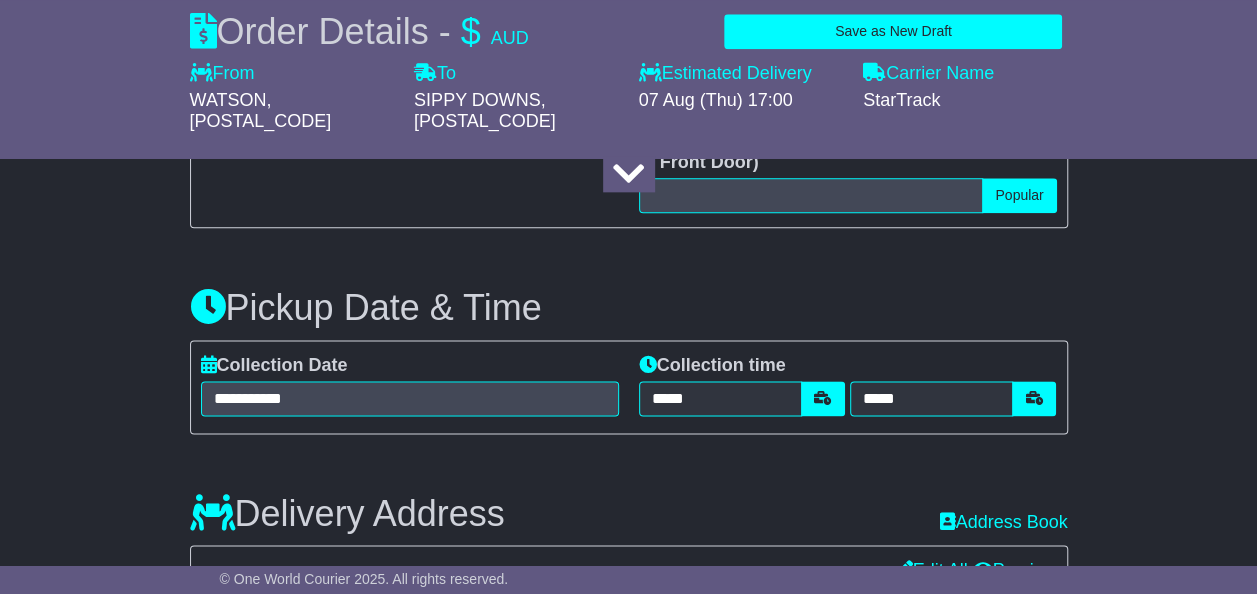 scroll, scrollTop: 1153, scrollLeft: 0, axis: vertical 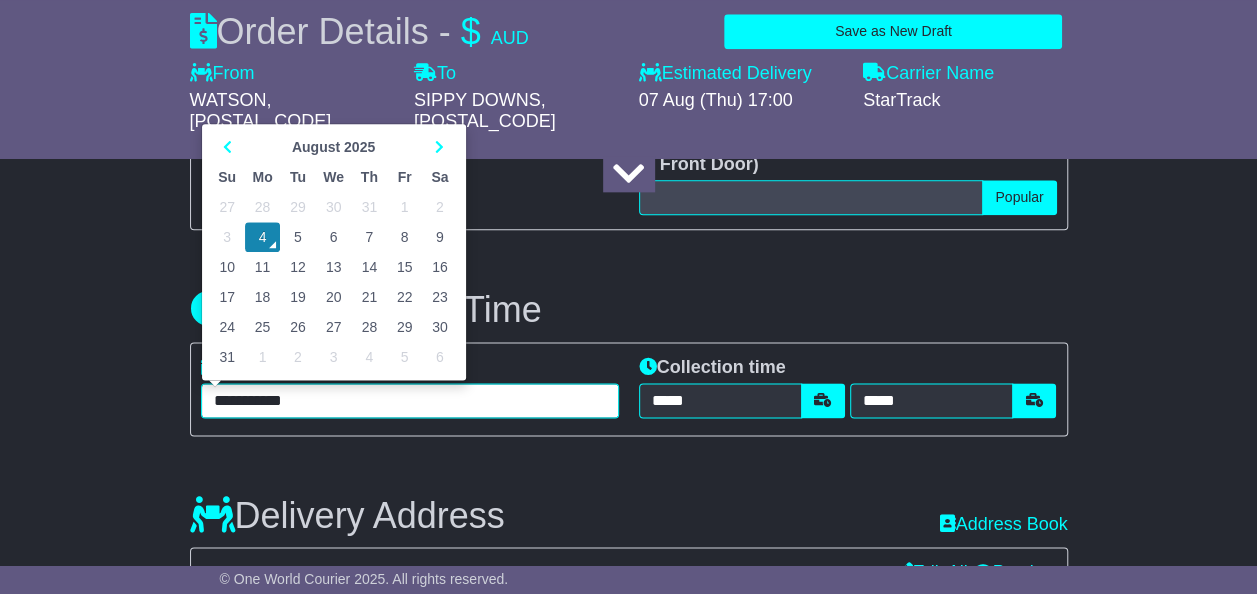 click on "**********" at bounding box center [410, 400] 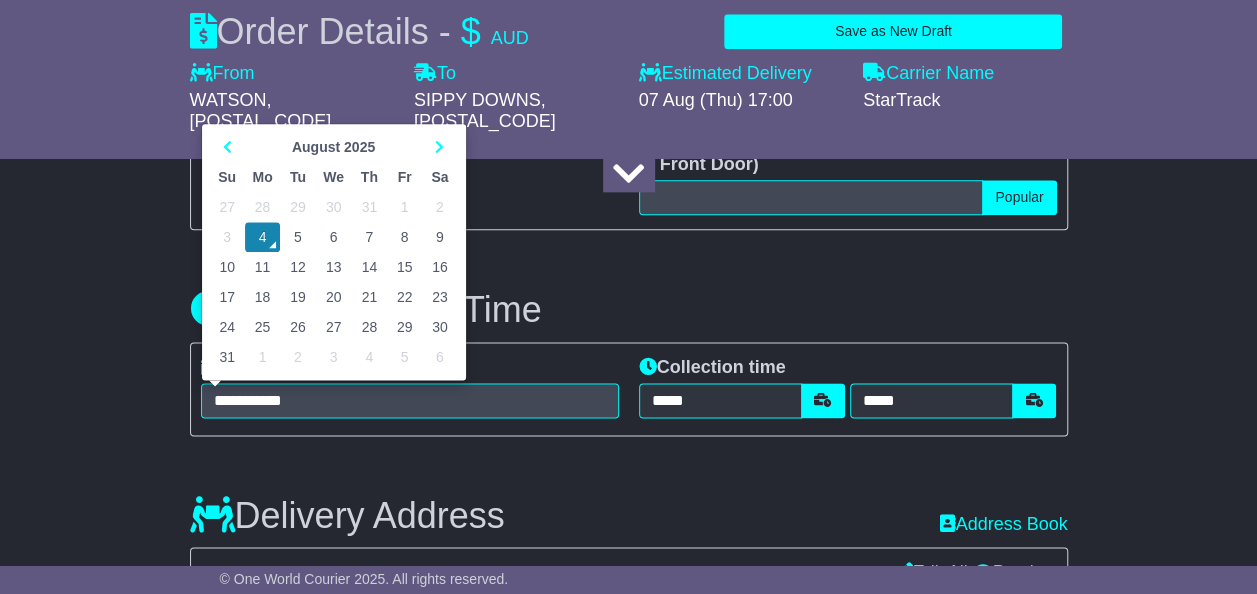 click on "Pickup Date & Time" at bounding box center (629, 310) 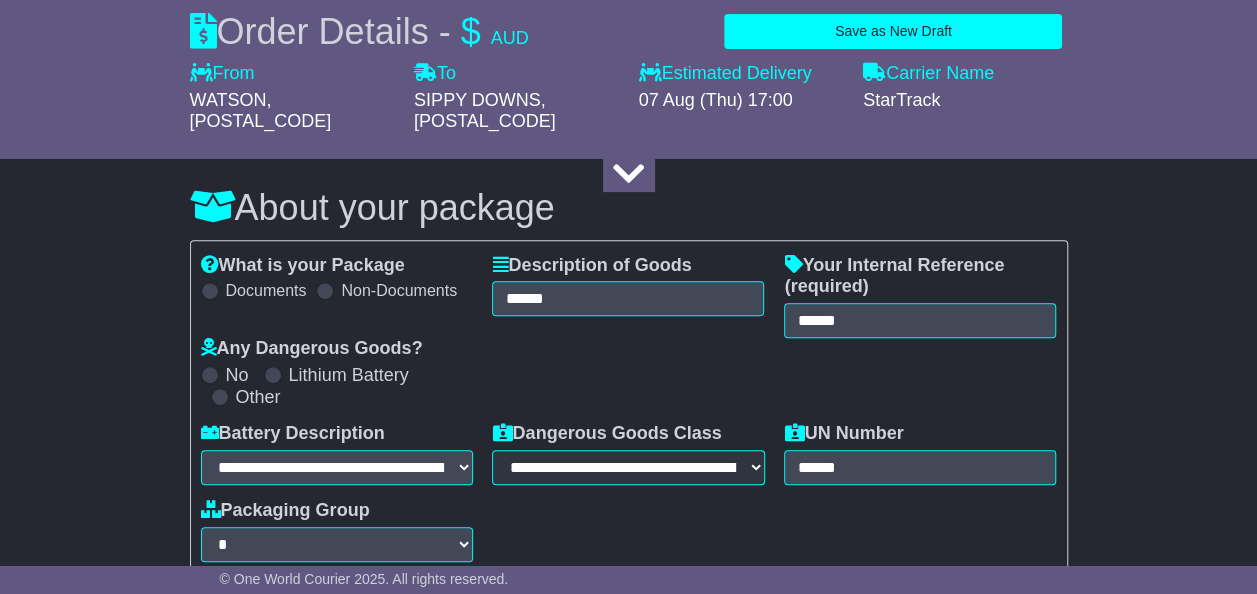 scroll, scrollTop: 315, scrollLeft: 0, axis: vertical 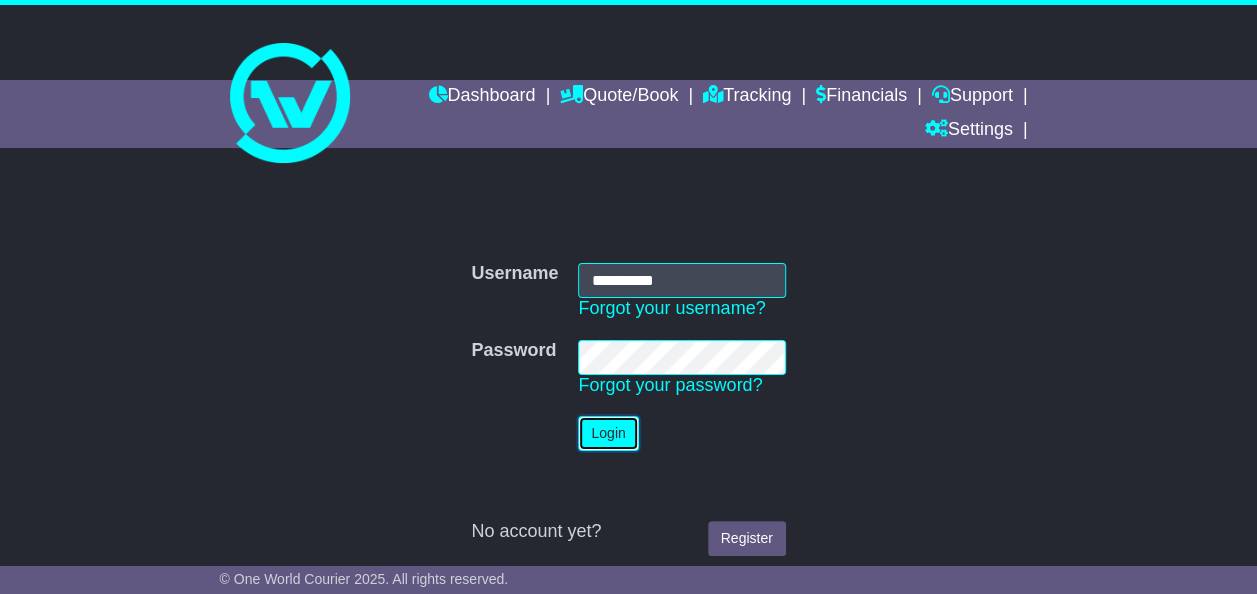 click on "Login" at bounding box center [608, 433] 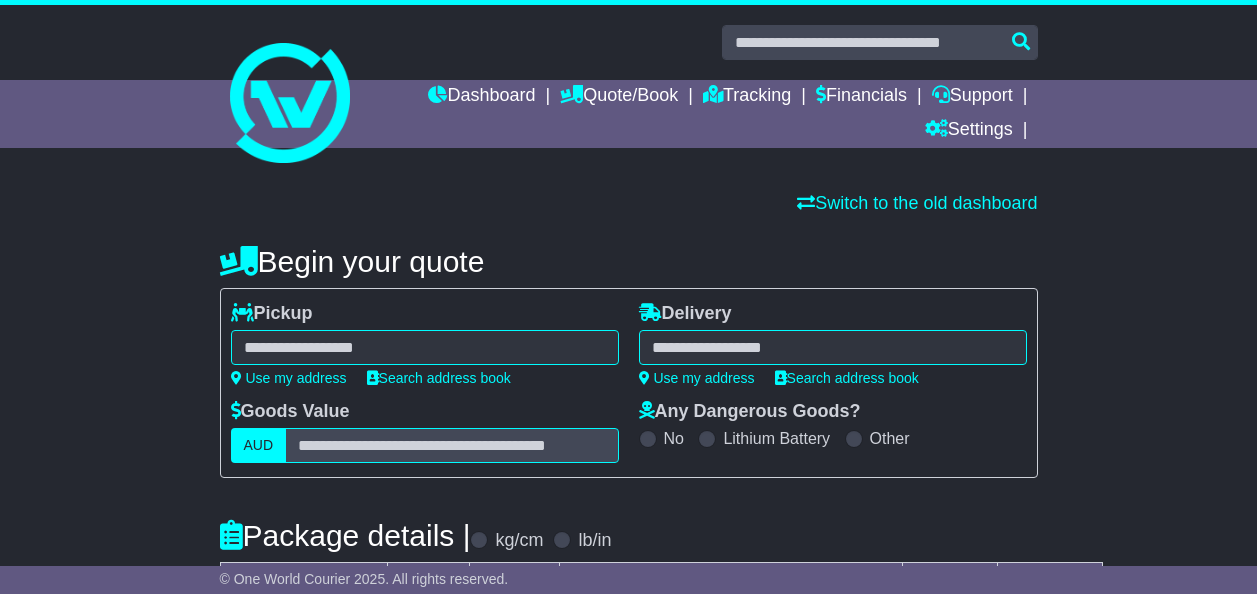 scroll, scrollTop: 0, scrollLeft: 0, axis: both 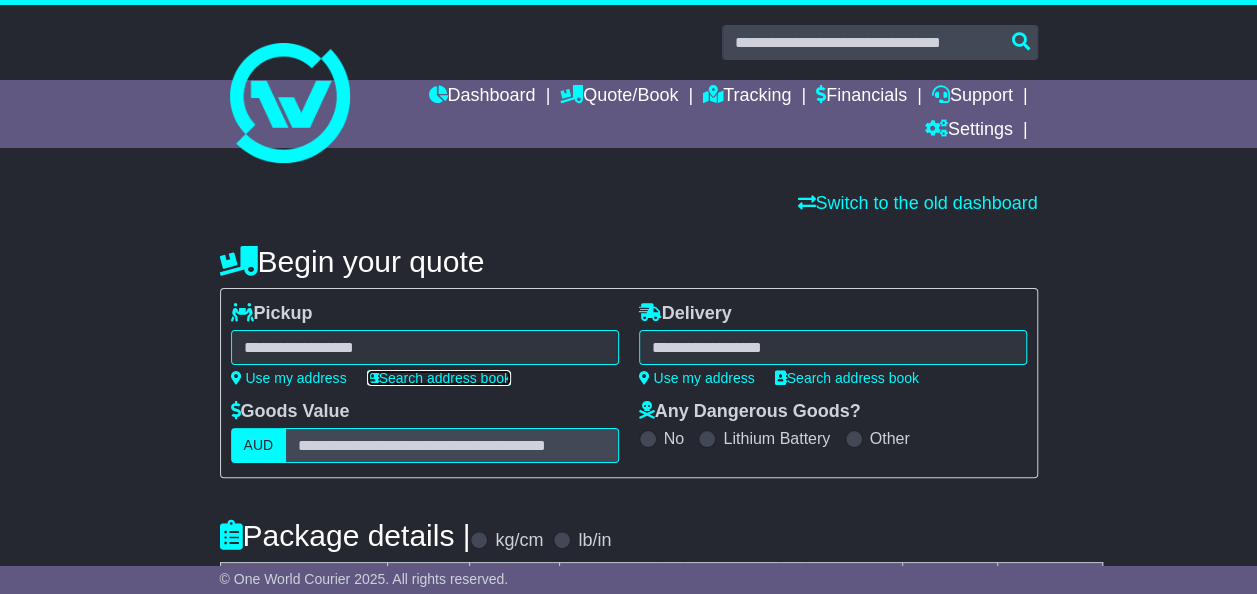 click on "Search address book" at bounding box center [439, 378] 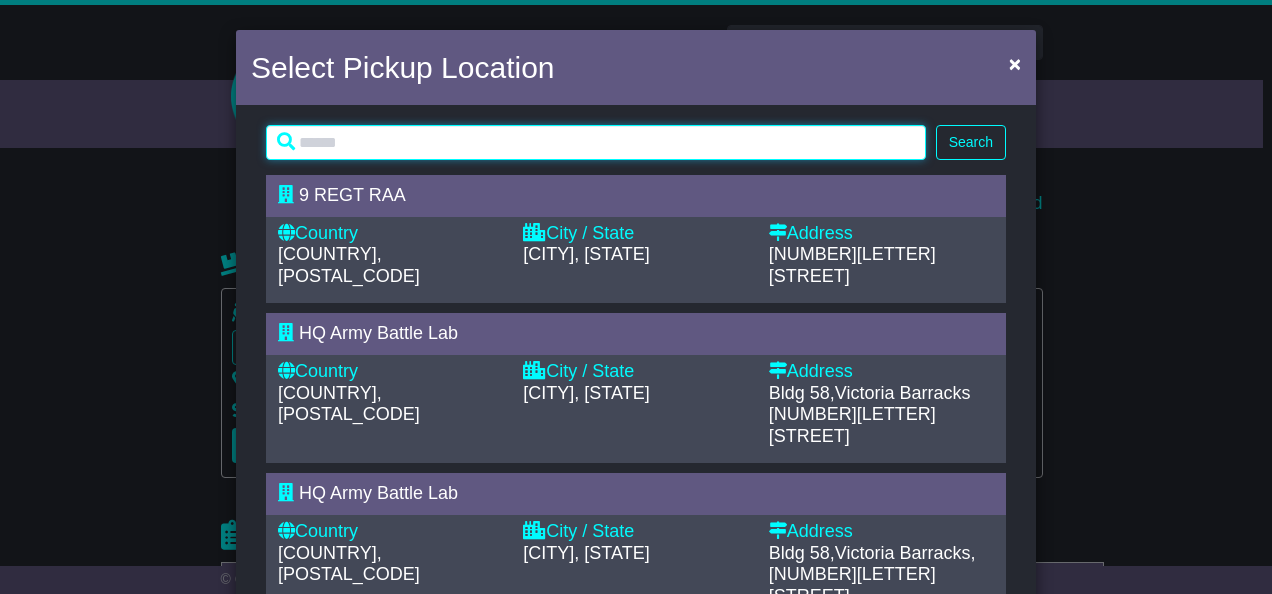 click at bounding box center (596, 142) 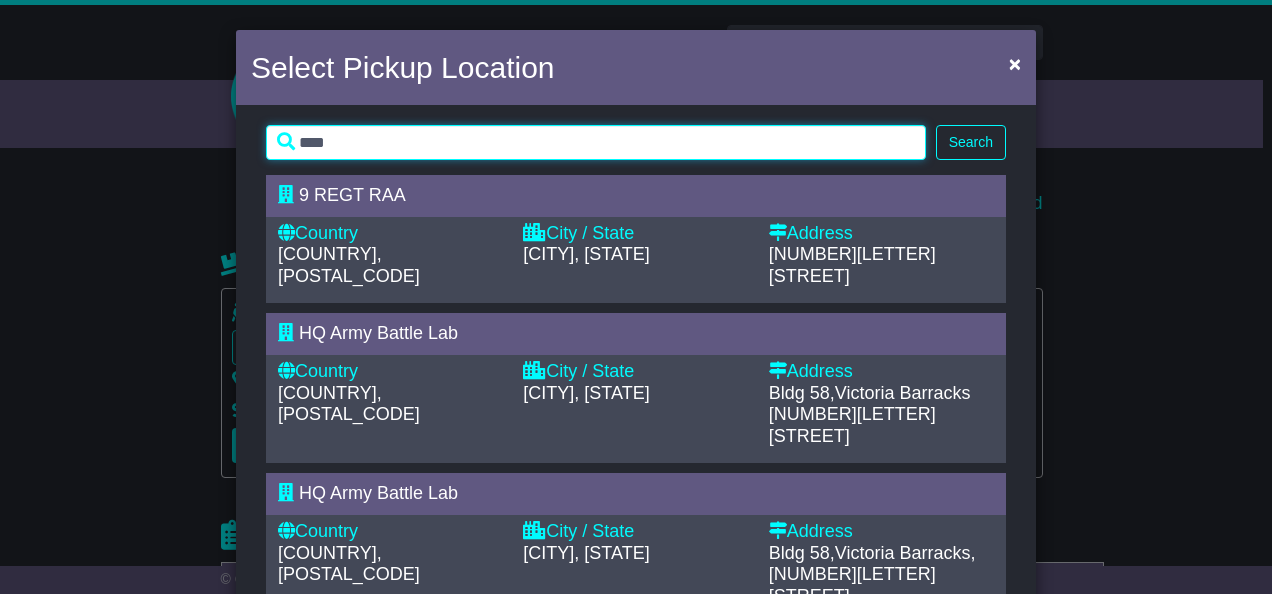 type on "****" 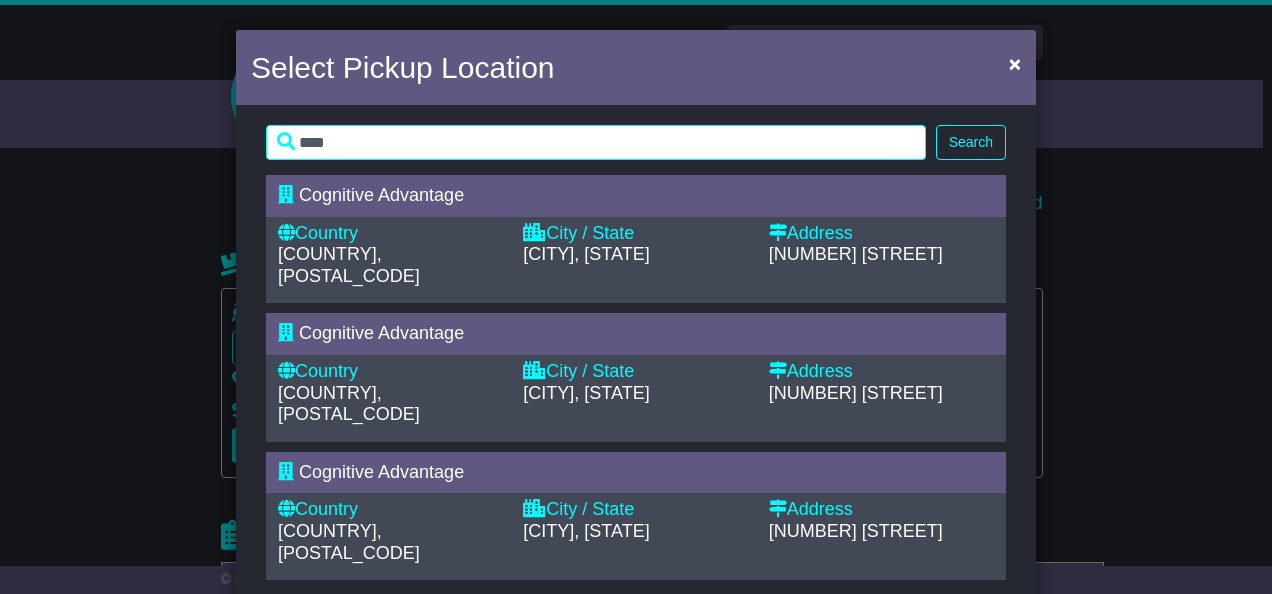 click on "Australia, [POSTAL_CODE]" at bounding box center [390, 542] 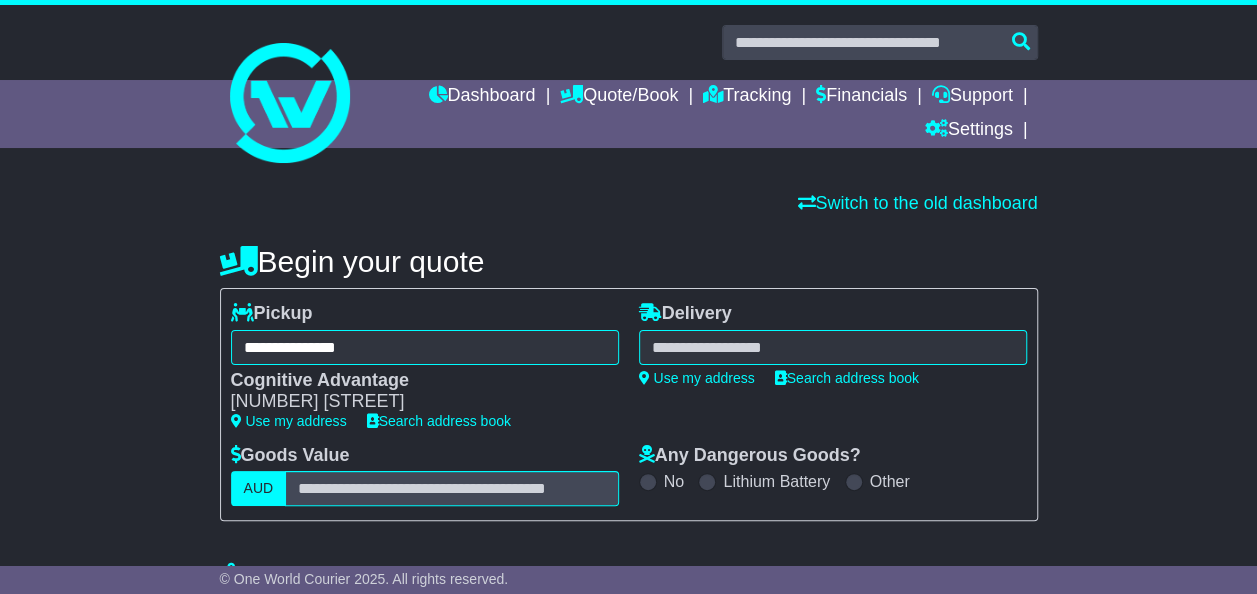 click at bounding box center (833, 347) 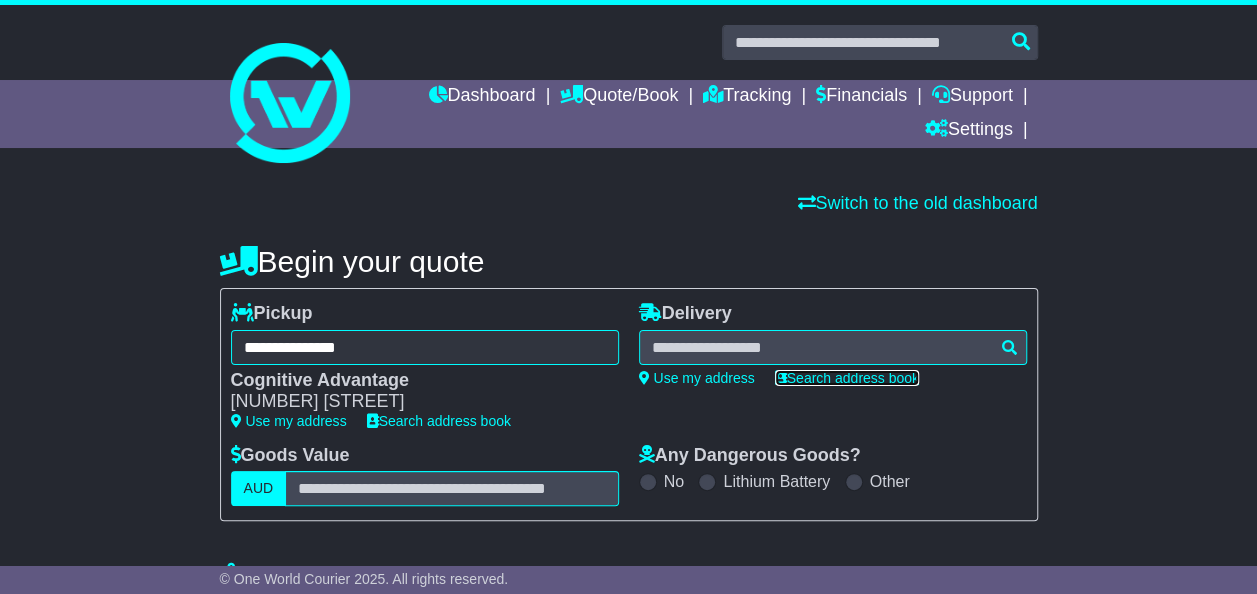click on "Search address book" at bounding box center (847, 378) 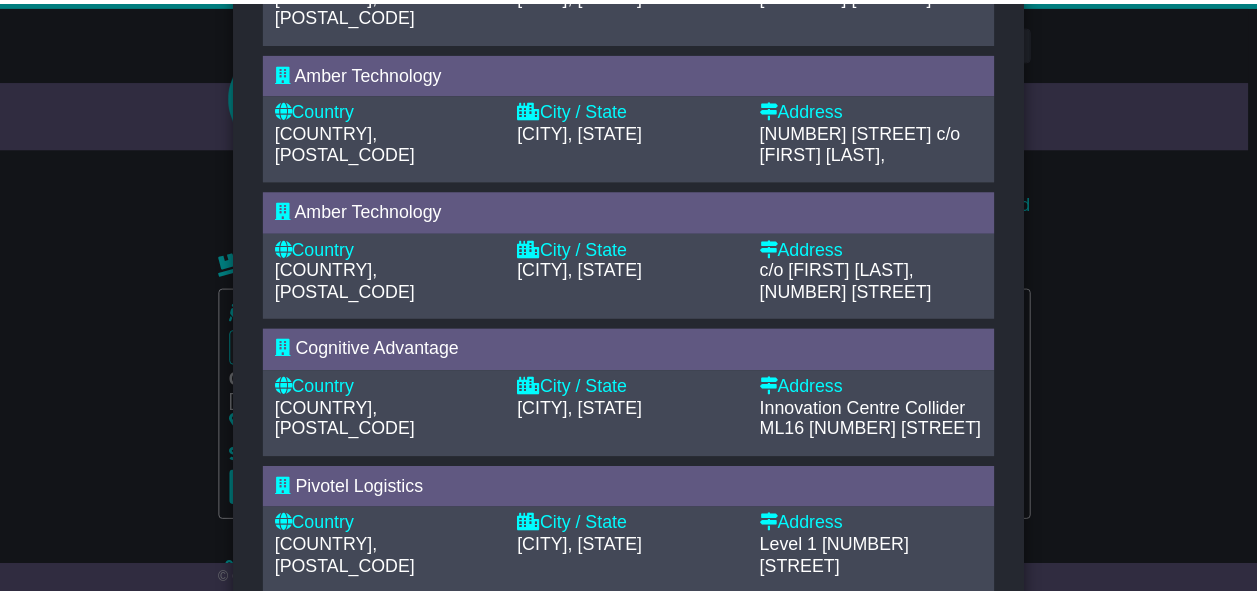 scroll, scrollTop: 719, scrollLeft: 0, axis: vertical 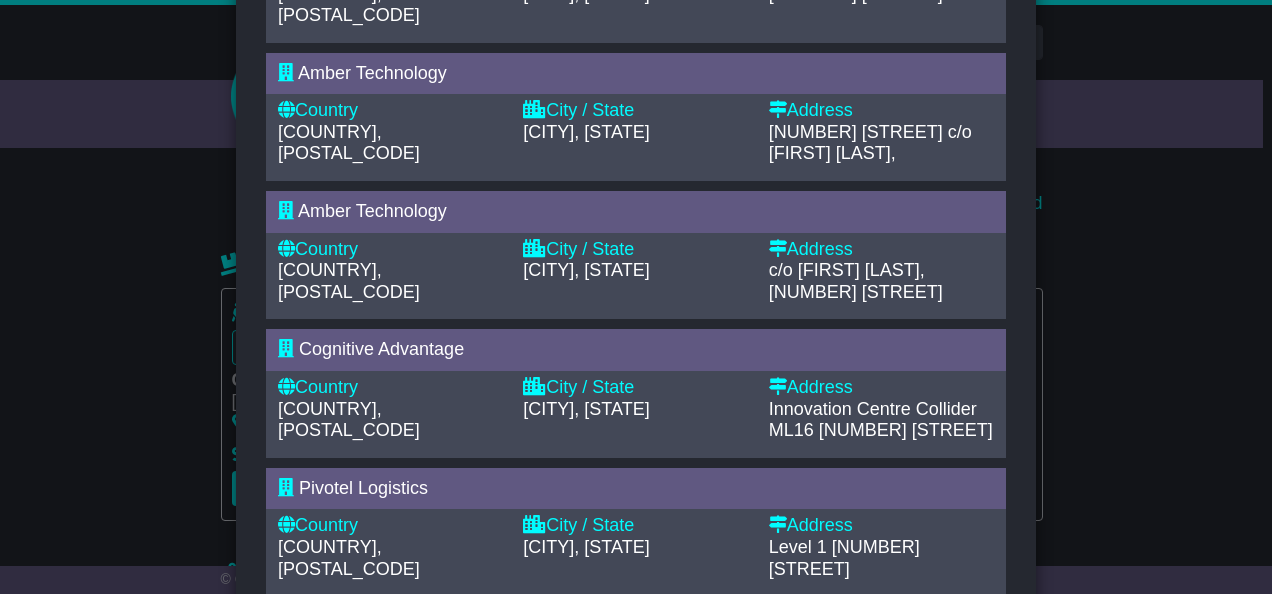 click on "Australia, [POSTAL_CODE]" at bounding box center (390, 420) 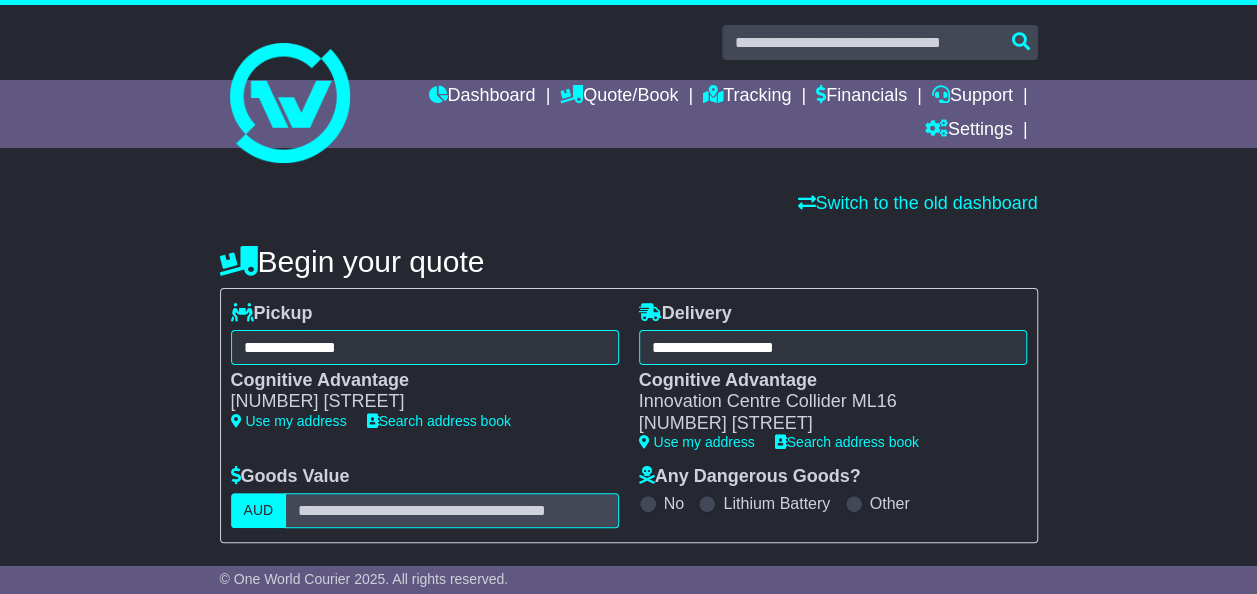 scroll, scrollTop: 186, scrollLeft: 0, axis: vertical 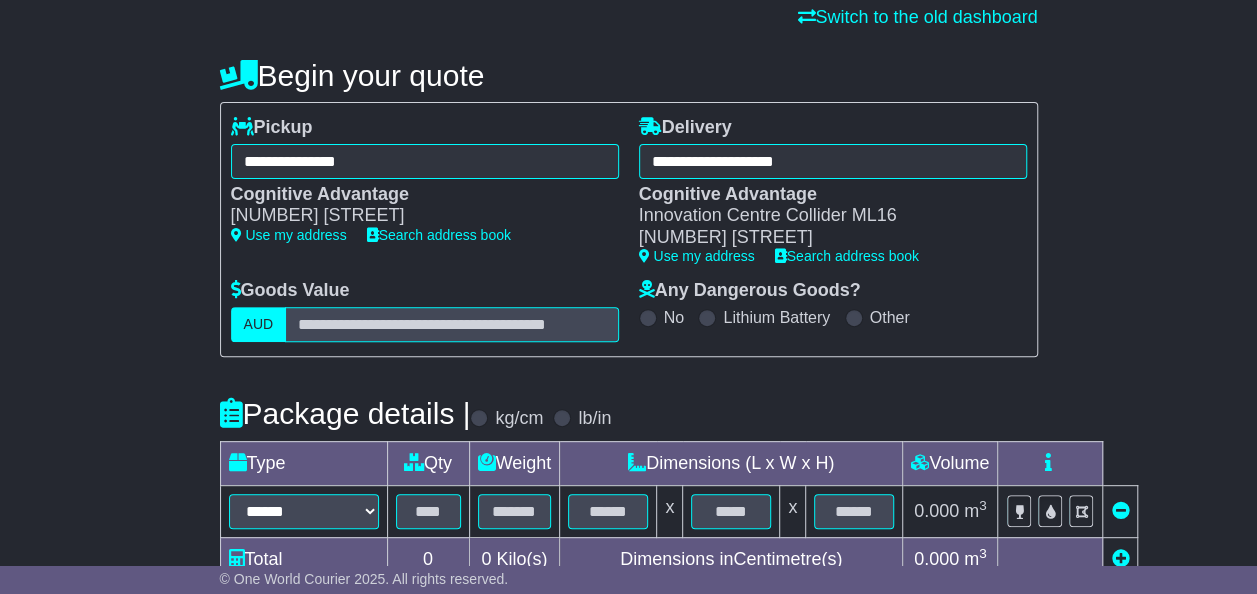 click on "Lithium Battery" at bounding box center [776, 317] 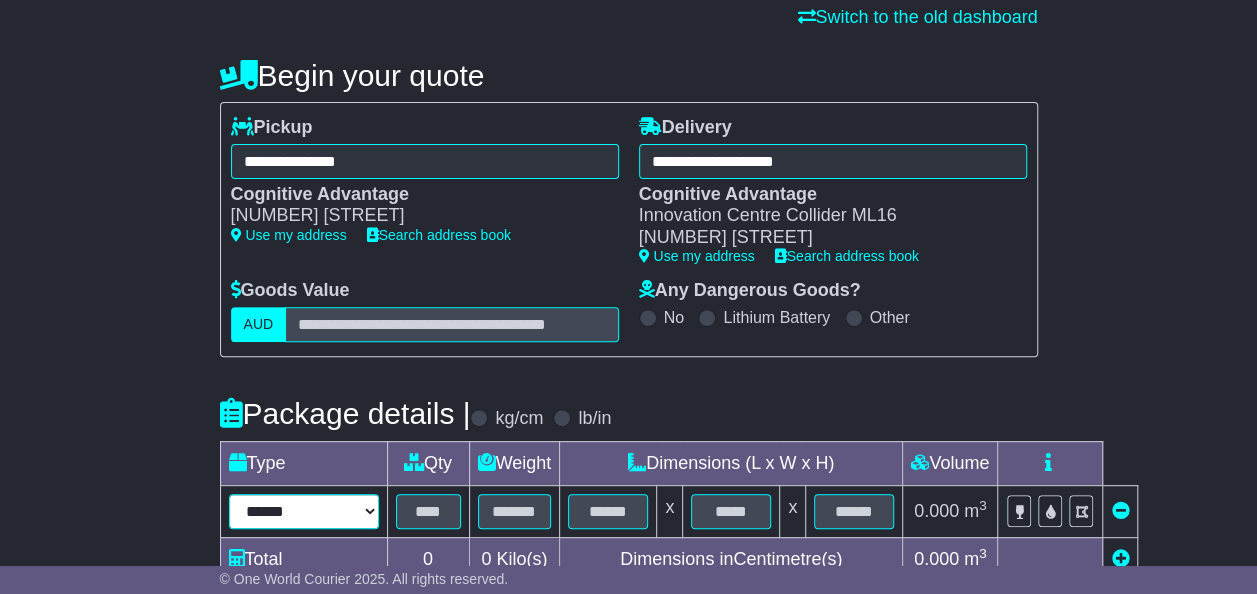 click on "**********" at bounding box center [304, 511] 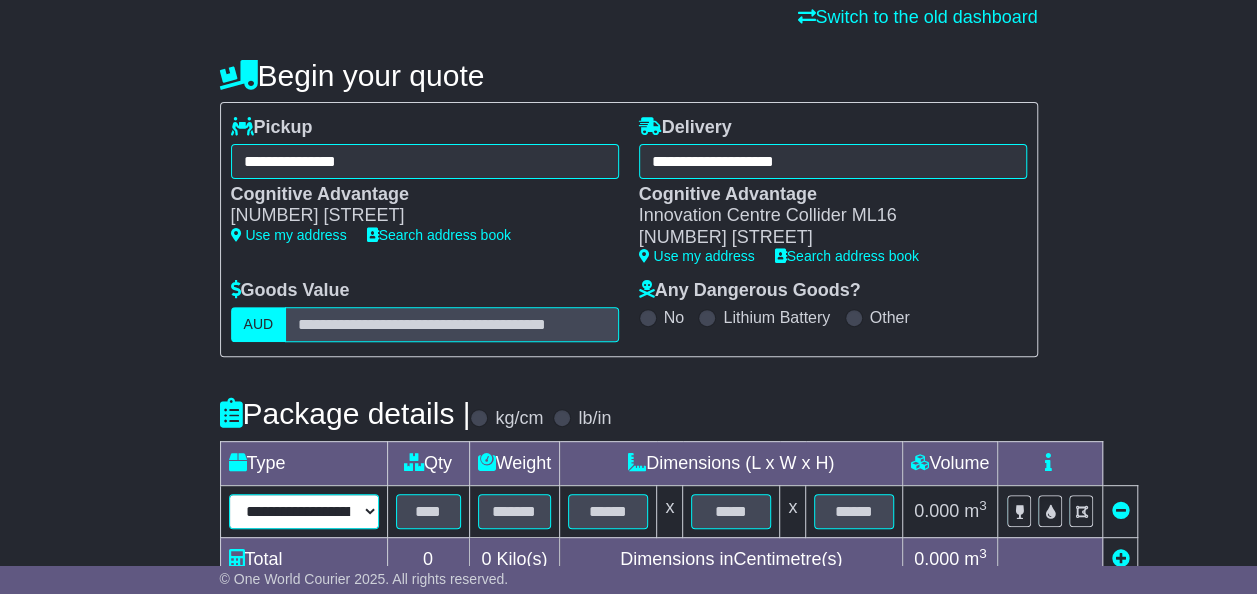 click on "**********" at bounding box center (304, 511) 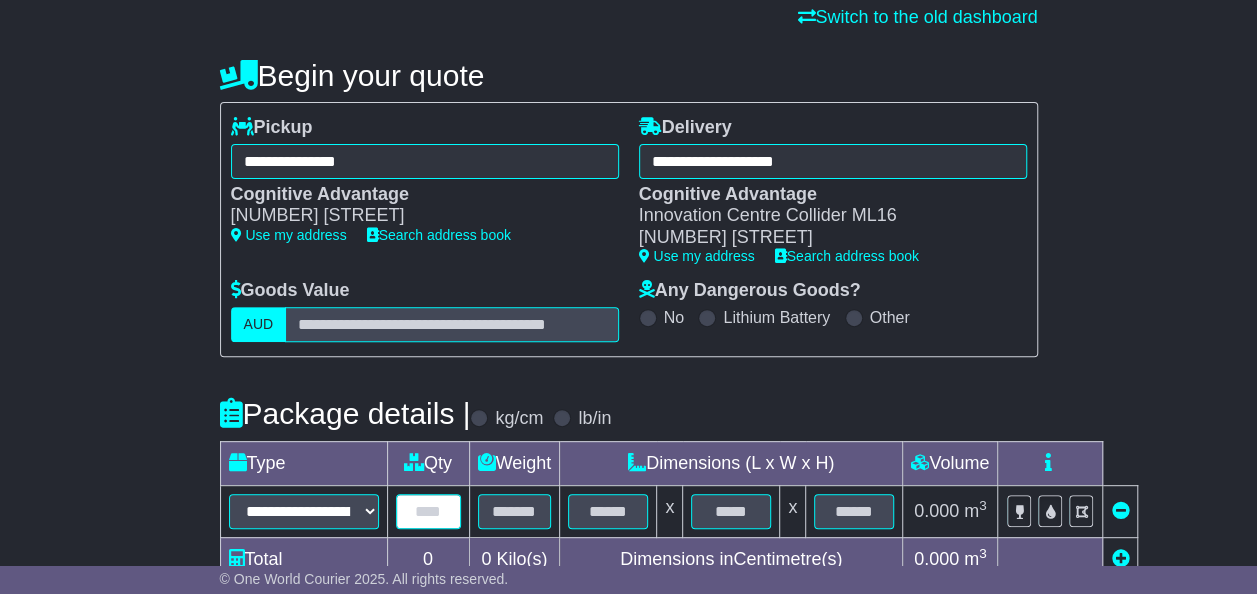 click at bounding box center (428, 511) 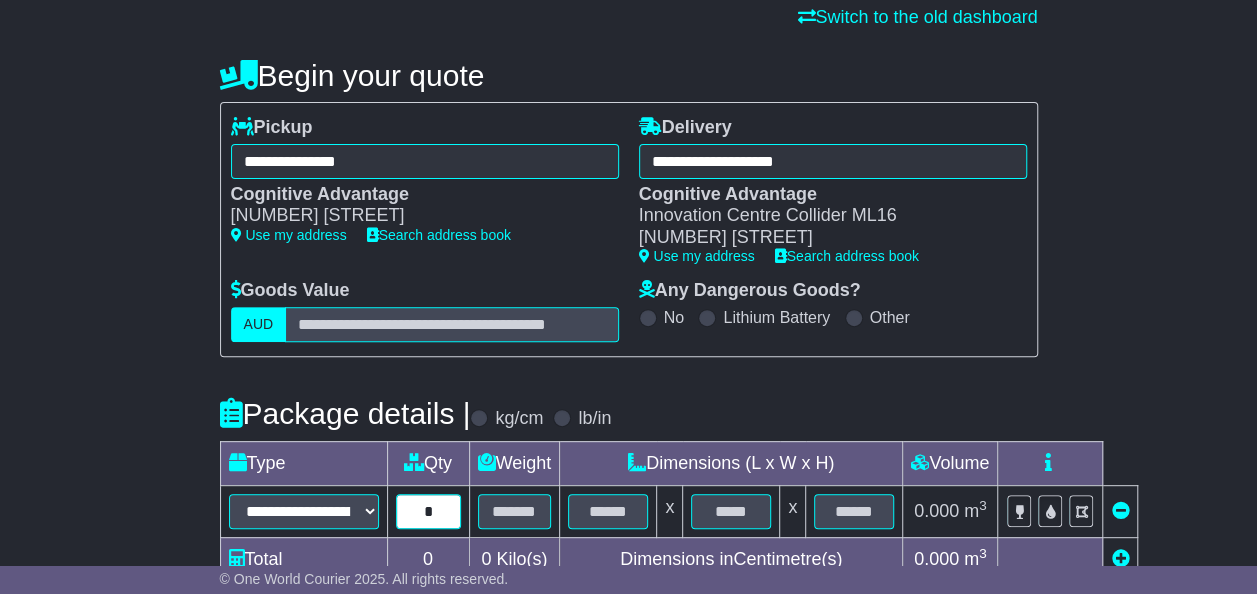 type on "*" 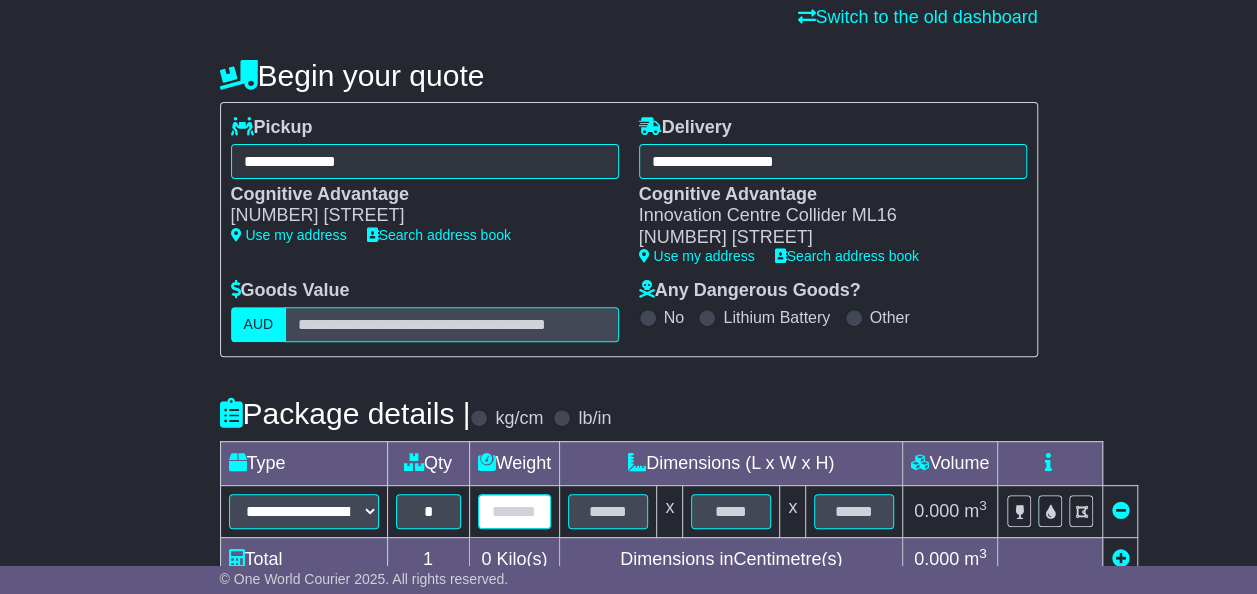type on "*" 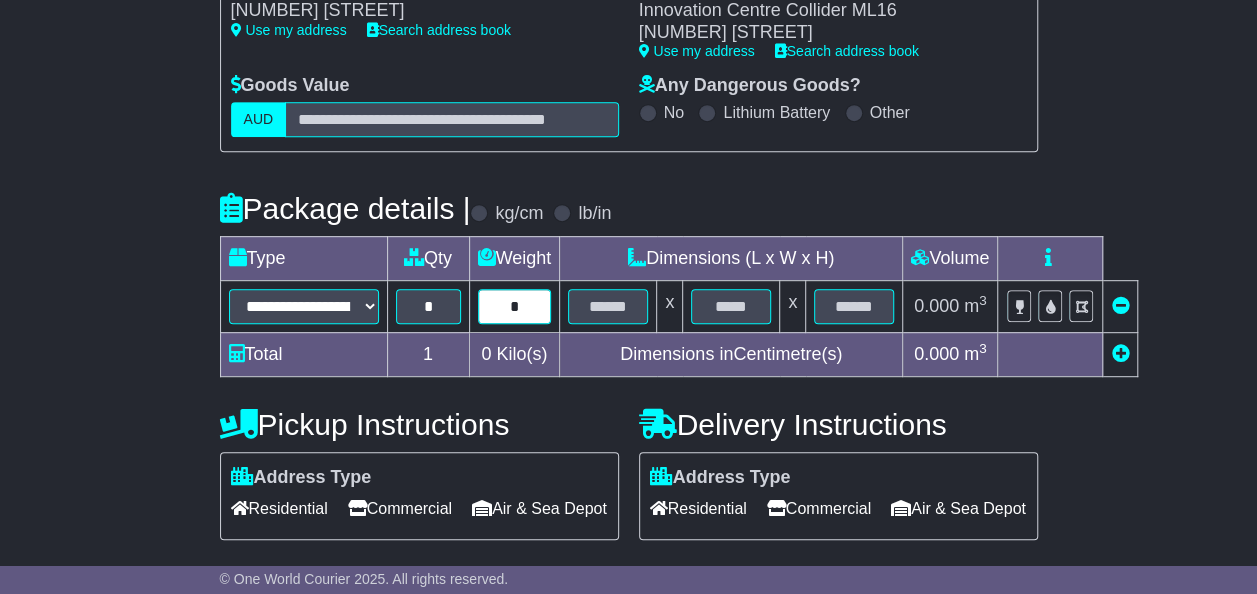 scroll, scrollTop: 397, scrollLeft: 0, axis: vertical 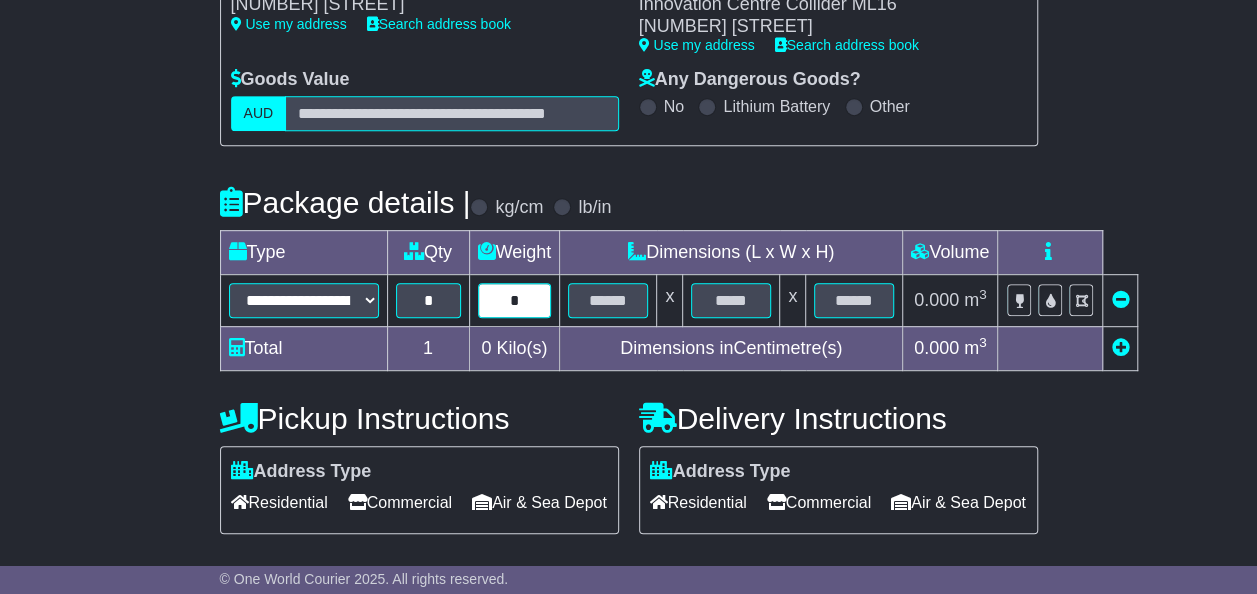 type on "*" 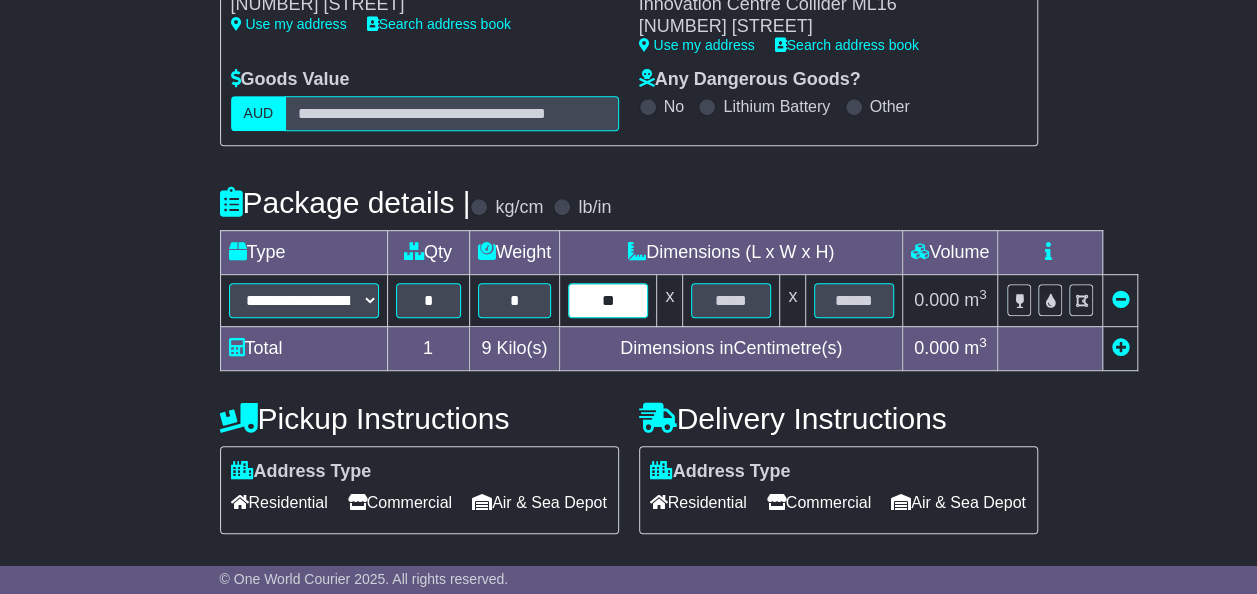 type on "**" 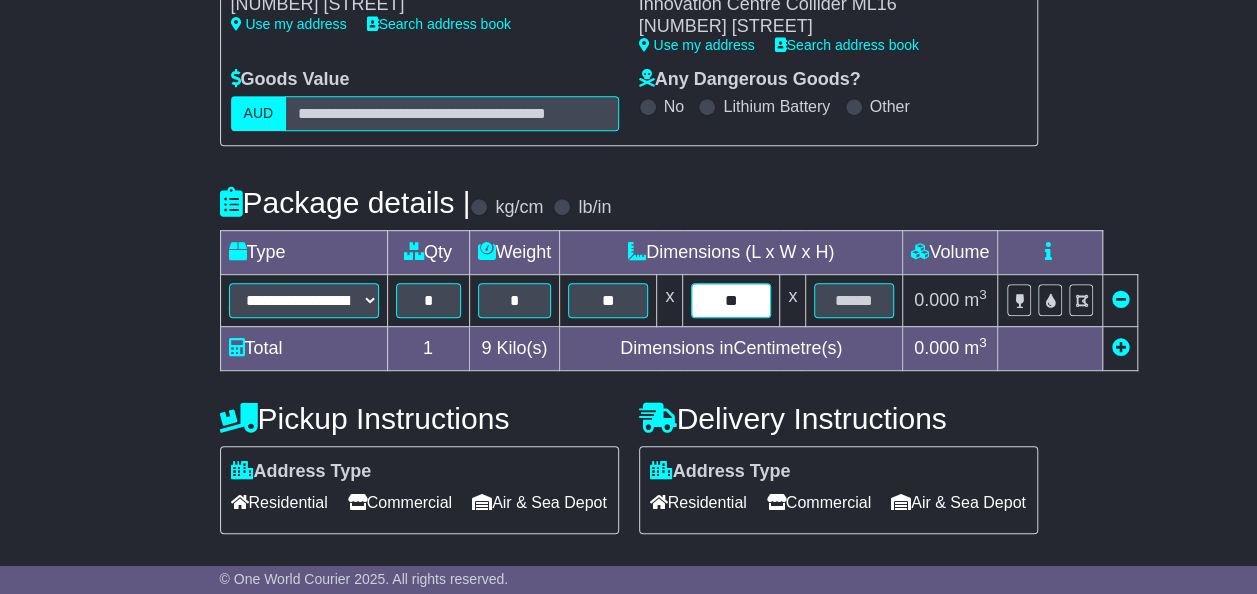 type on "**" 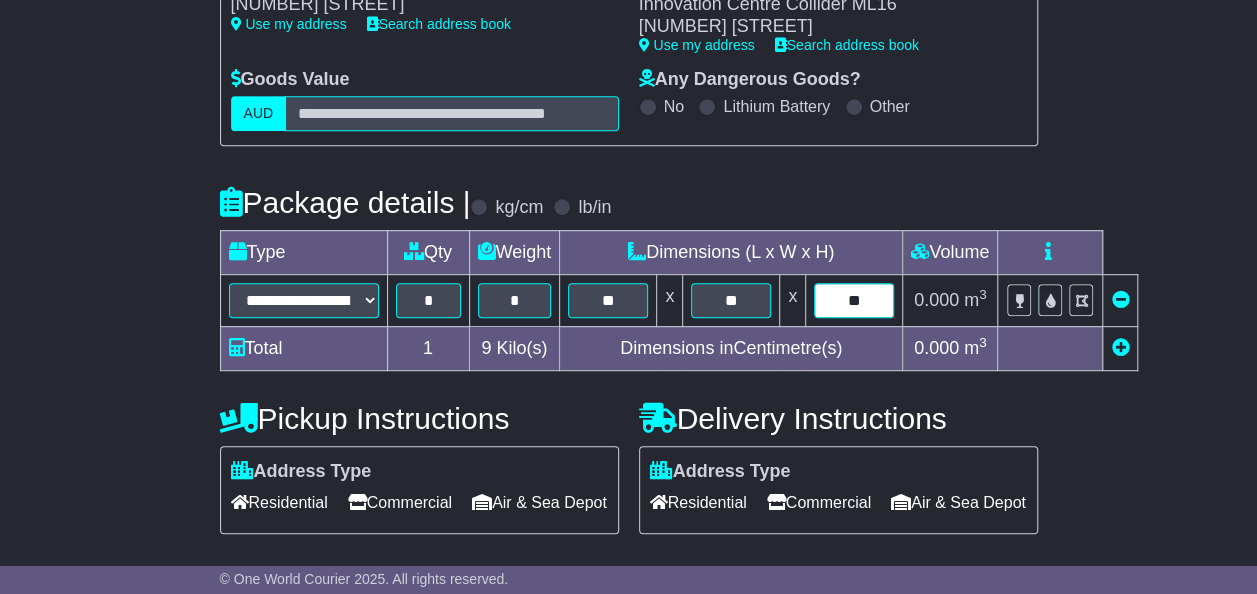 scroll, scrollTop: 590, scrollLeft: 0, axis: vertical 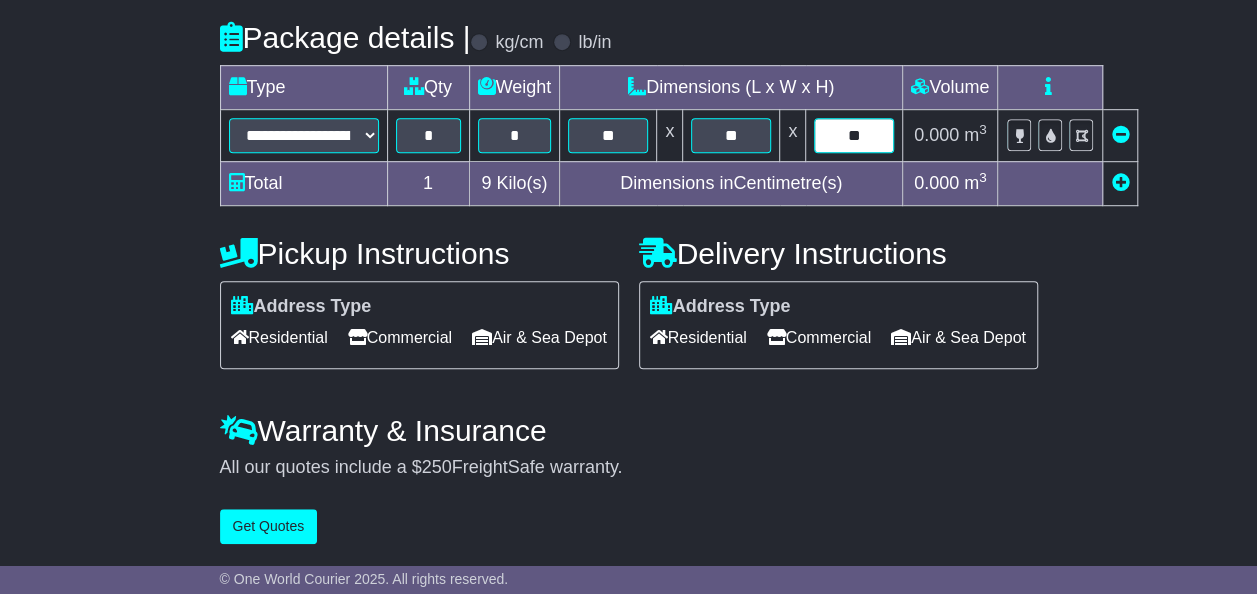 type on "**" 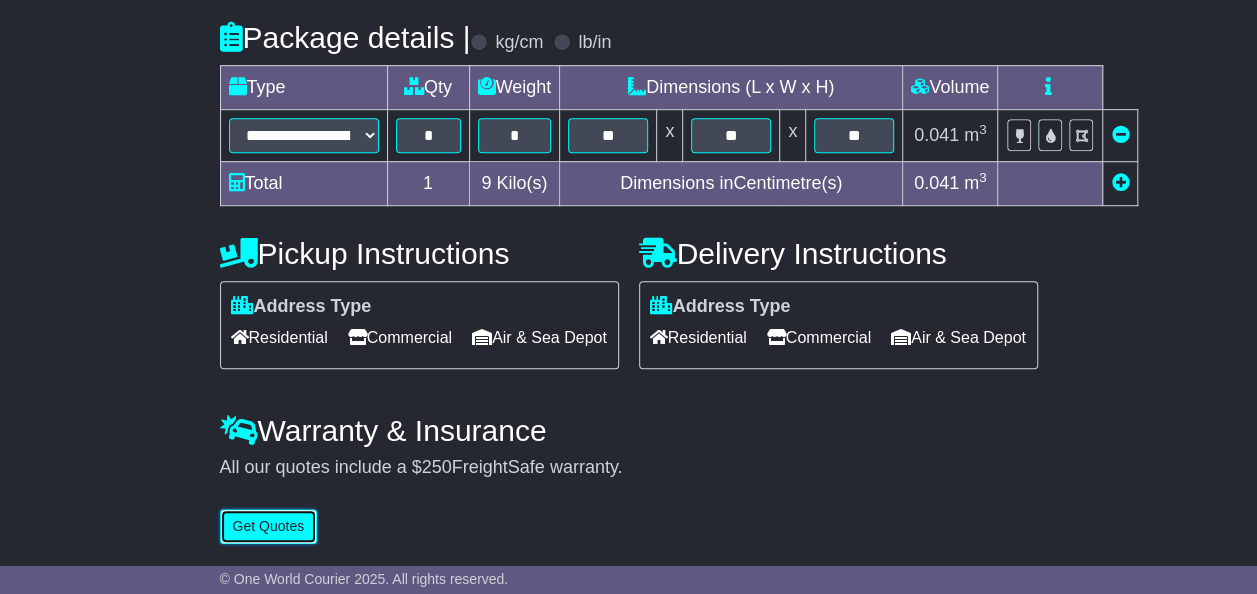 click on "Get Quotes" at bounding box center (269, 526) 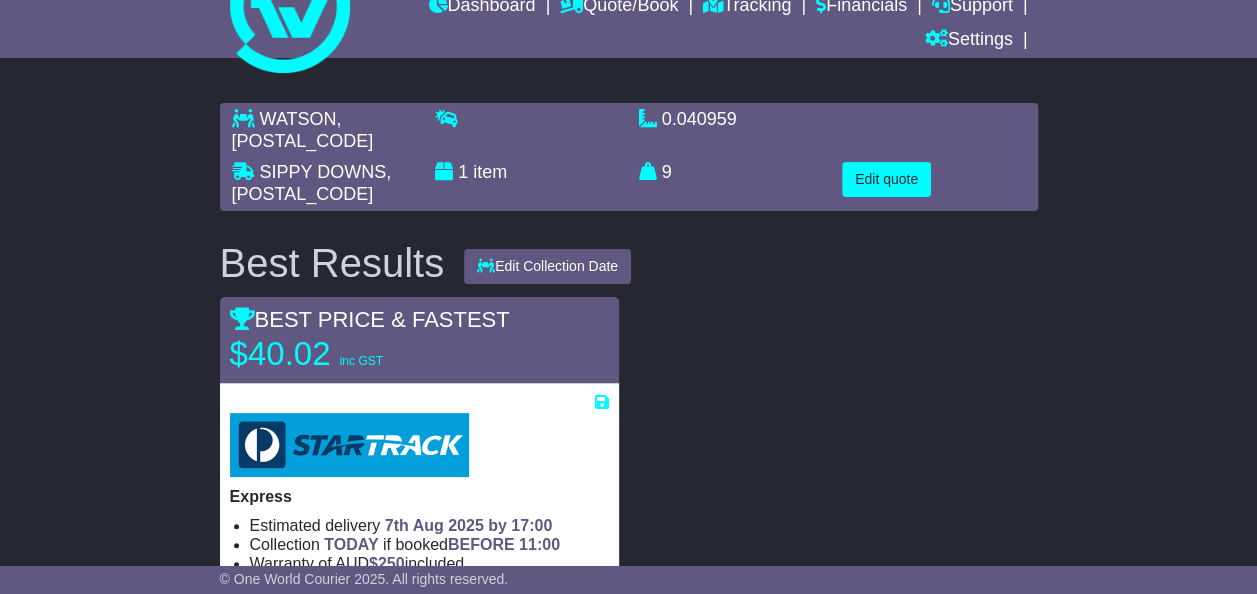 scroll, scrollTop: 174, scrollLeft: 0, axis: vertical 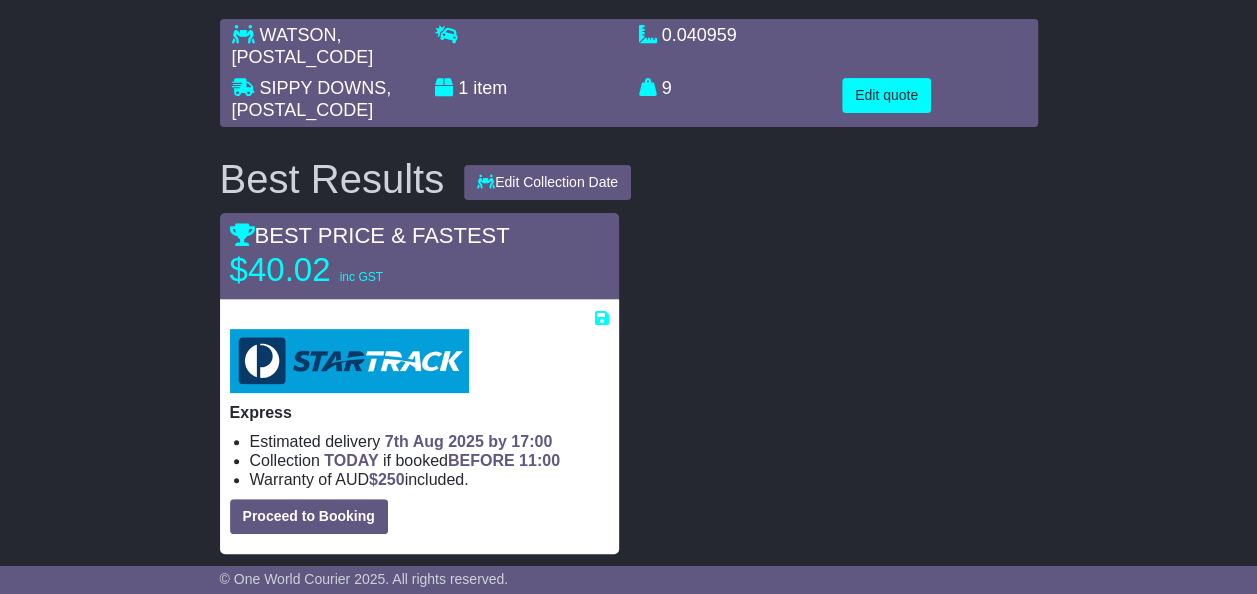 click on "Express" at bounding box center (419, 412) 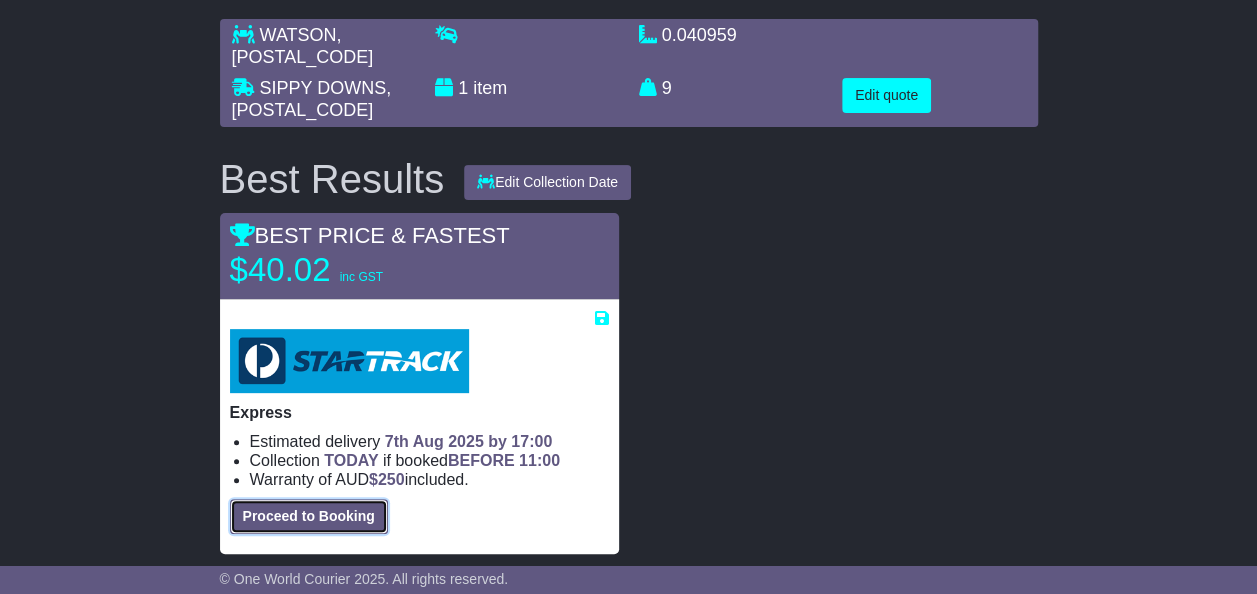 click on "Proceed to Booking" at bounding box center [309, 516] 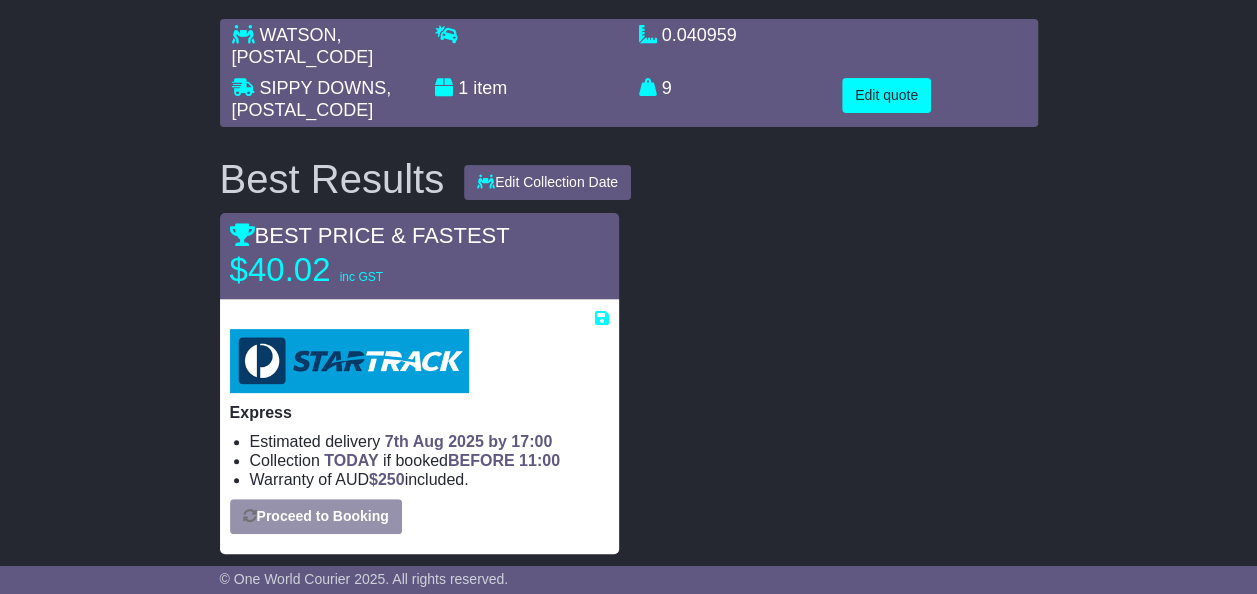 select on "**********" 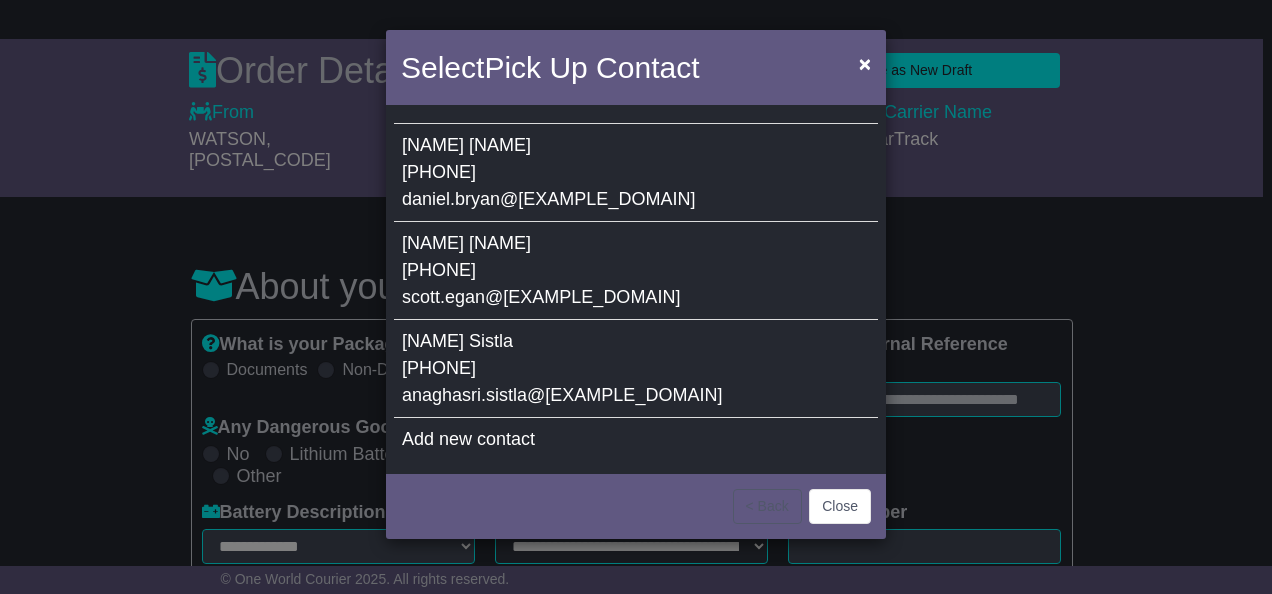 click on "Anu   Sistla
0426870143
anaghasri.sistla@cognitiveadvaantage.com.au" at bounding box center (636, 369) 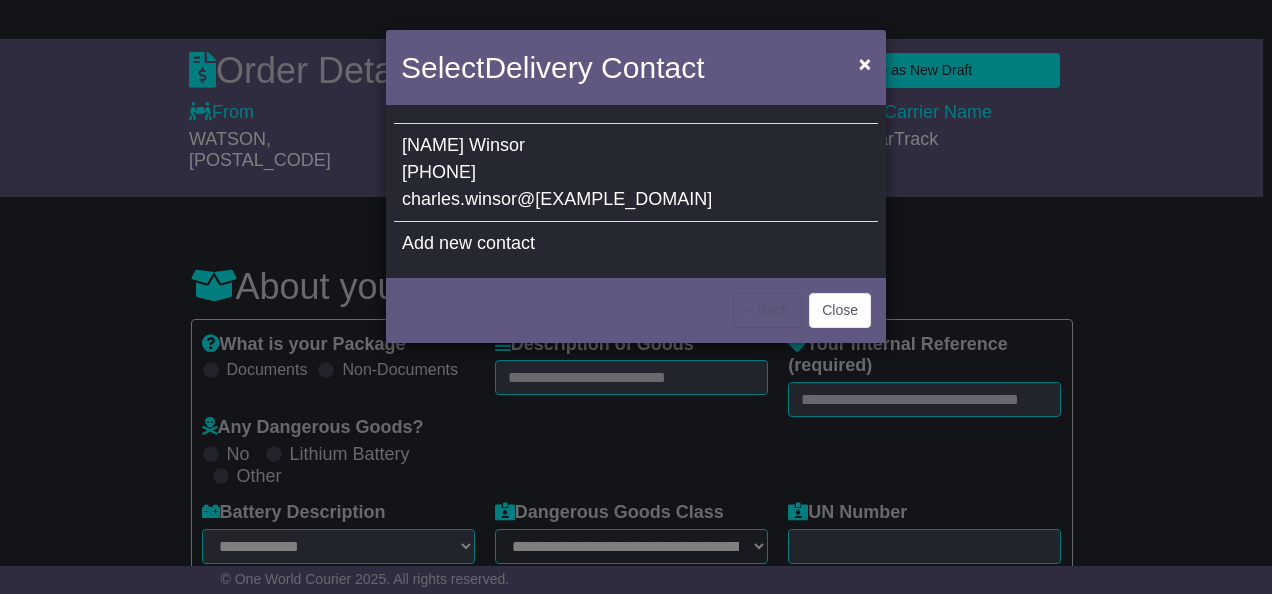 click on "Charles   Winsor
0466 826 611
charles.winsor@cognitiveadvantage.com.au" at bounding box center (636, 173) 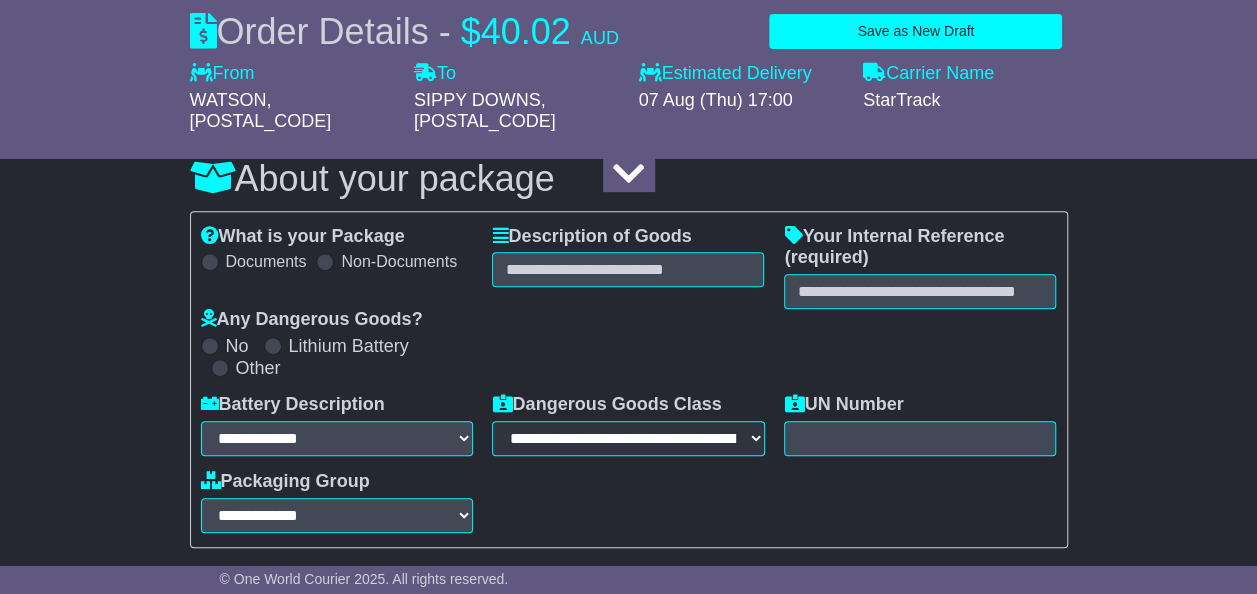 scroll, scrollTop: 282, scrollLeft: 0, axis: vertical 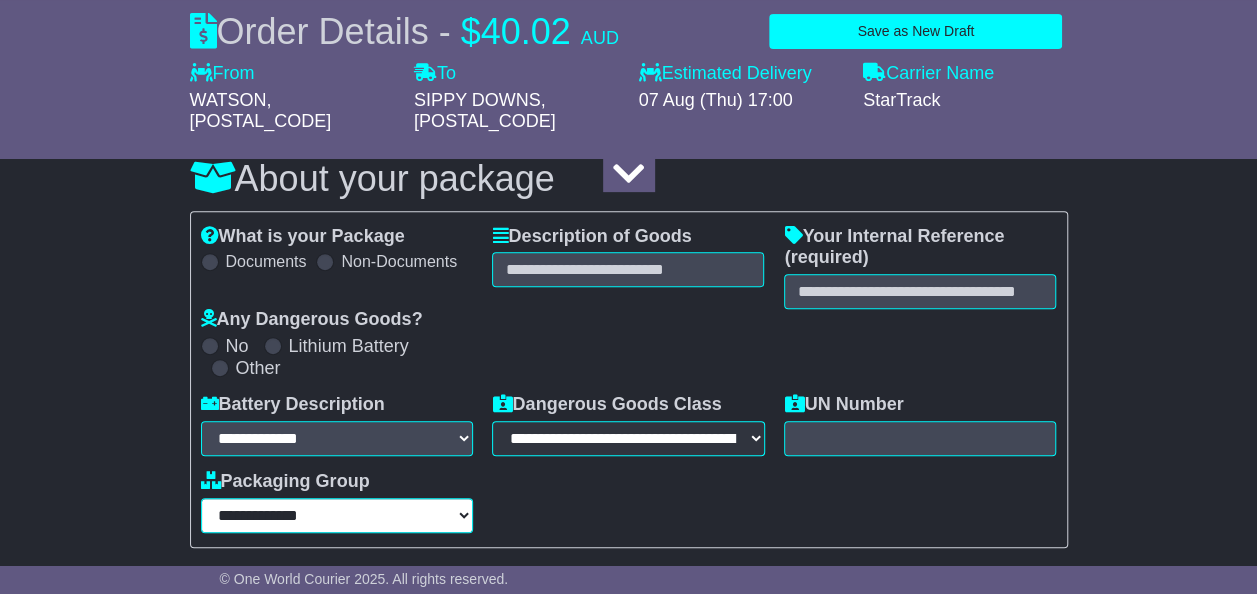 click on "**********" at bounding box center (337, 515) 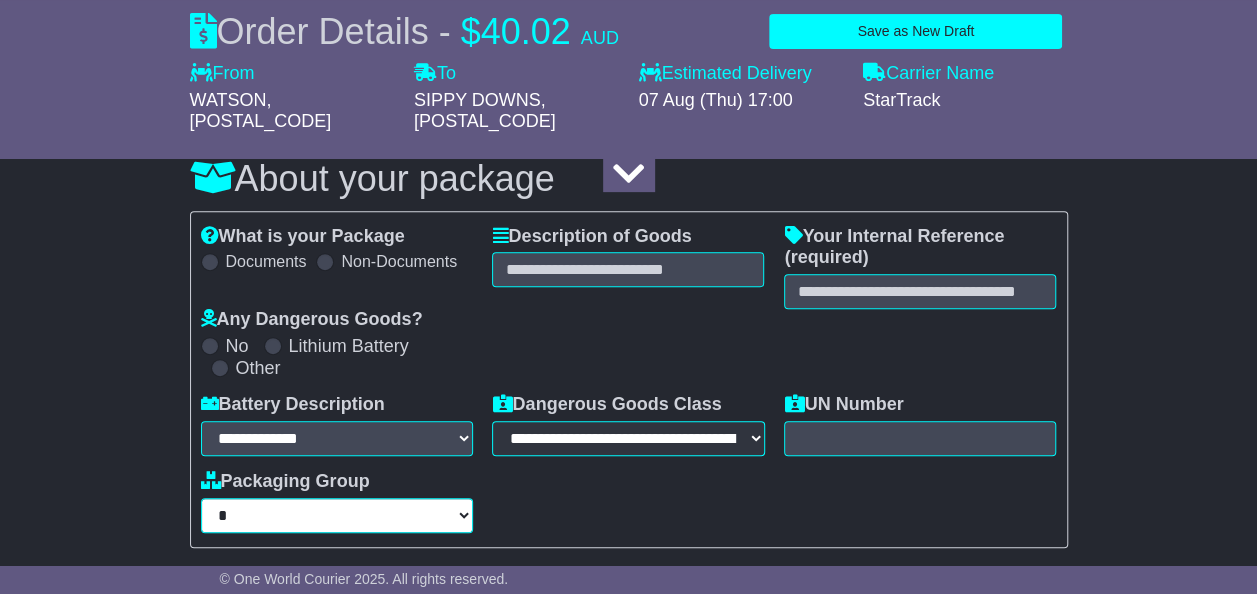 click on "**********" at bounding box center (337, 515) 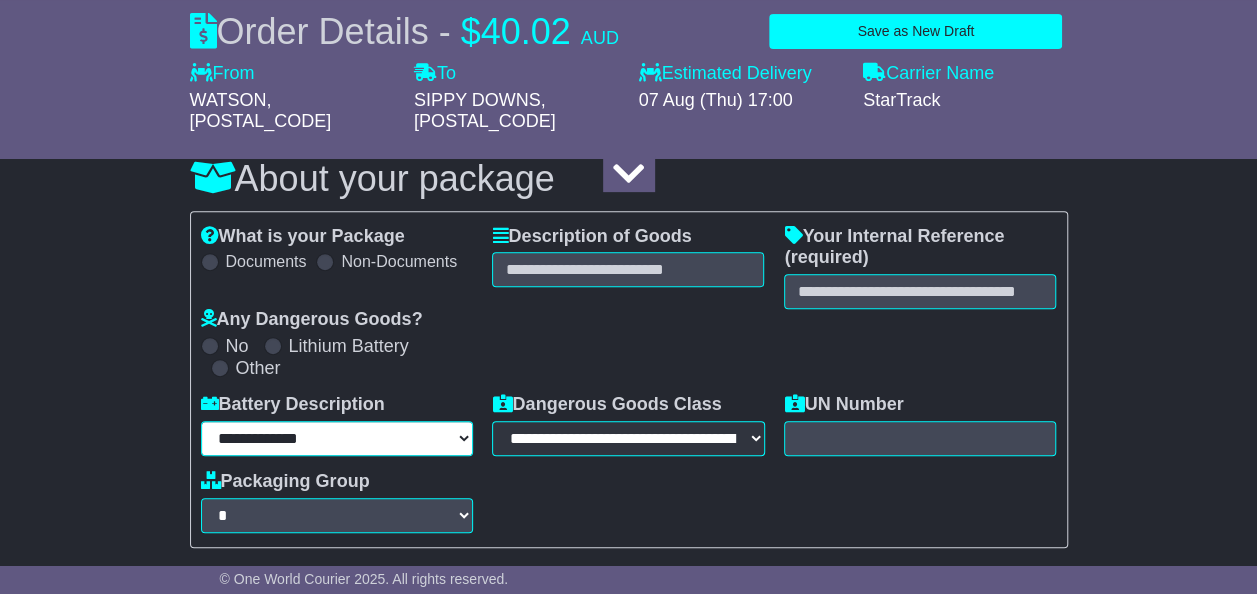click on "**********" at bounding box center (337, 438) 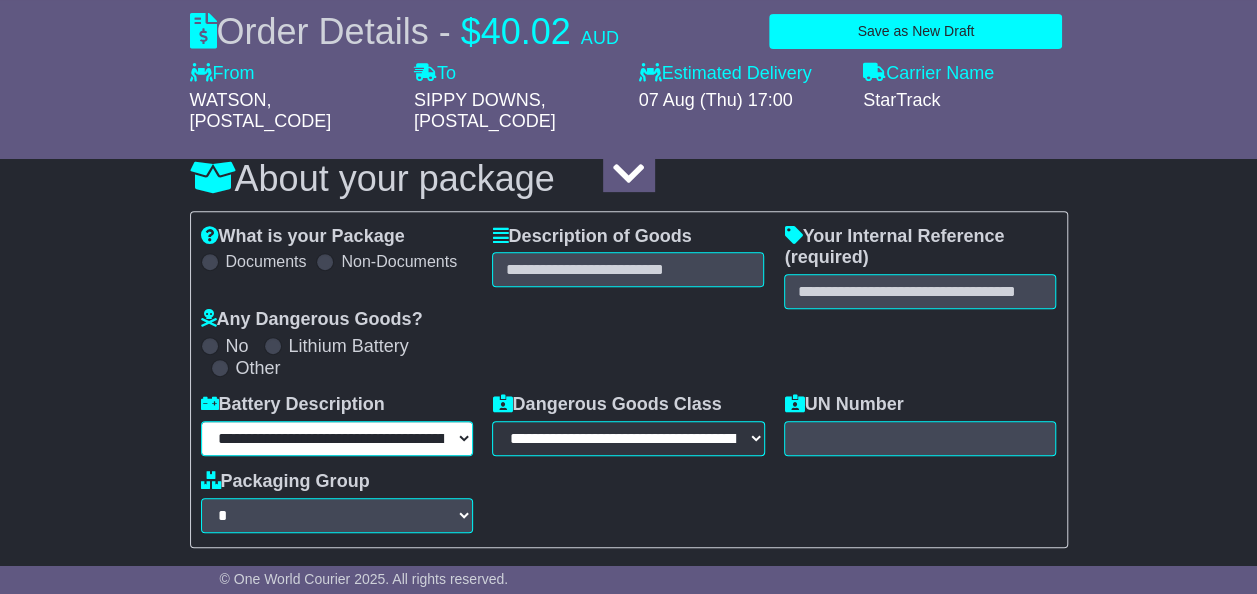 click on "**********" at bounding box center (337, 438) 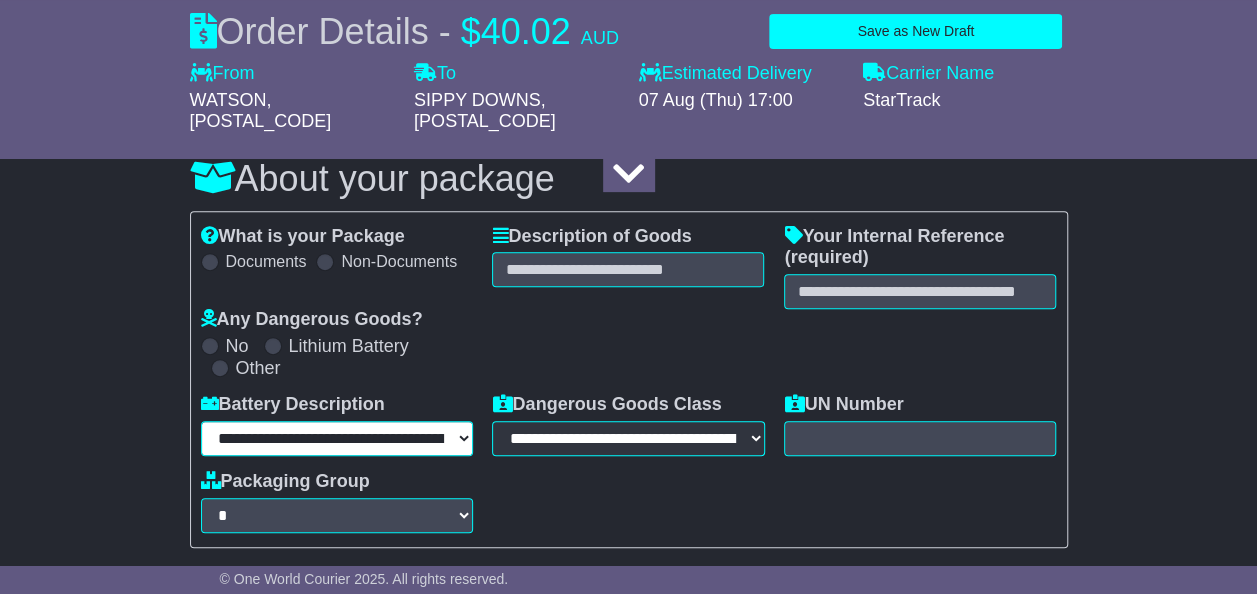 type on "******" 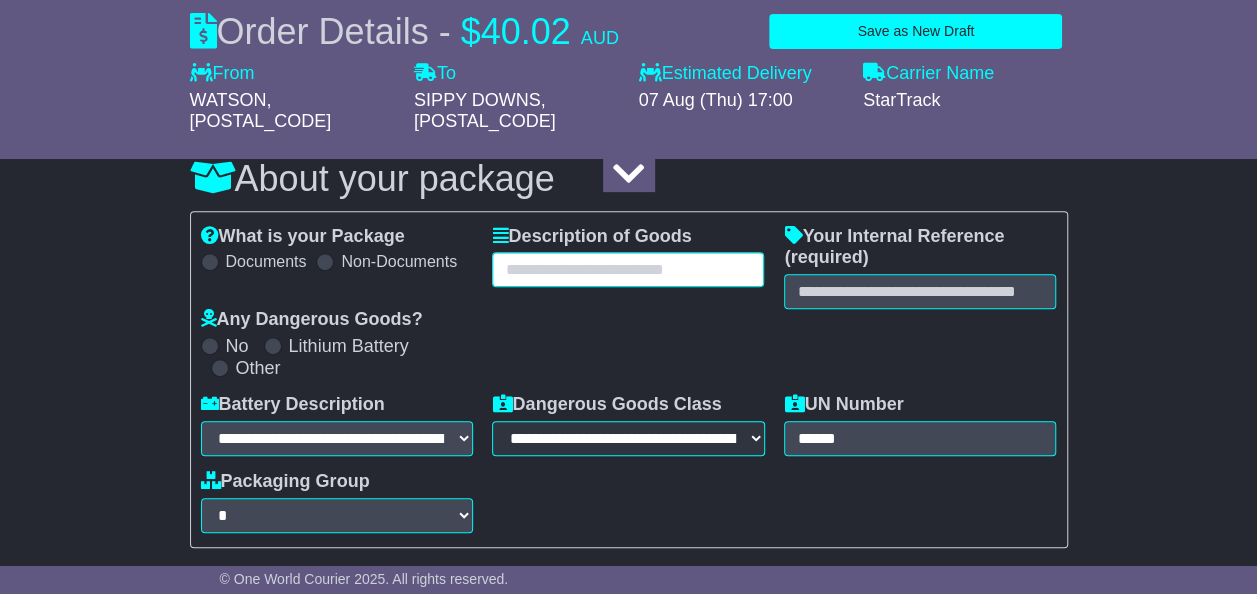 click at bounding box center (628, 269) 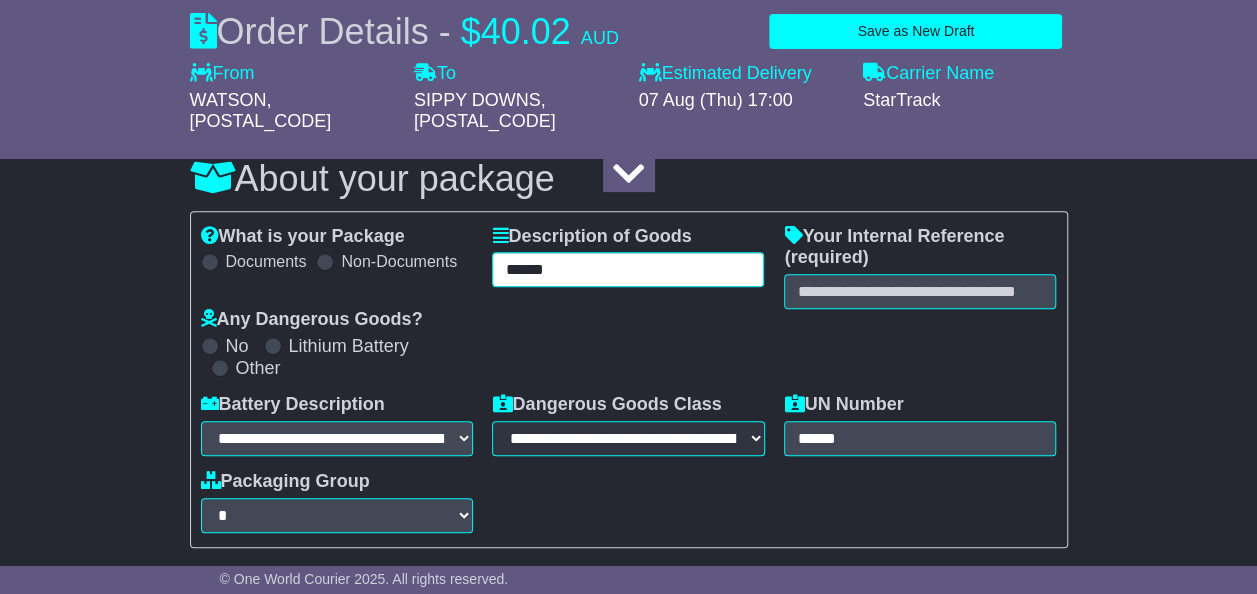 type on "******" 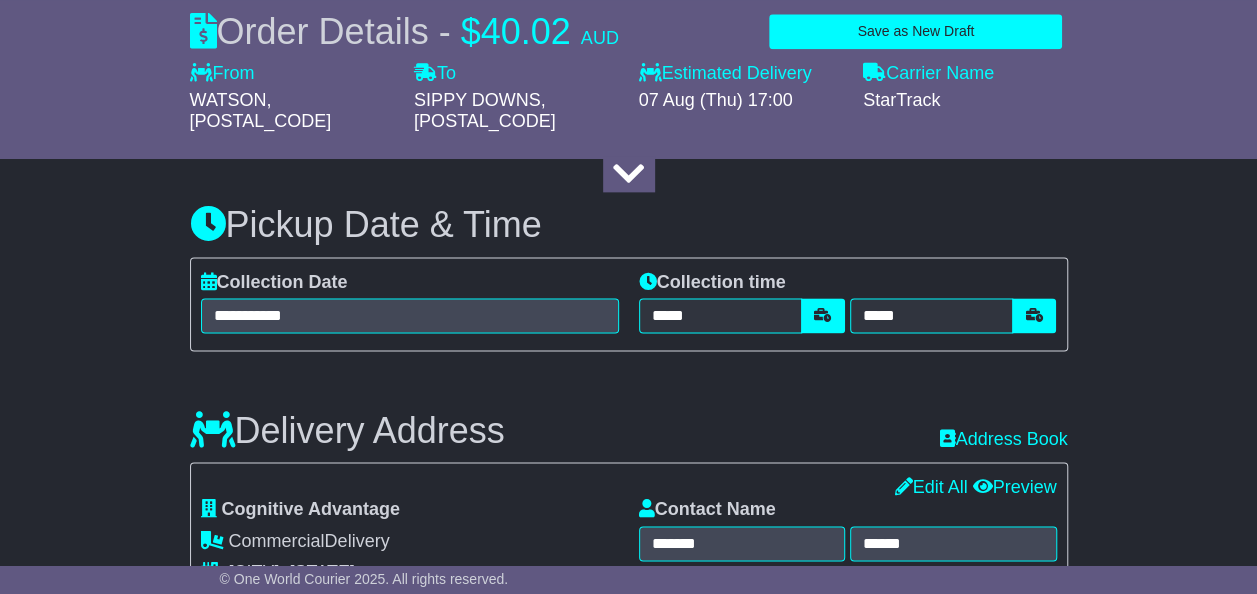 scroll, scrollTop: 1236, scrollLeft: 0, axis: vertical 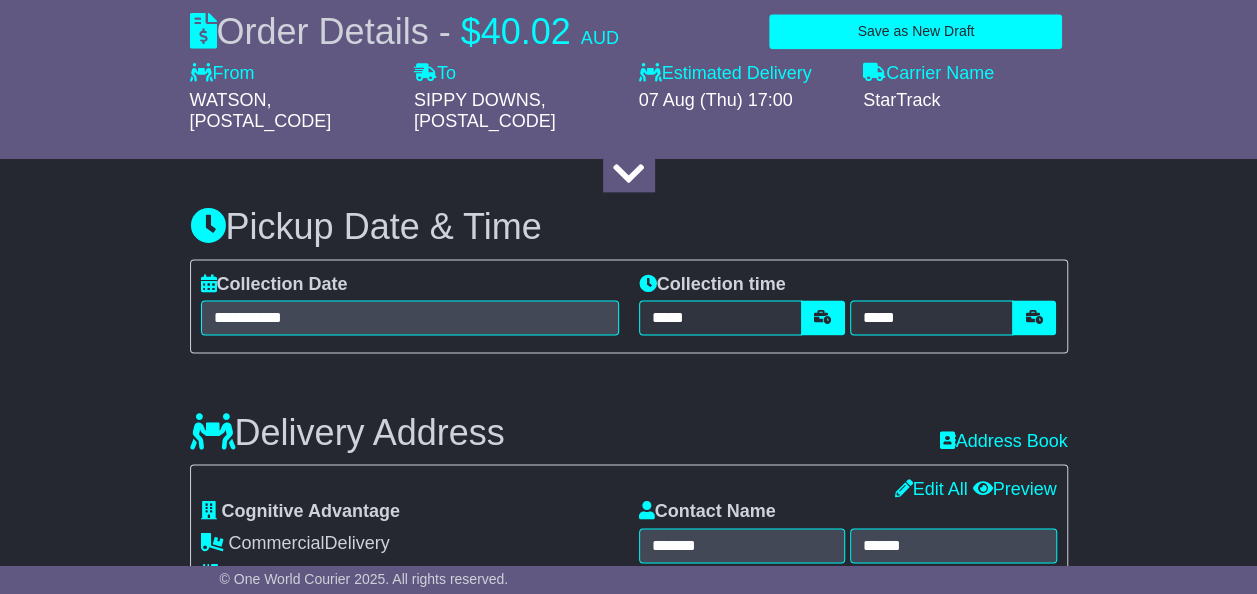 type on "******" 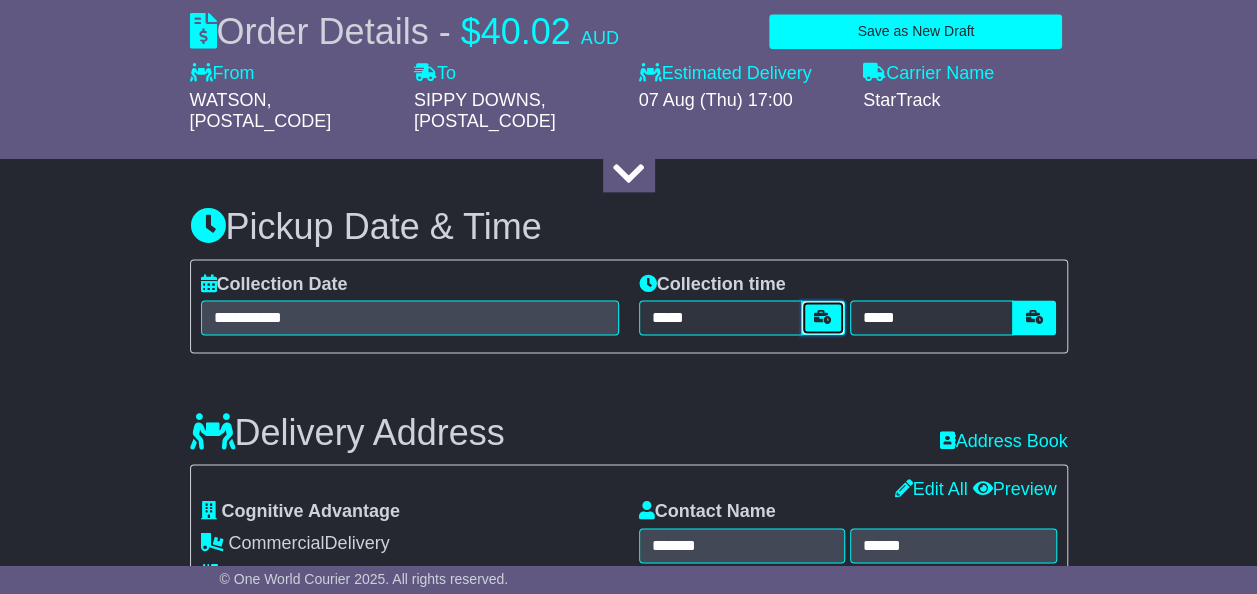click at bounding box center [823, 317] 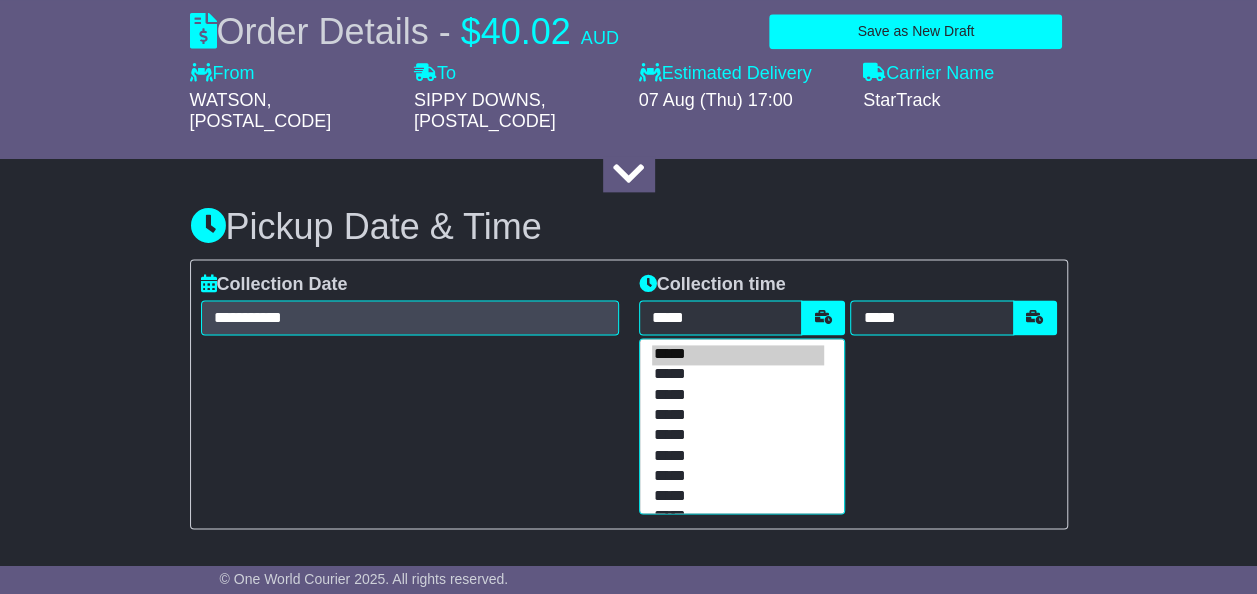 click on "*****" at bounding box center [738, 375] 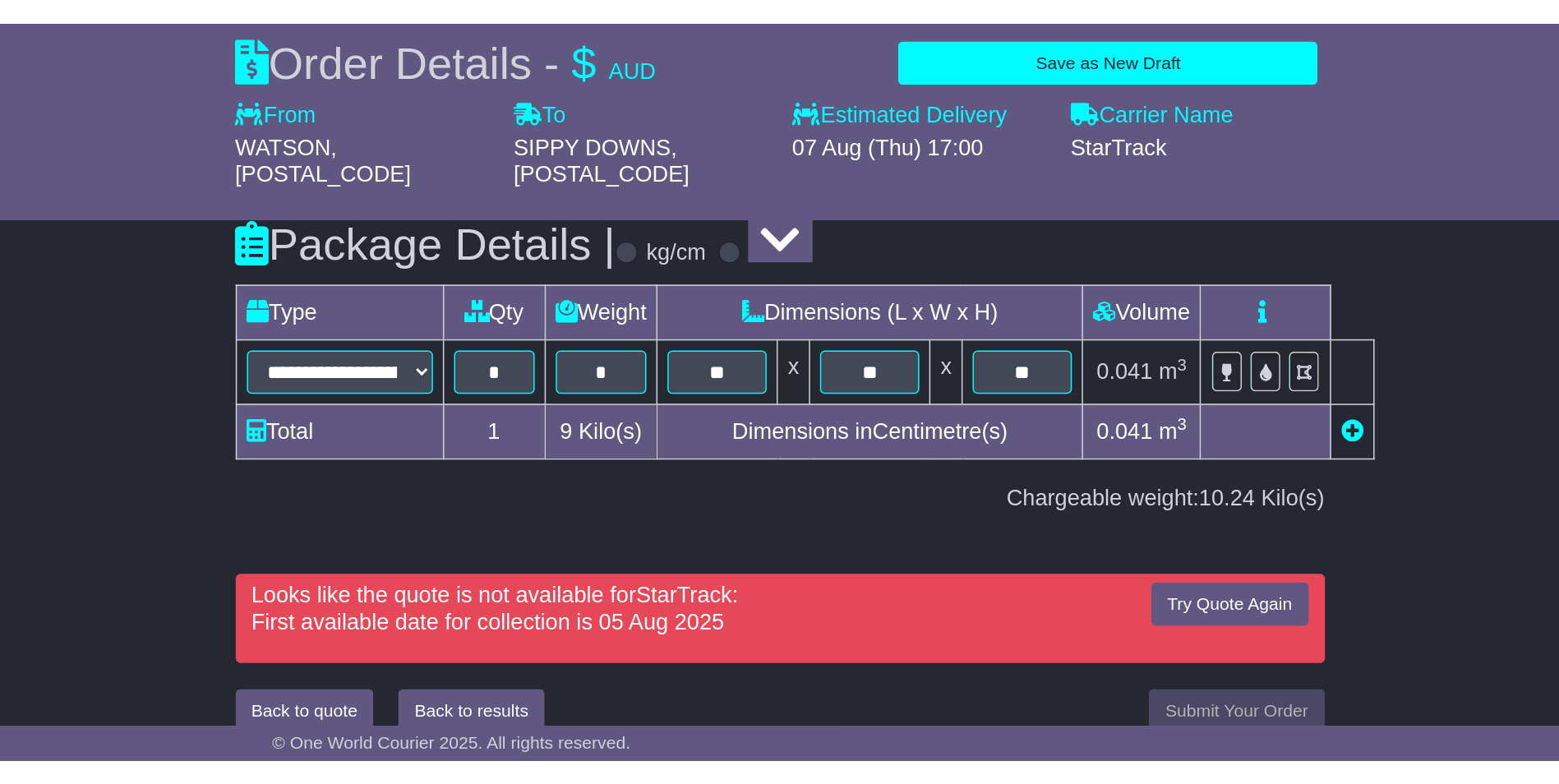 scroll, scrollTop: 1623, scrollLeft: 0, axis: vertical 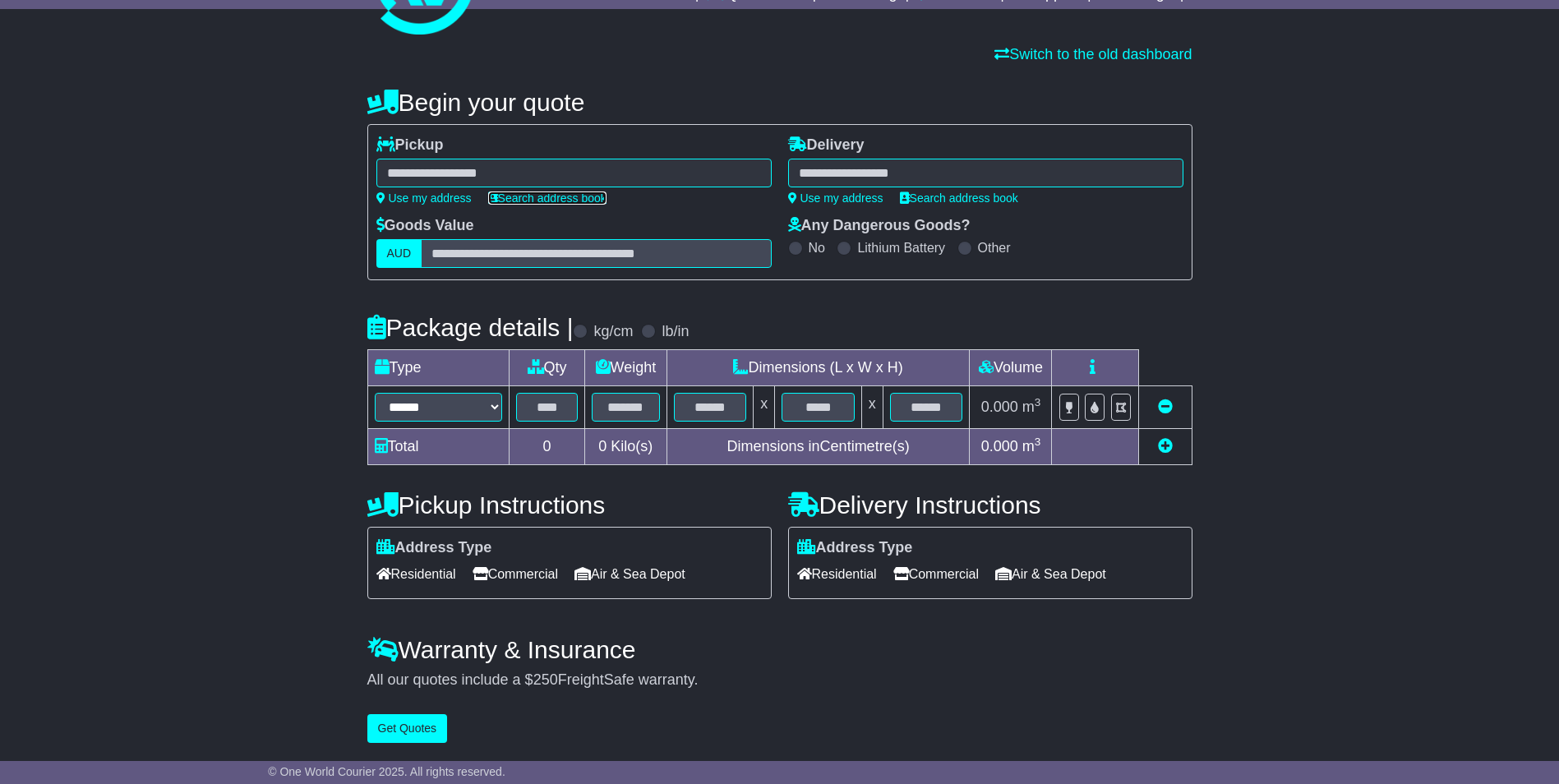 click on "Search address book" at bounding box center (547, 198) 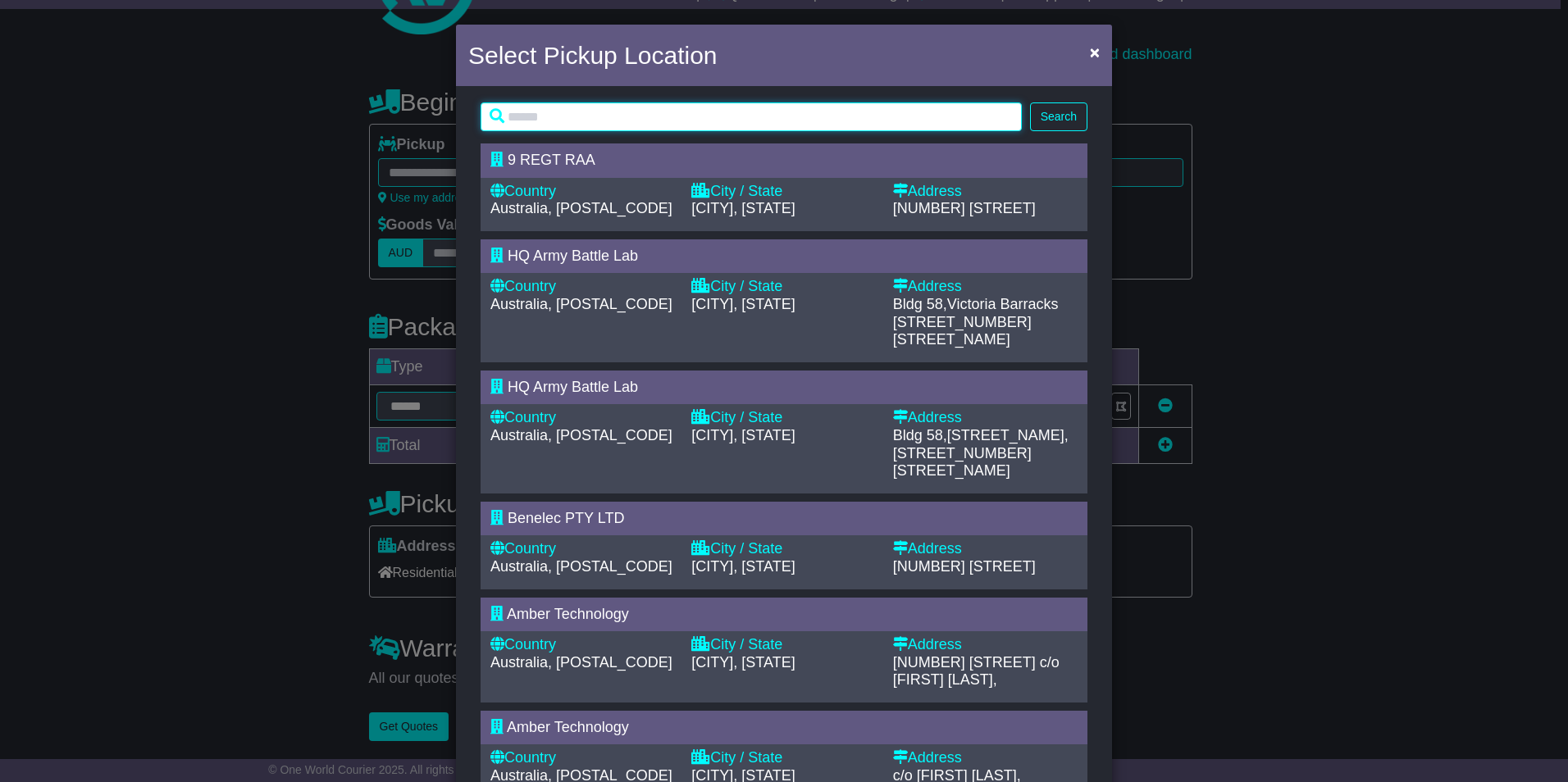 drag, startPoint x: 622, startPoint y: 116, endPoint x: 611, endPoint y: 116, distance: 11 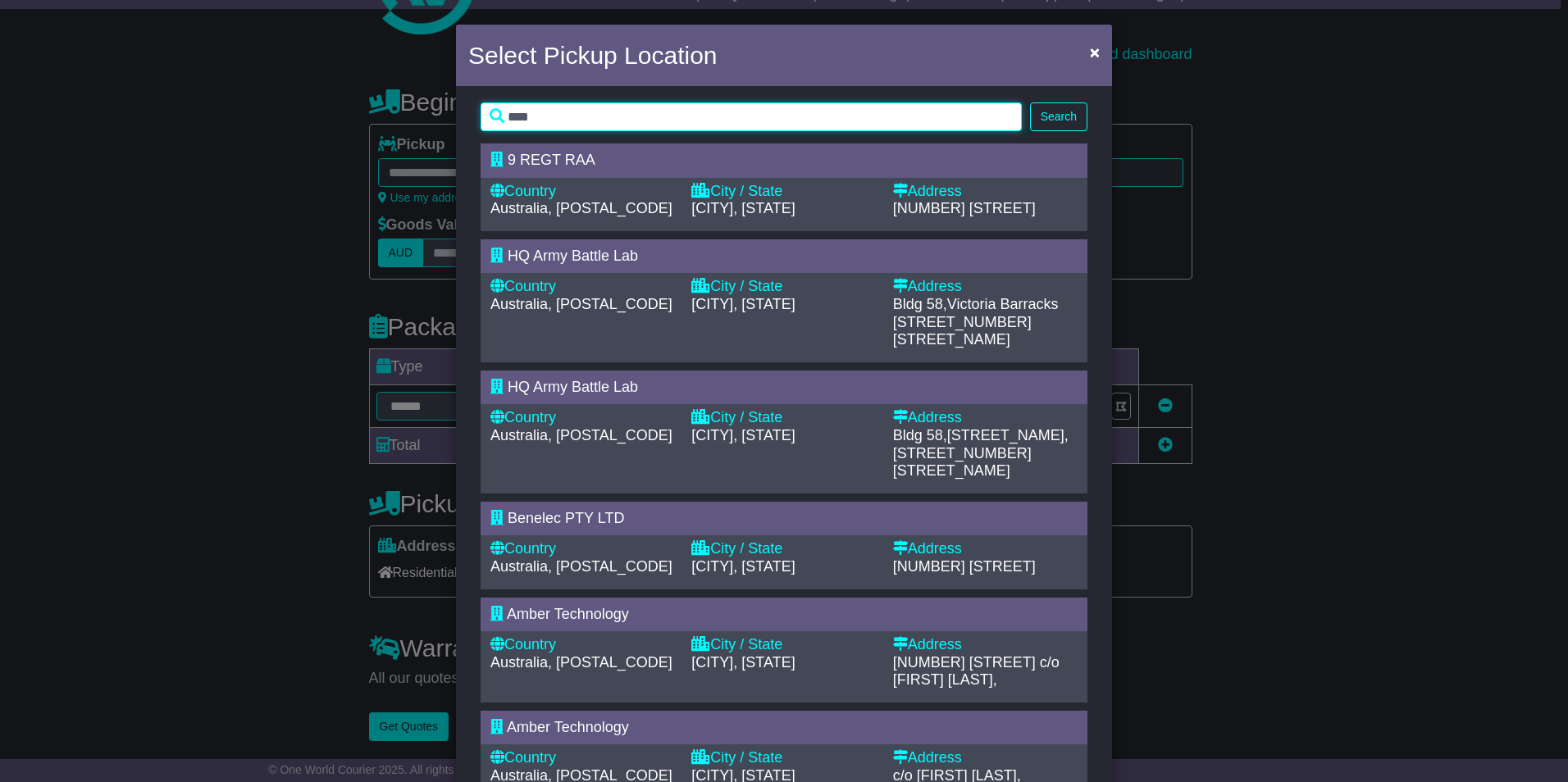 type on "****" 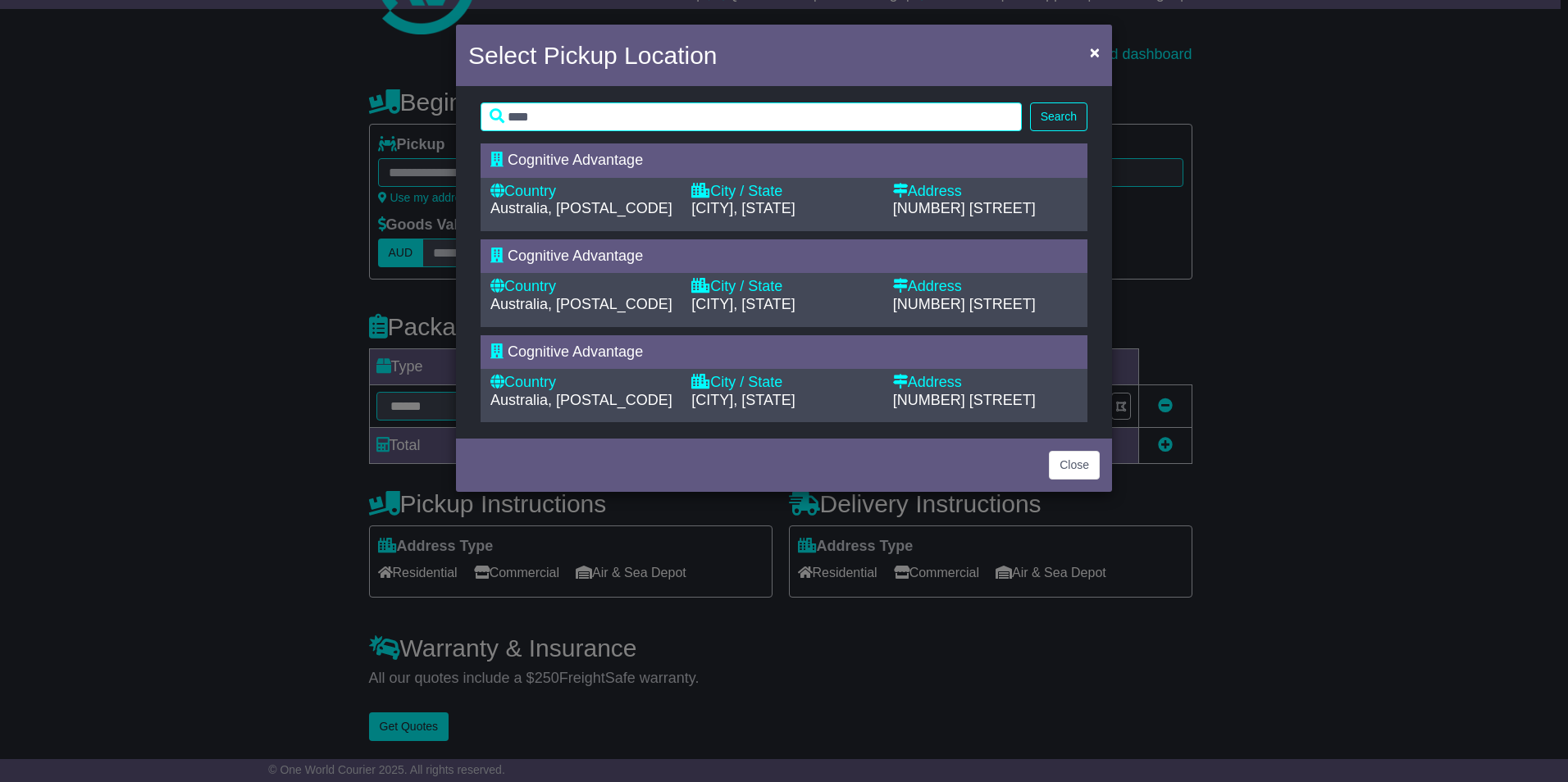 click on "City / State
[CITY], [STATE]" at bounding box center (783, 391) 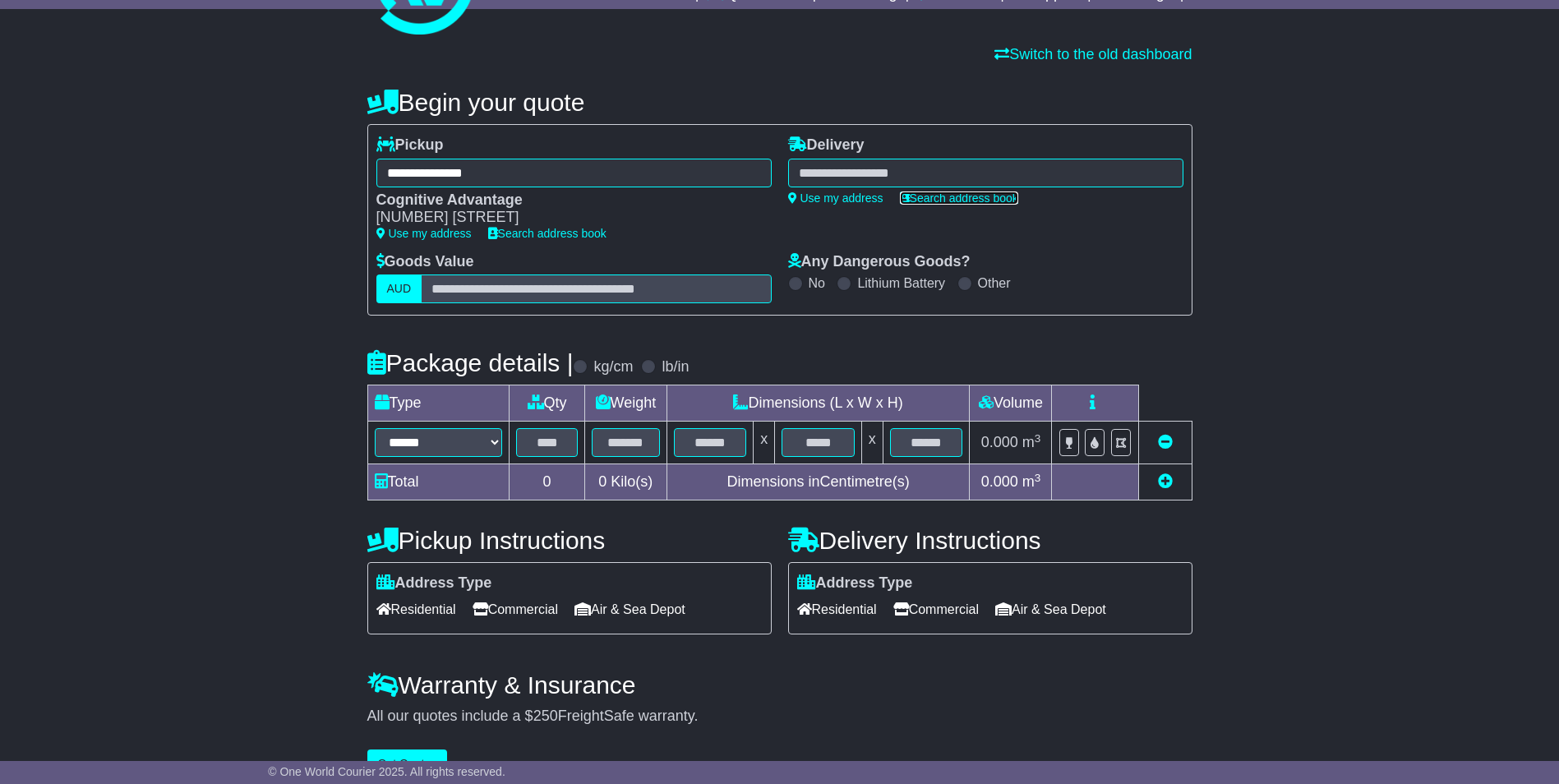 click on "Search address book" at bounding box center [959, 198] 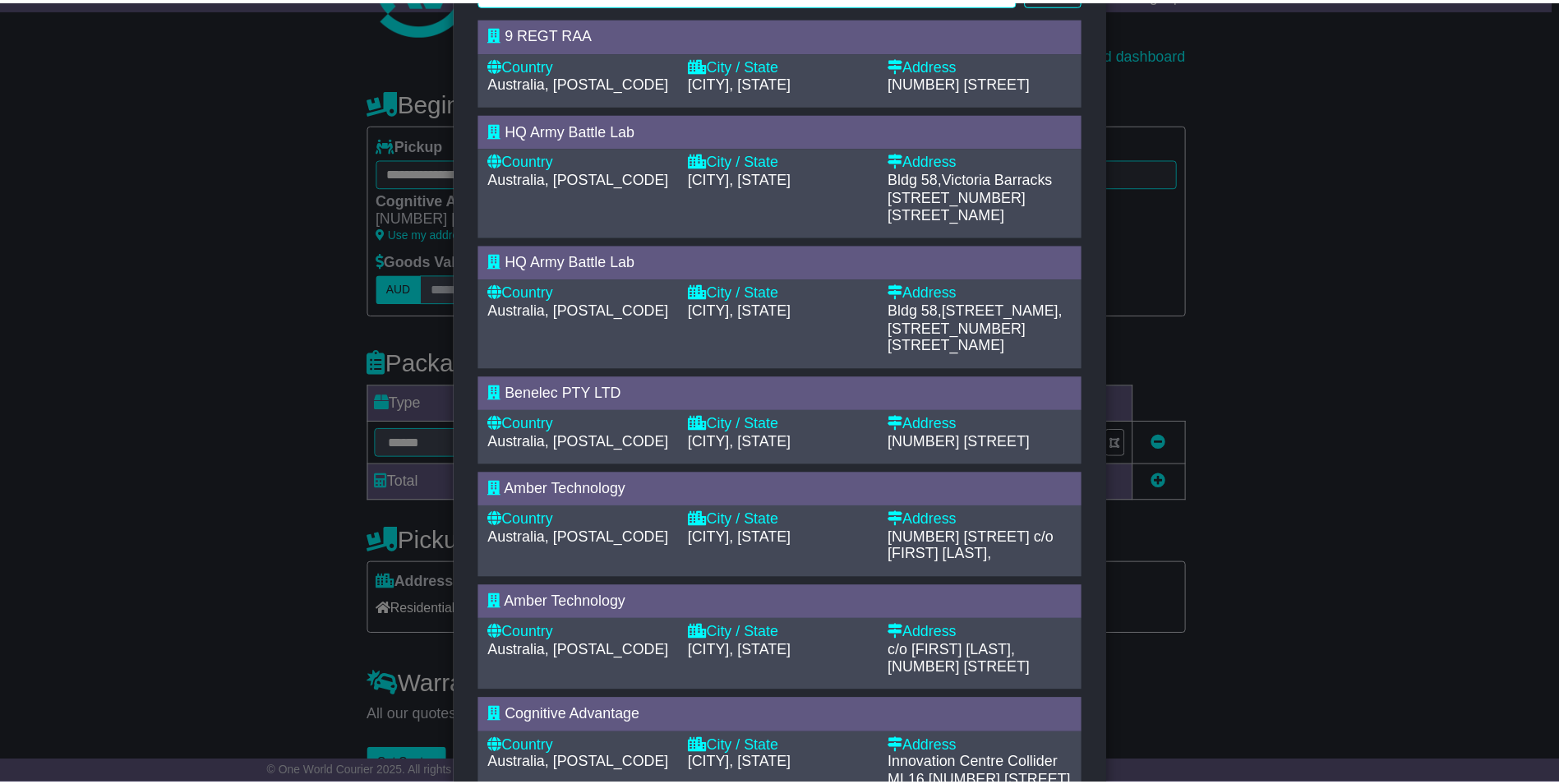 scroll, scrollTop: 164, scrollLeft: 0, axis: vertical 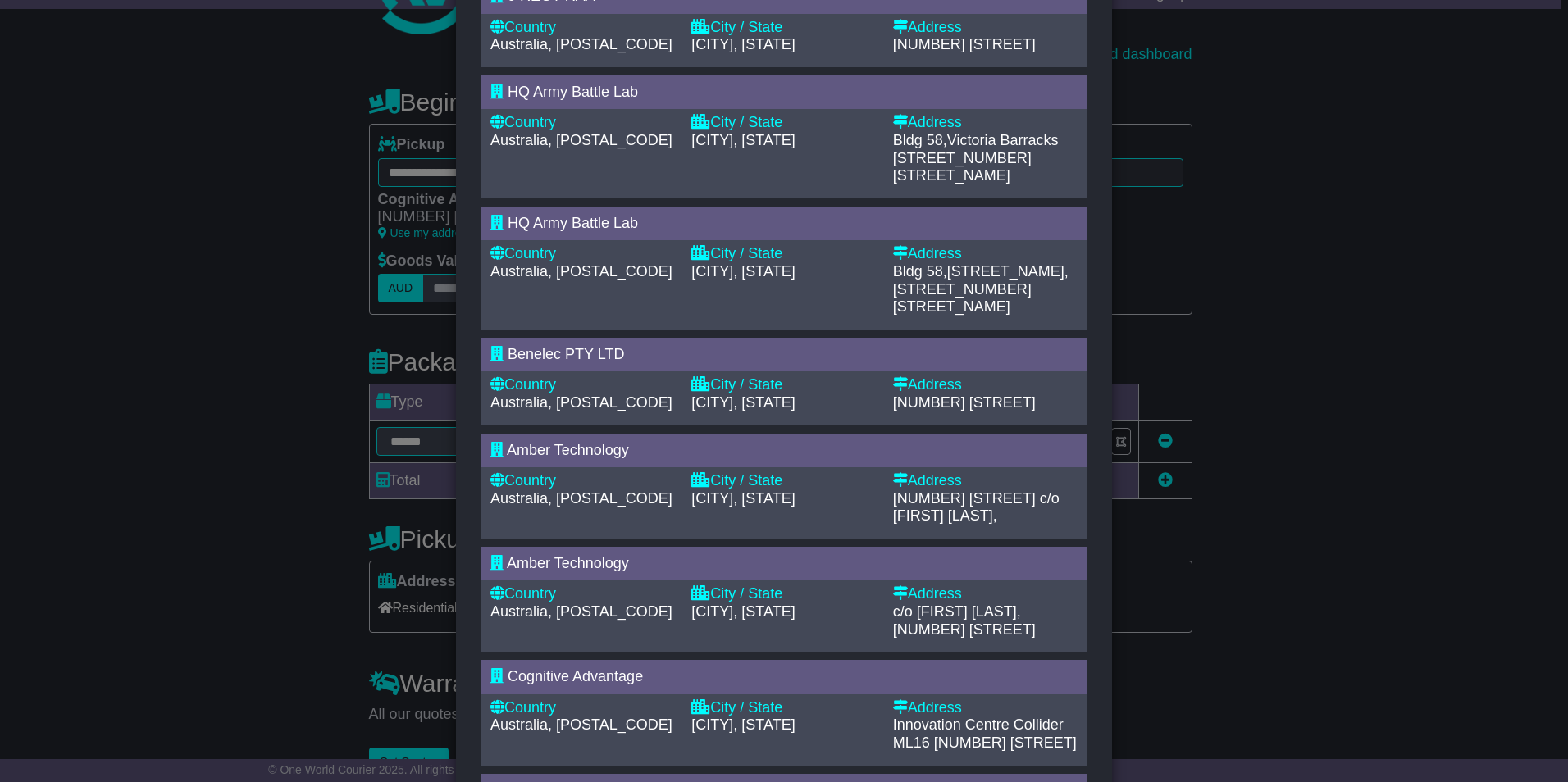 click on "City / State" at bounding box center [783, 708] 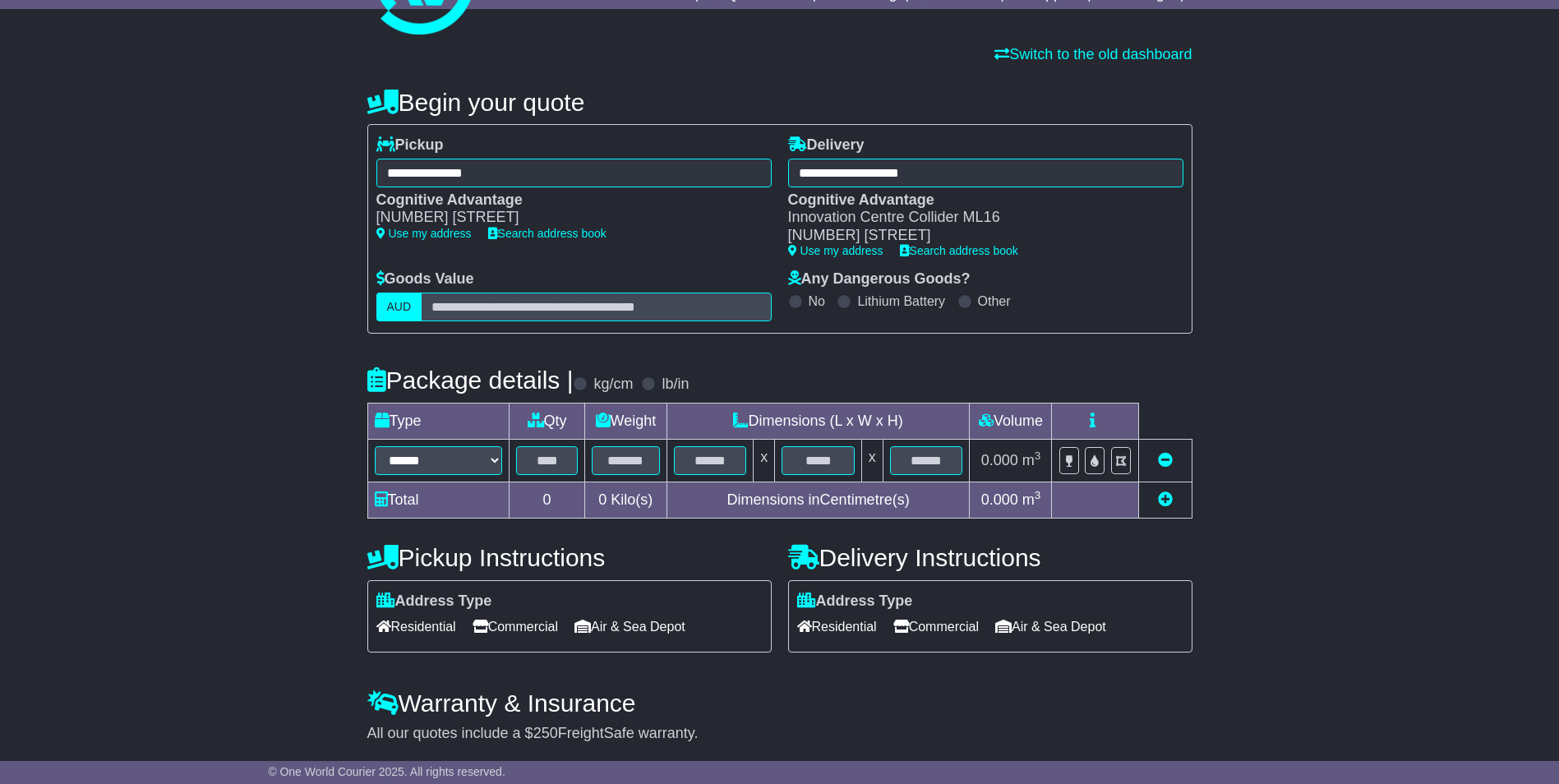 click on "Lithium Battery" at bounding box center (901, 301) 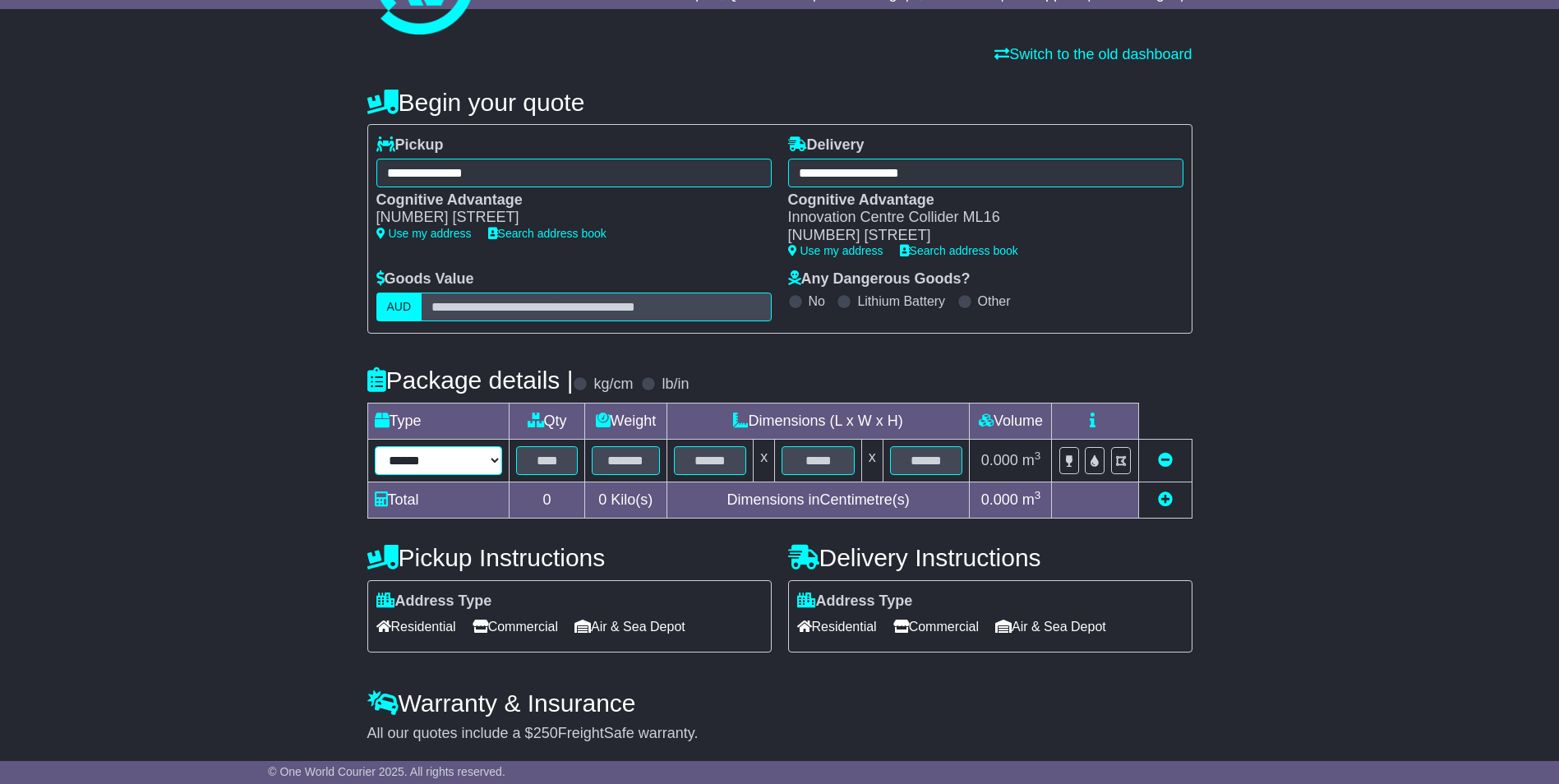 click on "**********" at bounding box center [439, 460] 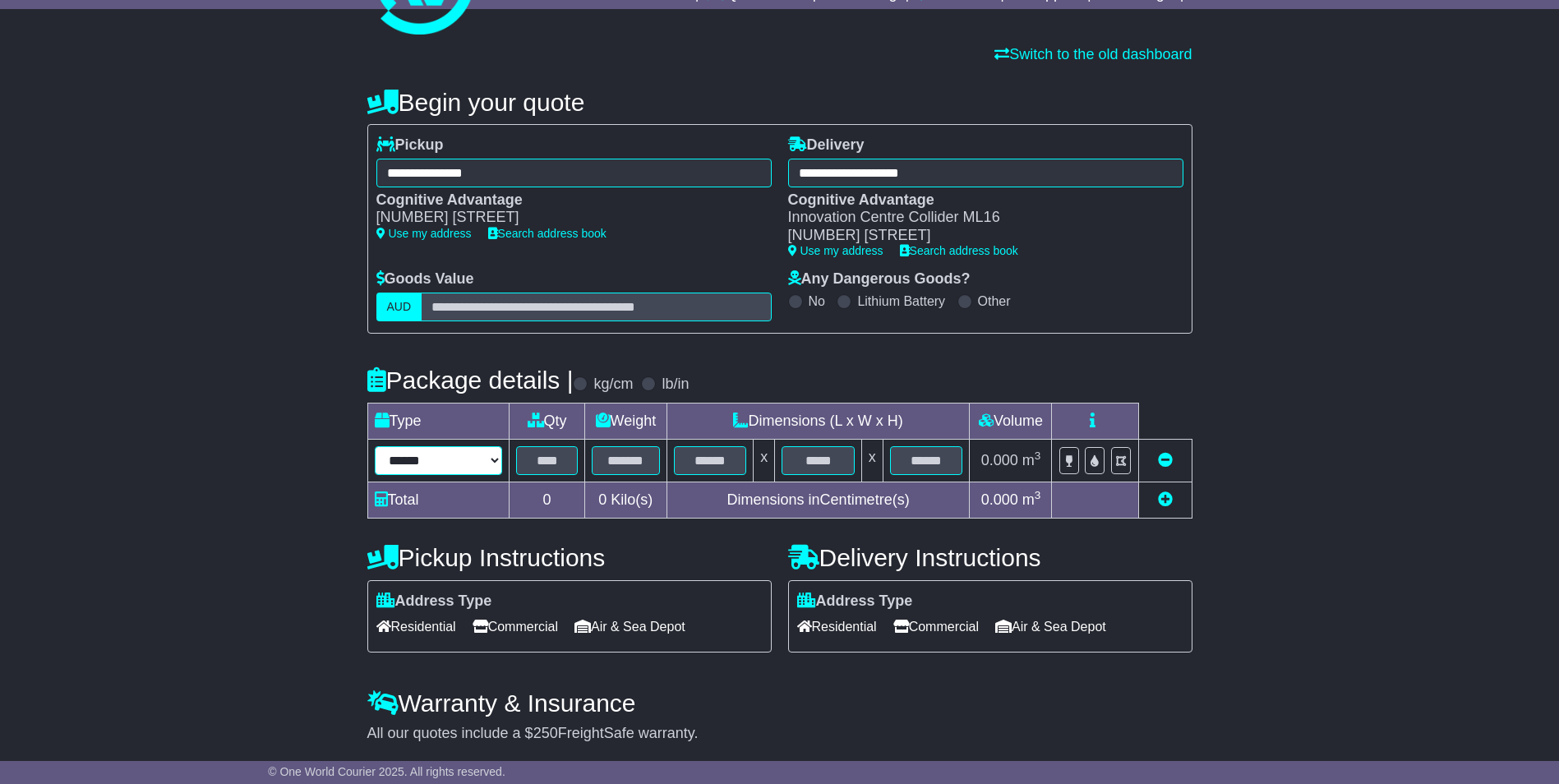select on "*****" 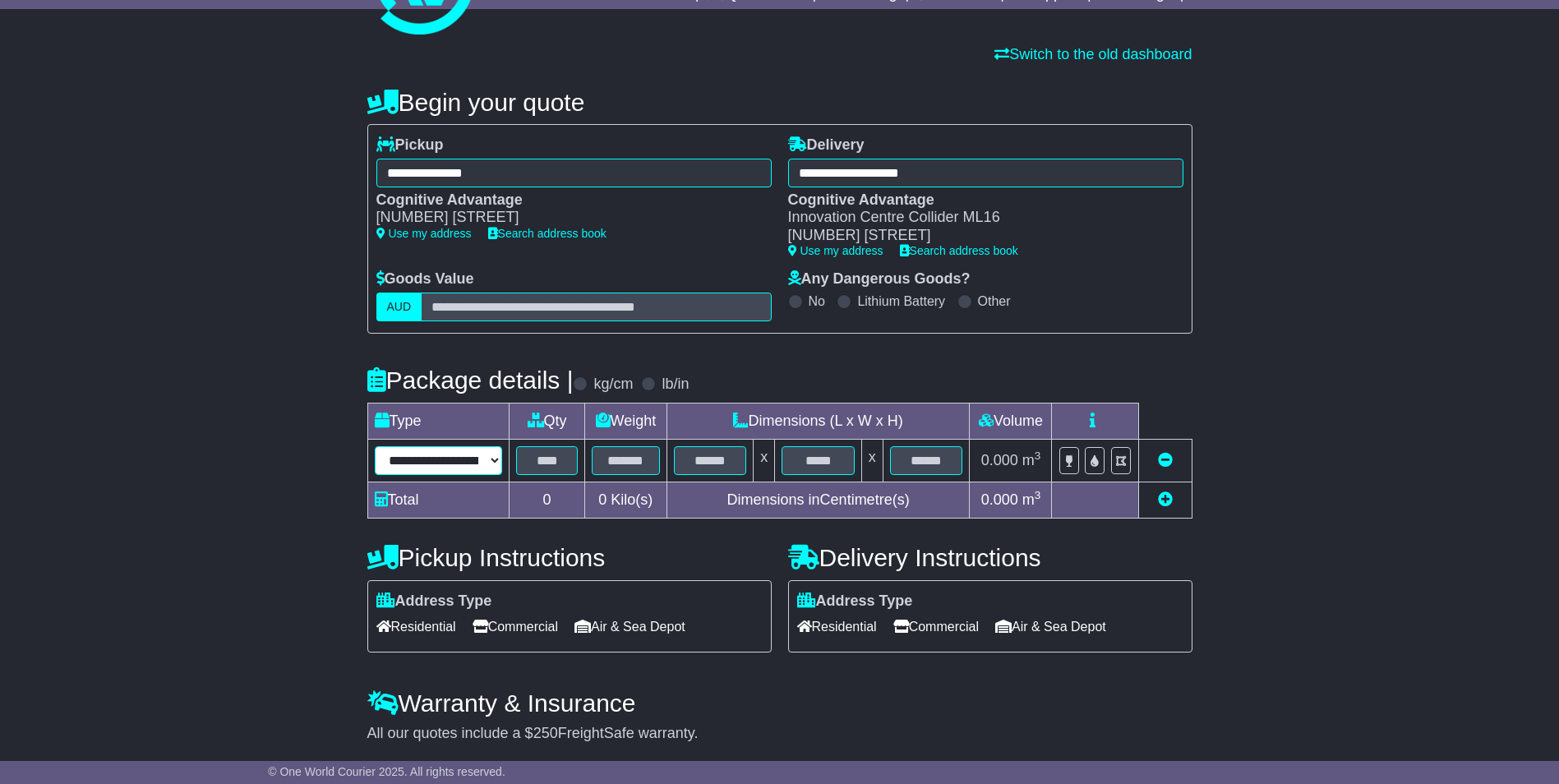 click on "**********" at bounding box center (439, 460) 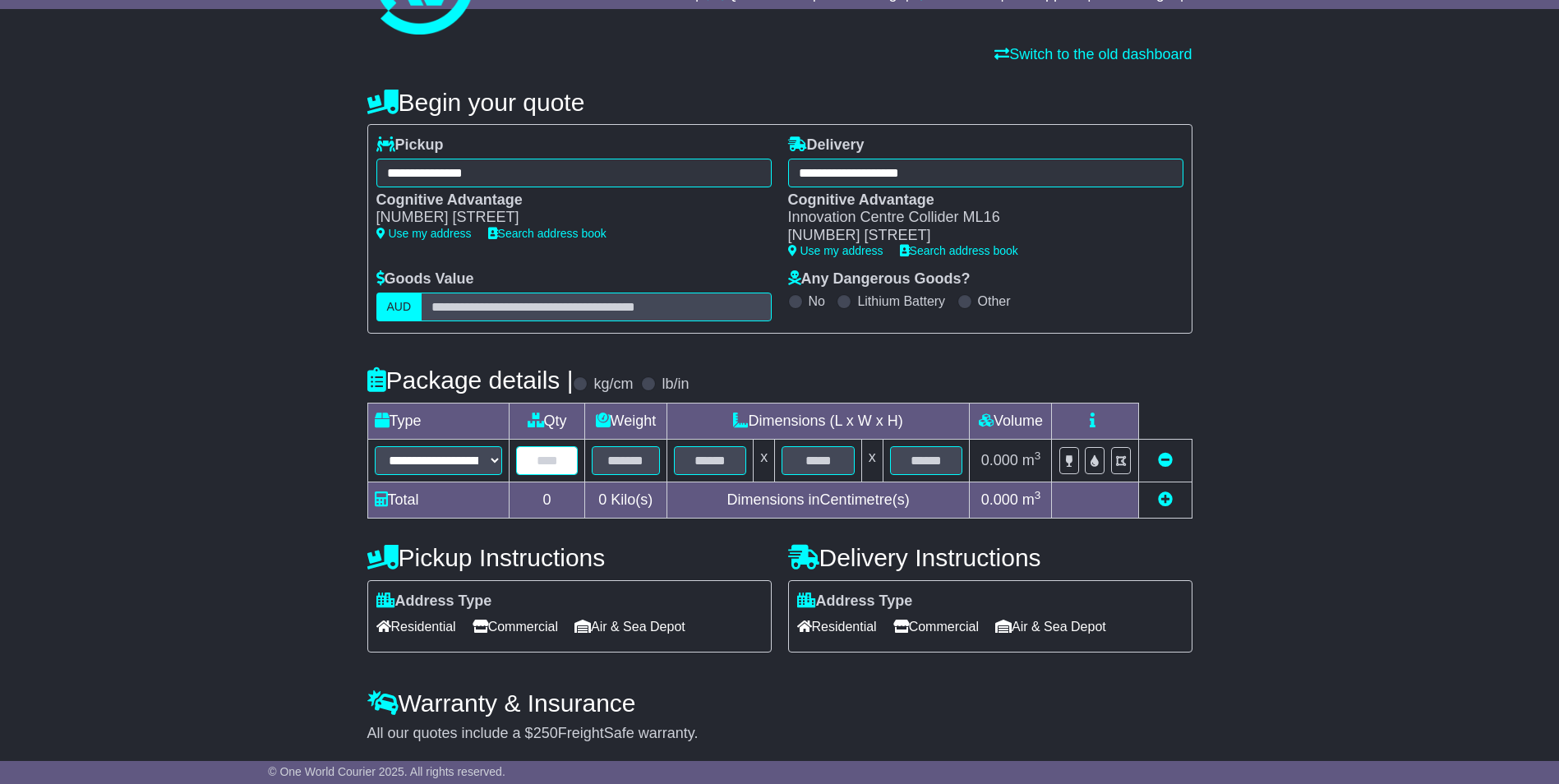 click at bounding box center [547, 460] 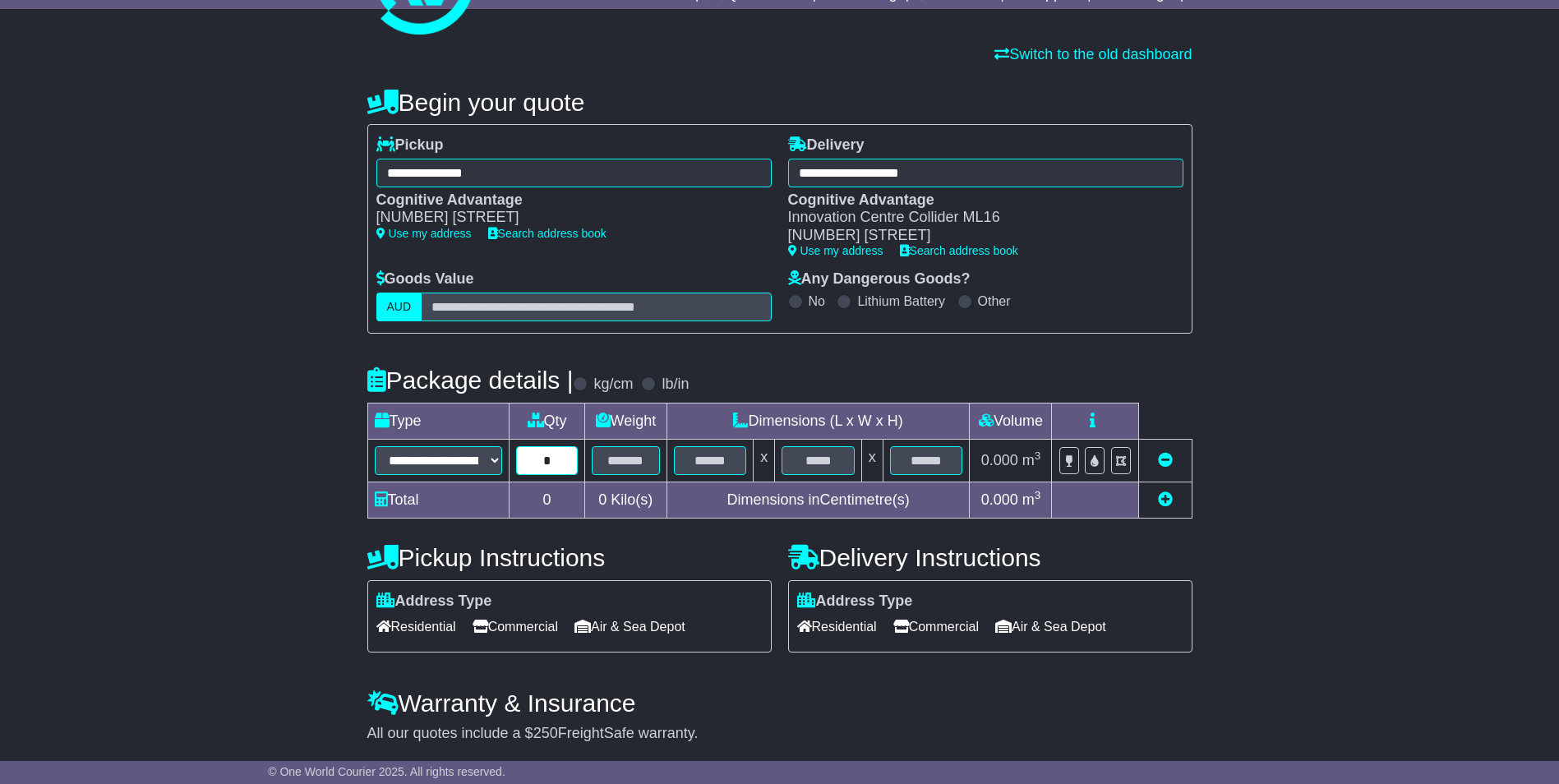 type on "*" 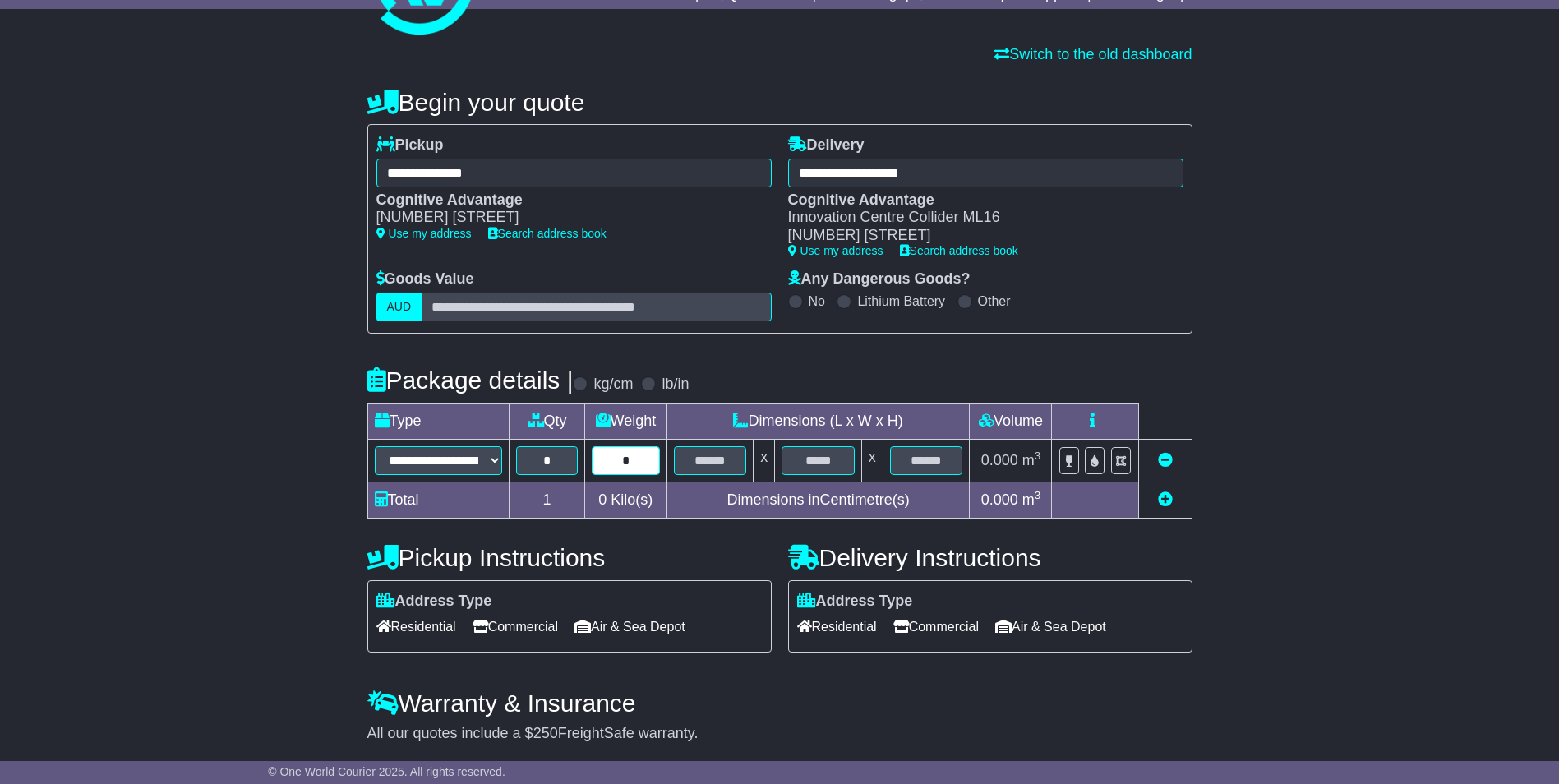 type on "*" 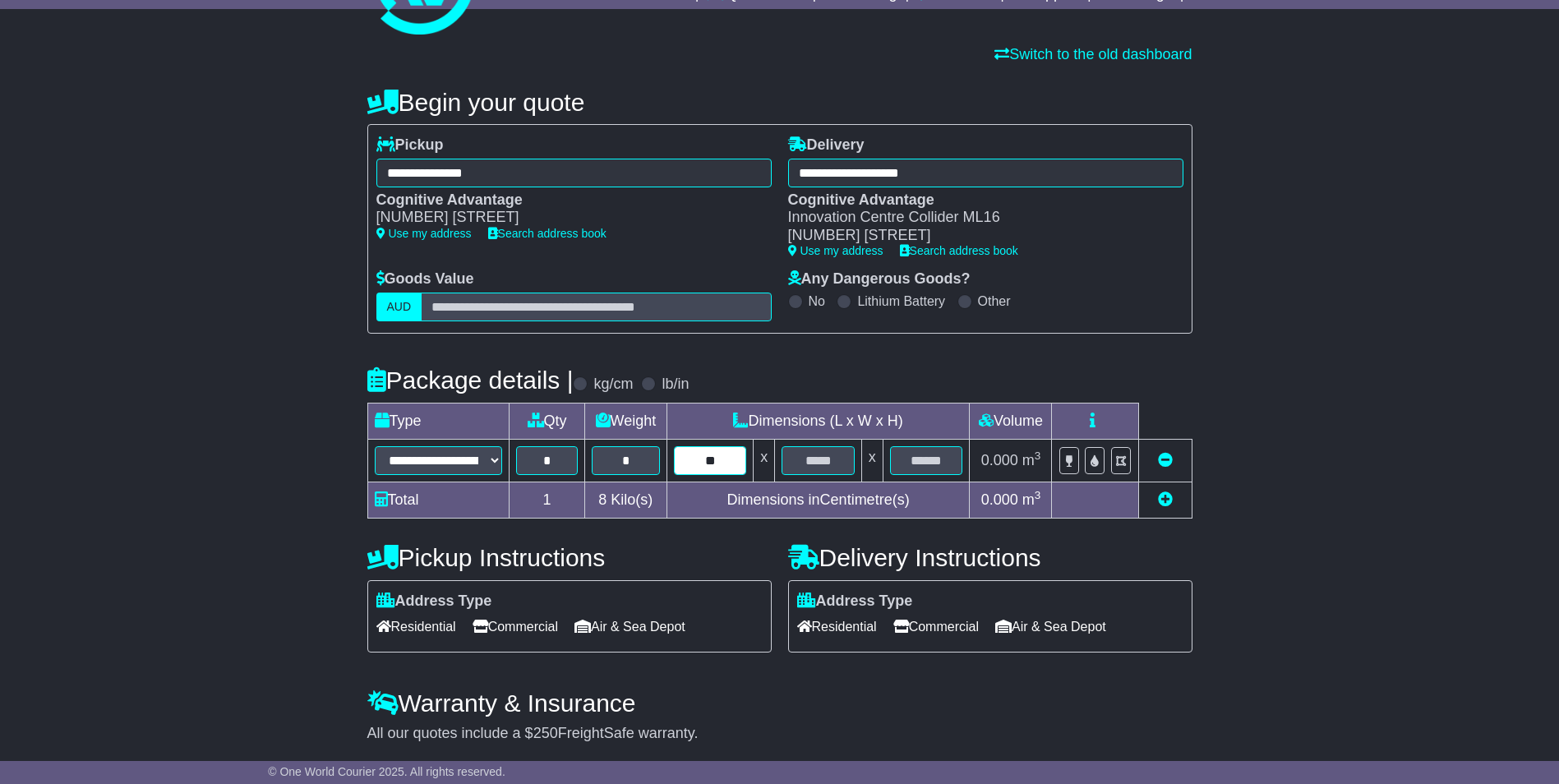 type on "**" 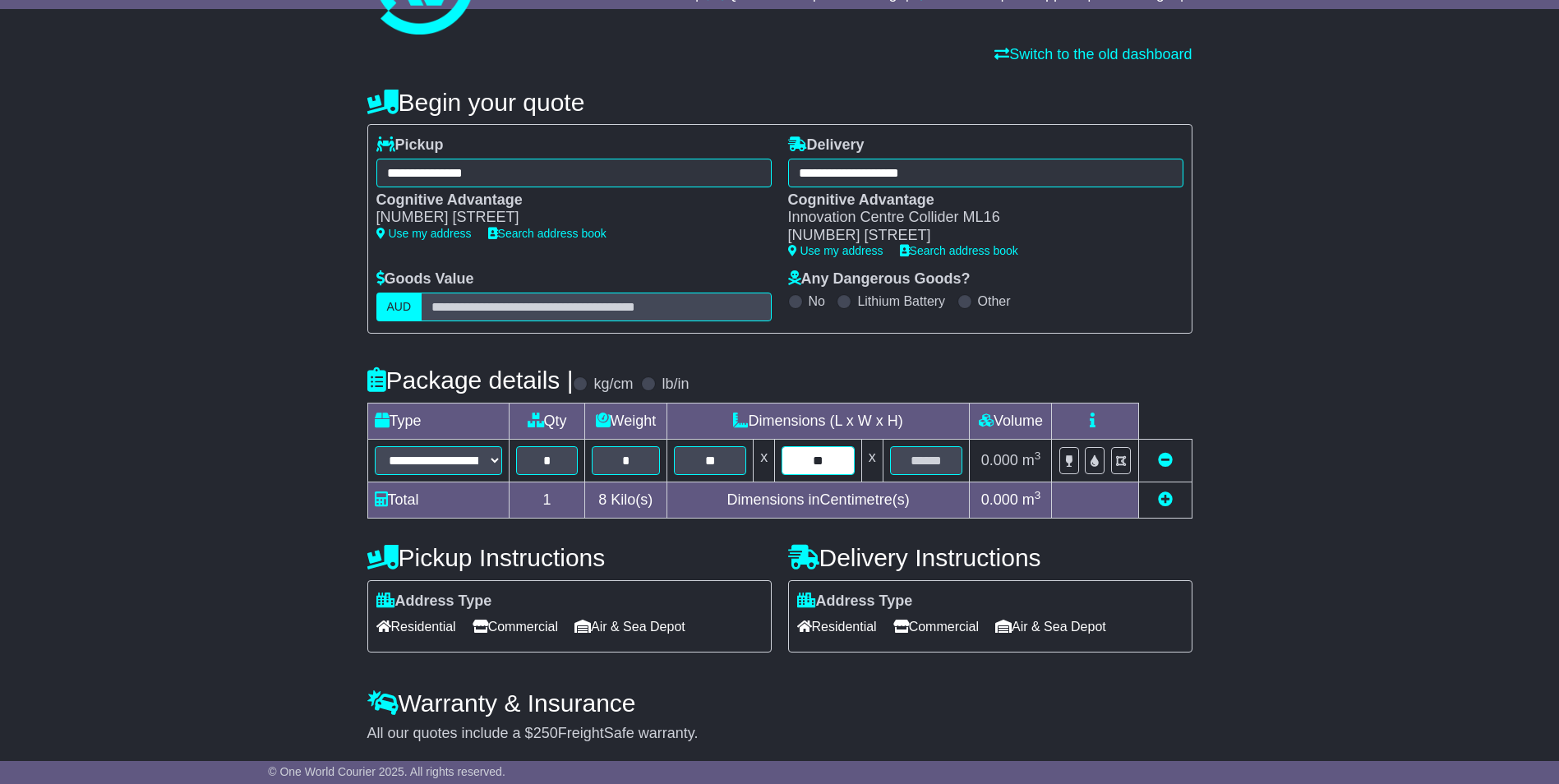 type on "**" 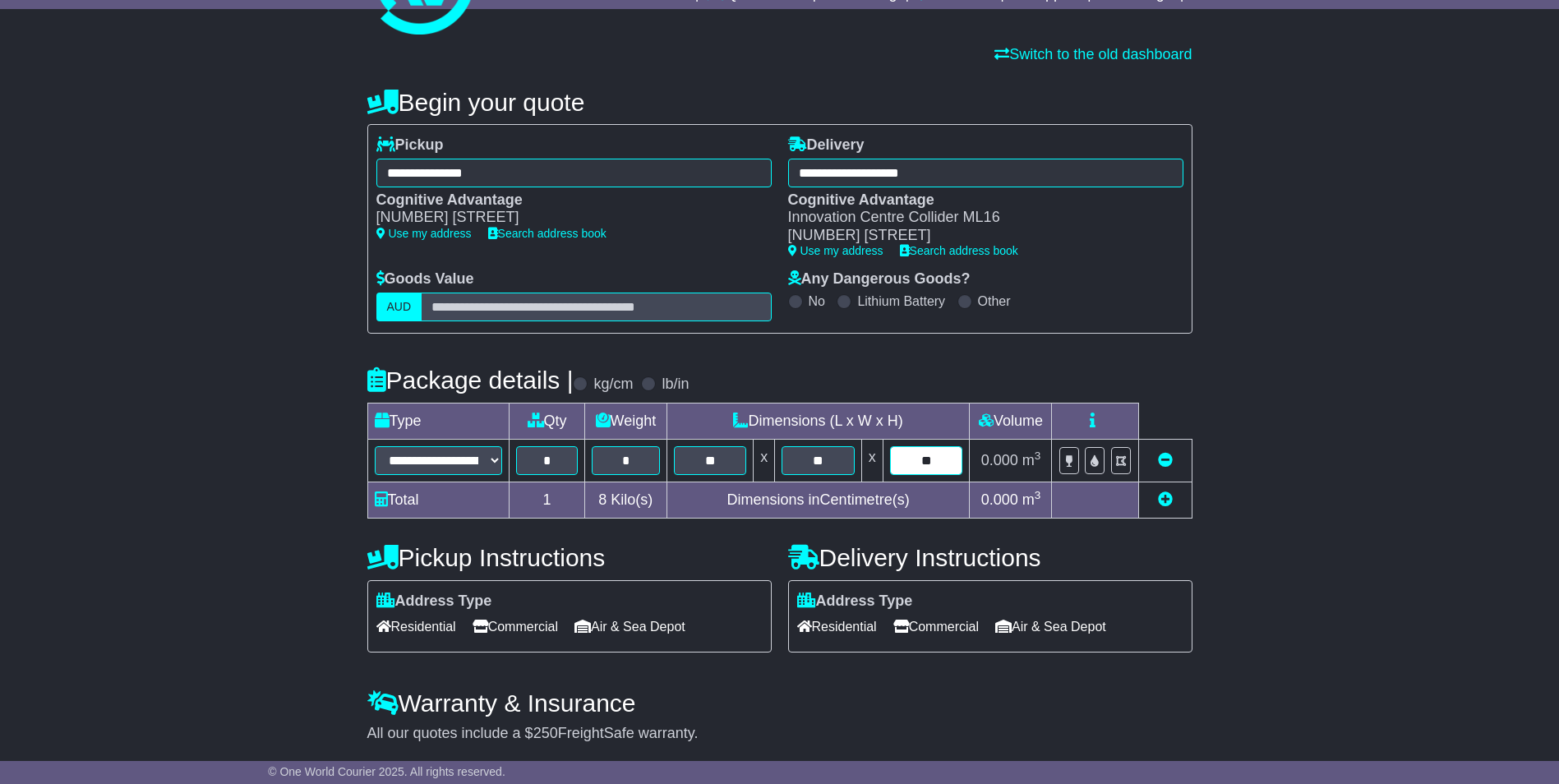type on "**" 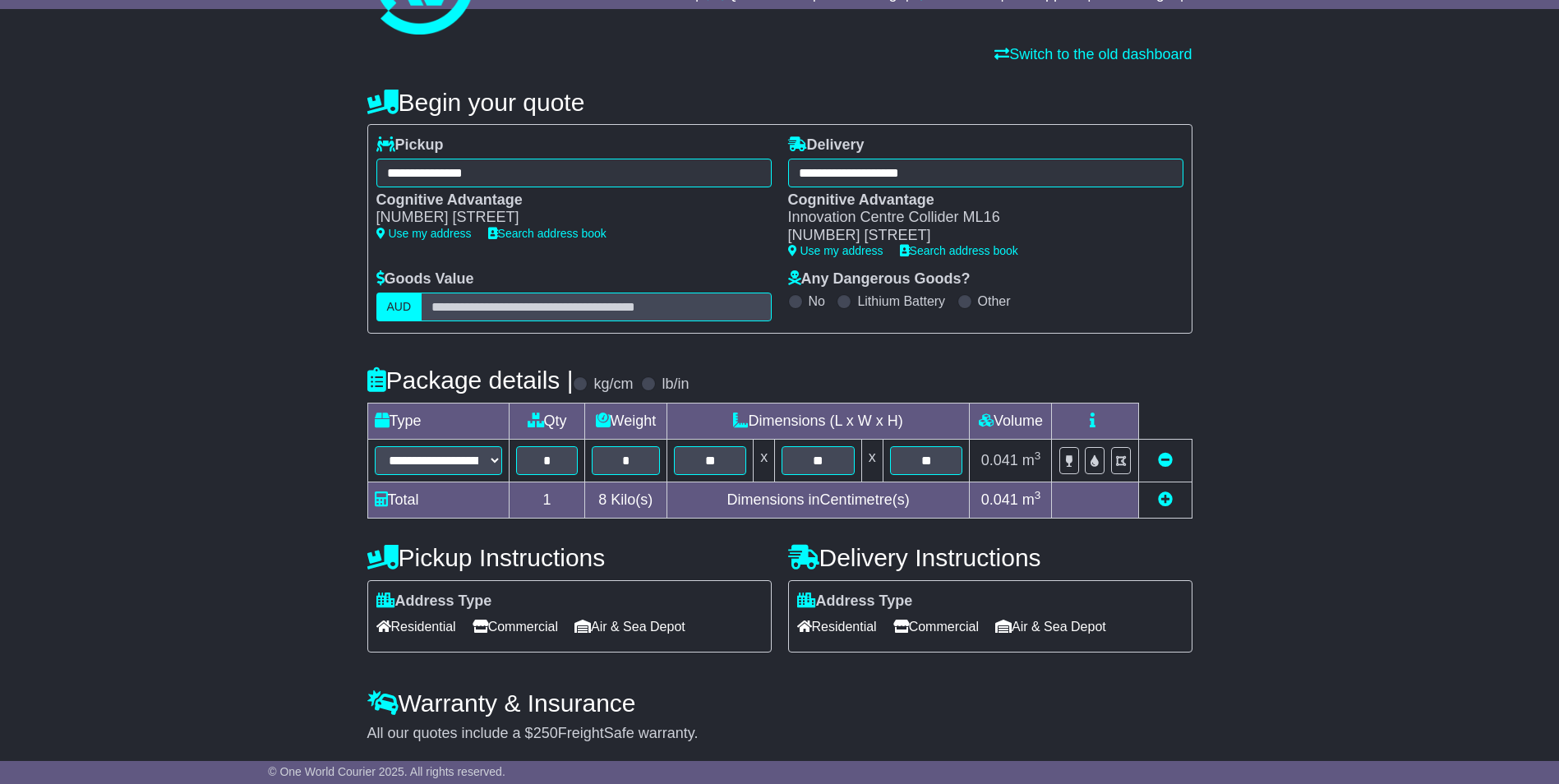 click on "Warranty & Insurance" at bounding box center (780, 703) 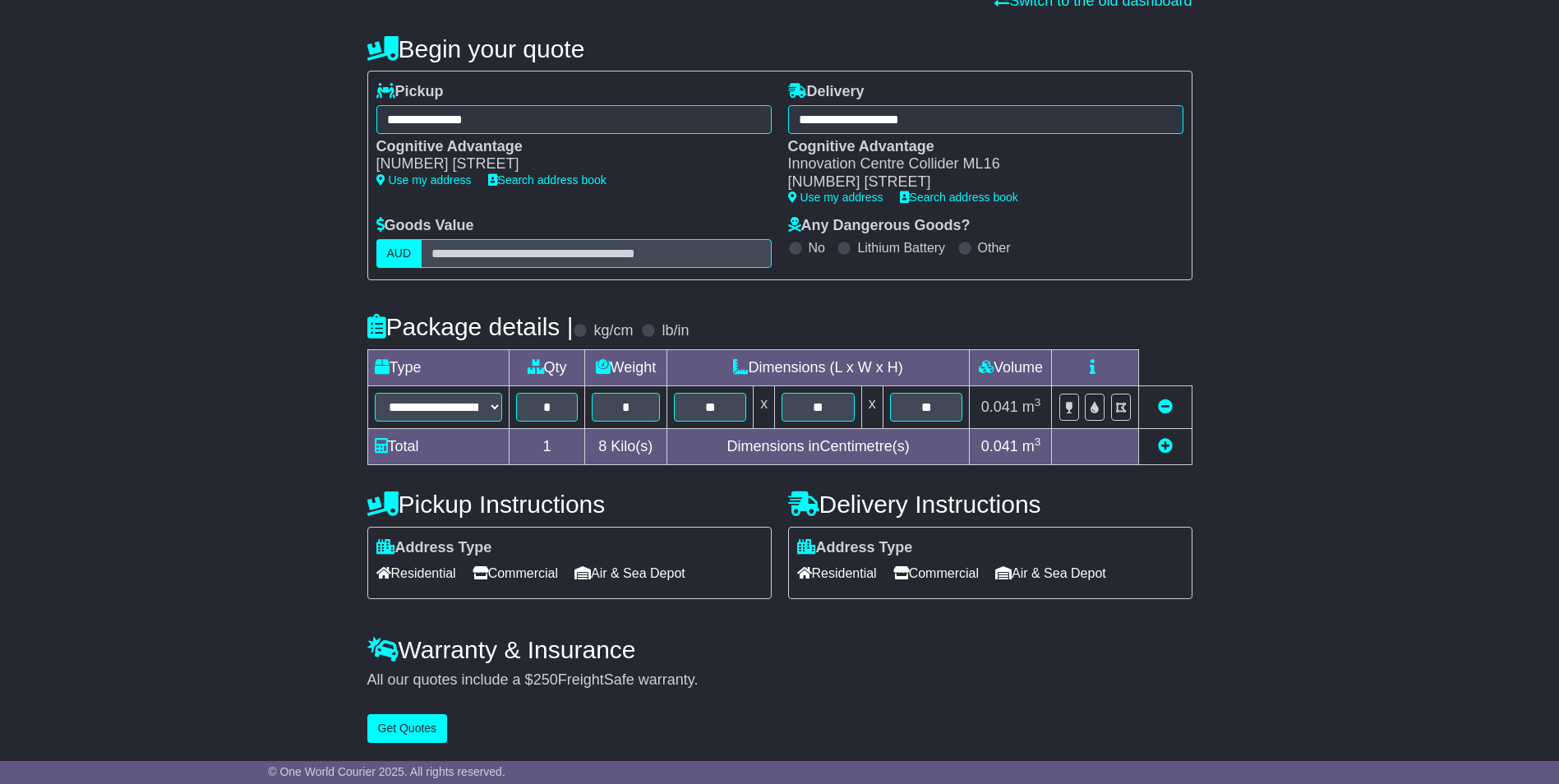 scroll, scrollTop: 140, scrollLeft: 0, axis: vertical 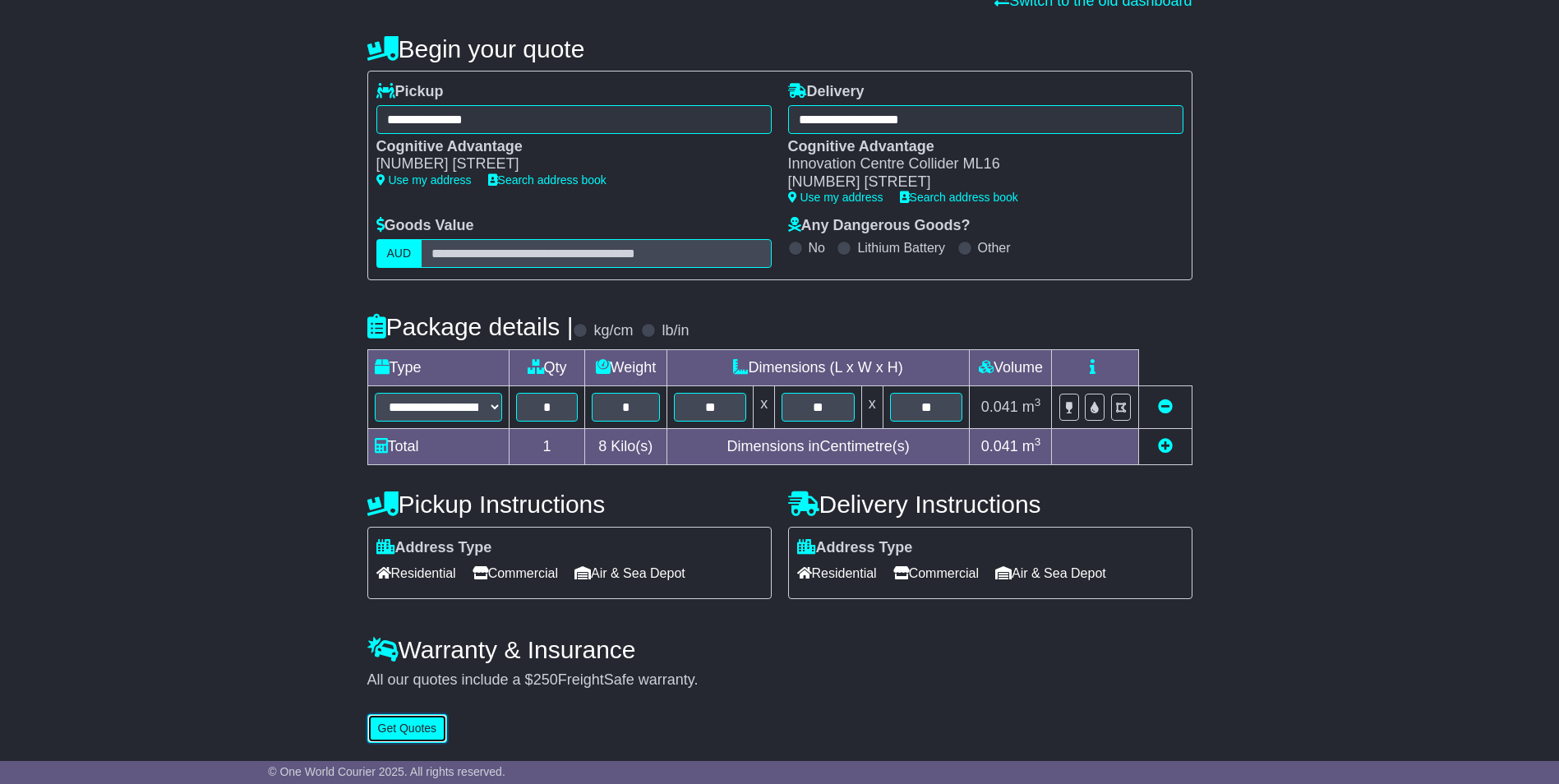 click on "Get Quotes" at bounding box center (408, 728) 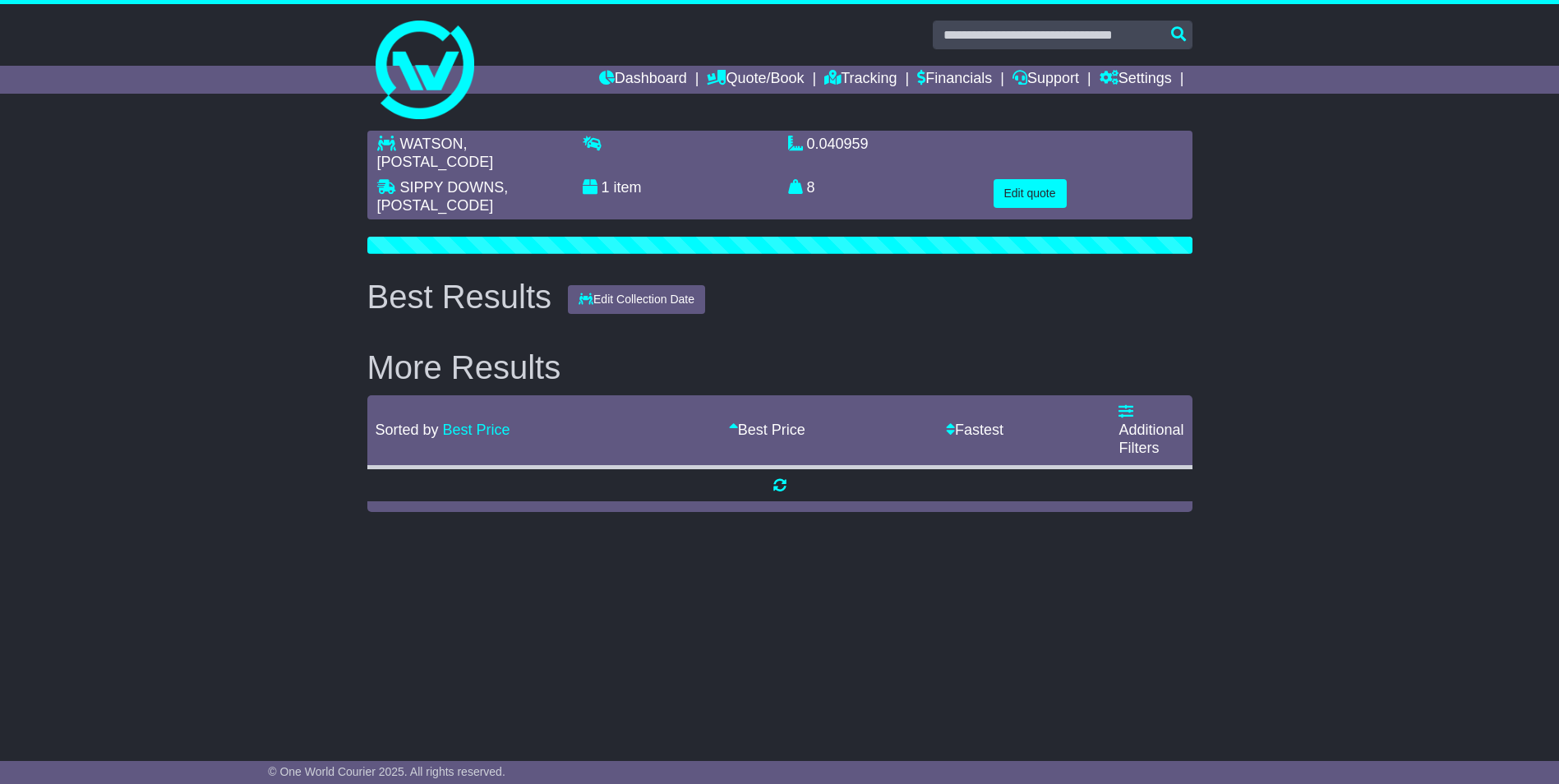 scroll, scrollTop: 0, scrollLeft: 0, axis: both 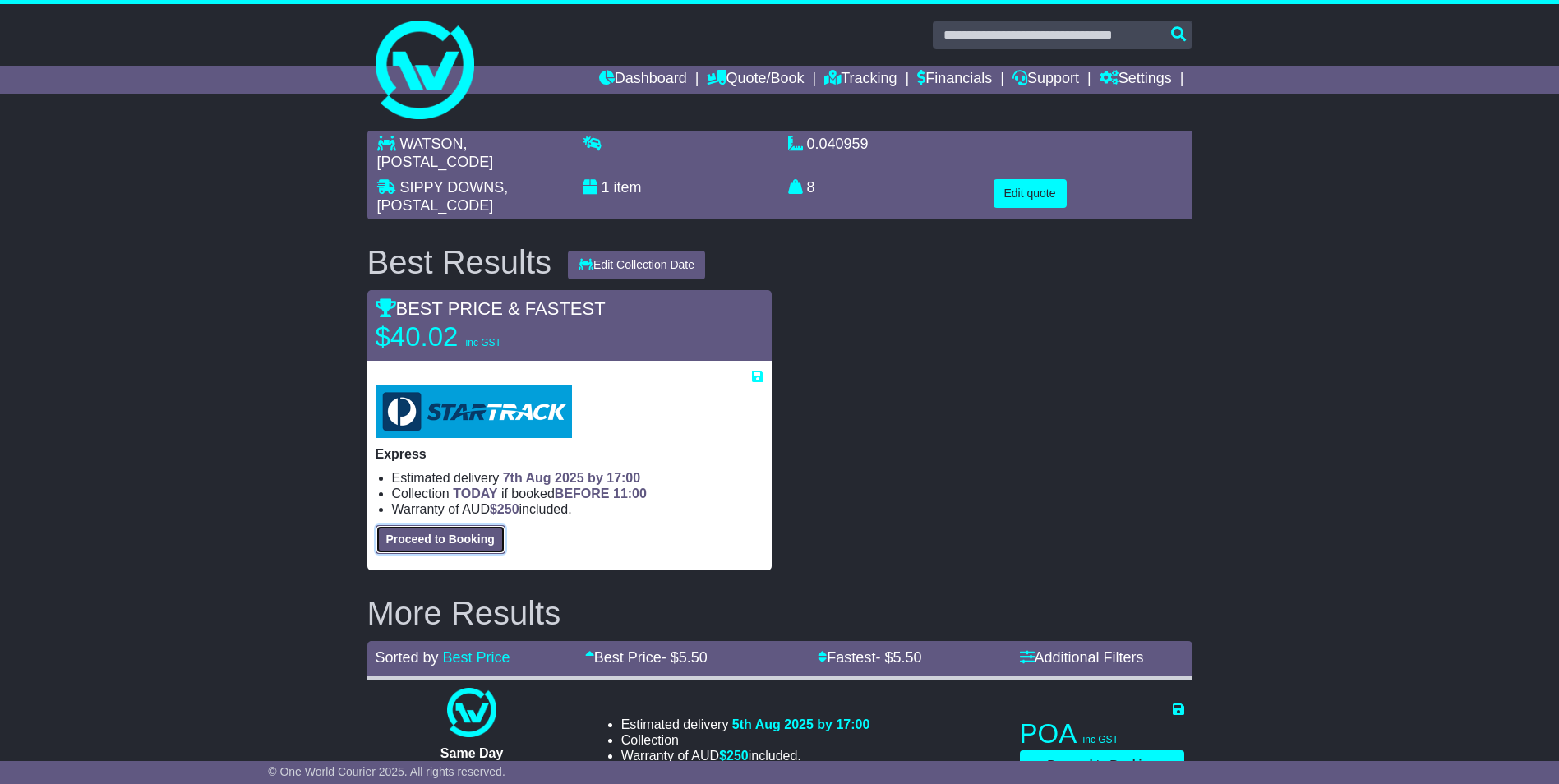 click on "Proceed to Booking" at bounding box center [440, 539] 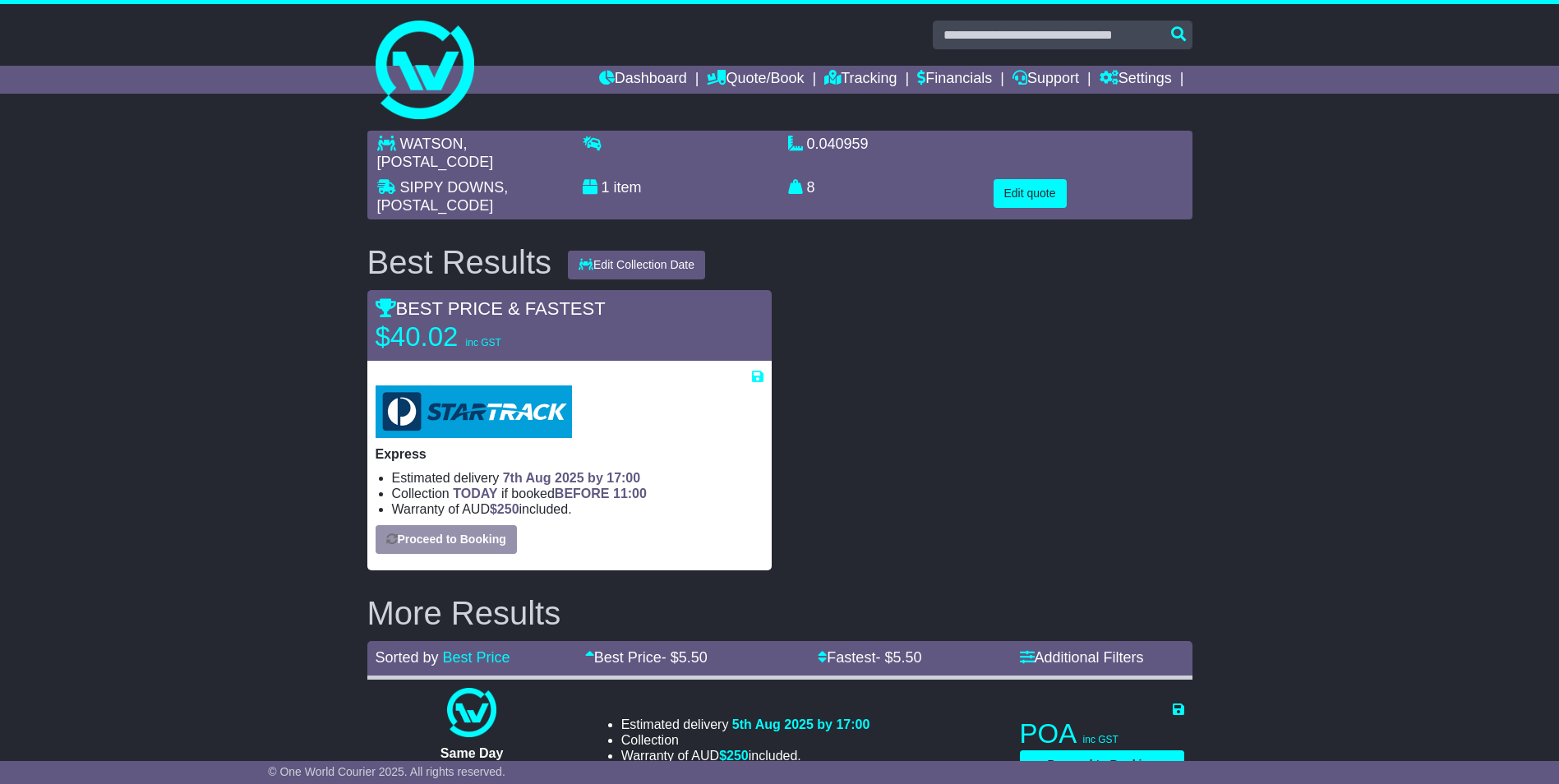 select on "**********" 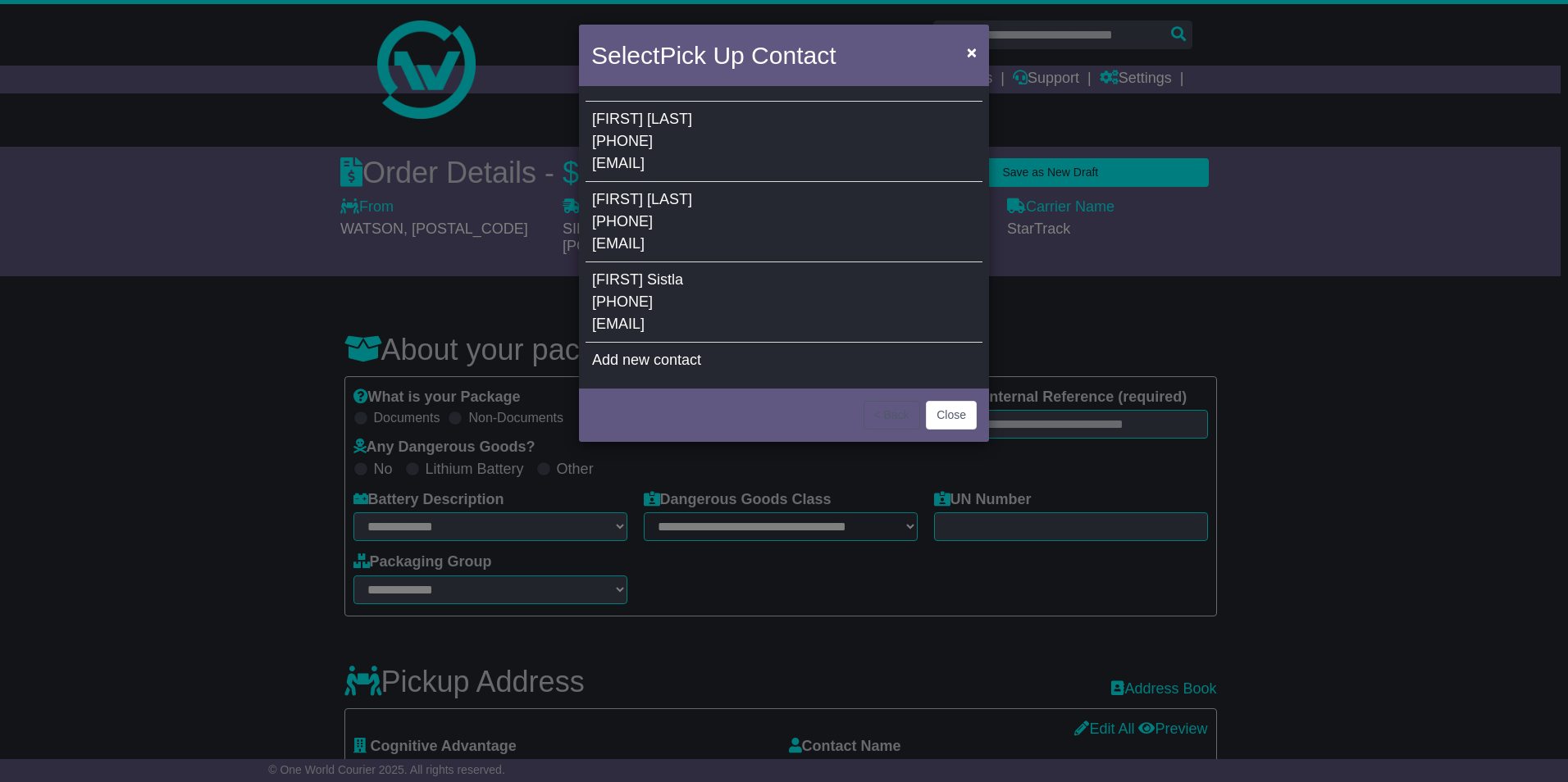 click on "[FIRST]   [LAST]
[PHONE]
[EMAIL]" at bounding box center [784, 302] 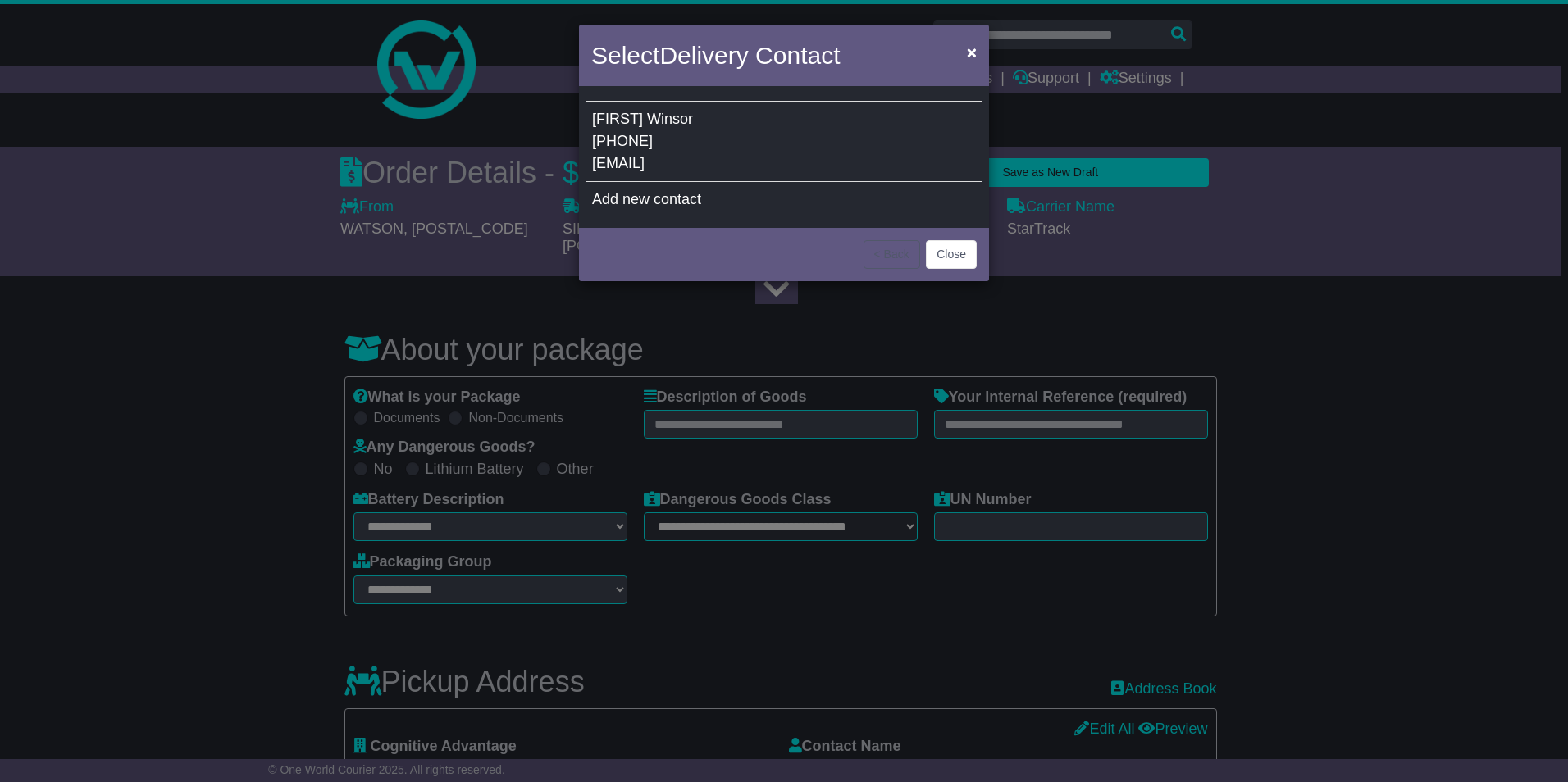 click on "[EMAIL]" at bounding box center [618, 163] 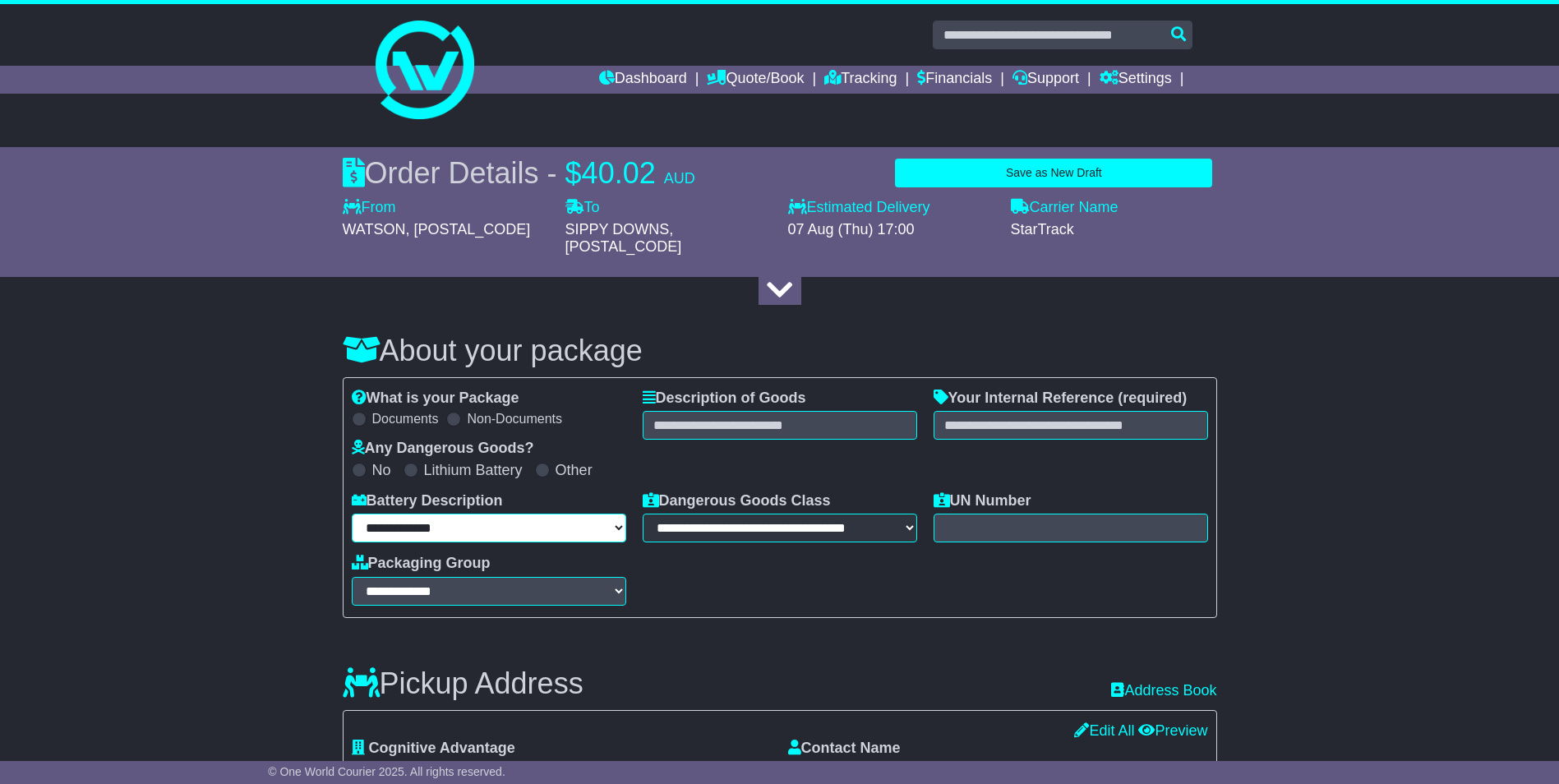 click on "**********" at bounding box center (489, 528) 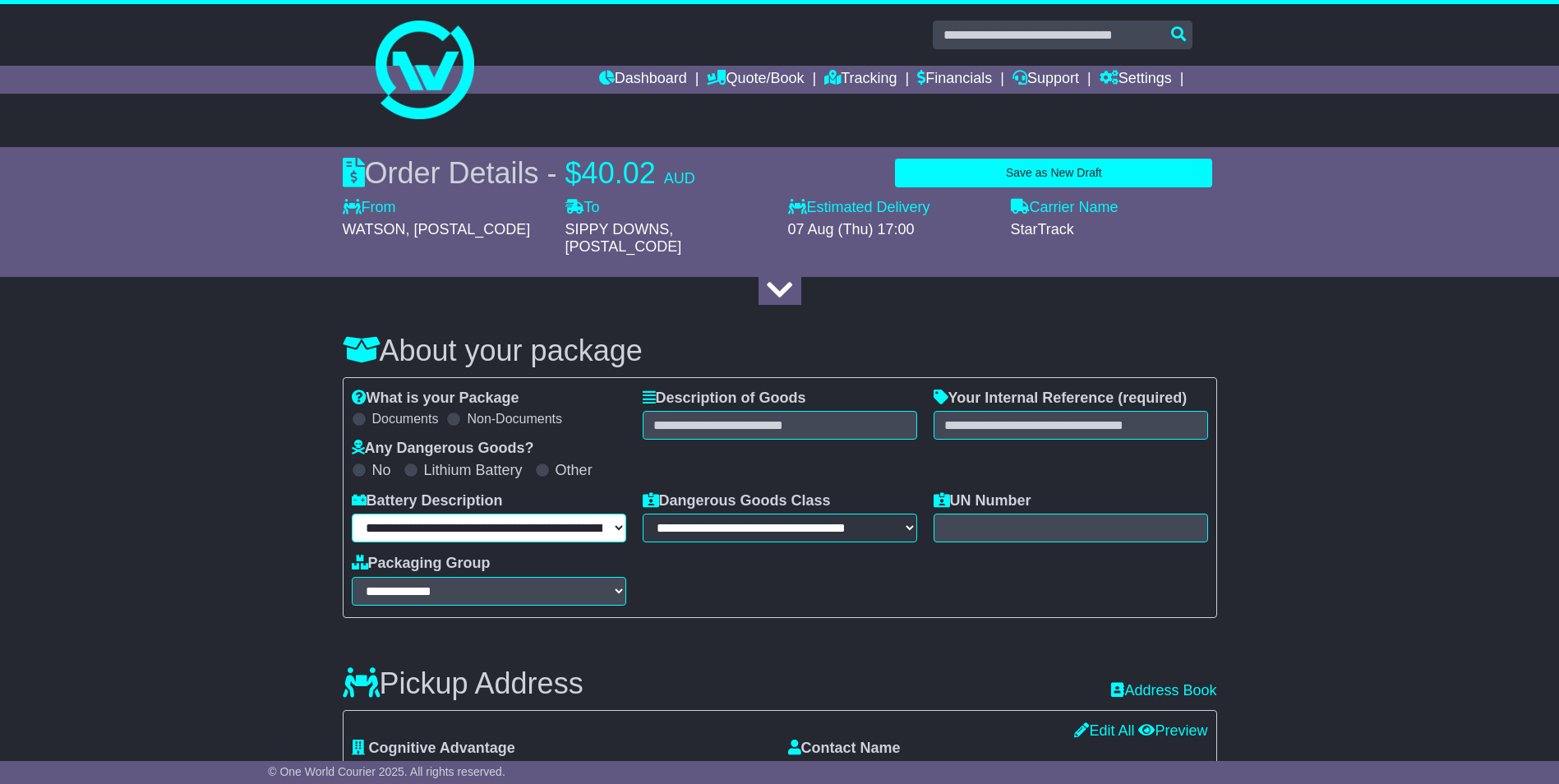 click on "**********" at bounding box center [489, 528] 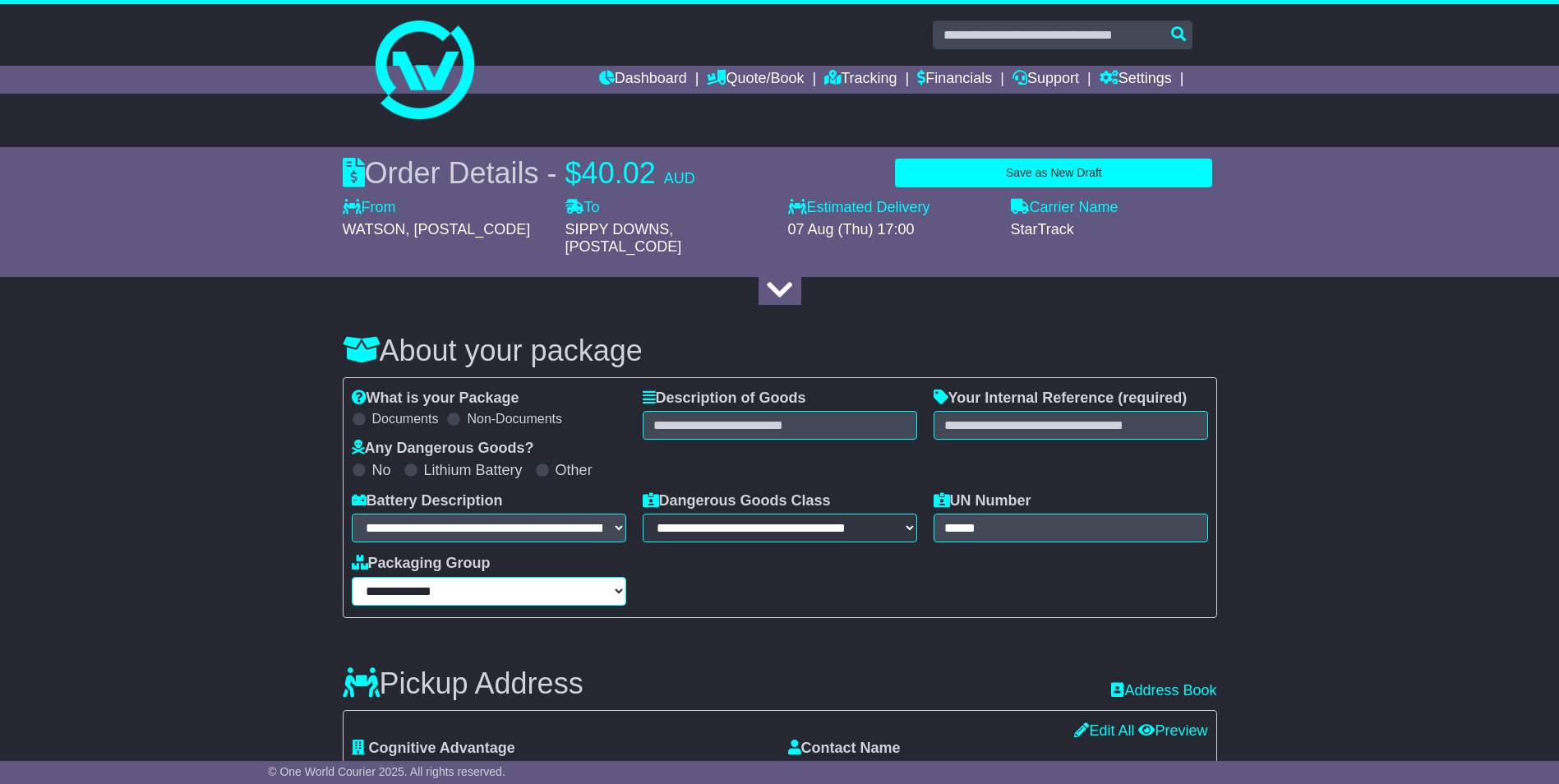 click on "**********" at bounding box center (489, 591) 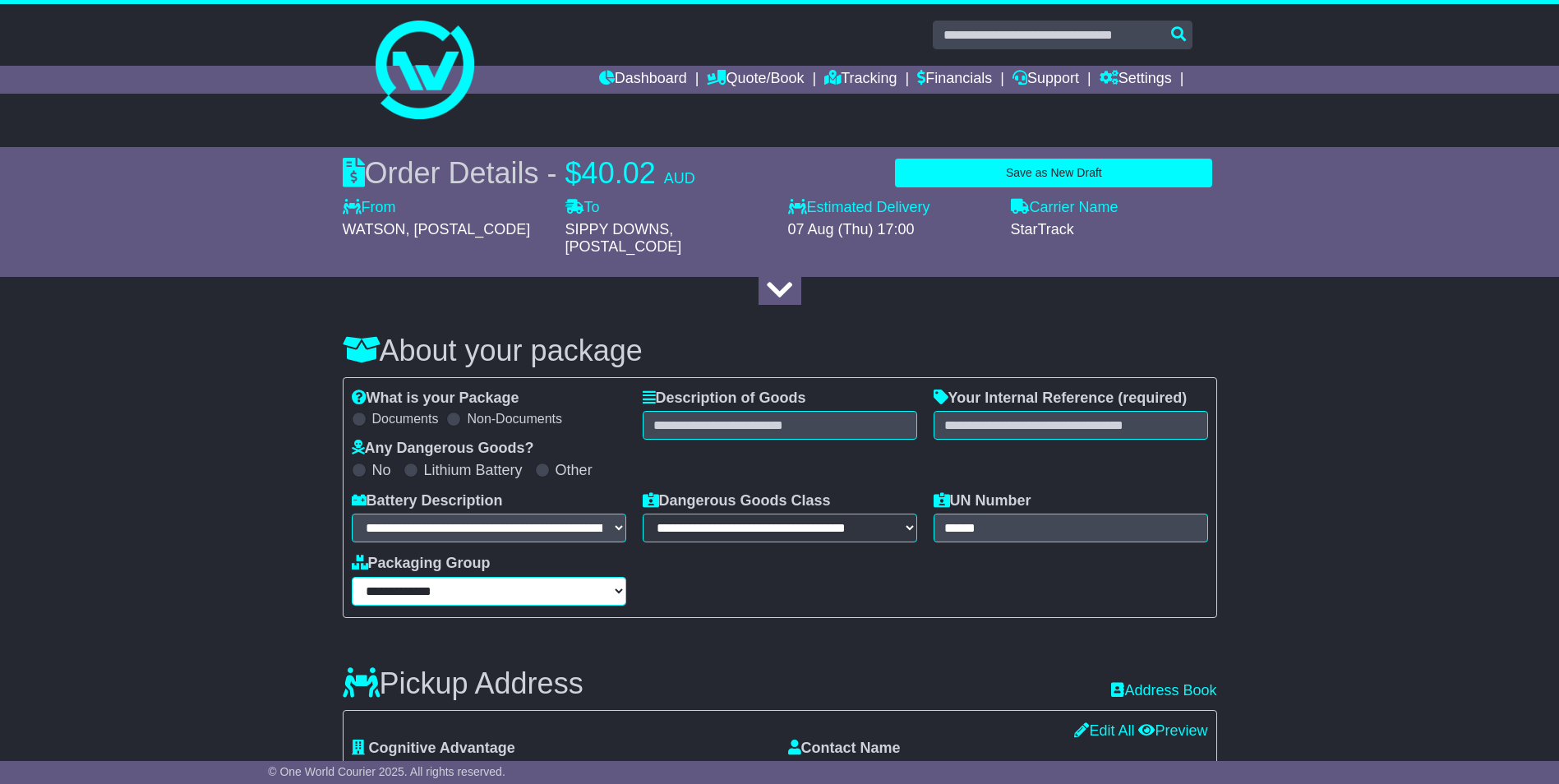 select on "*" 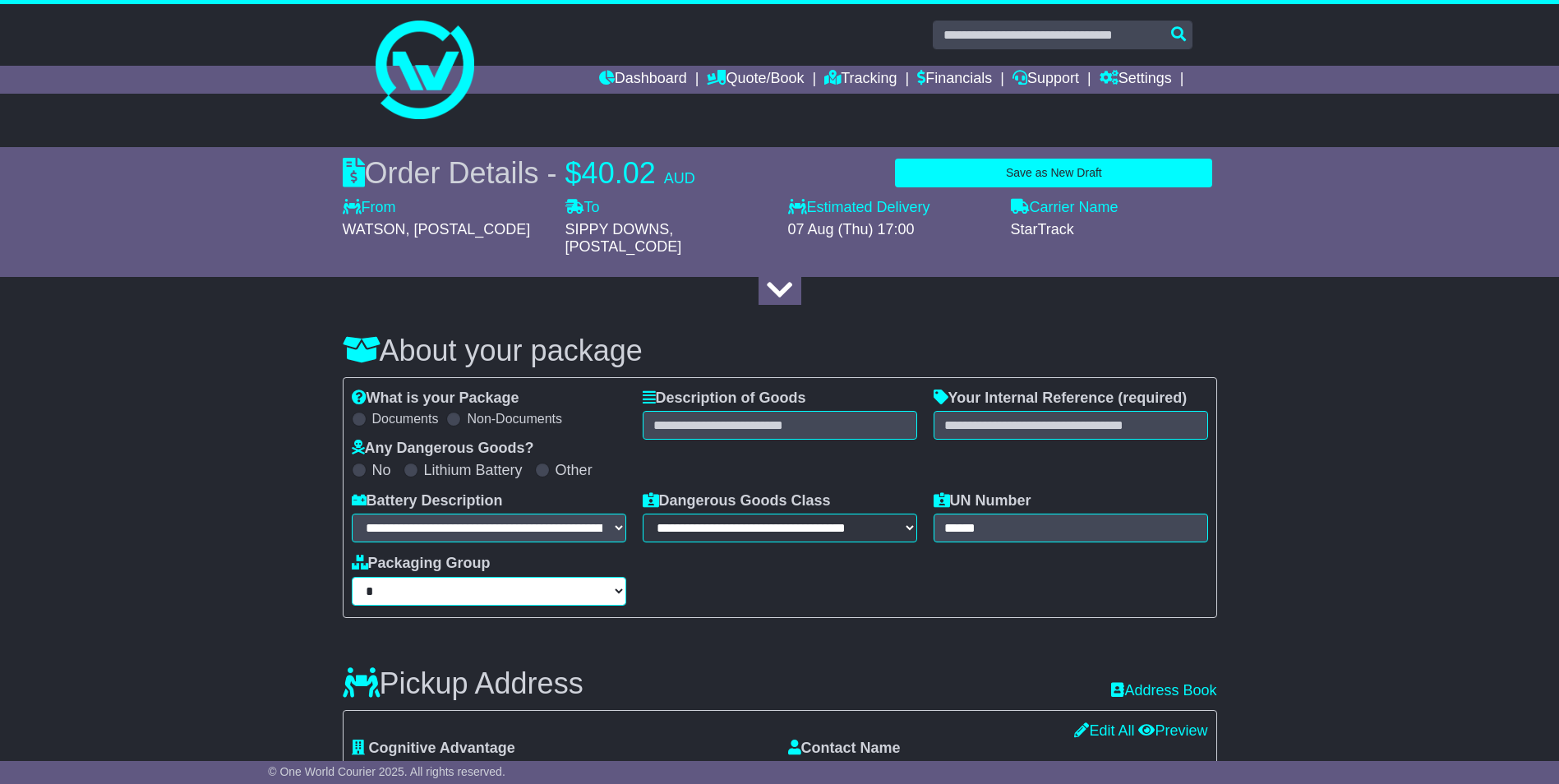 click on "**********" at bounding box center [489, 591] 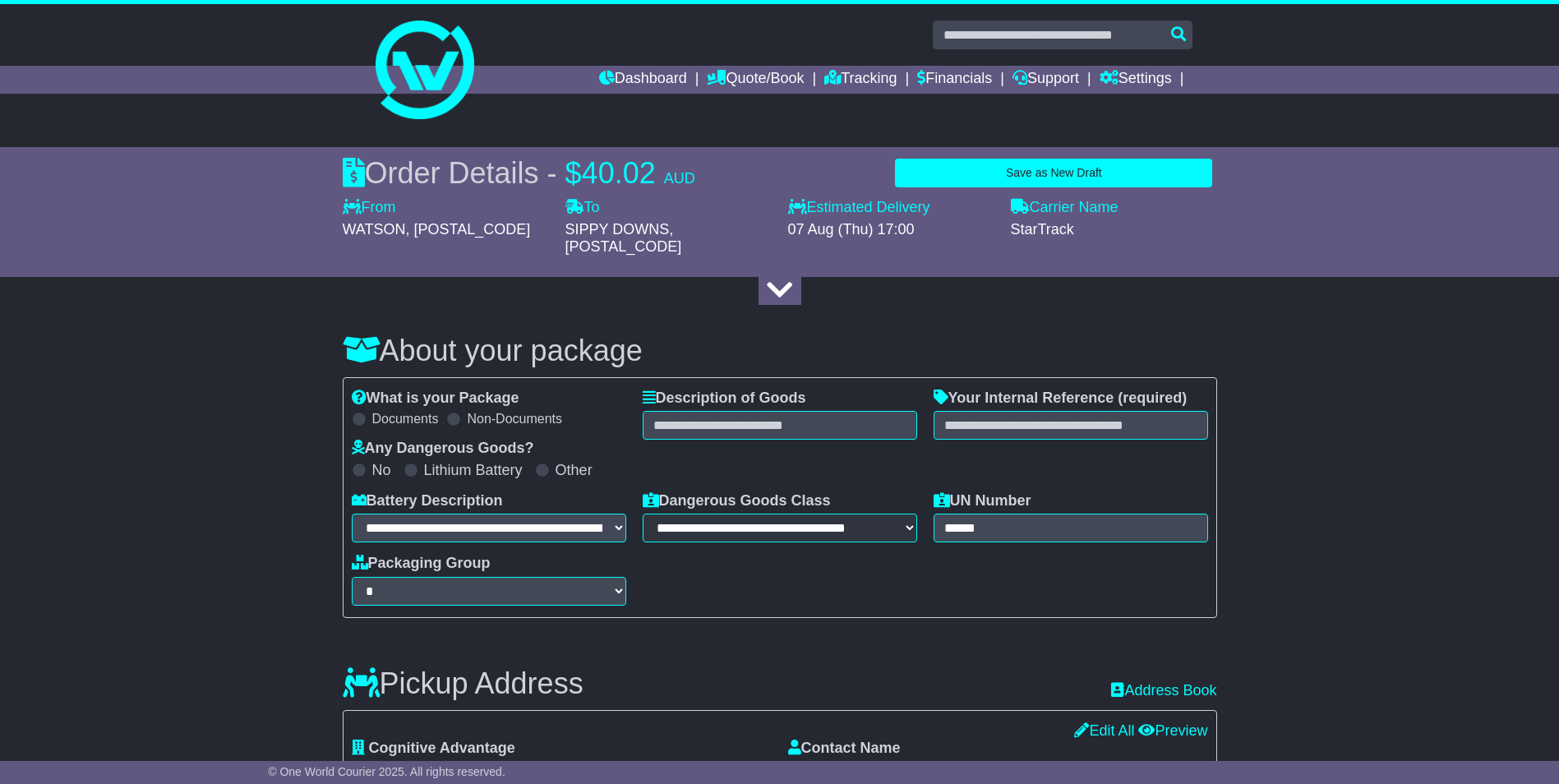 click on "About your package
What is your Package
Documents
Non-Documents
What are the Incoterms?
***
***
***
***
***
***
Description of Goods
Attention: dangerous goods are not allowed by service.
Your Internal Reference (required)
Any Dangerous Goods?
No  Other" at bounding box center (780, 1400) 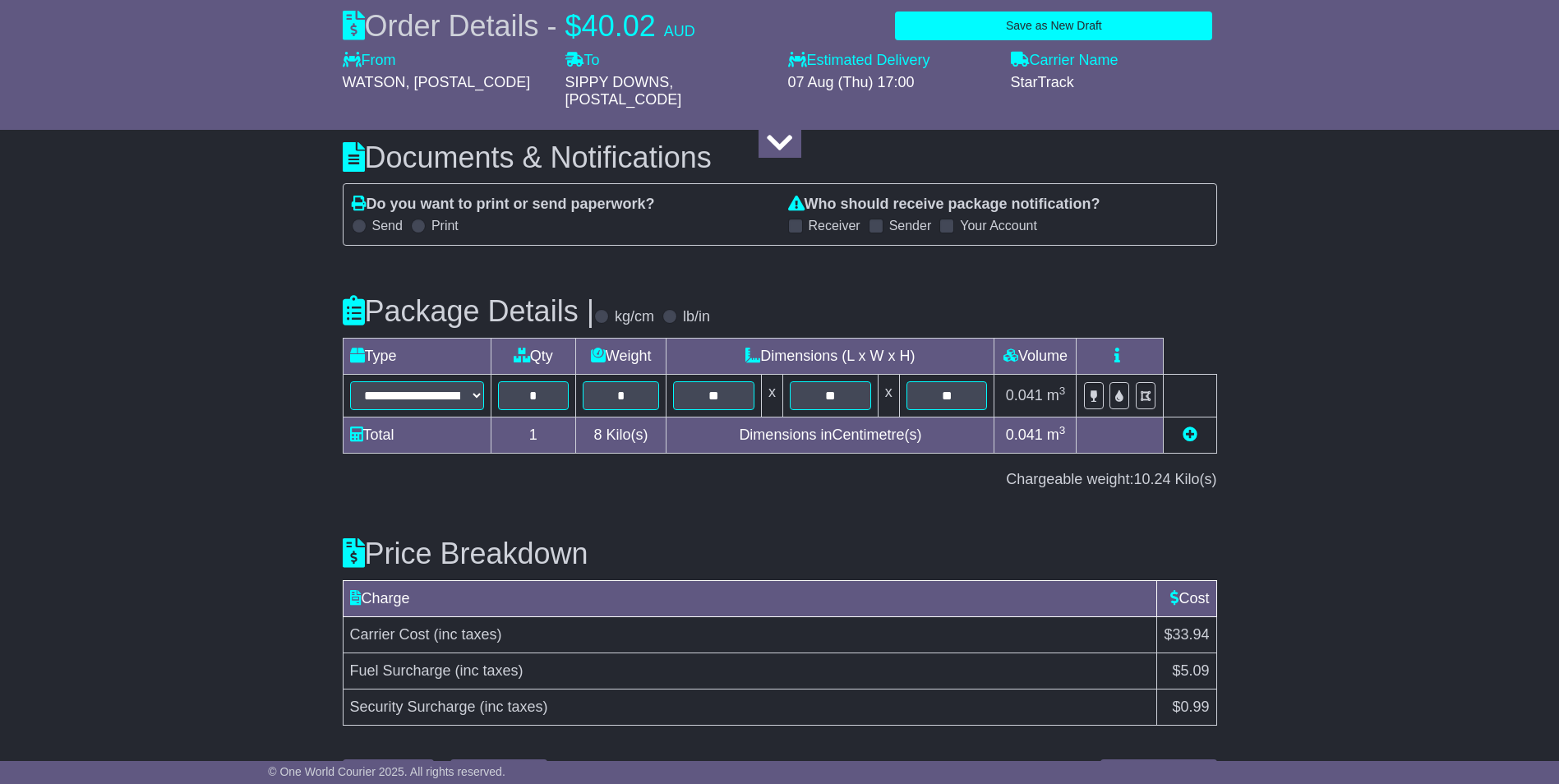 scroll, scrollTop: 1776, scrollLeft: 0, axis: vertical 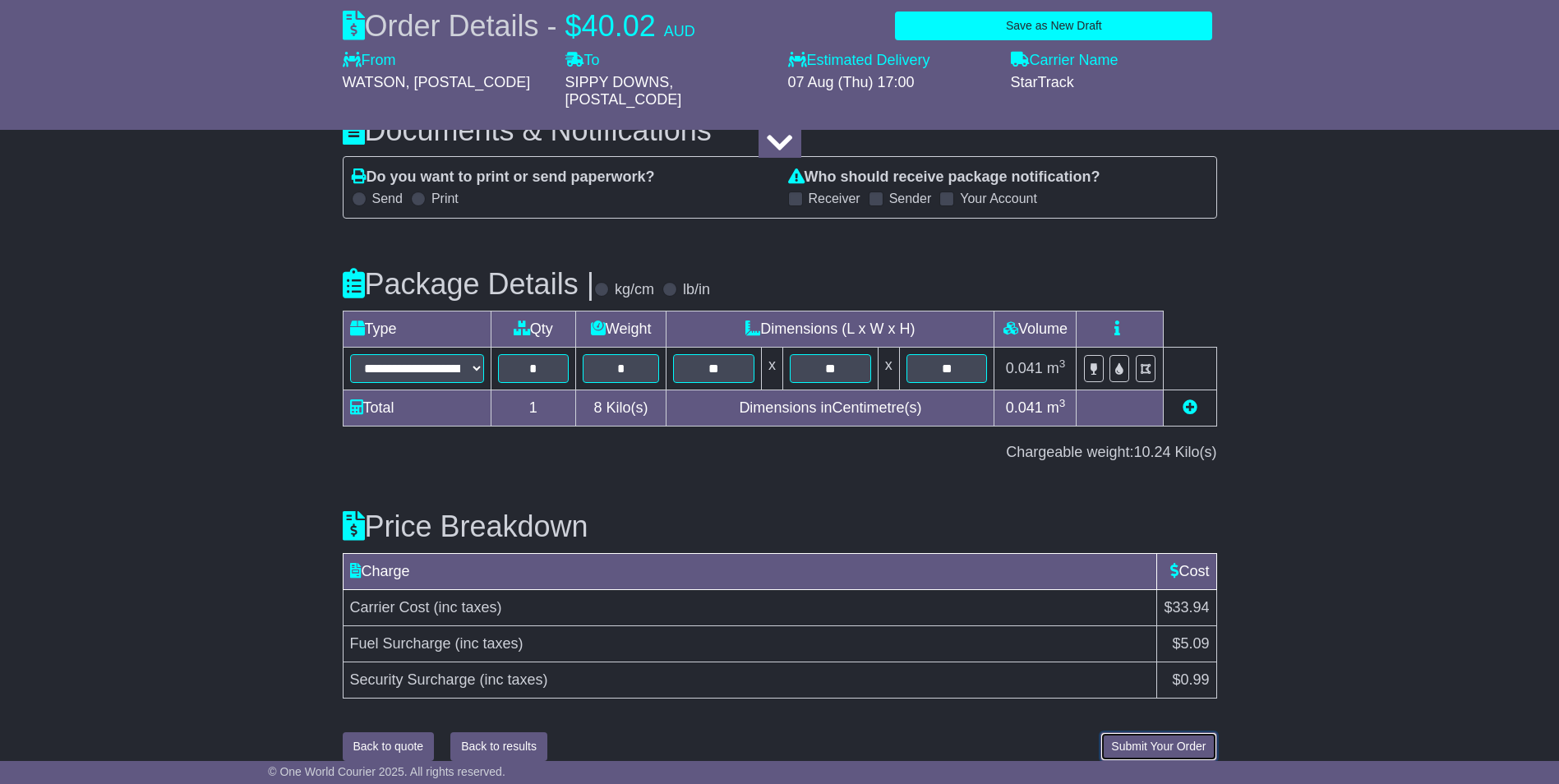 click on "Submit Your Order" at bounding box center (1158, 746) 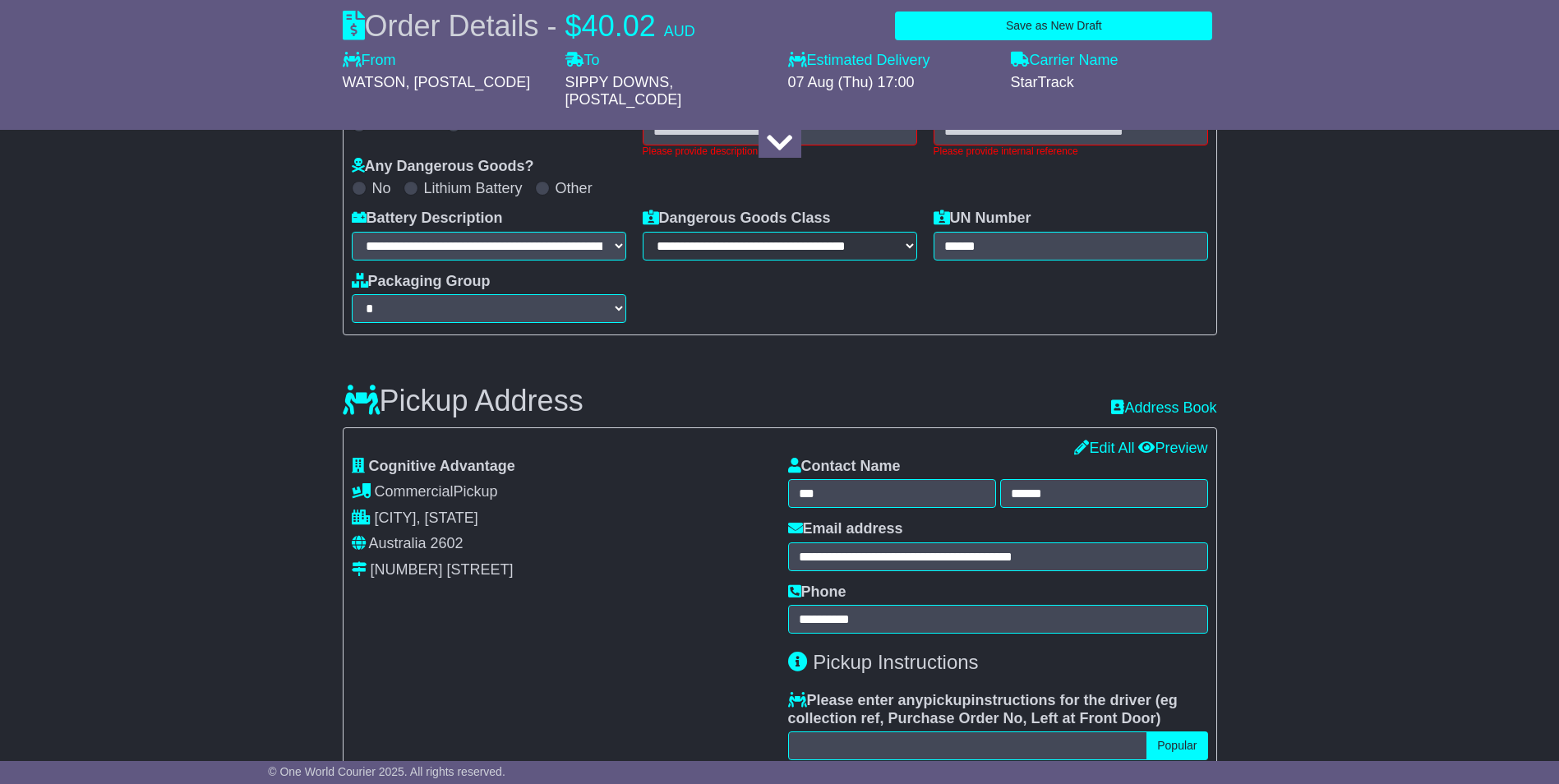 scroll, scrollTop: 240, scrollLeft: 0, axis: vertical 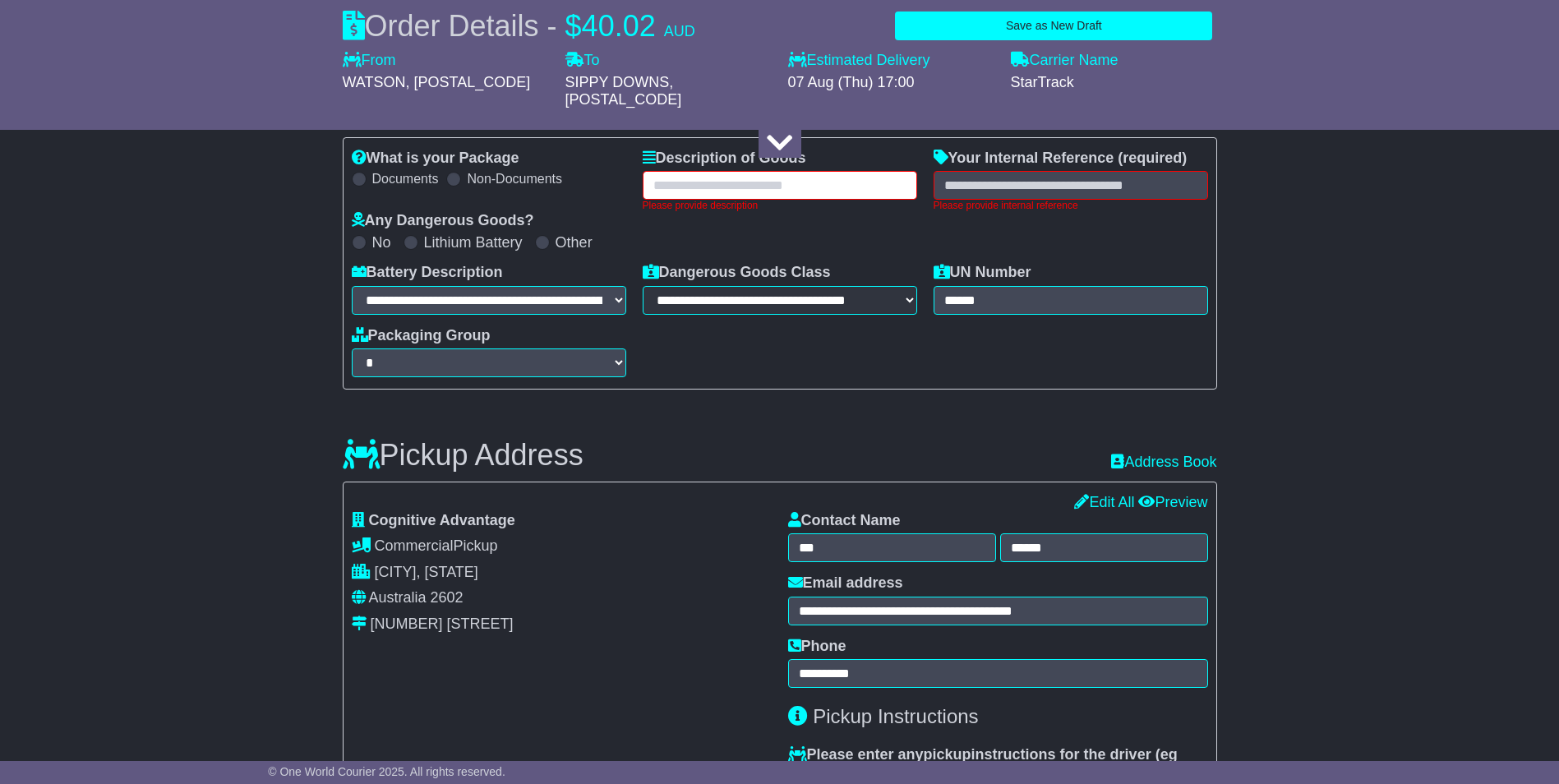 click at bounding box center [780, 185] 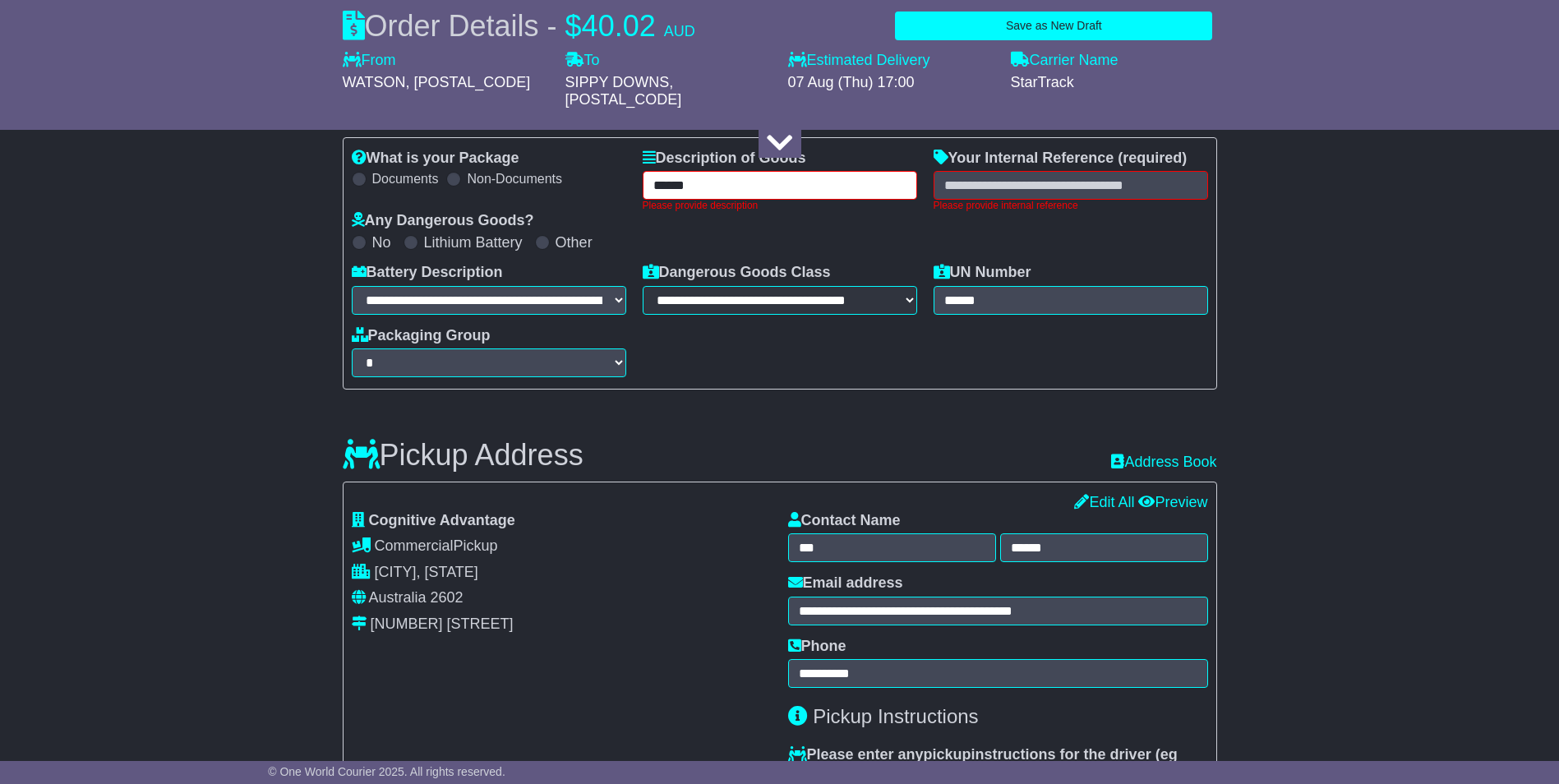 type on "******" 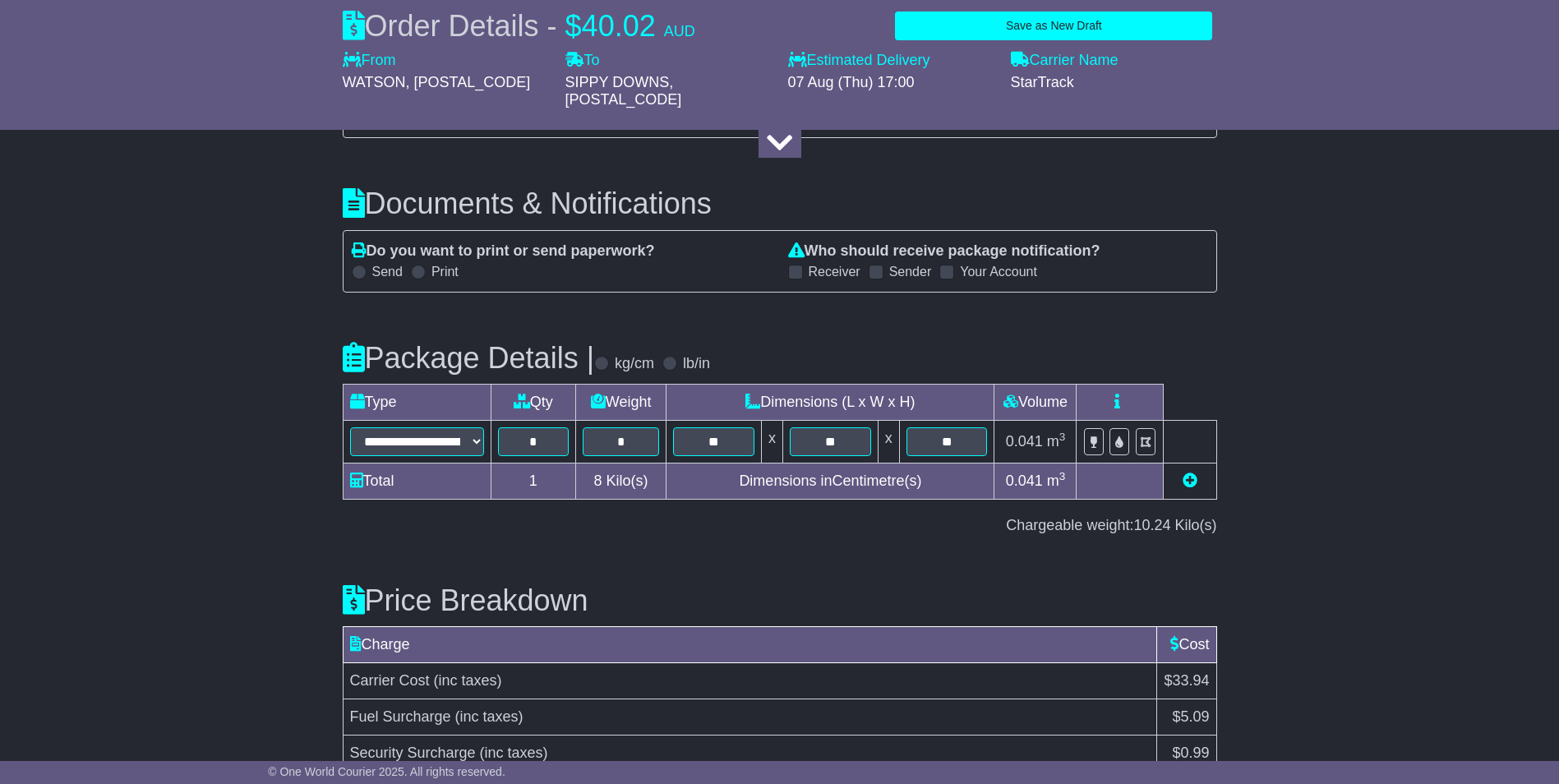 scroll, scrollTop: 1788, scrollLeft: 0, axis: vertical 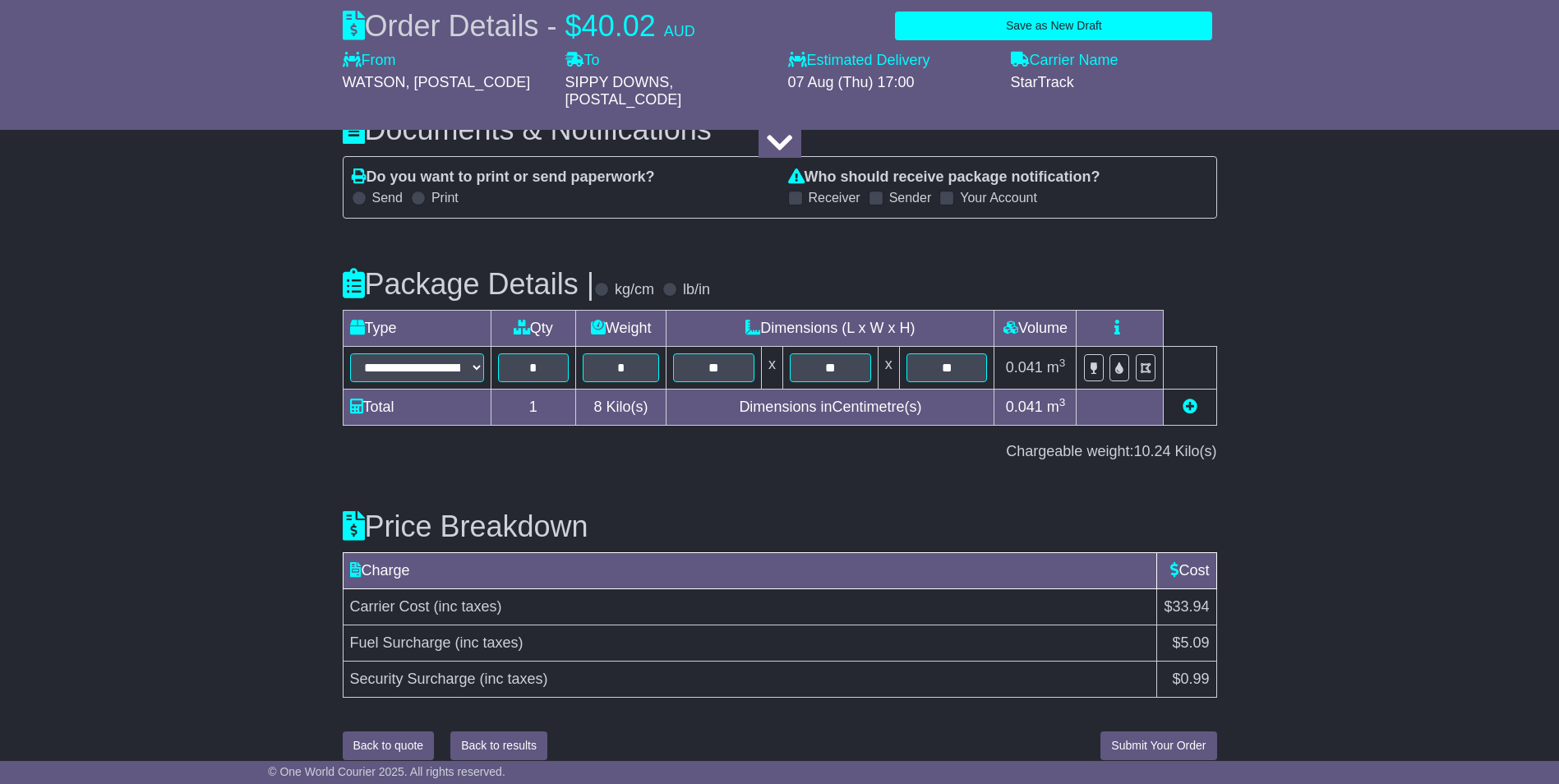 type on "******" 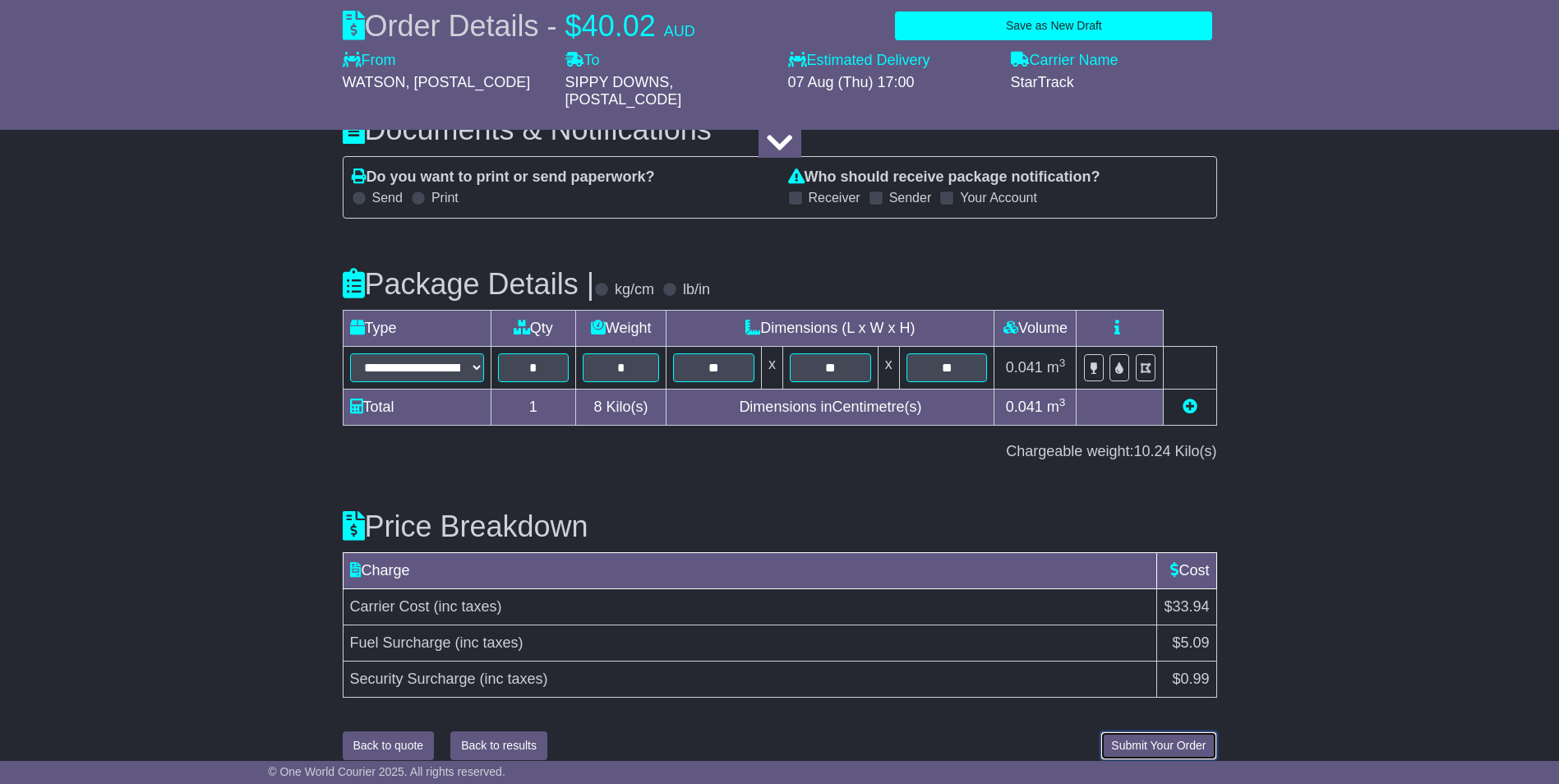 scroll, scrollTop: 1608, scrollLeft: 0, axis: vertical 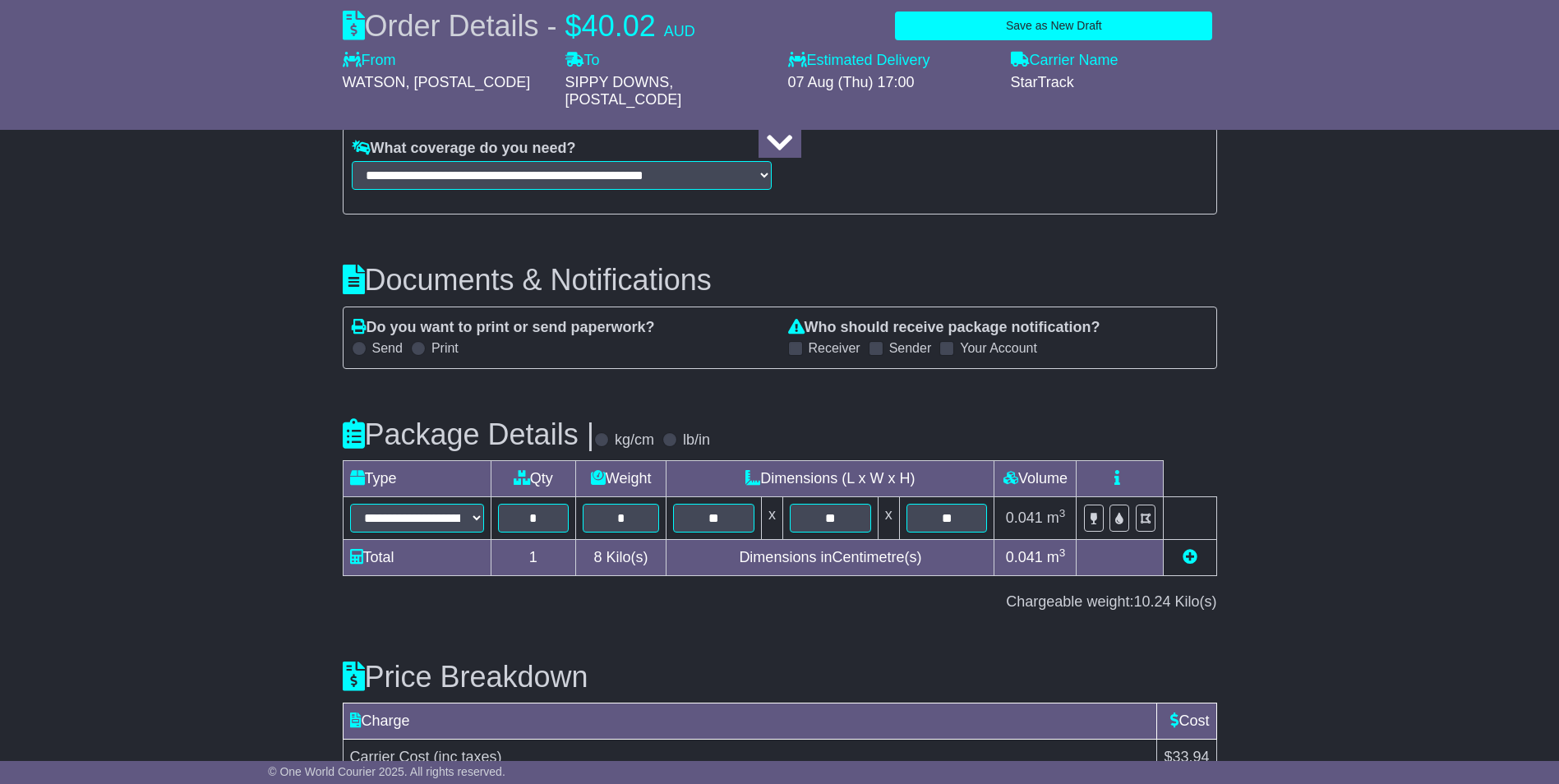 click on "Submit Your Order" at bounding box center [1158, 896] 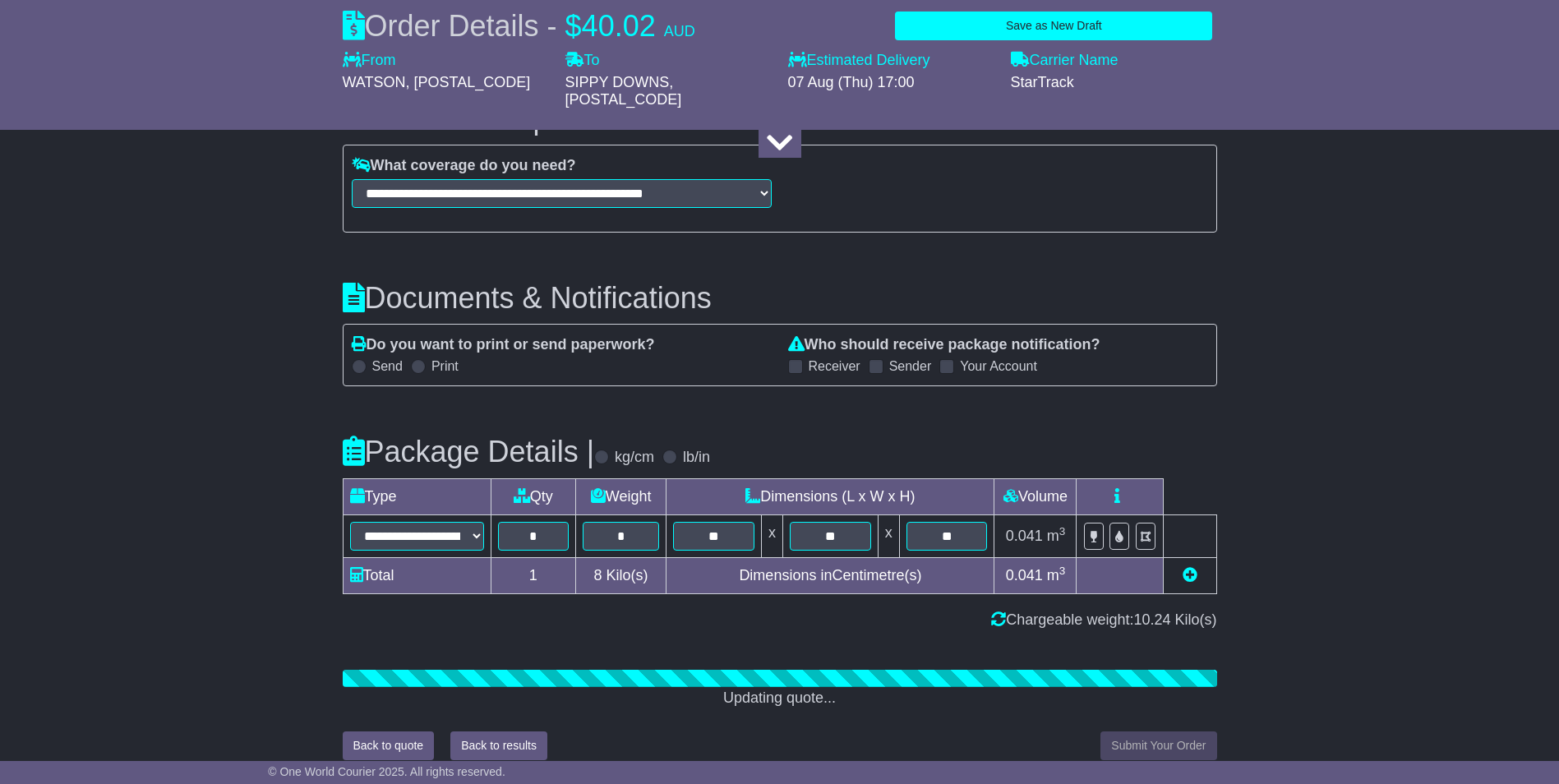 scroll, scrollTop: 1776, scrollLeft: 0, axis: vertical 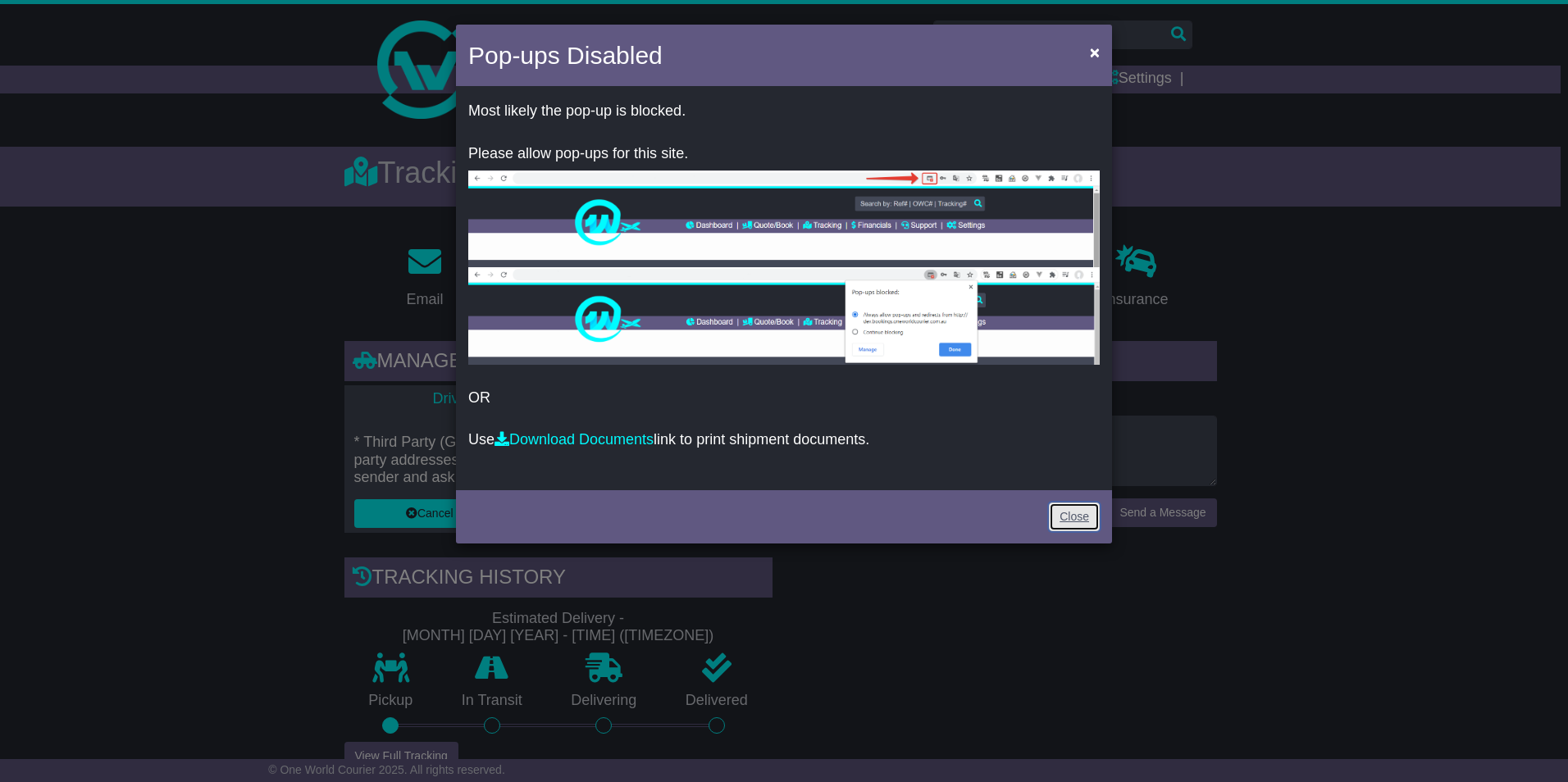click on "Close" at bounding box center [1074, 516] 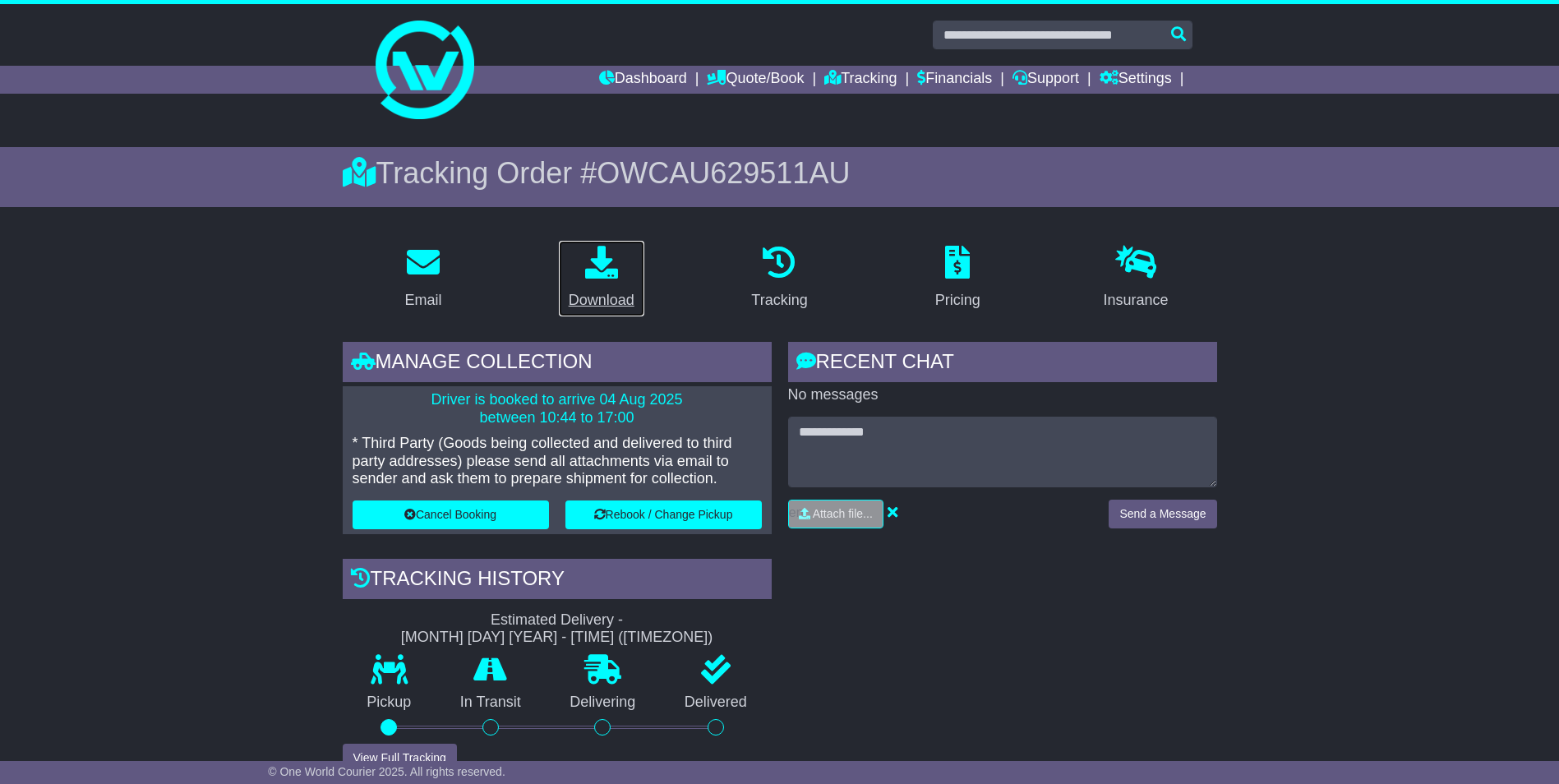 click at bounding box center [602, 262] 